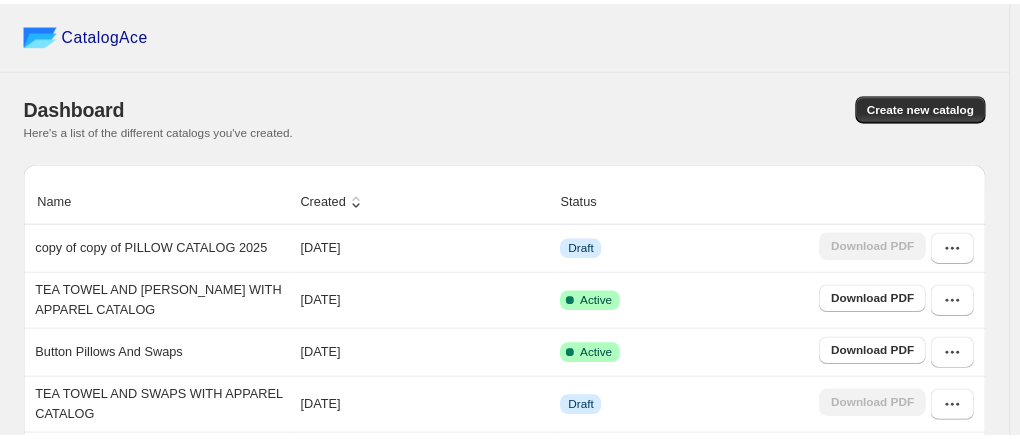 scroll, scrollTop: 0, scrollLeft: 0, axis: both 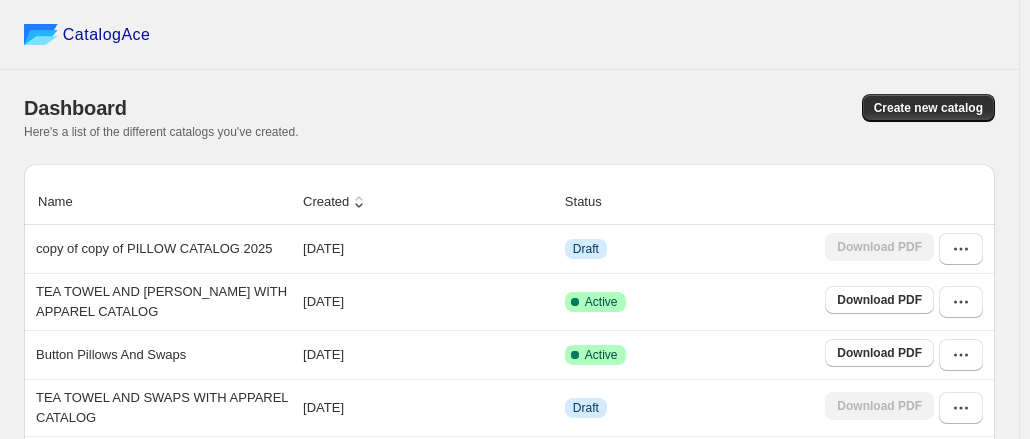 click on "CatalogAce" at bounding box center (509, 35) 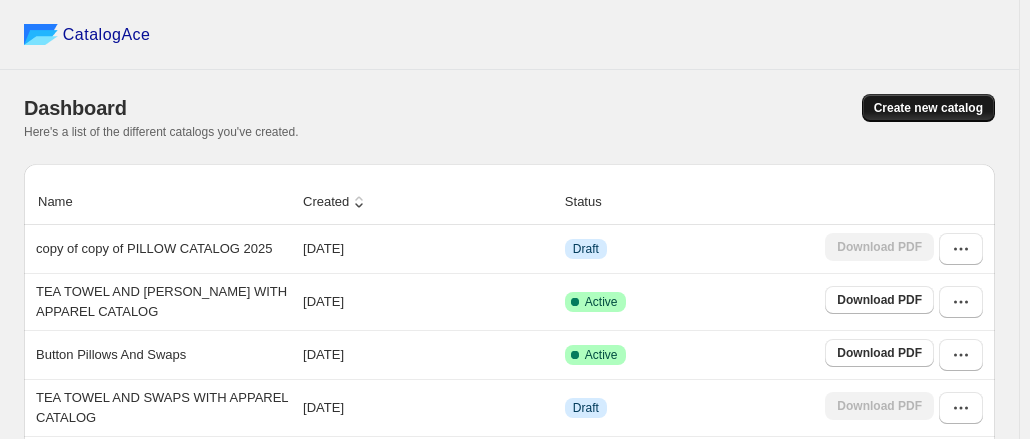 click on "Create new catalog" at bounding box center [928, 108] 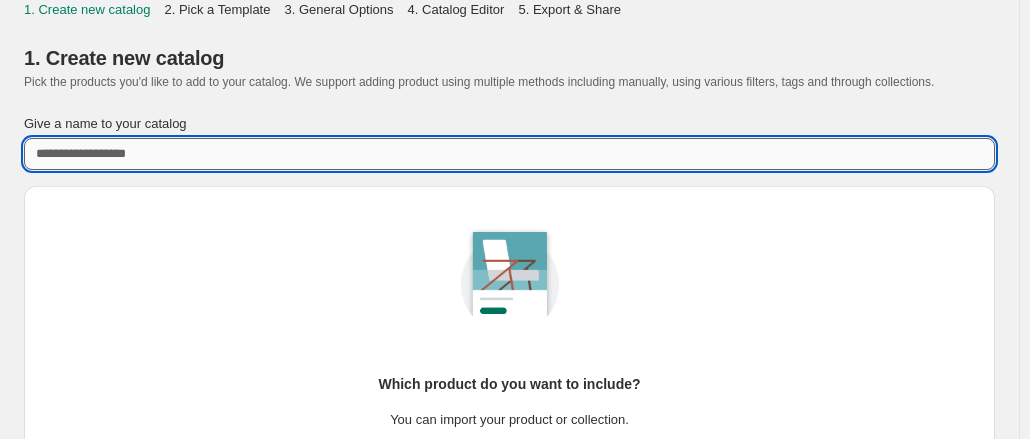 click on "Give a name to your catalog" at bounding box center [509, 154] 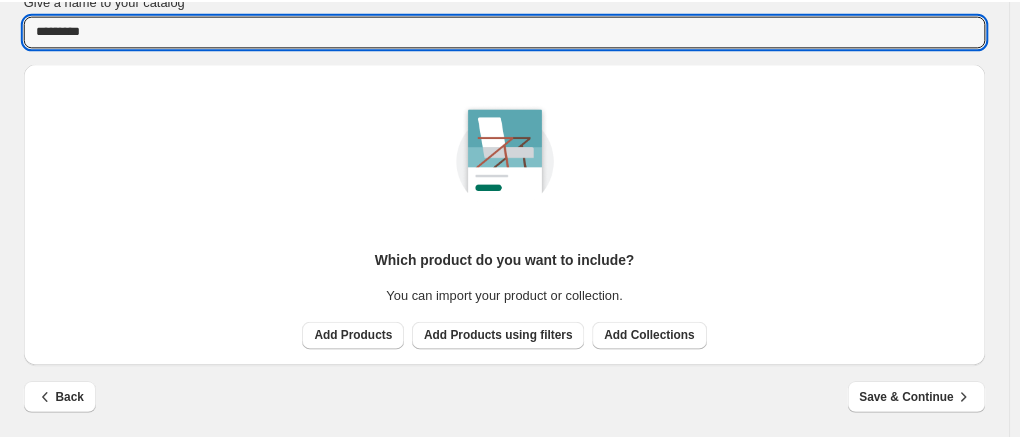 scroll, scrollTop: 124, scrollLeft: 0, axis: vertical 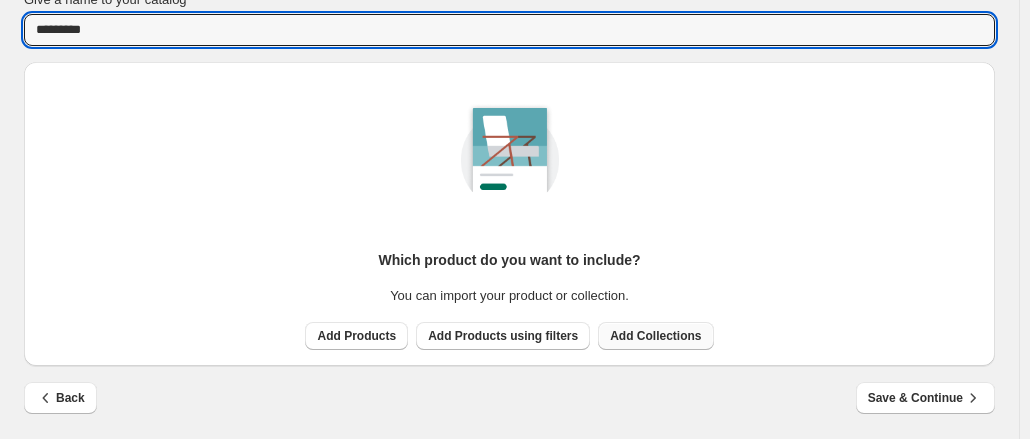type on "*********" 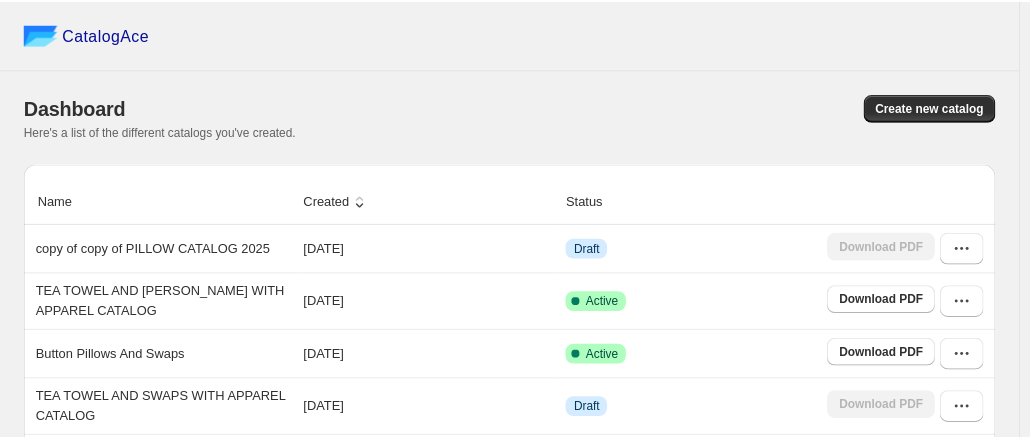 scroll, scrollTop: 0, scrollLeft: 0, axis: both 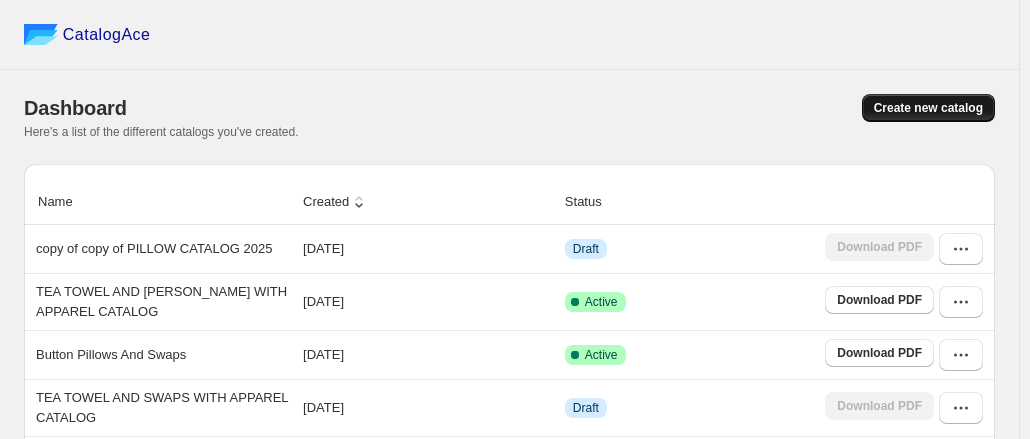 click on "Create new catalog" at bounding box center (928, 108) 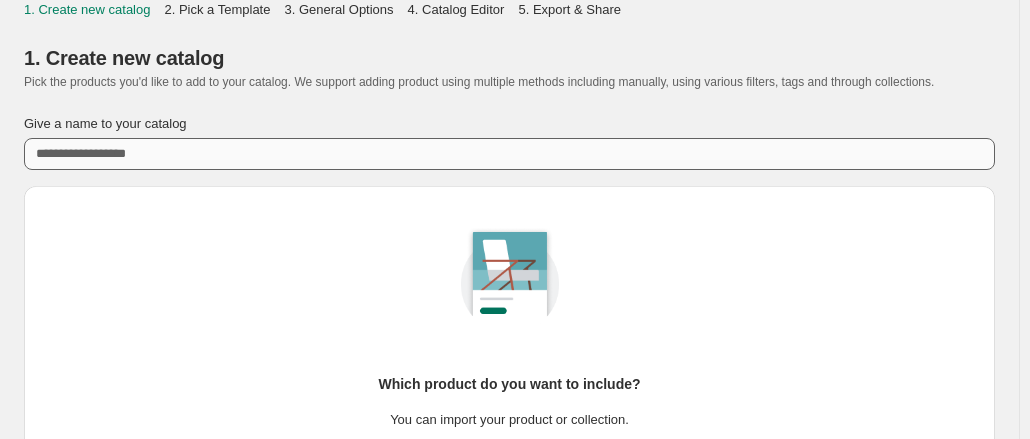 scroll, scrollTop: 2, scrollLeft: 0, axis: vertical 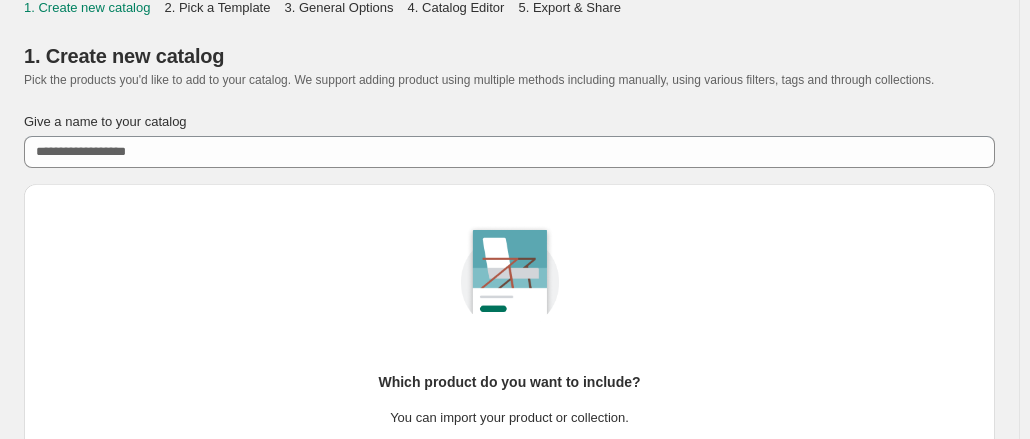 click on "Give a name to your catalog" at bounding box center (509, 140) 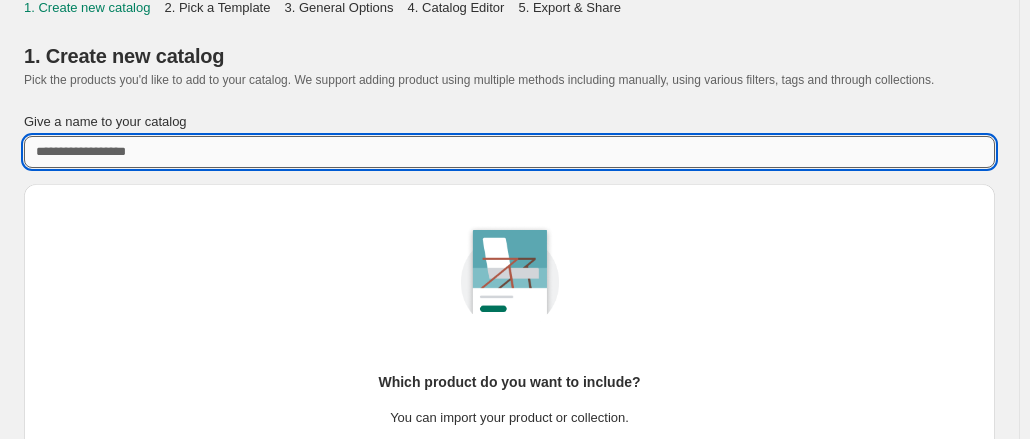 click on "Give a name to your catalog" at bounding box center [509, 152] 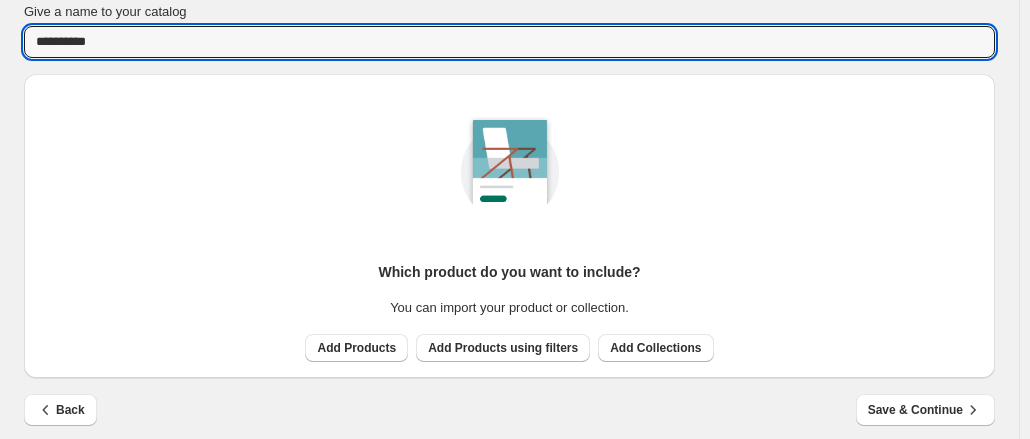 scroll, scrollTop: 124, scrollLeft: 0, axis: vertical 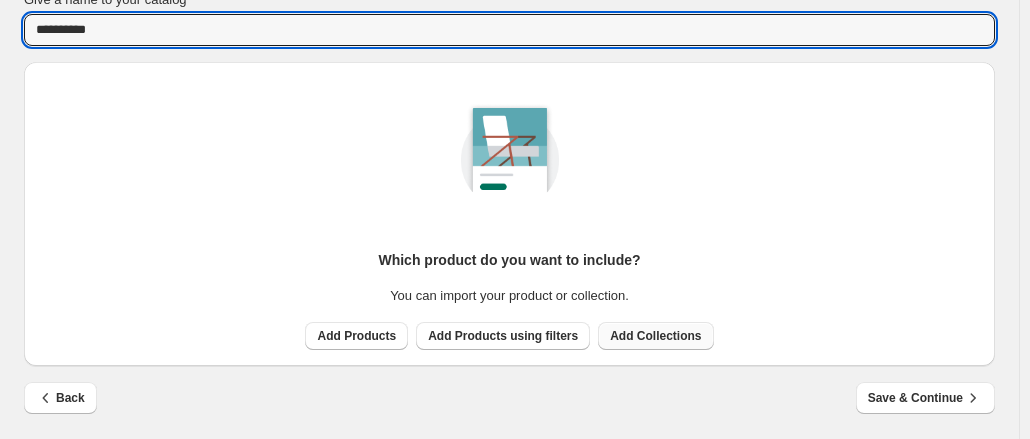 type on "*********" 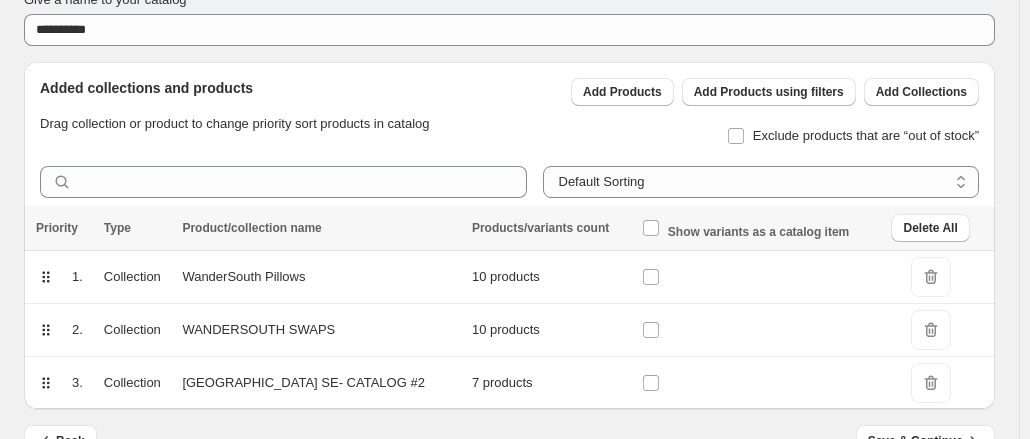 scroll, scrollTop: 167, scrollLeft: 0, axis: vertical 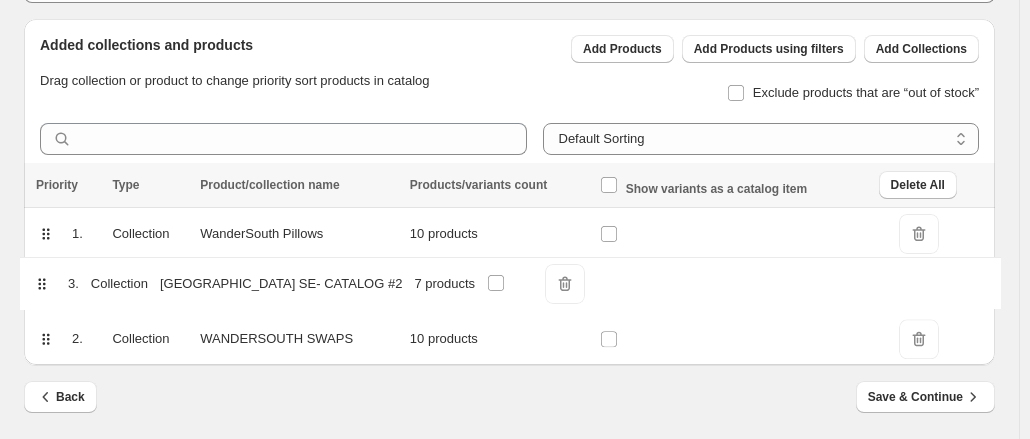 drag, startPoint x: 45, startPoint y: 345, endPoint x: 41, endPoint y: 282, distance: 63.126858 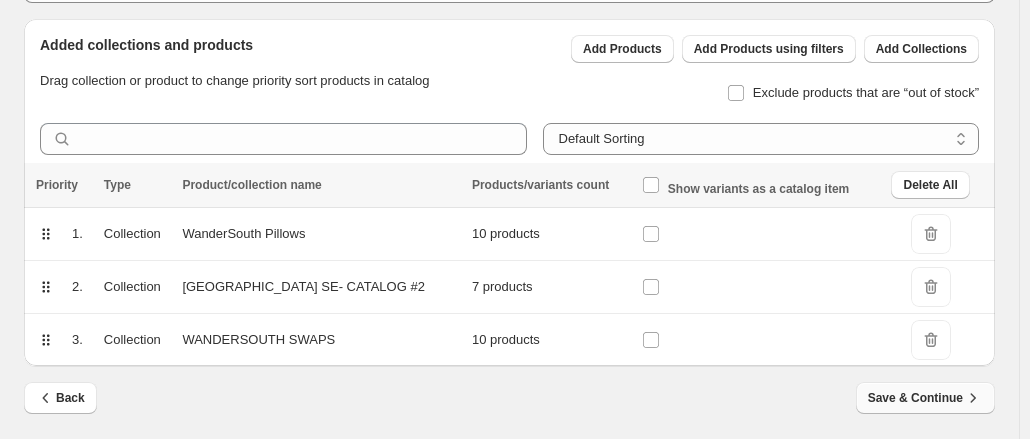 click on "Save & Continue" at bounding box center (925, 398) 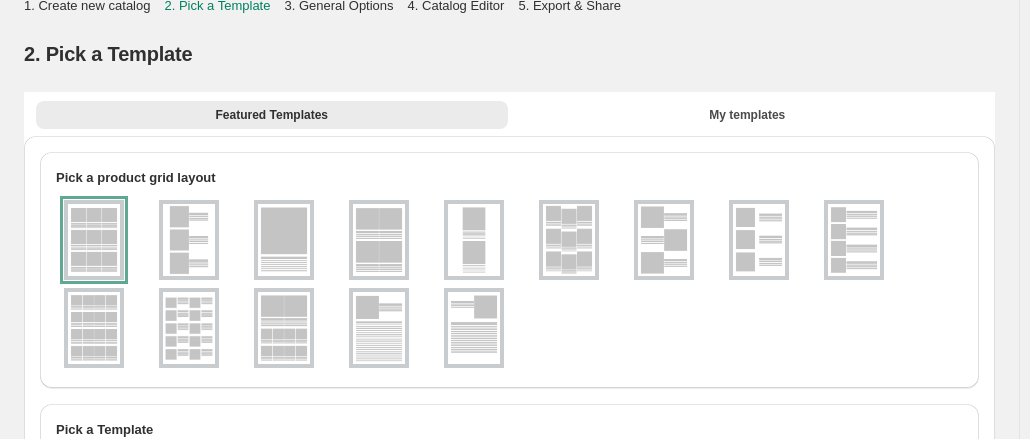 scroll, scrollTop: 0, scrollLeft: 0, axis: both 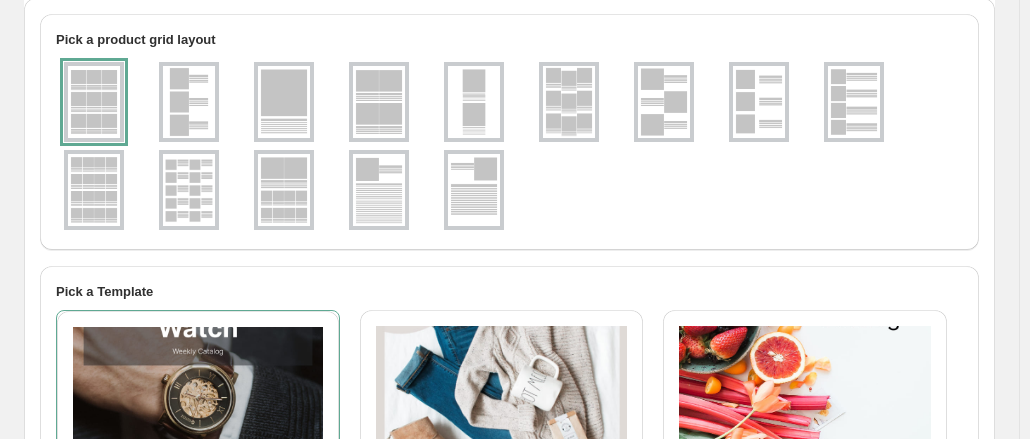 click at bounding box center (379, 102) 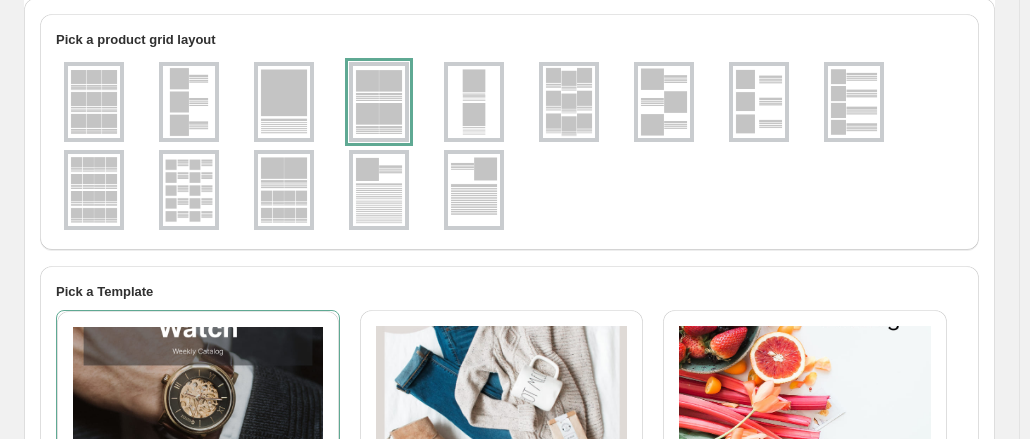 click at bounding box center [379, 102] 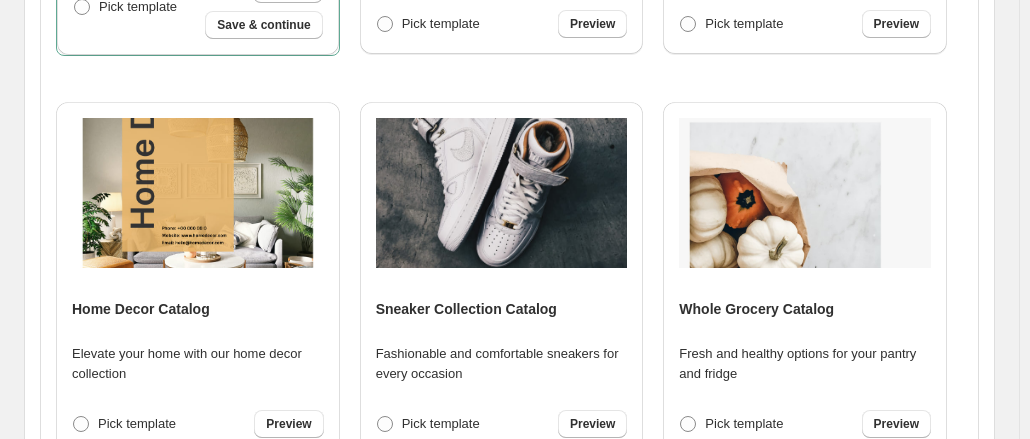 scroll, scrollTop: 765, scrollLeft: 0, axis: vertical 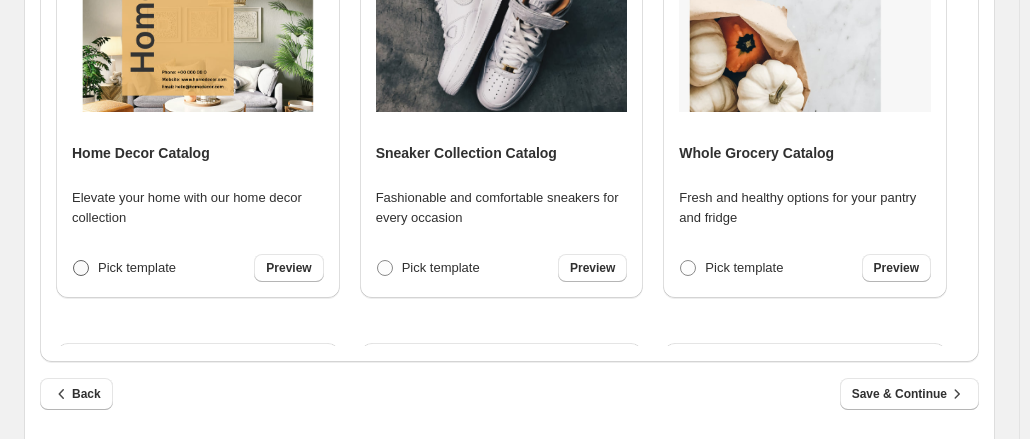 click at bounding box center (81, 268) 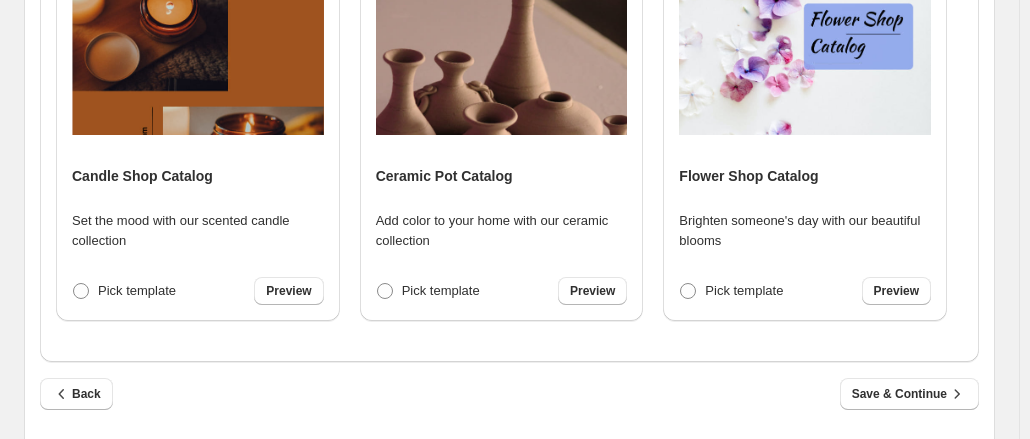 scroll, scrollTop: 2780, scrollLeft: 0, axis: vertical 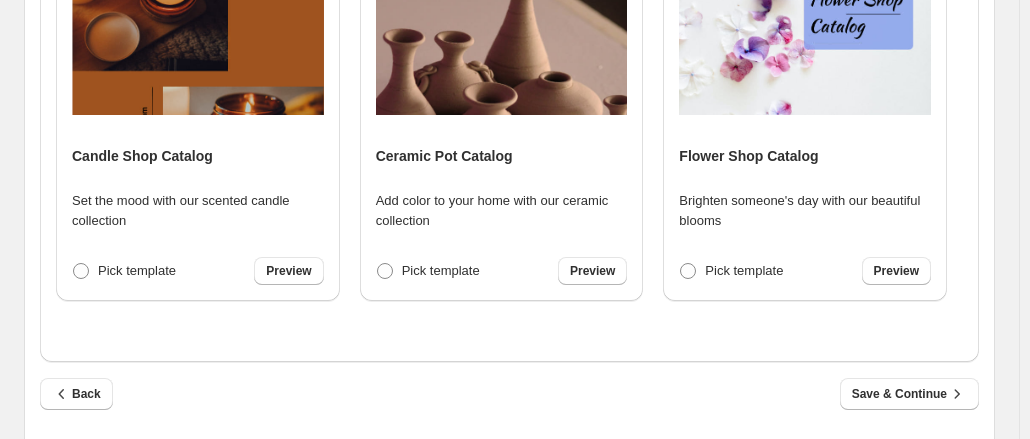 drag, startPoint x: 957, startPoint y: 295, endPoint x: 962, endPoint y: 270, distance: 25.495098 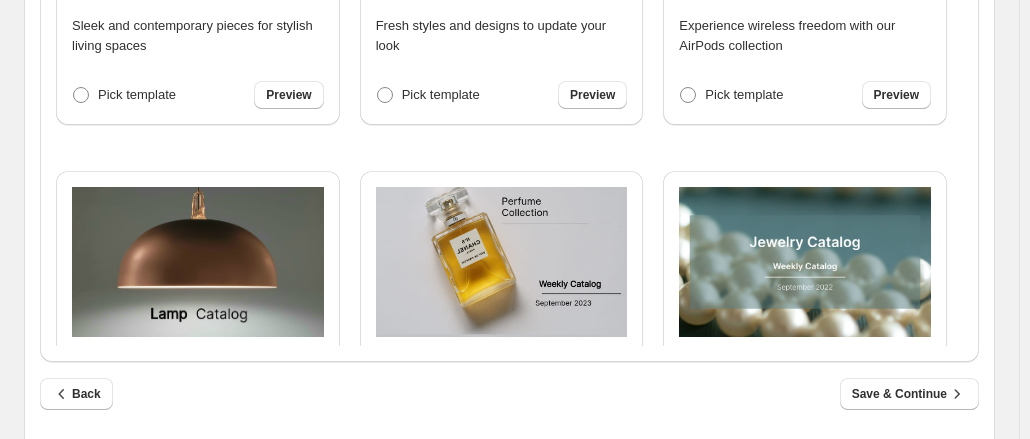 scroll, scrollTop: 420, scrollLeft: 0, axis: vertical 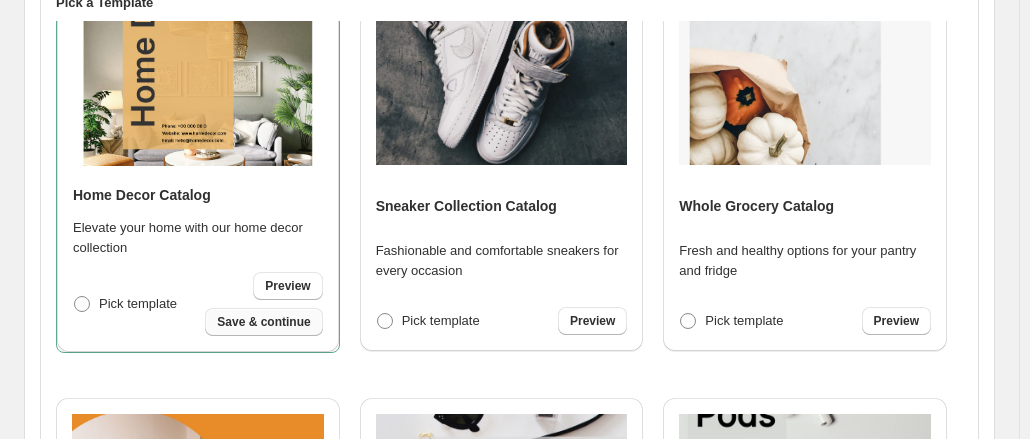 click on "Save & continue" at bounding box center (263, 322) 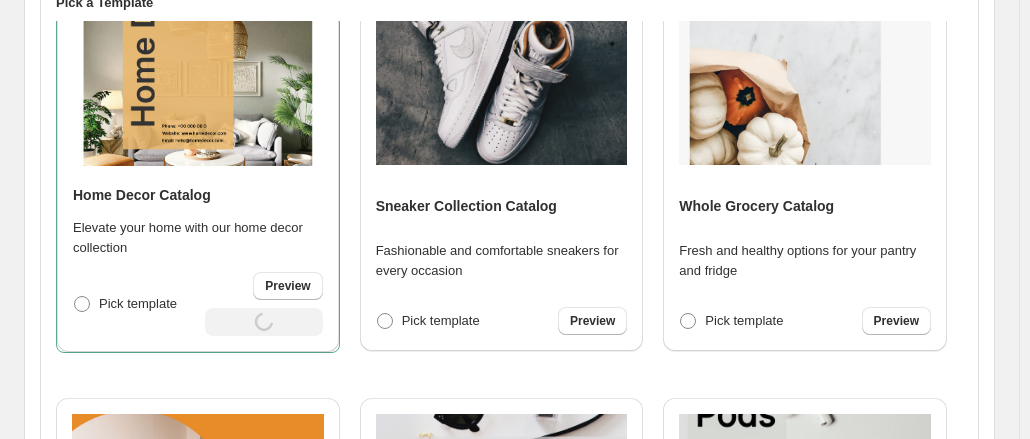select on "**********" 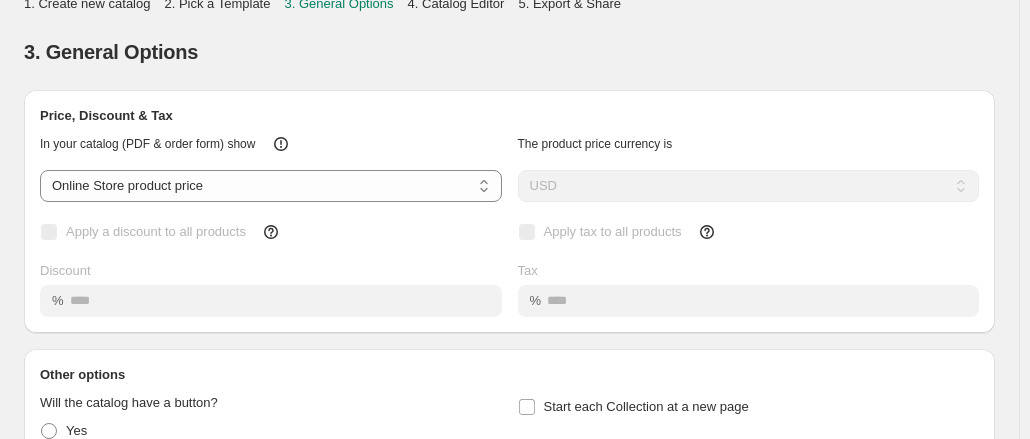 scroll, scrollTop: 0, scrollLeft: 0, axis: both 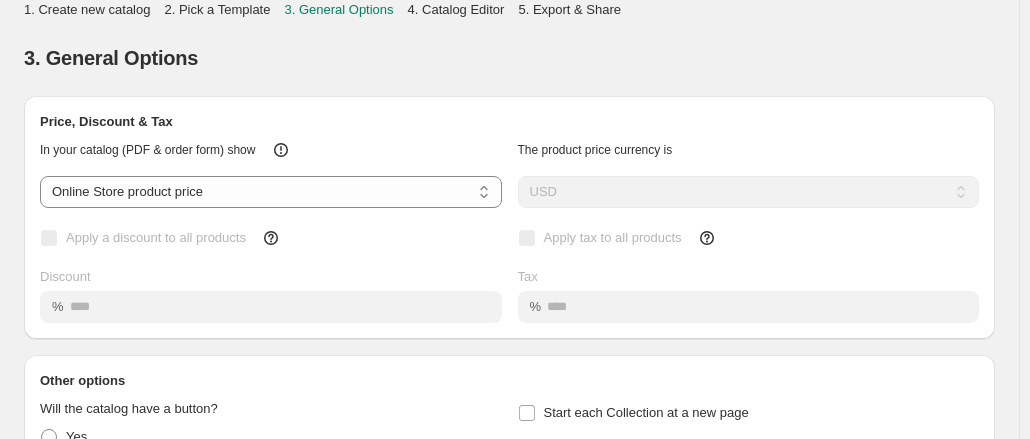 click on "3. General Options" at bounding box center [509, 58] 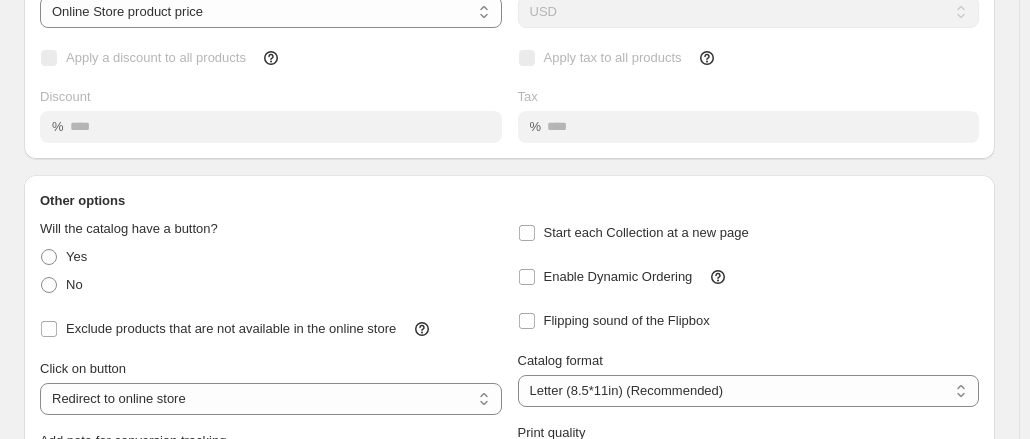 scroll, scrollTop: 242, scrollLeft: 0, axis: vertical 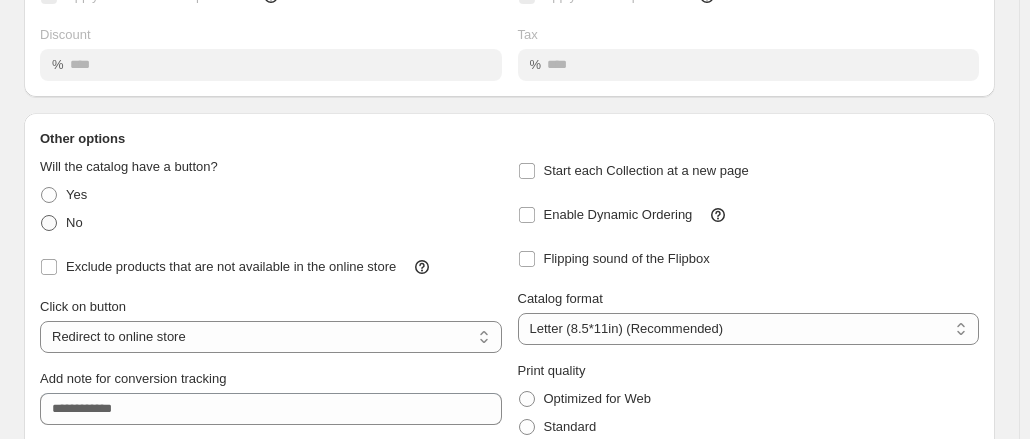 click at bounding box center [49, 223] 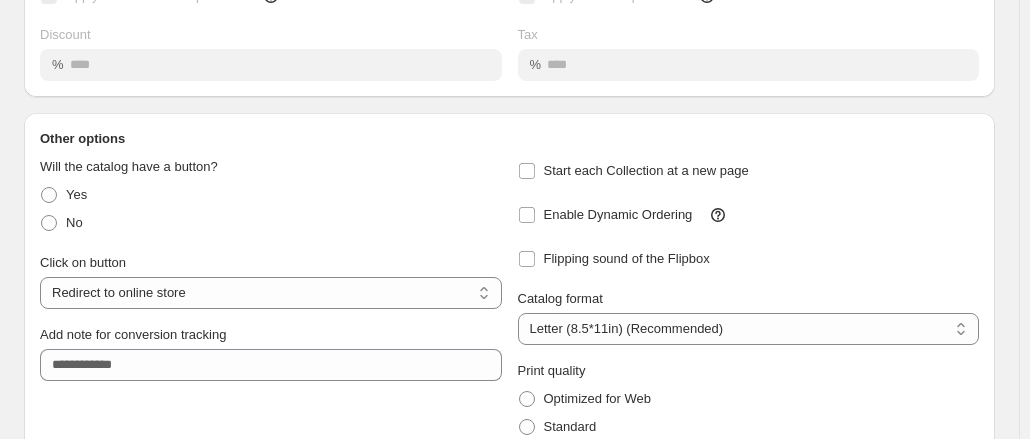 scroll, scrollTop: 362, scrollLeft: 0, axis: vertical 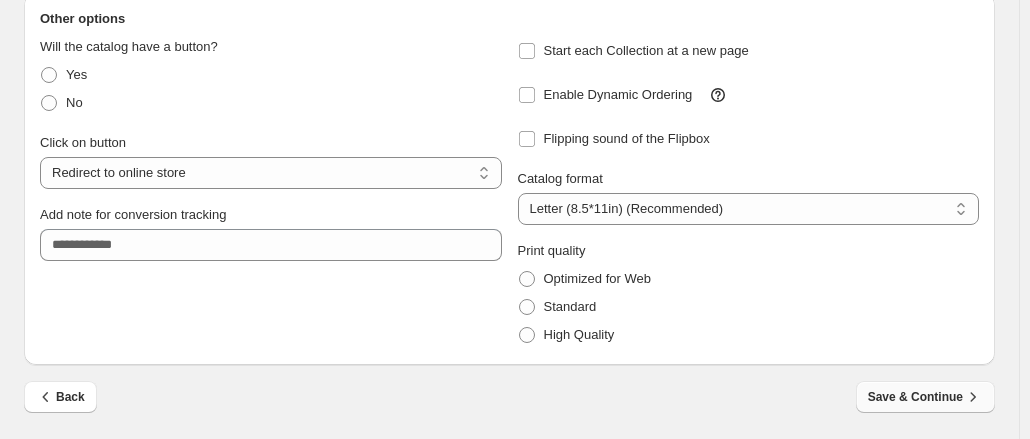 click on "Save & Continue" at bounding box center [925, 397] 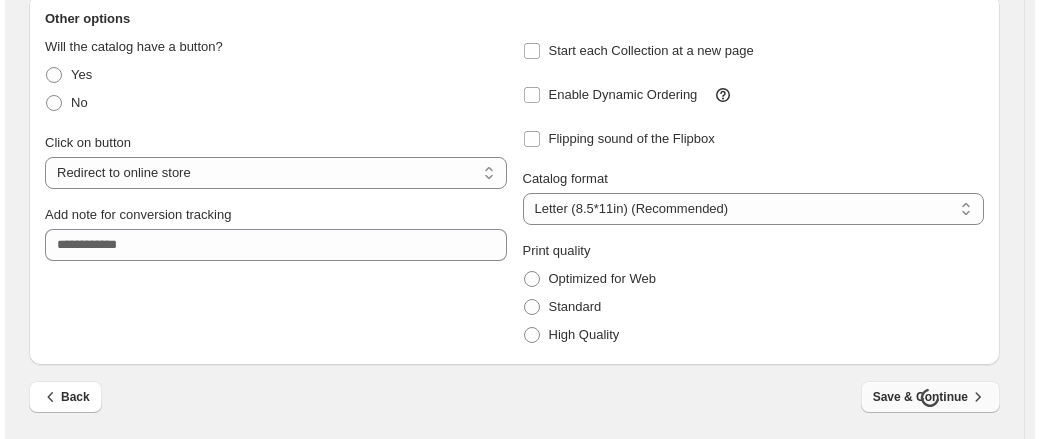 scroll, scrollTop: 0, scrollLeft: 0, axis: both 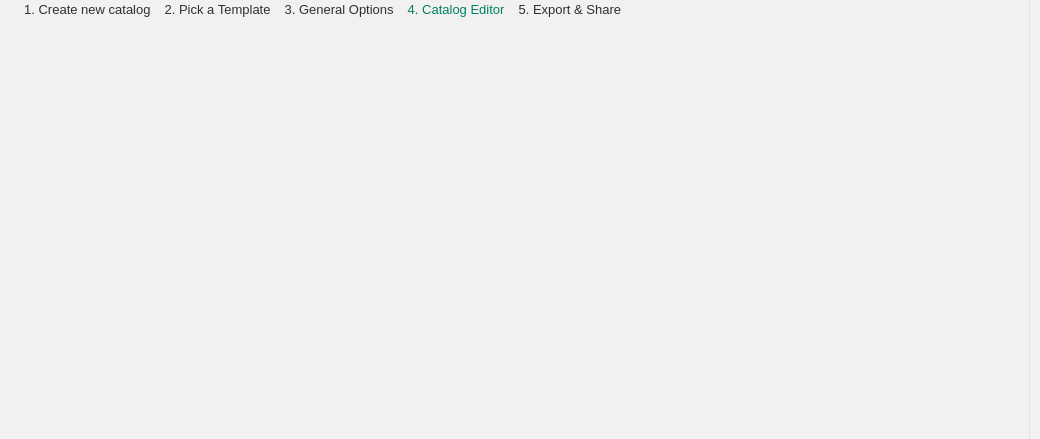 click on "1. Create new catalog 2. Pick a Template 3. General Options 4. Catalog Editor 5. Export & Share Billing Help Center Get Support Suggestion box" at bounding box center [514, 219] 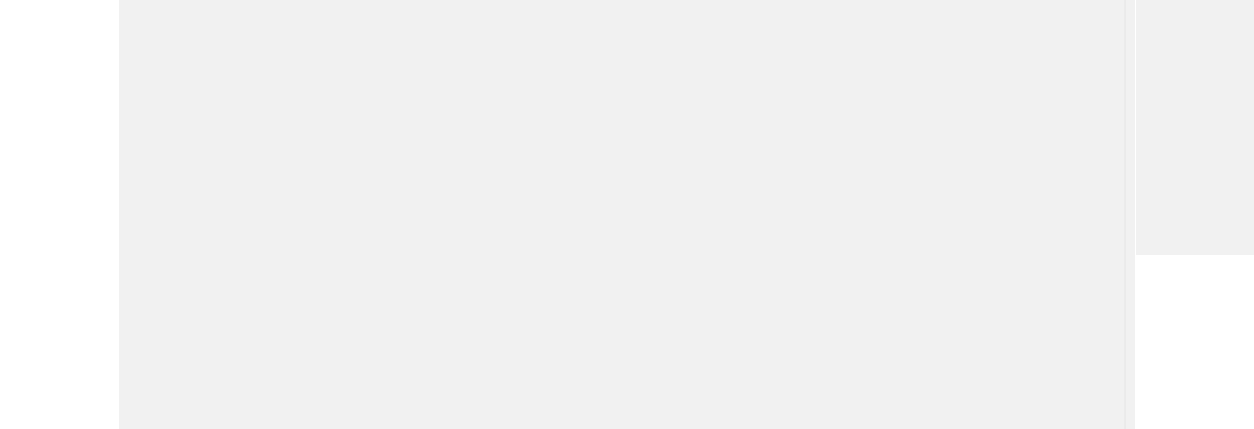 scroll, scrollTop: 0, scrollLeft: 0, axis: both 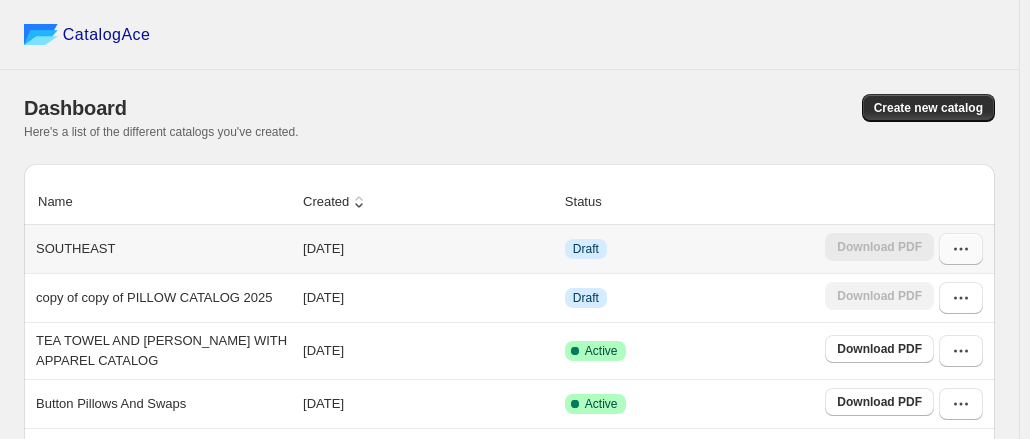 click 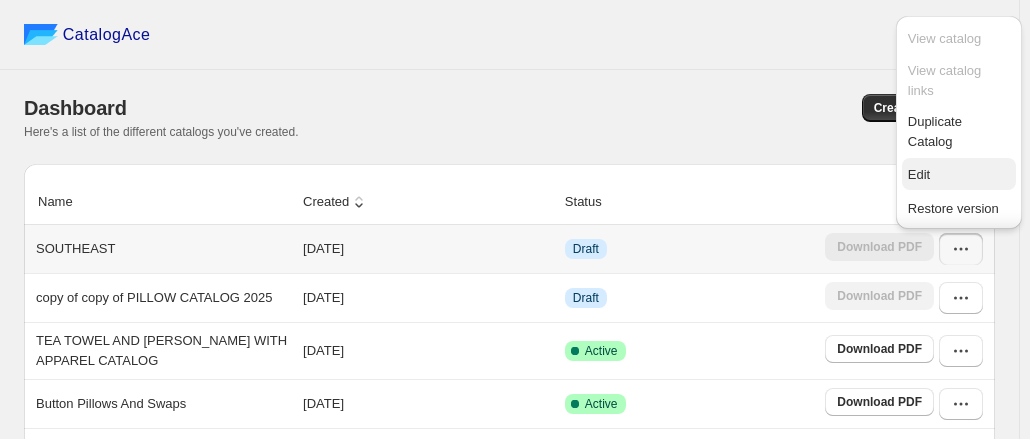 click on "Edit" at bounding box center [959, 175] 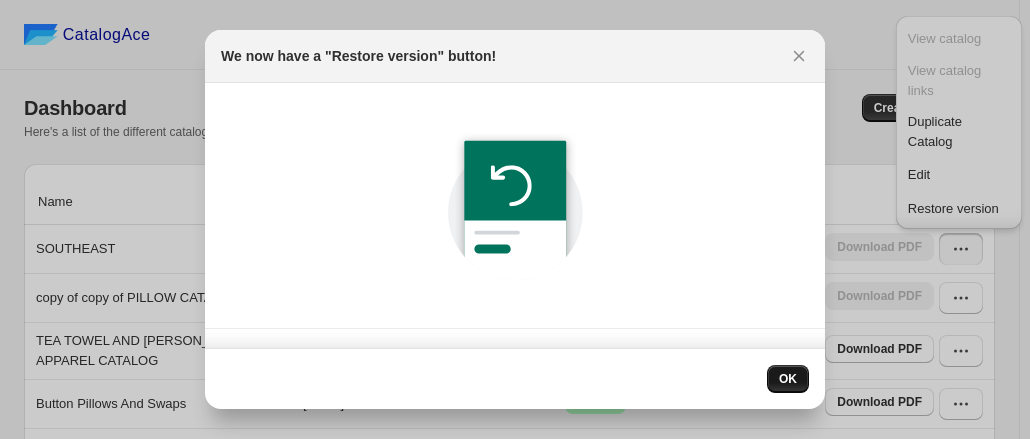 click on "OK" at bounding box center [788, 379] 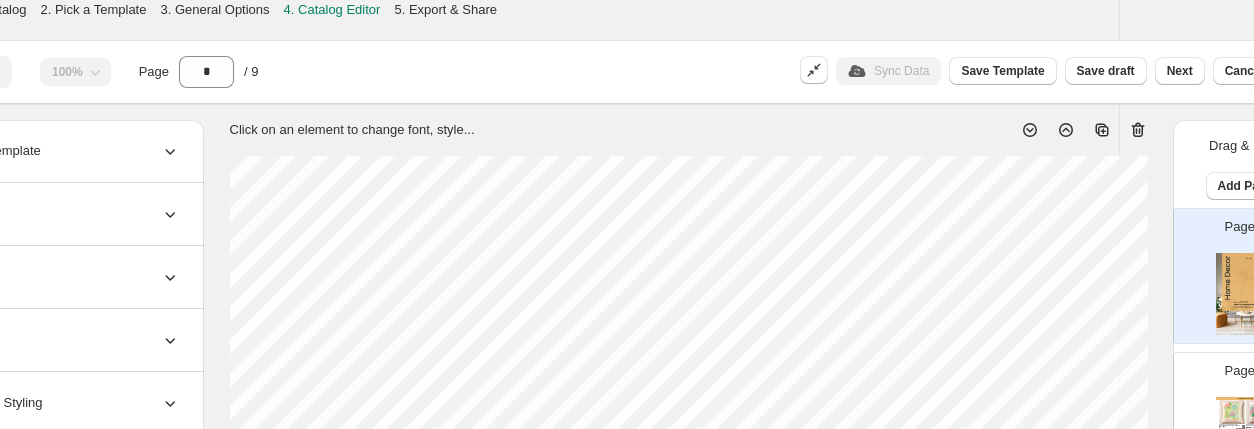 scroll, scrollTop: 0, scrollLeft: 187, axis: horizontal 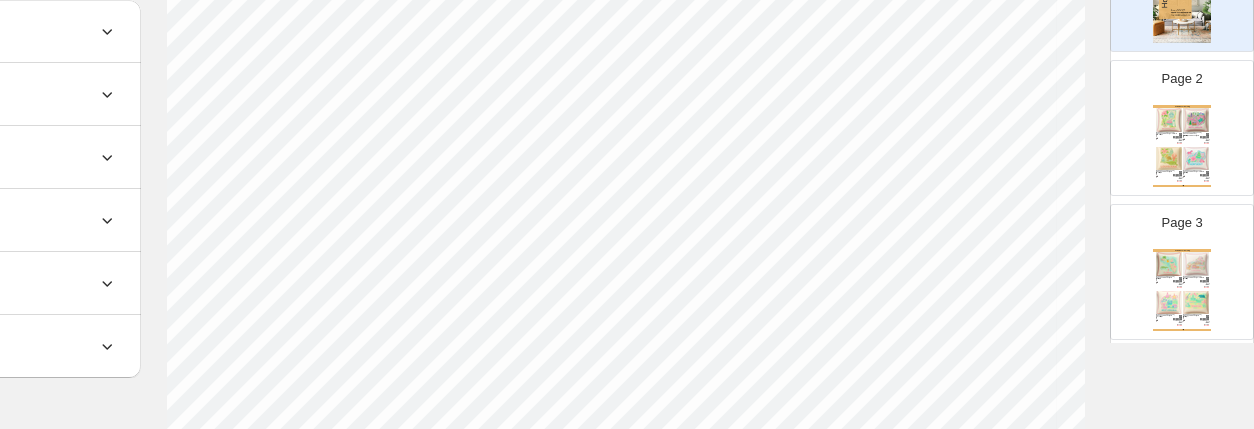 click at bounding box center [1196, 159] 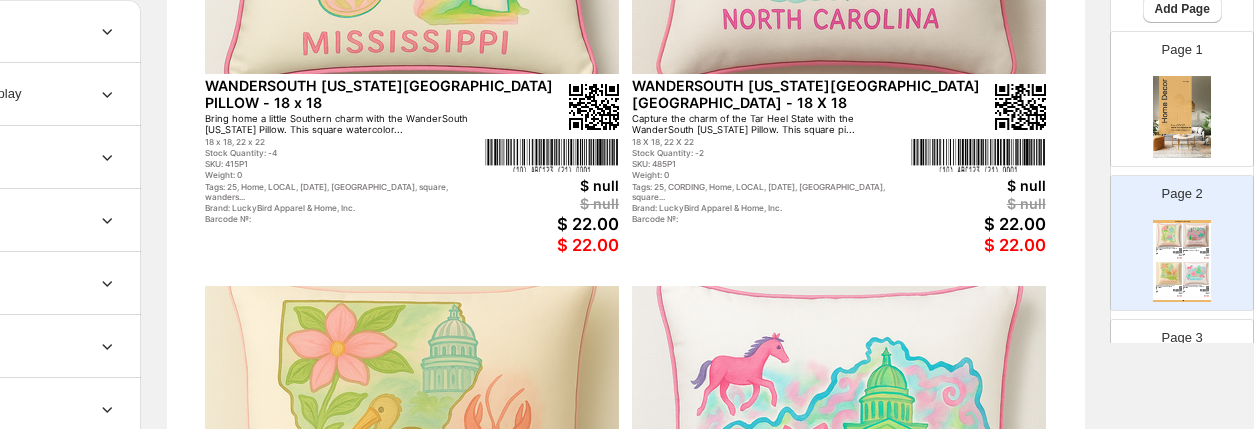 scroll, scrollTop: 66, scrollLeft: 0, axis: vertical 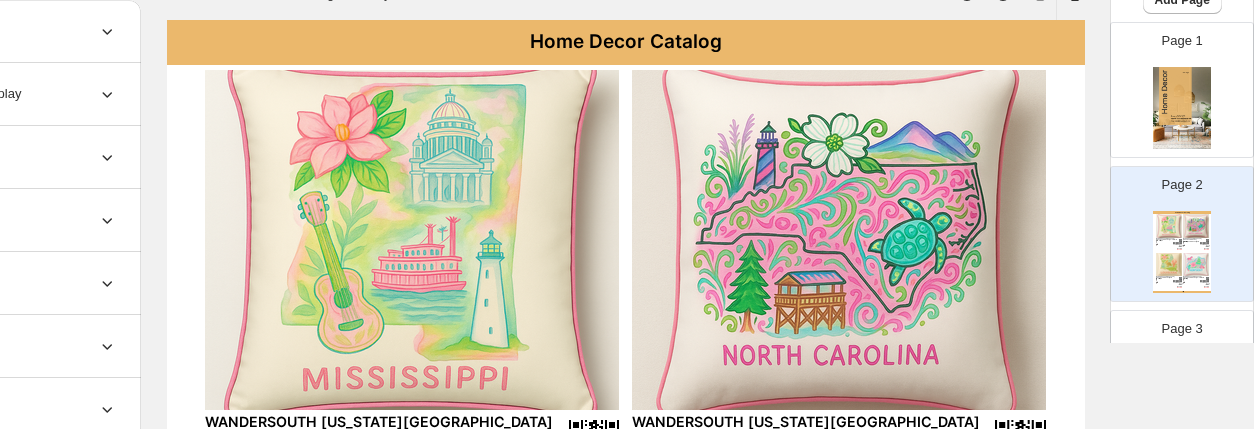 click on "Home Decor Catalog" at bounding box center (626, 42) 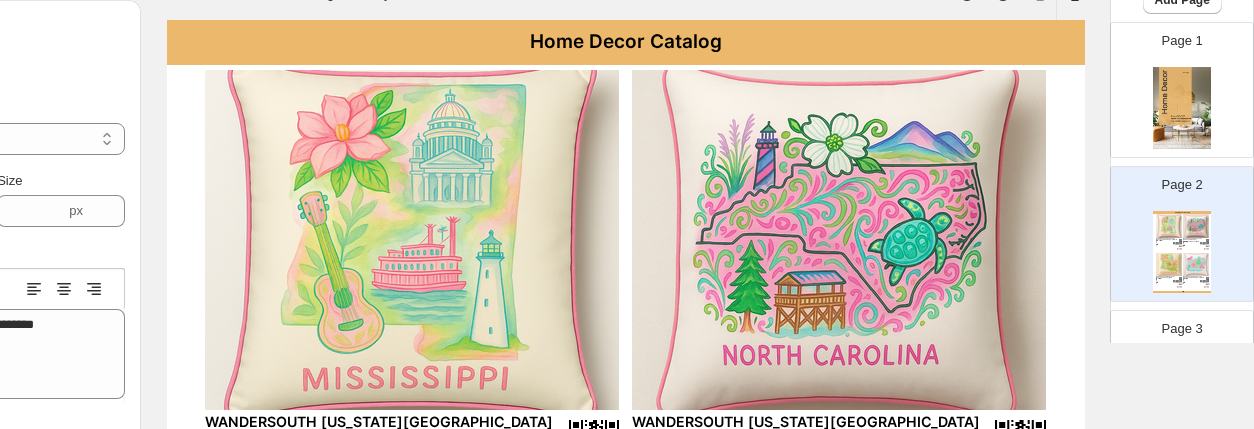 scroll, scrollTop: 136, scrollLeft: 0, axis: vertical 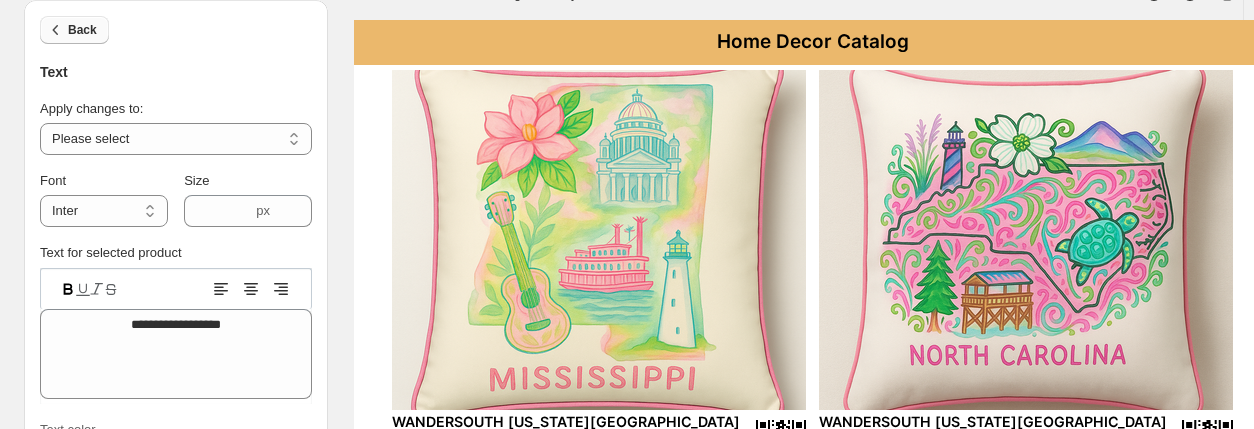 click 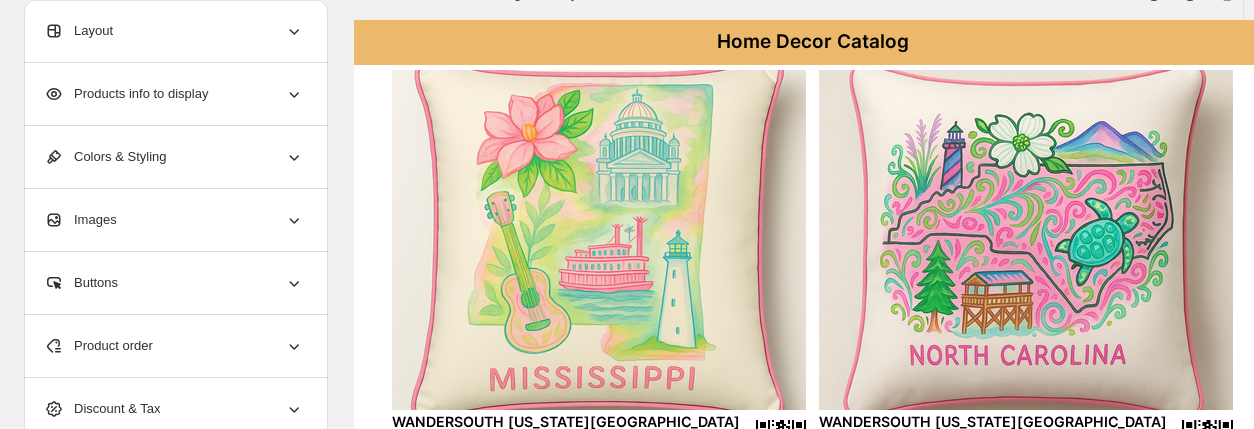 click on "Colors & Styling" at bounding box center (105, 157) 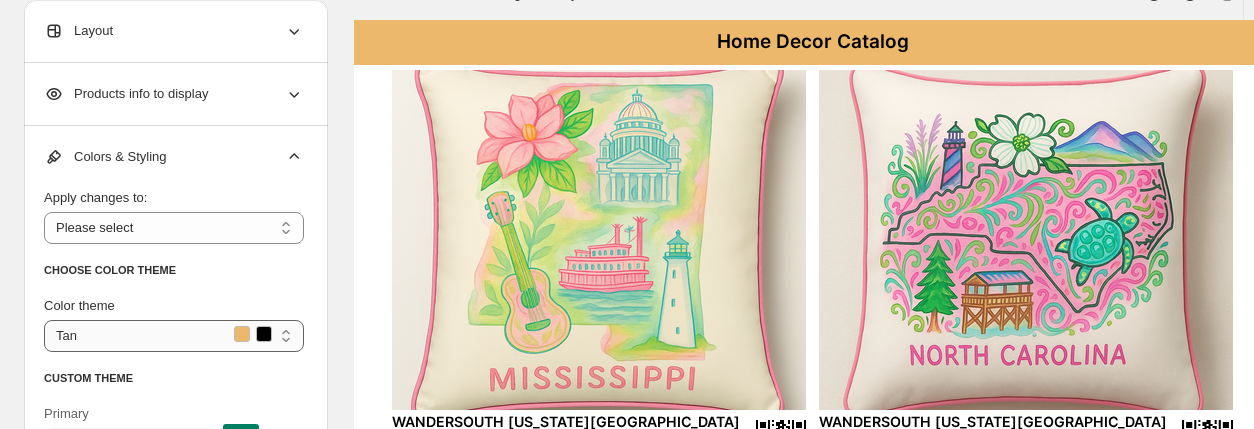 click on "**********" at bounding box center [174, 336] 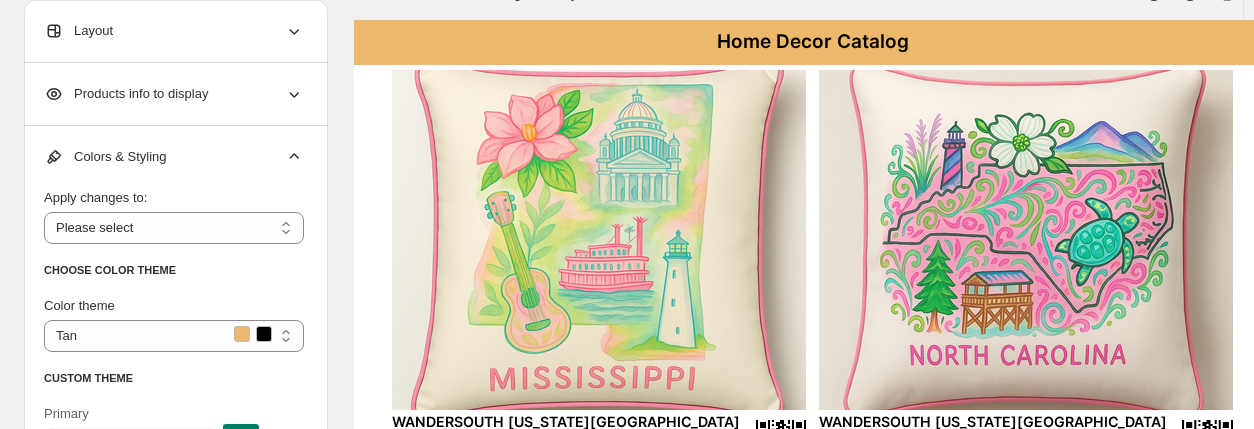 click on "Home Decor Catalog WANDERSOUTH [US_STATE][GEOGRAPHIC_DATA] PILLOW - 18 x 18
Bring home a little Southern charm with the WanderSouth [US_STATE] Pillow. This square watercolor... 18 x 18, 22 x 22 Stock Quantity:  -4 SKU:  415P1 Weight:  0 Tags:  25, Home, LOCAL, [DATE], Pillow, square, wanders... Brand:  LuckyBird Apparel & Home, Inc. Barcode №:   $ null $ null $ 22.00 $ 22.00 WANDERSOUTH [US_STATE][GEOGRAPHIC_DATA] [GEOGRAPHIC_DATA] - 18 X 18
Capture the charm of the Tar Heel State with the WanderSouth [US_STATE] Pillow. This square pi... 18 X 18, 22 X 22 Stock Quantity:  -2 SKU:  485P1 Weight:  0 Tags:  25, CORDING, Home, LOCAL, [DATE], Pillow, square... Brand:  LuckyBird Apparel & Home, Inc. Barcode №:   $ null $ null $ 22.00 $ 22.00 WANDERSOUTH [US_STATE][GEOGRAPHIC_DATA] PILLOW - 18 X 18 Bring the spirit of the bayou home with the WanderSouth [US_STATE] Pillow. This square pillow features a vib... 18 X 18, 22 X 22 Stock Quantity:  -2 SKU:  455P1 Weight:  0 Tags:  25, Home, LOCAL, [DATE], Pillow, square, wanders..." at bounding box center [813, 614] 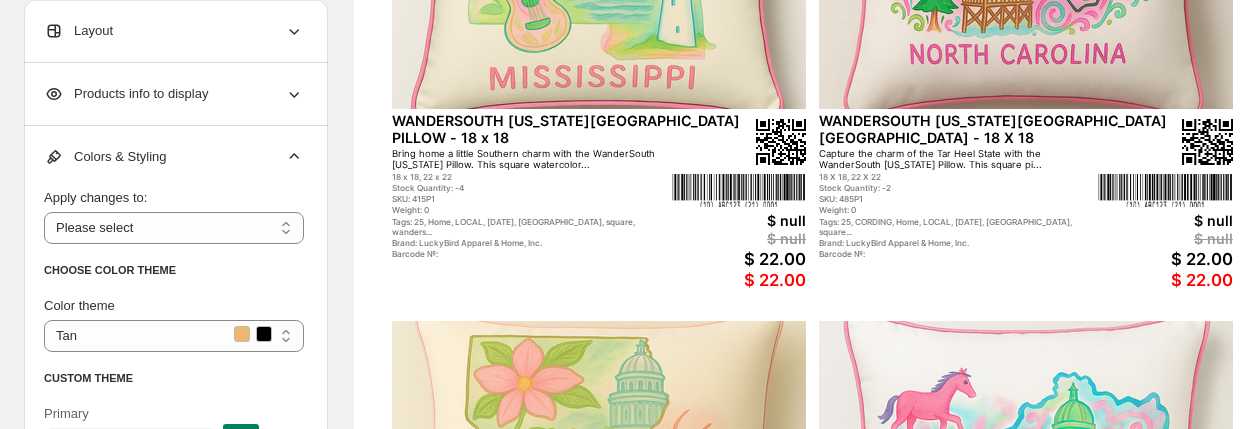 scroll, scrollTop: 439, scrollLeft: 0, axis: vertical 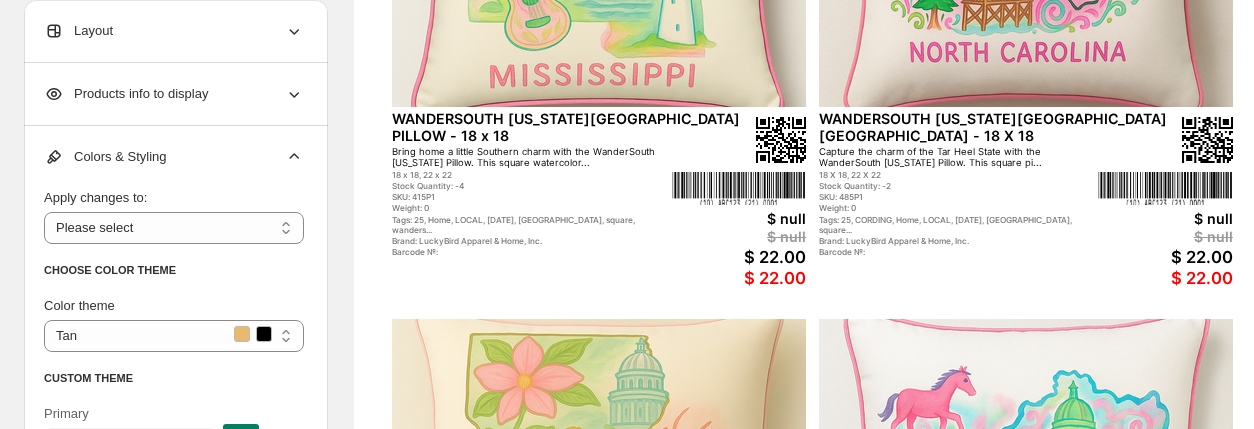 click on "CHOOSE COLOR THEME" at bounding box center (174, 270) 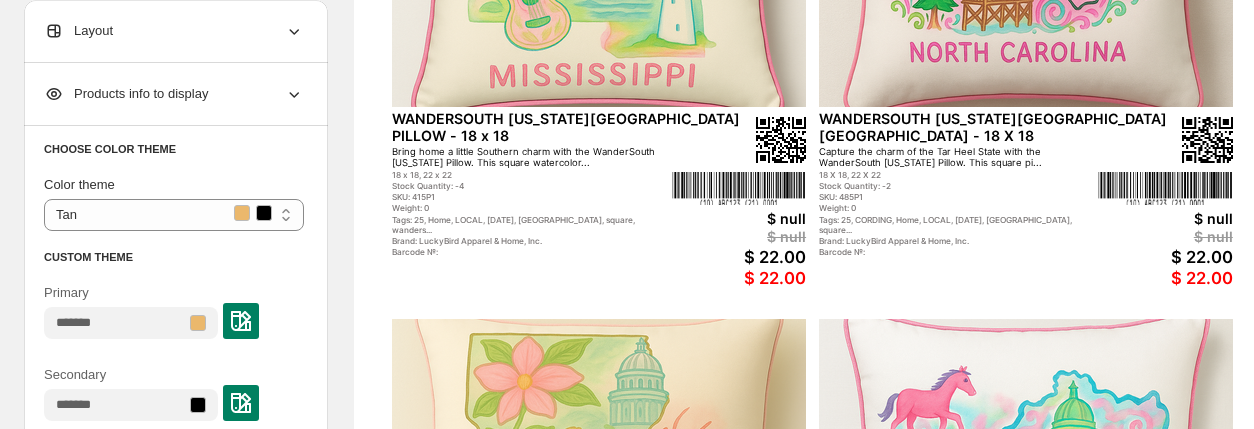 scroll, scrollTop: 139, scrollLeft: 0, axis: vertical 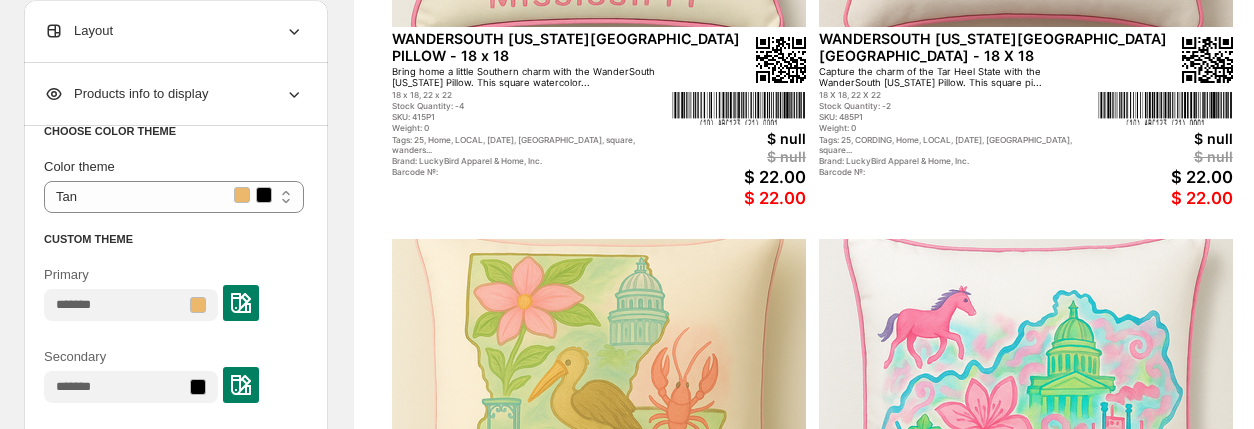 click at bounding box center (241, 303) 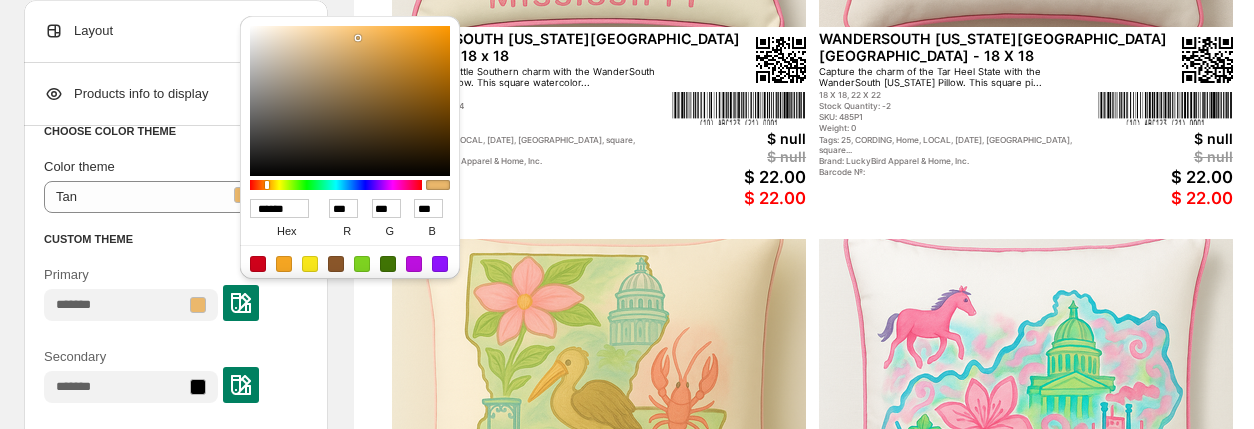 click on "******" at bounding box center (279, 208) 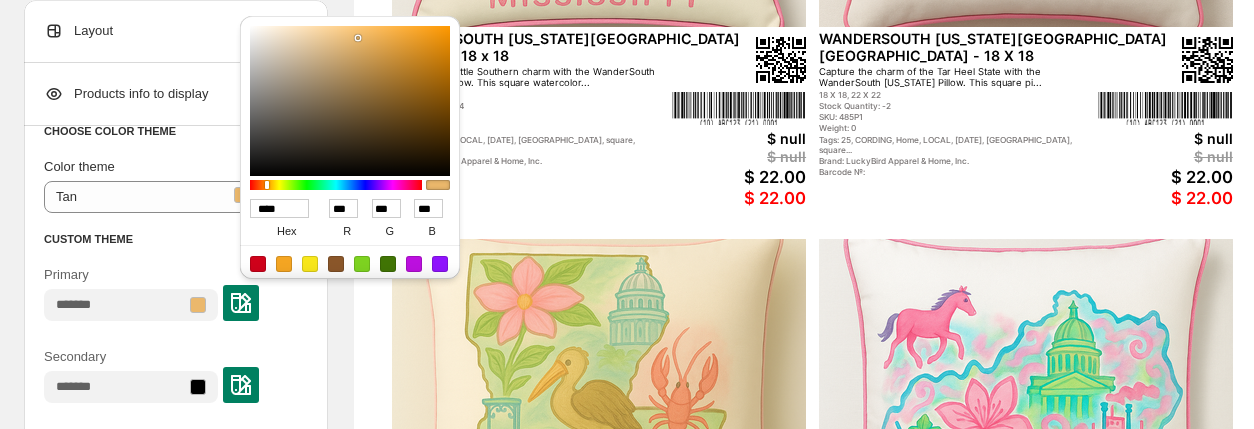 type on "***" 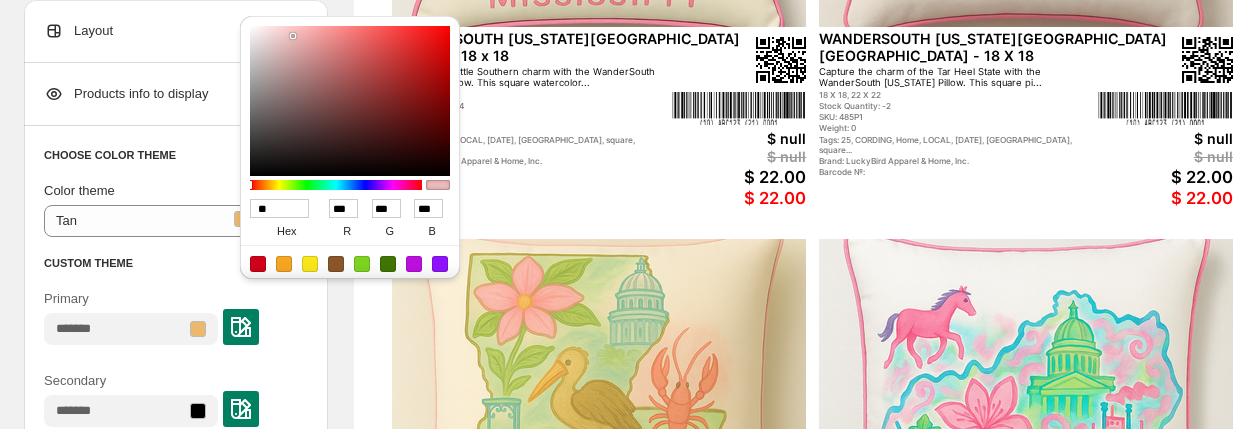 type on "*" 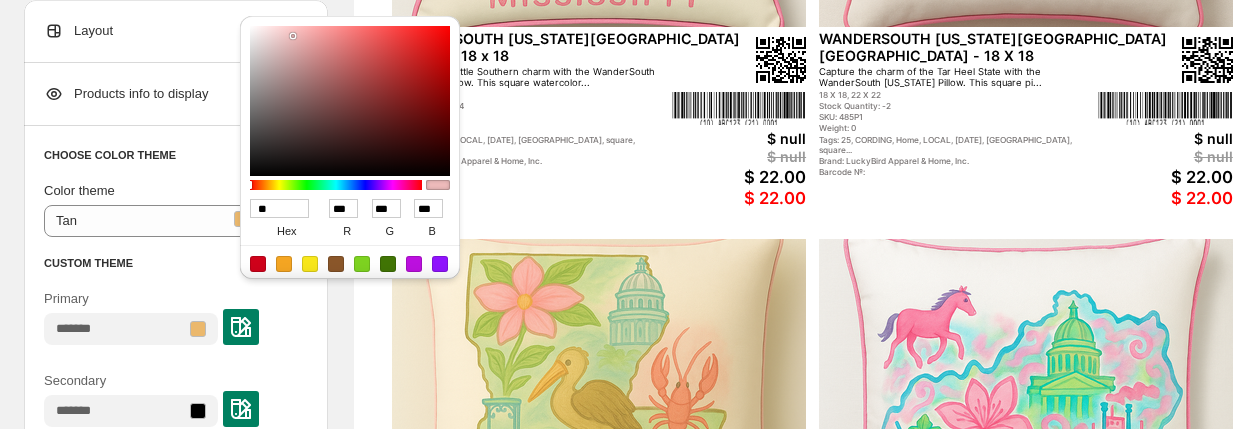type on "***" 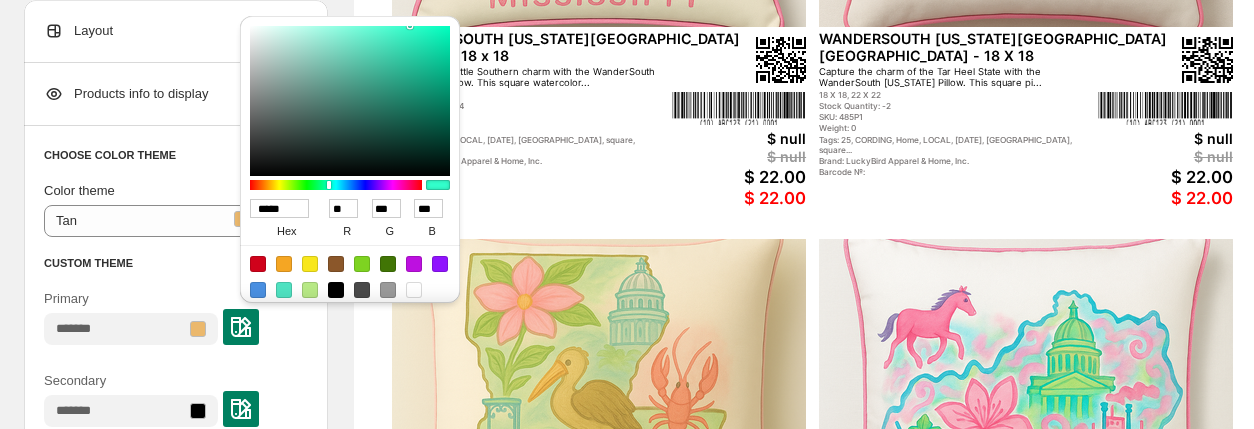type on "******" 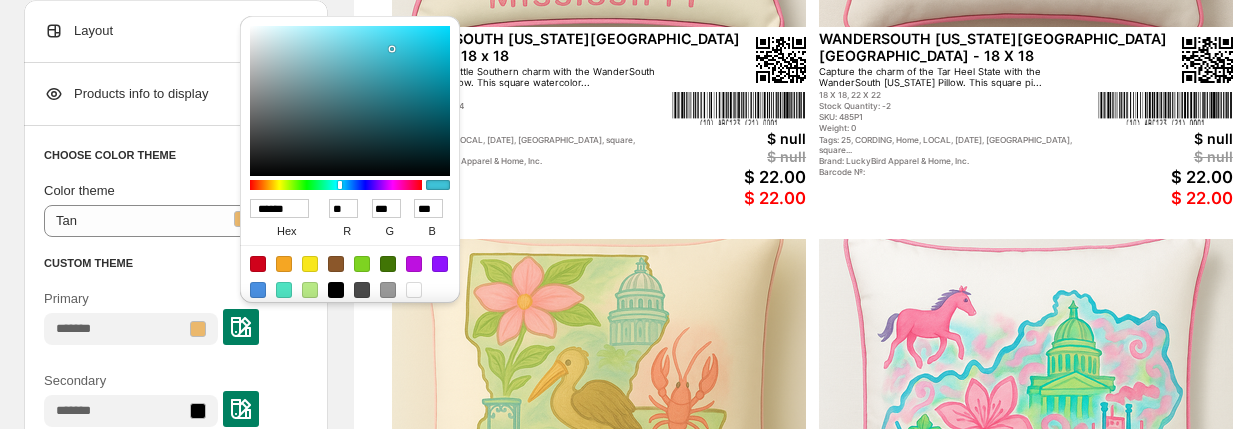 type on "******" 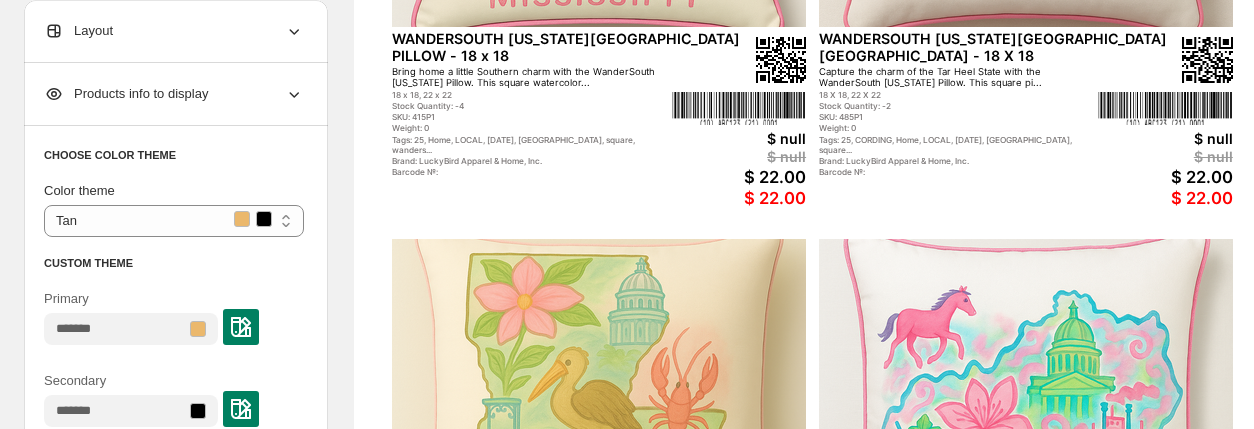 click at bounding box center [241, 327] 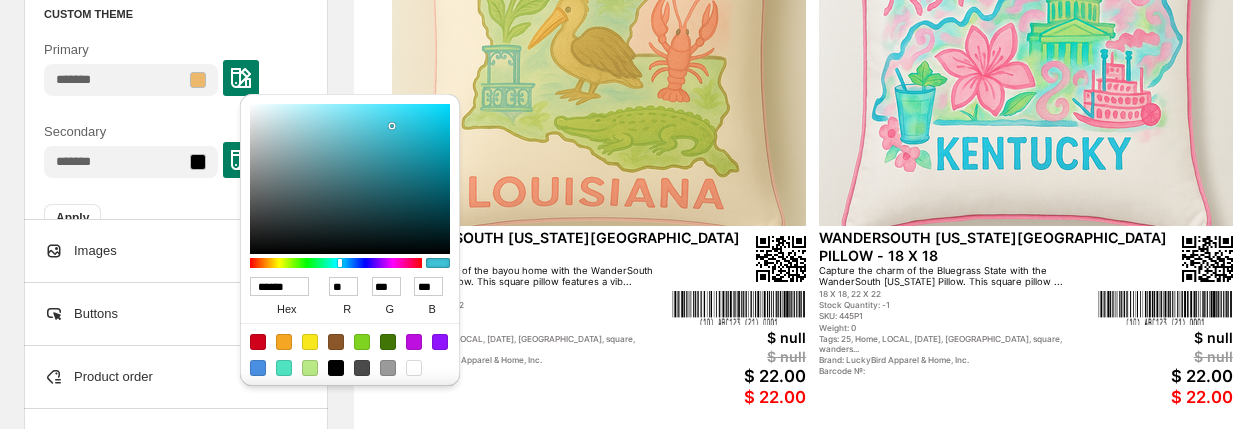 scroll, scrollTop: 876, scrollLeft: 0, axis: vertical 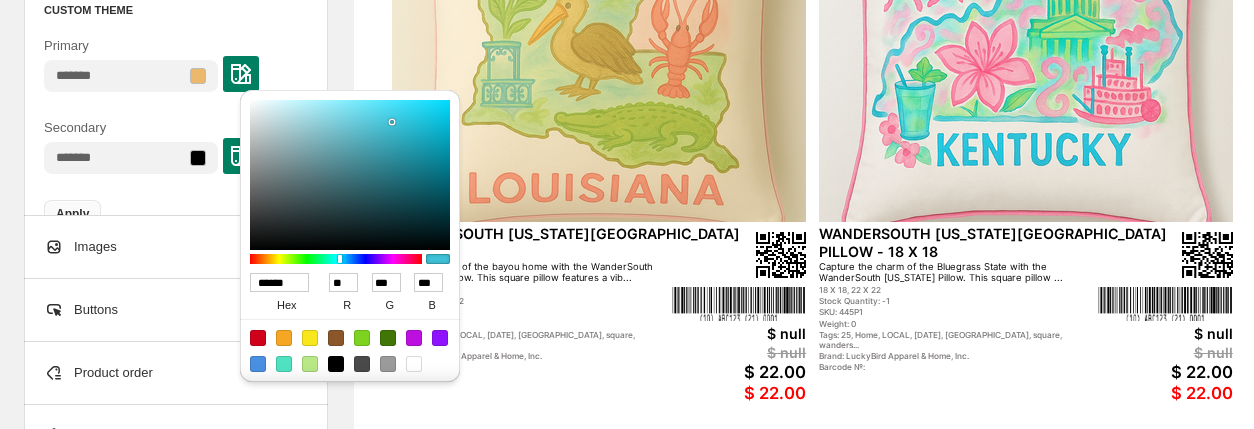 click on "Apply" at bounding box center [72, 214] 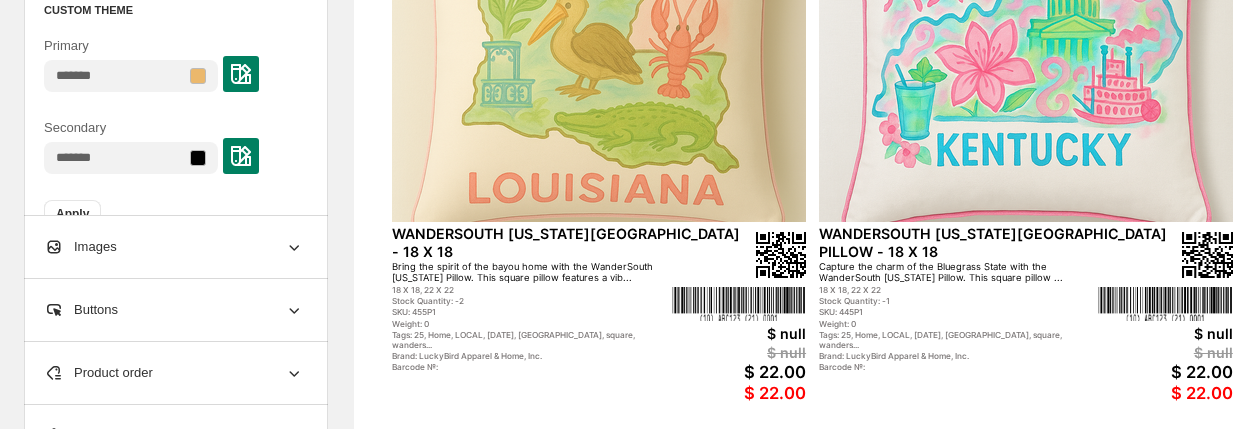 click on "Primary" at bounding box center (174, 64) 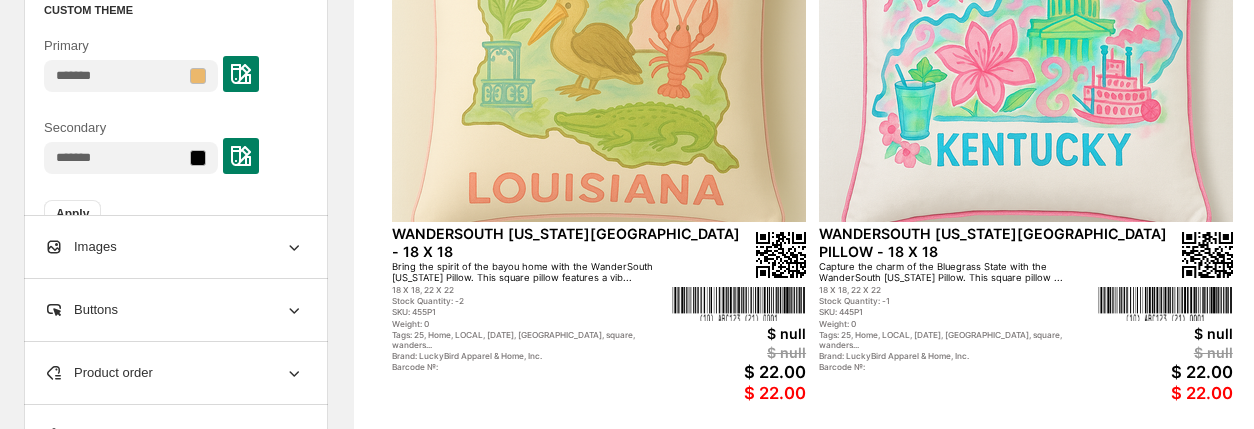 click at bounding box center (241, 74) 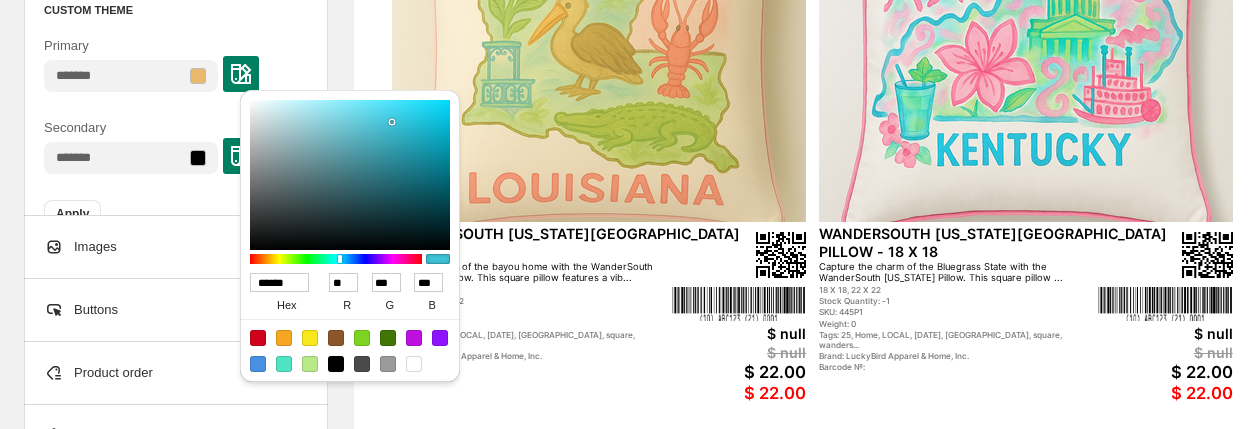 click on "hex" at bounding box center (286, 305) 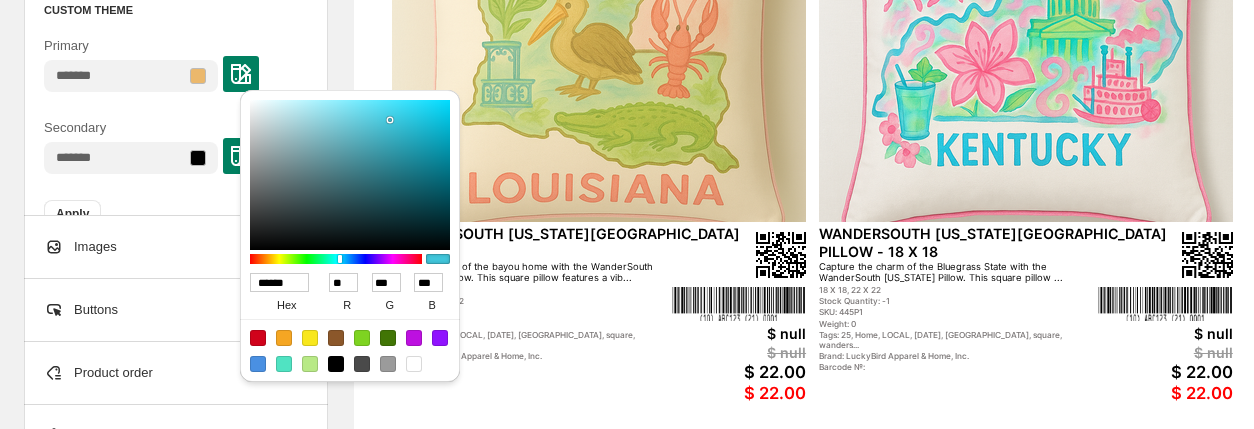 click at bounding box center (390, 120) 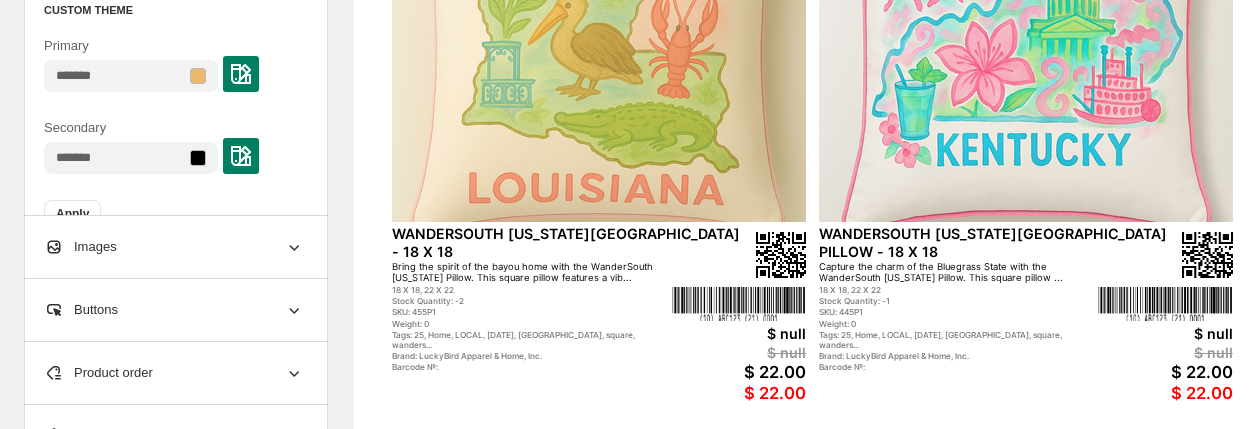 click at bounding box center (241, 74) 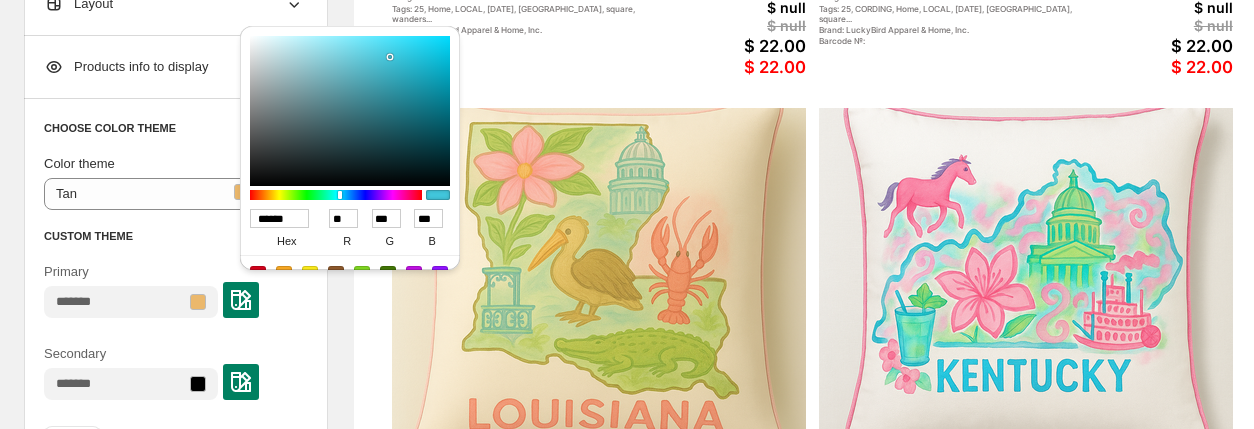 scroll, scrollTop: 664, scrollLeft: 0, axis: vertical 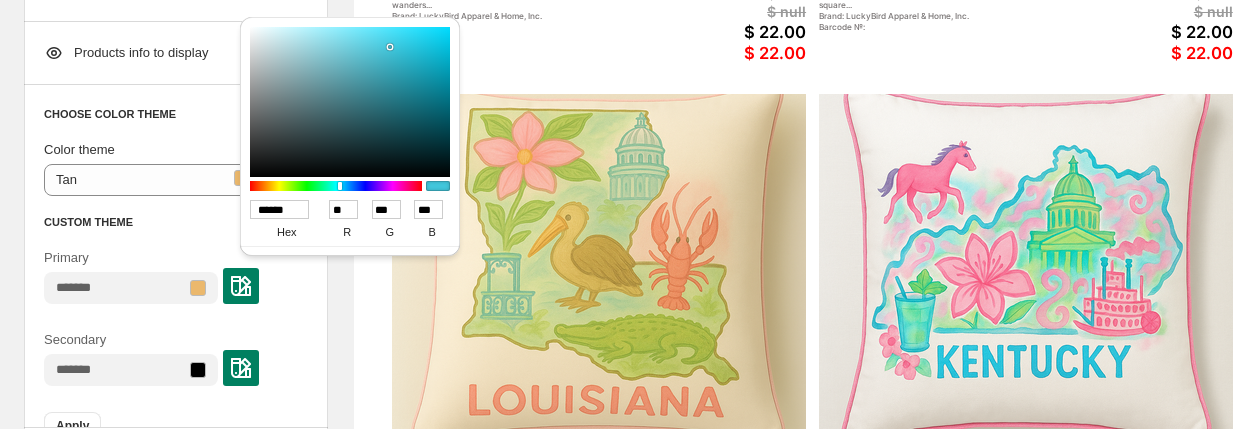 click at bounding box center (198, 288) 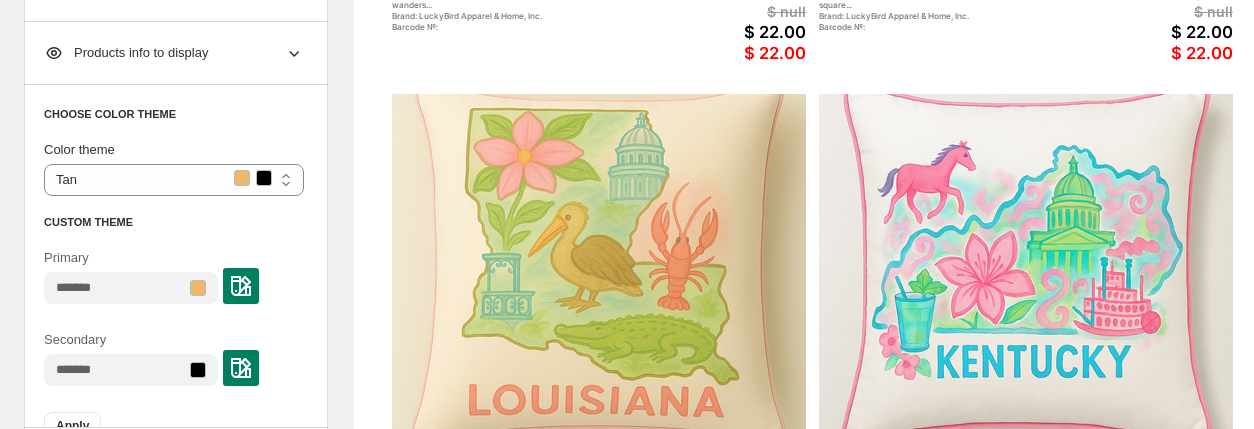 click at bounding box center (241, 286) 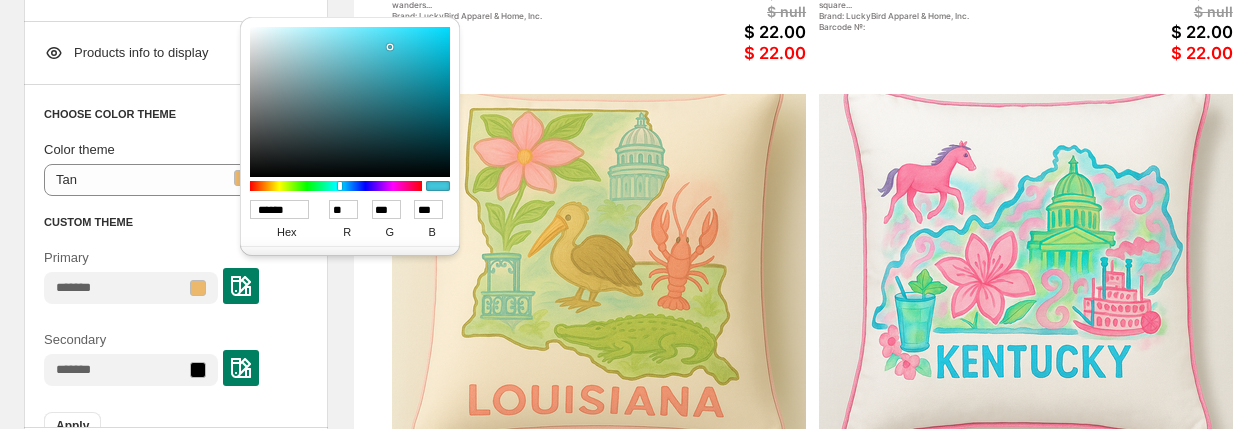 click at bounding box center (241, 286) 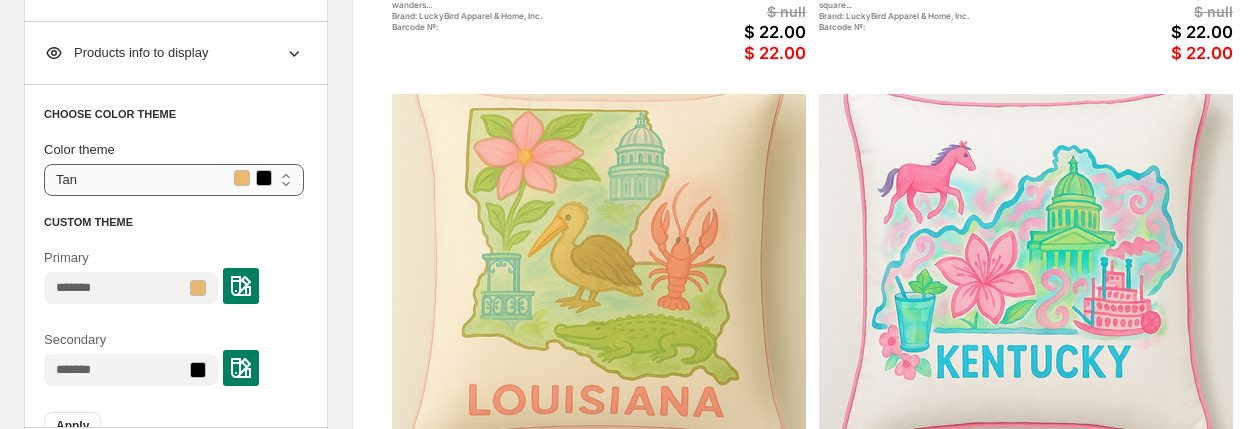 click on "**********" at bounding box center (174, 180) 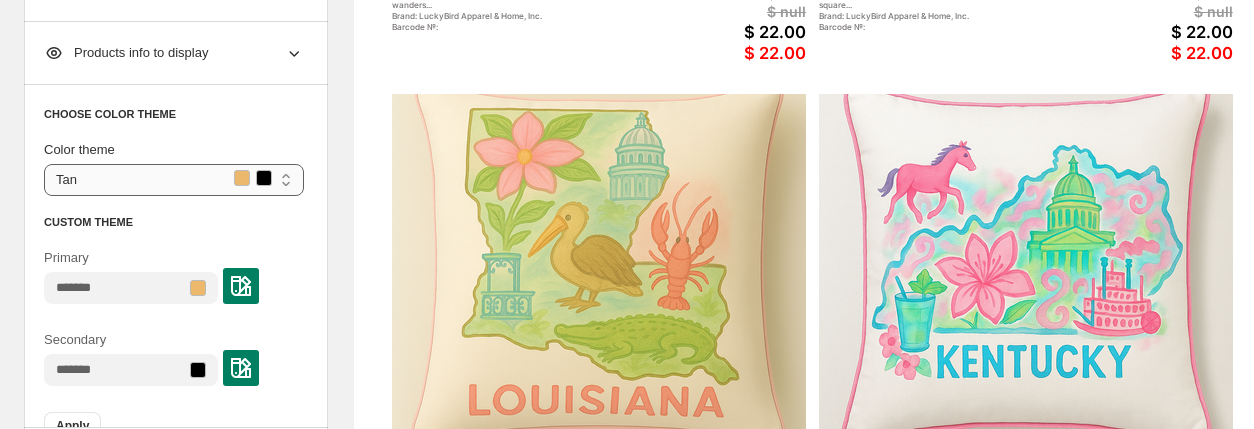 click on "**********" at bounding box center (174, 180) 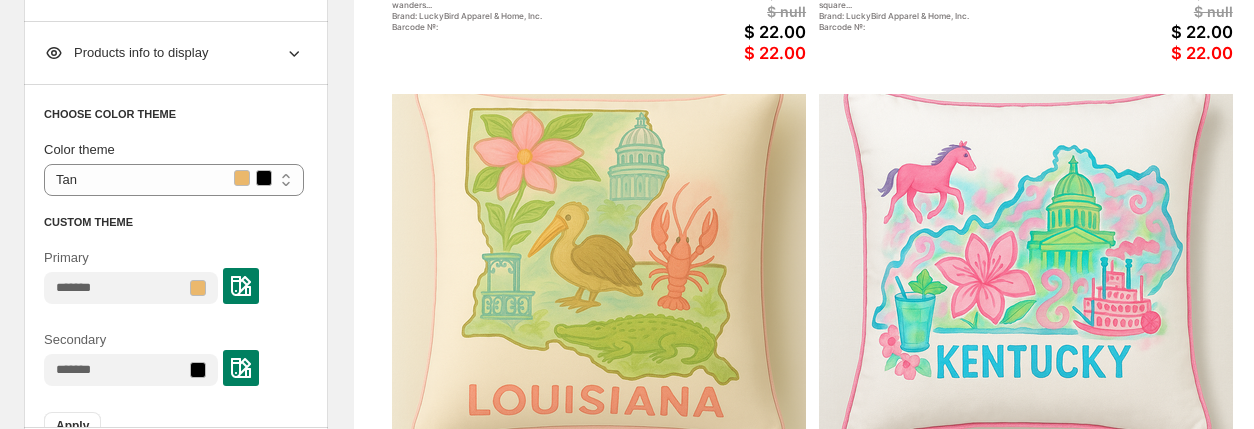 click at bounding box center [198, 288] 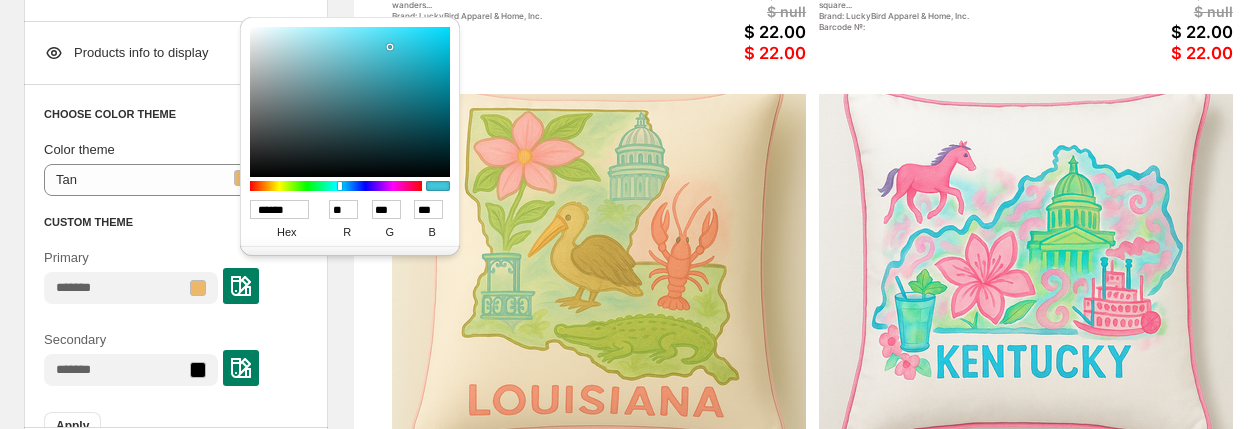 click on "Primary" at bounding box center (174, 276) 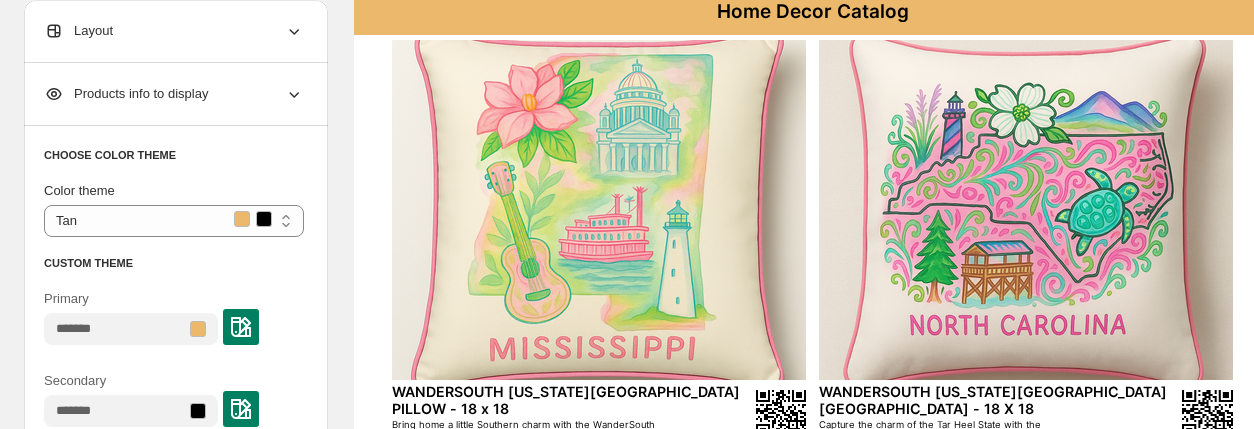 scroll, scrollTop: 0, scrollLeft: 0, axis: both 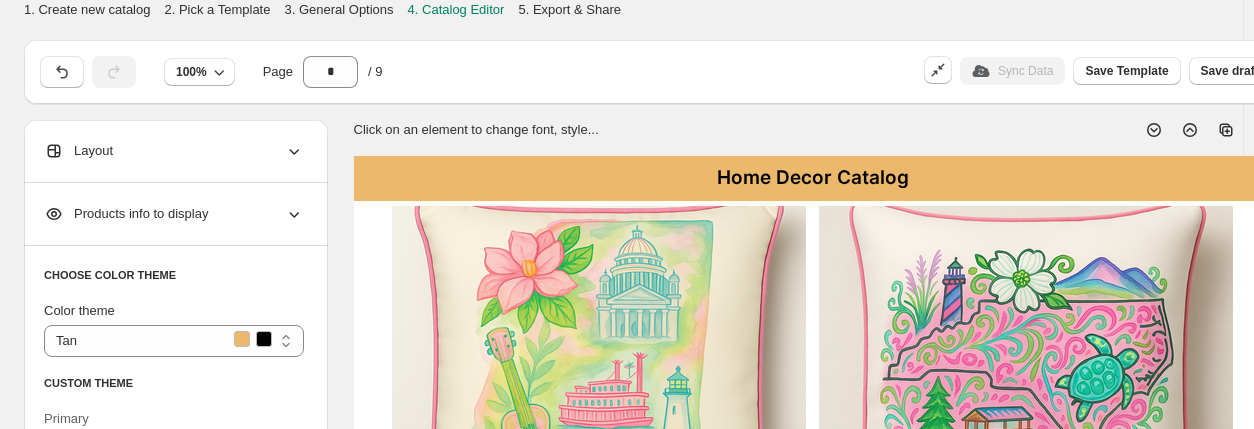 click on "Home Decor Catalog" at bounding box center [813, 178] 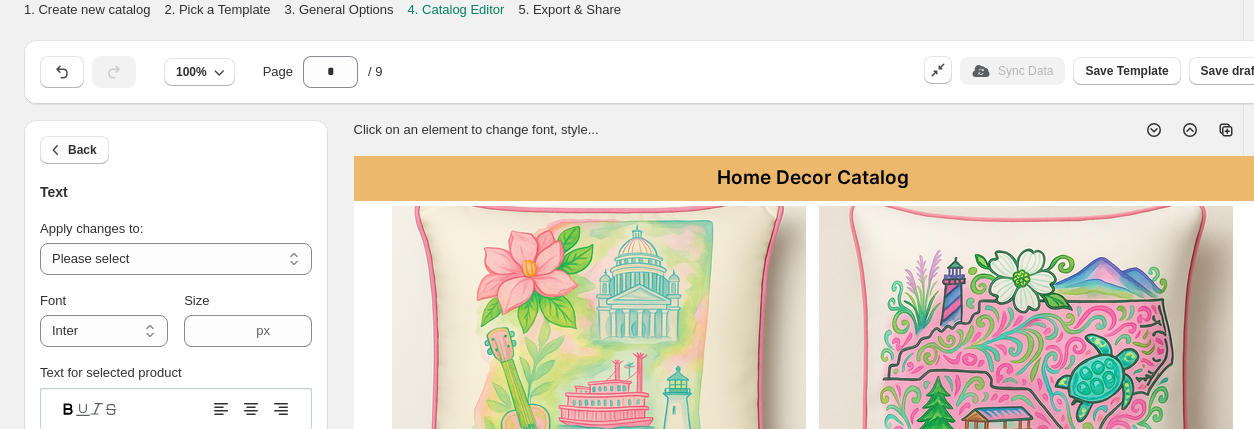 click on "Text" at bounding box center (176, 192) 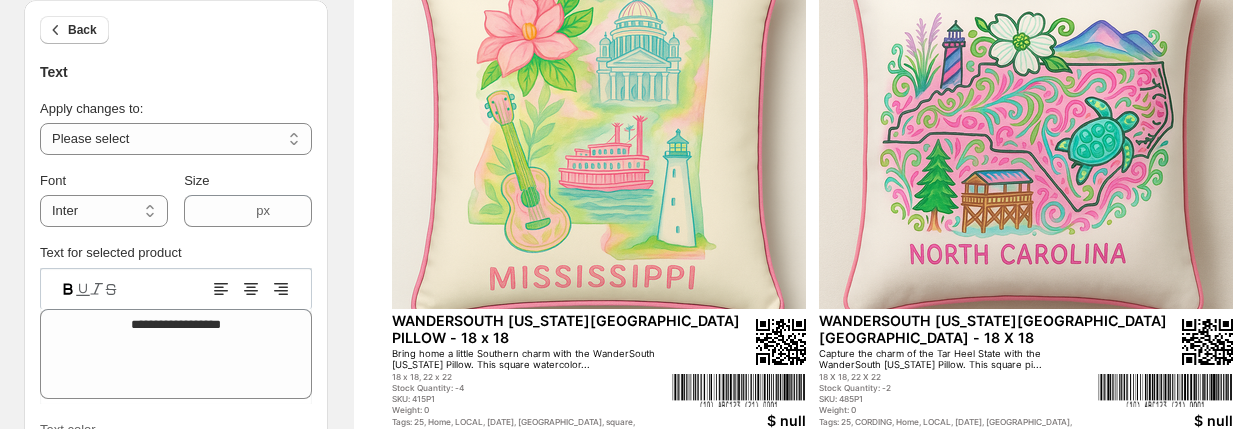 scroll, scrollTop: 240, scrollLeft: 0, axis: vertical 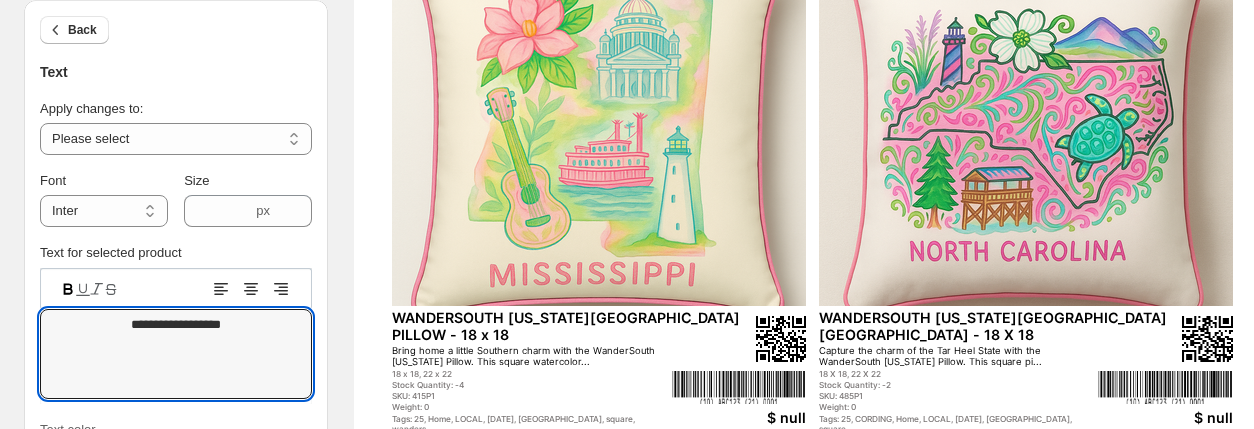 drag, startPoint x: 243, startPoint y: 325, endPoint x: 34, endPoint y: 351, distance: 210.61102 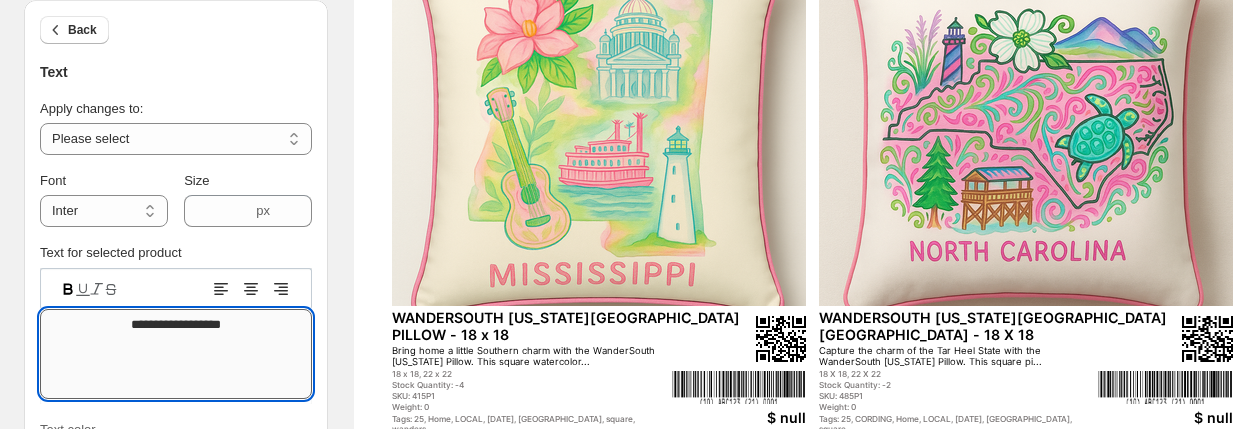 type on "**********" 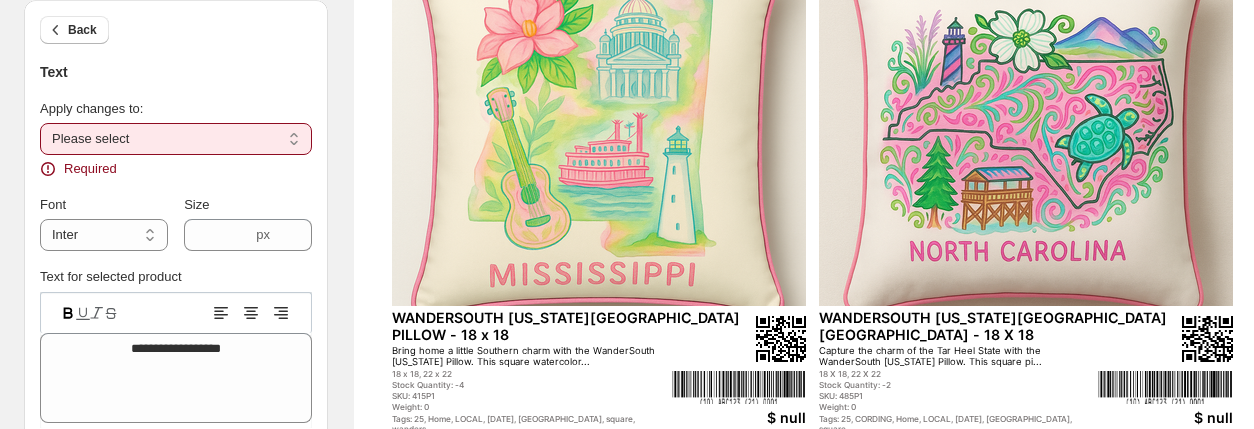 click on "**********" at bounding box center [176, 139] 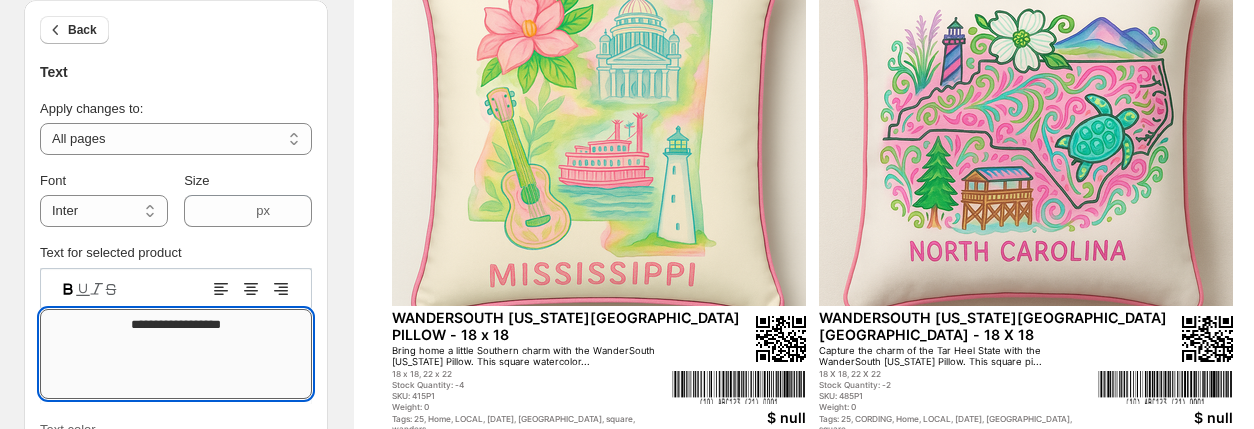 click on "**********" at bounding box center [176, 354] 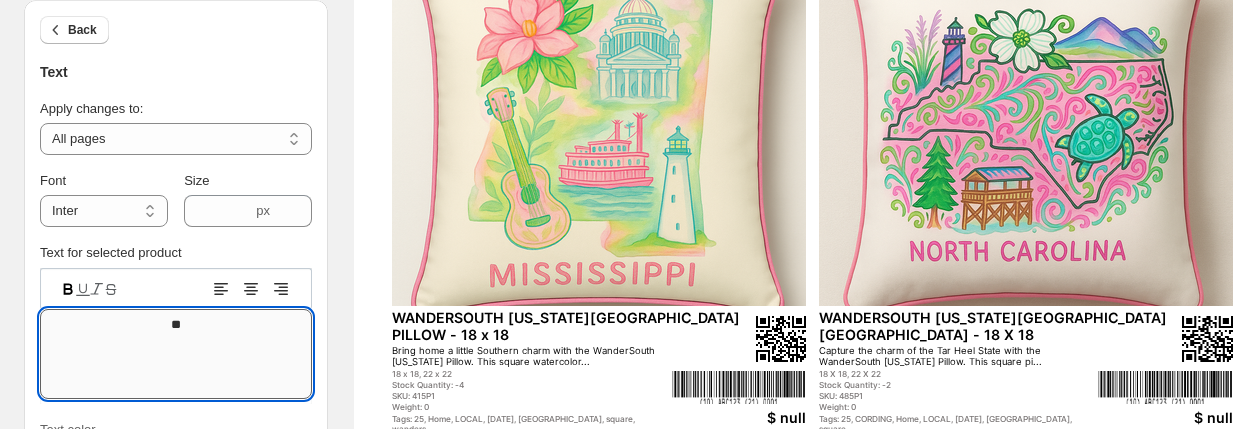 type on "*" 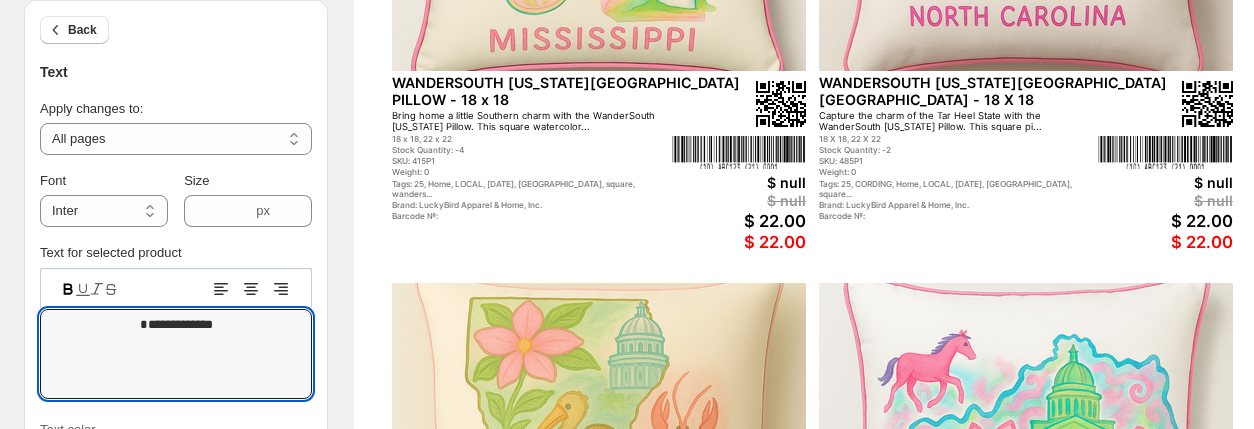 scroll, scrollTop: 478, scrollLeft: 0, axis: vertical 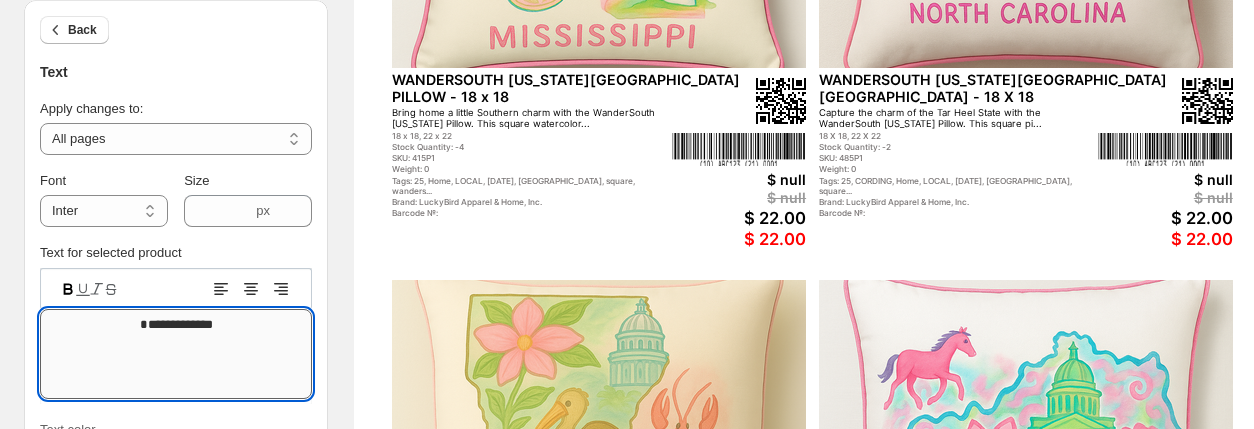 click on "**********" at bounding box center [176, 354] 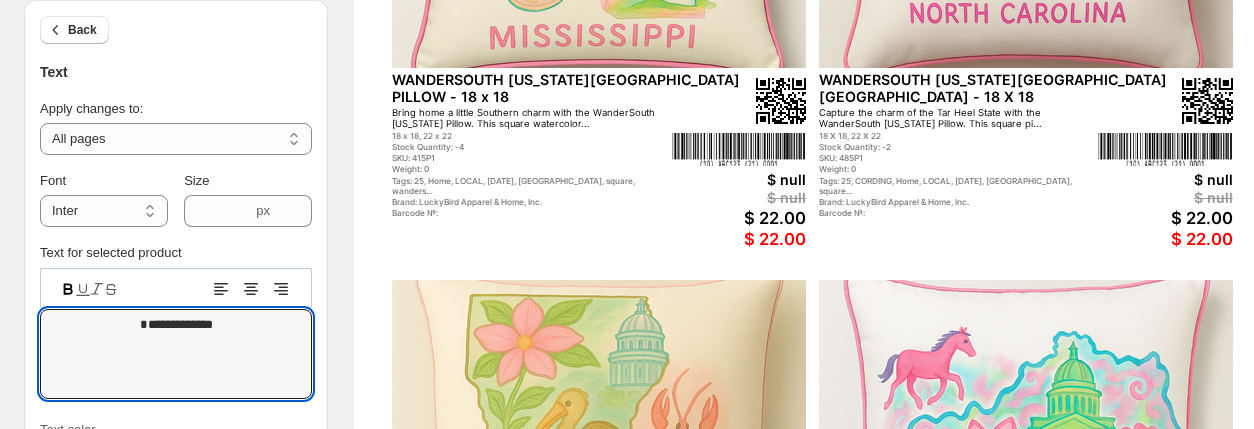 type on "**********" 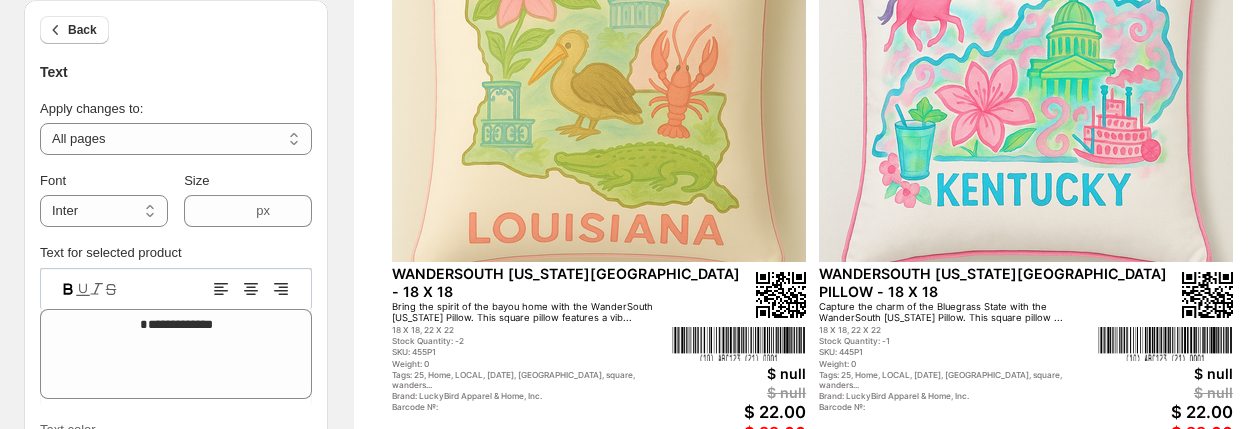 scroll, scrollTop: 838, scrollLeft: 0, axis: vertical 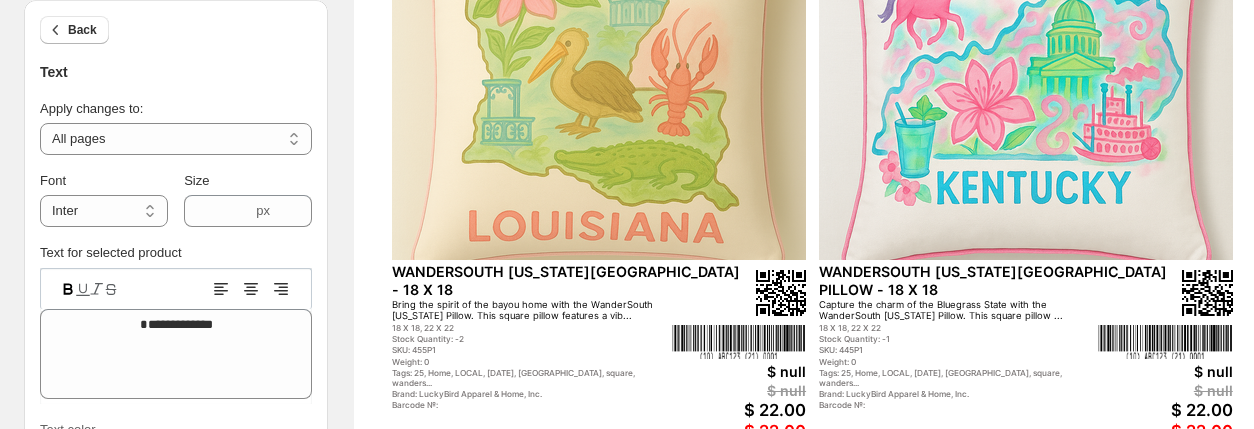 drag, startPoint x: 223, startPoint y: 73, endPoint x: 232, endPoint y: 53, distance: 21.931713 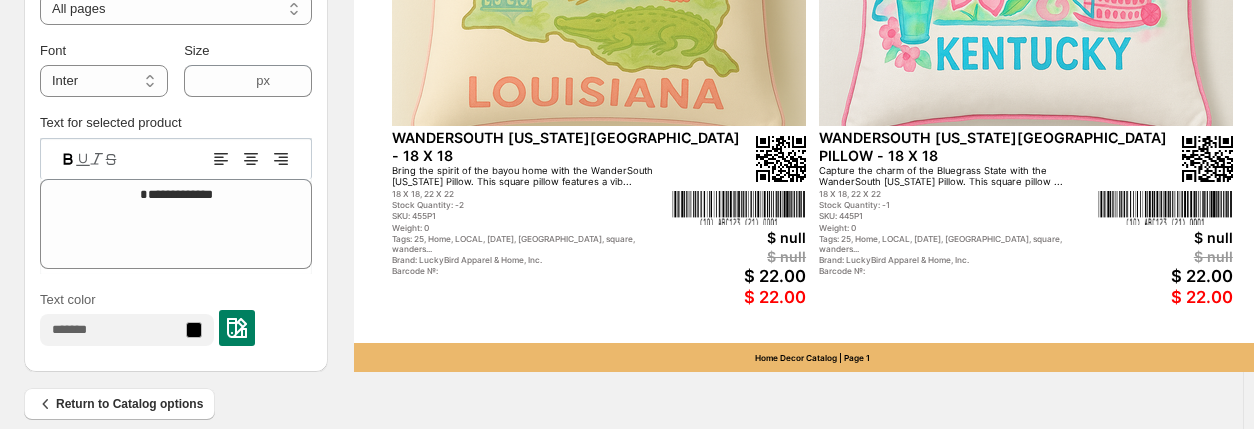scroll, scrollTop: 996, scrollLeft: 0, axis: vertical 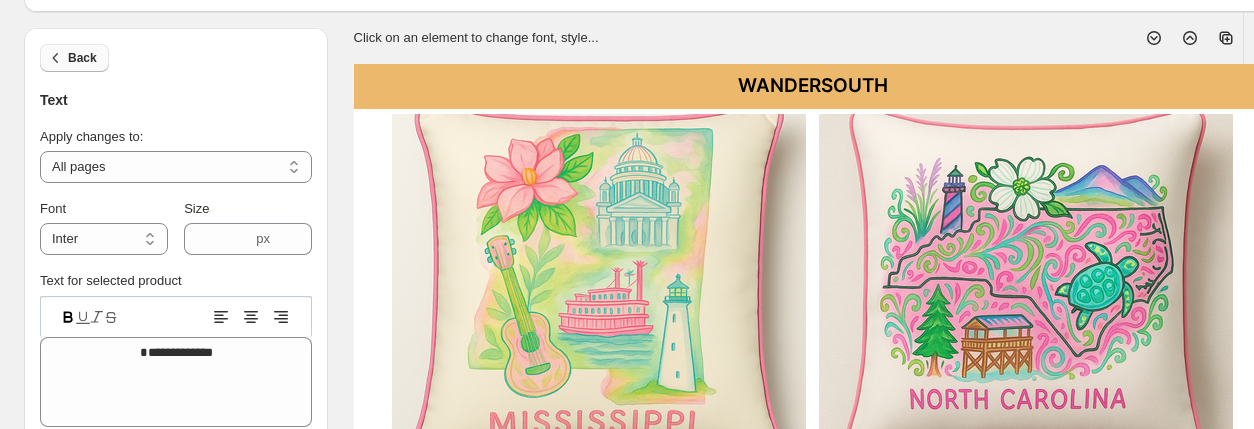 click on "Back" at bounding box center [82, 58] 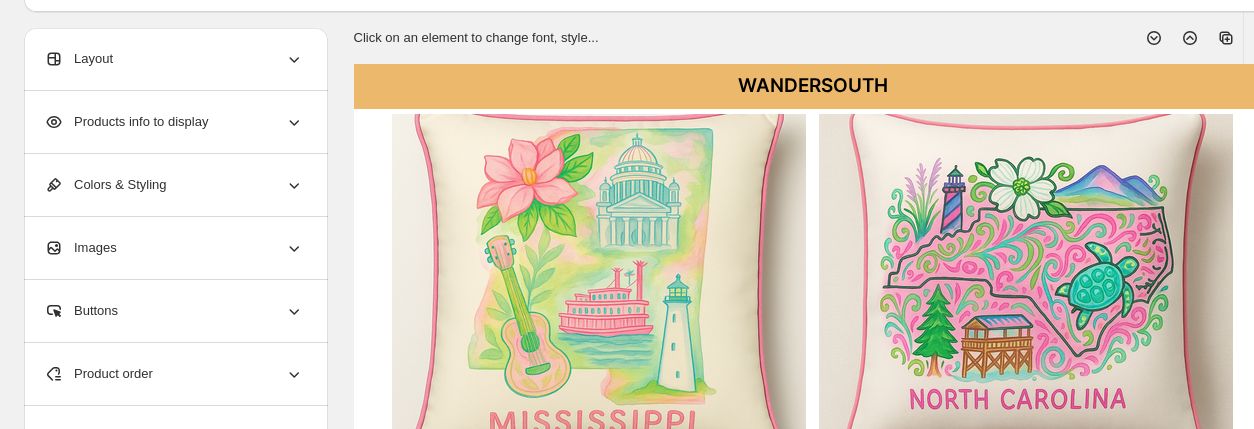 click on "Colors & Styling" at bounding box center (105, 185) 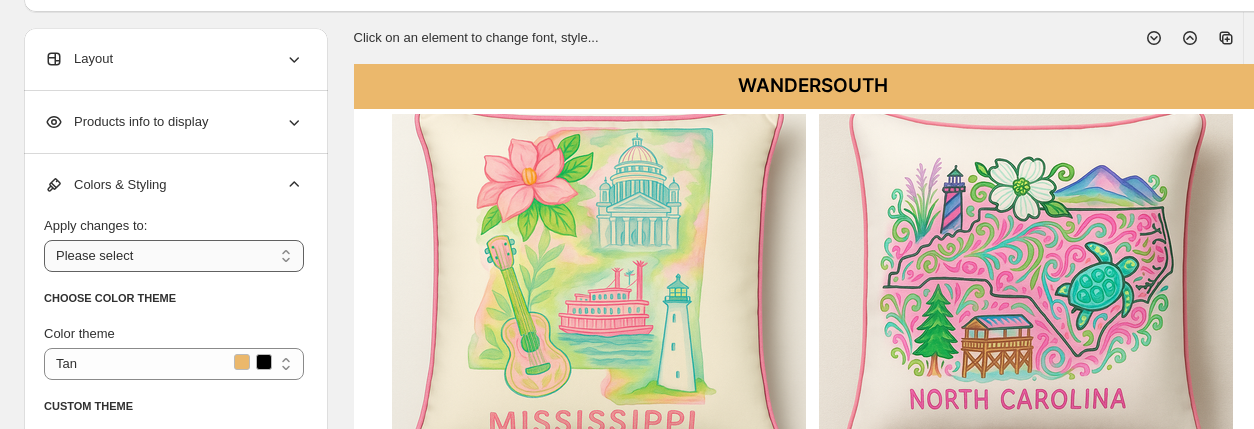 click on "**********" at bounding box center [174, 256] 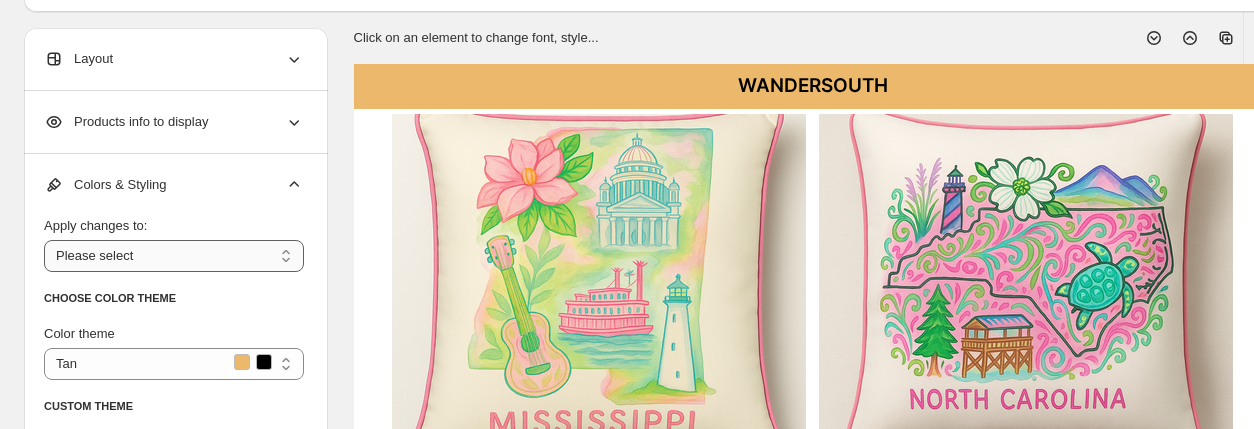 select on "**********" 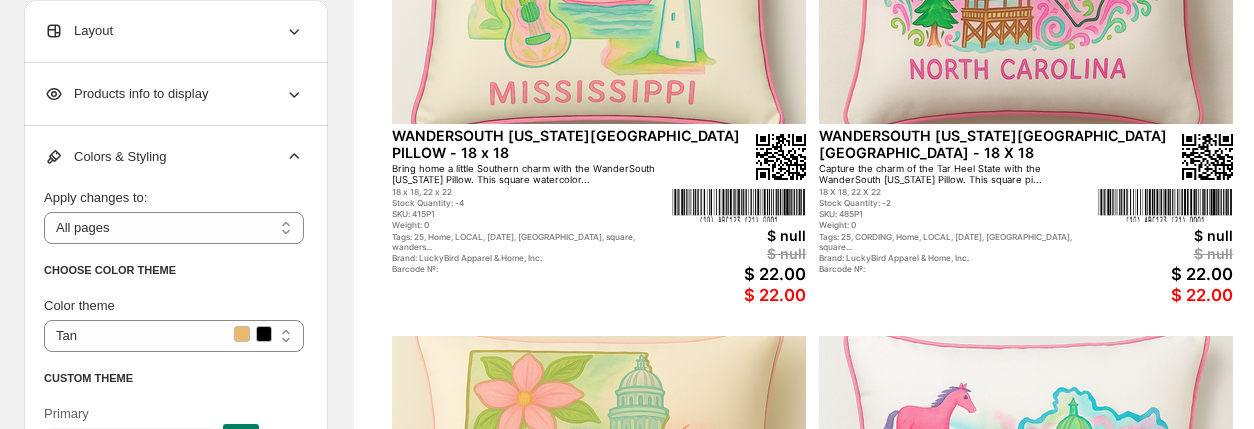 scroll, scrollTop: 433, scrollLeft: 0, axis: vertical 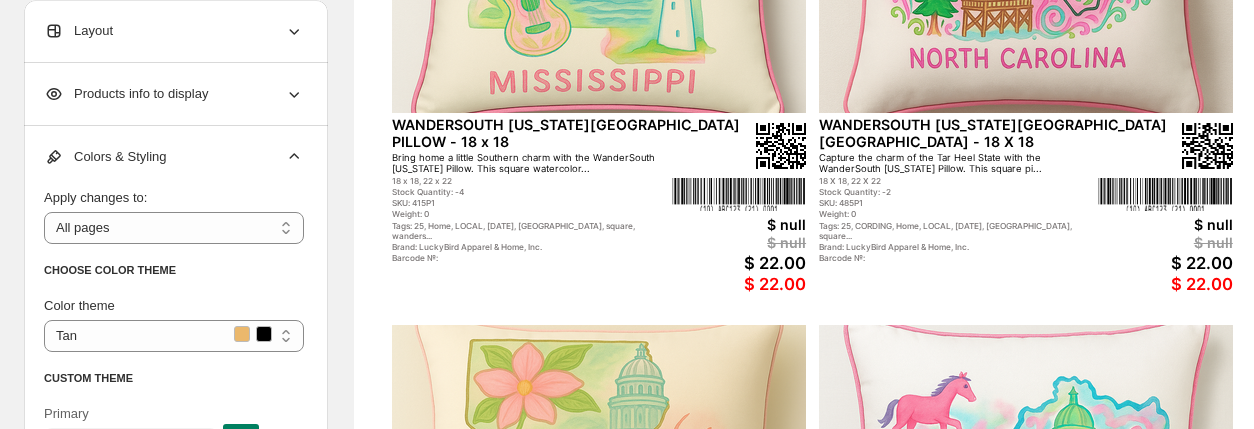 click on "Primary" at bounding box center [174, 432] 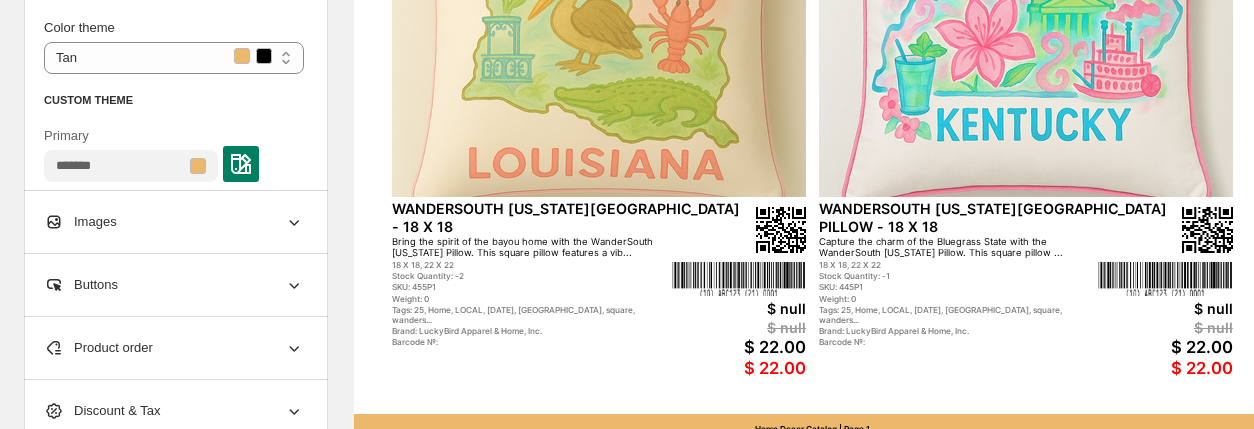 scroll, scrollTop: 892, scrollLeft: 0, axis: vertical 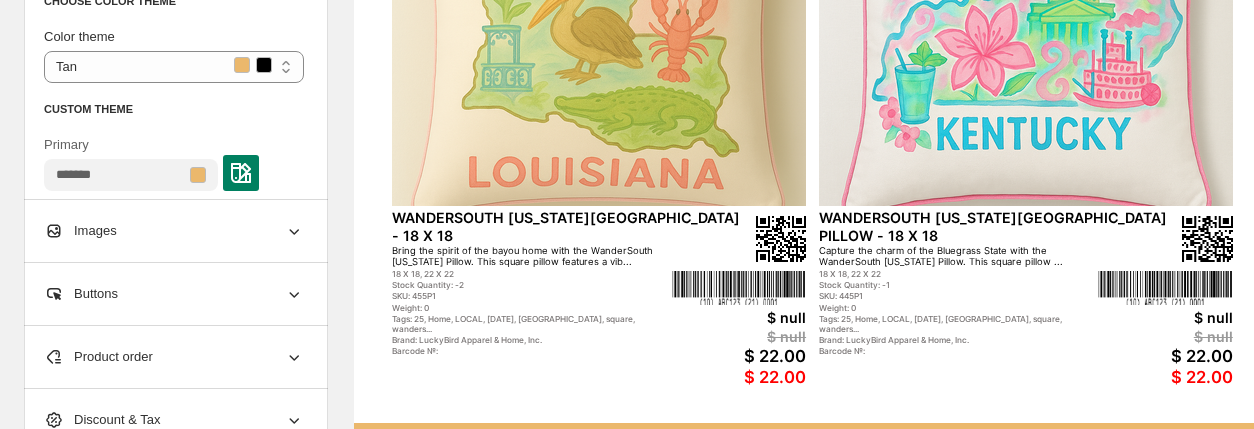 click at bounding box center (241, 173) 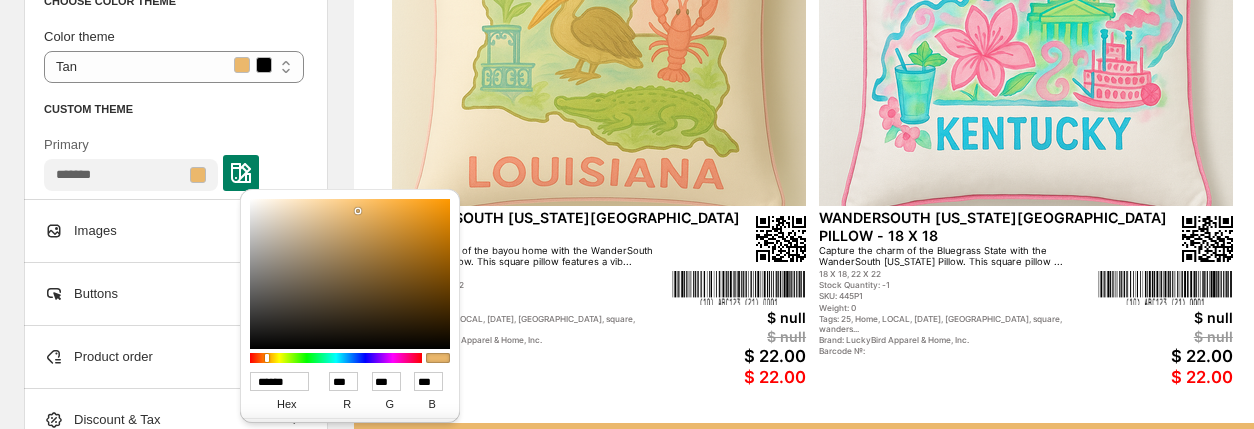 click on "******" at bounding box center (279, 381) 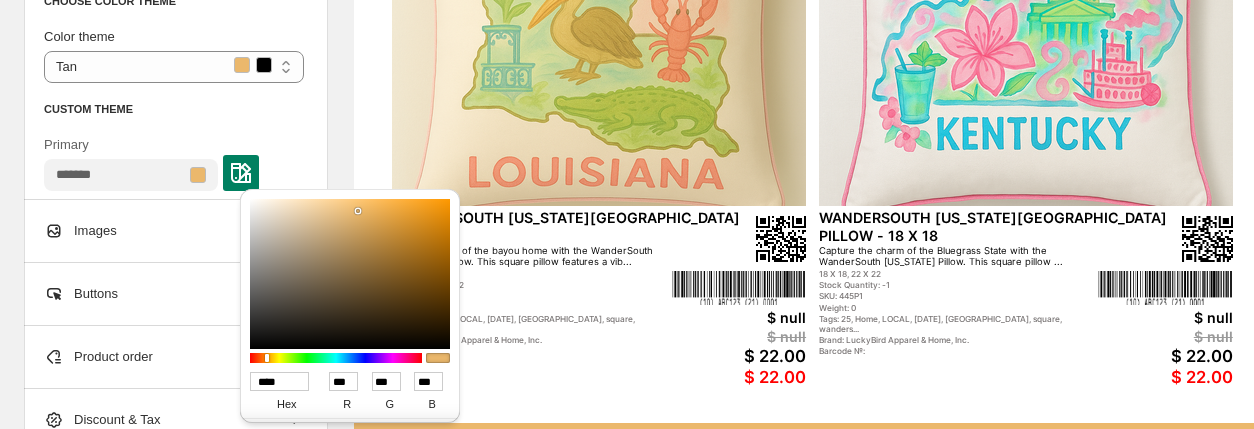 type on "***" 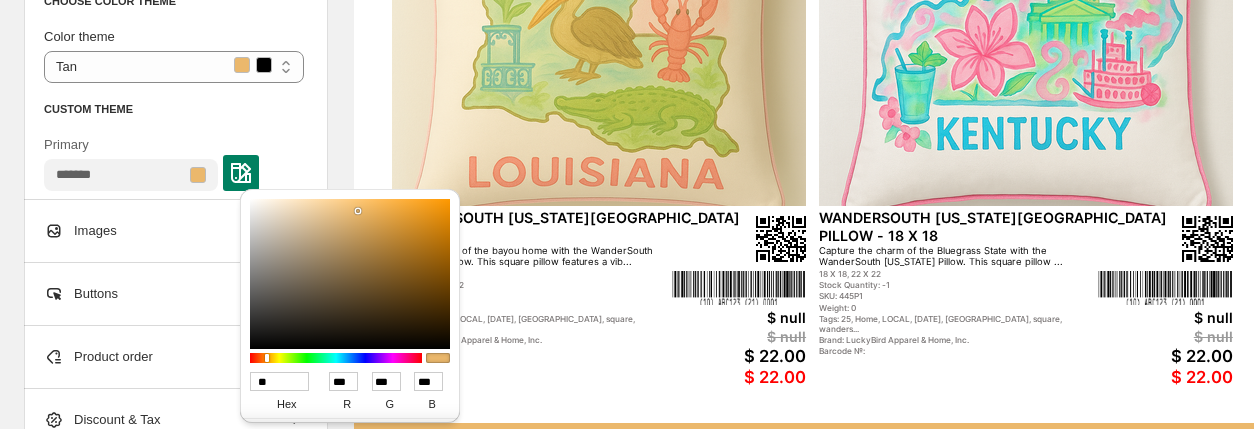 type on "*" 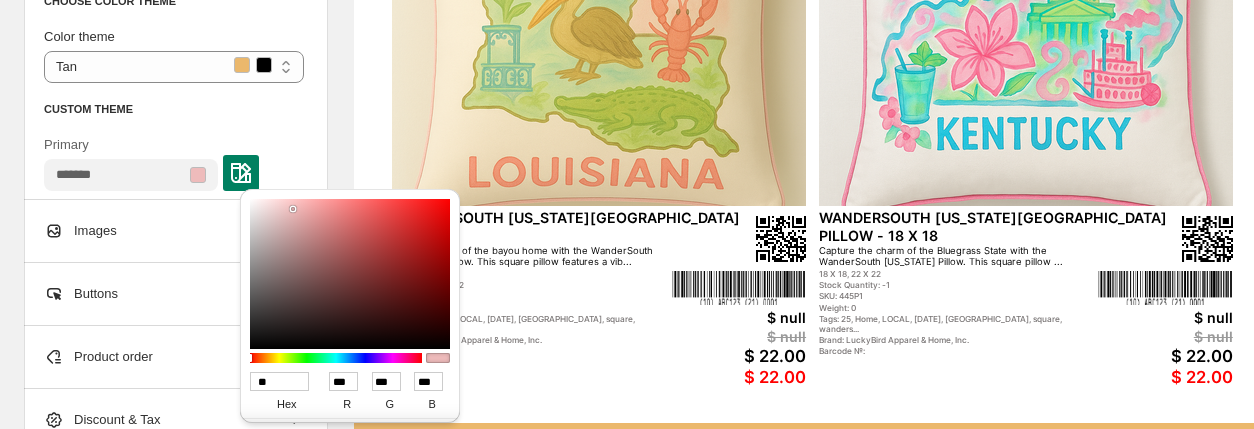 type on "***" 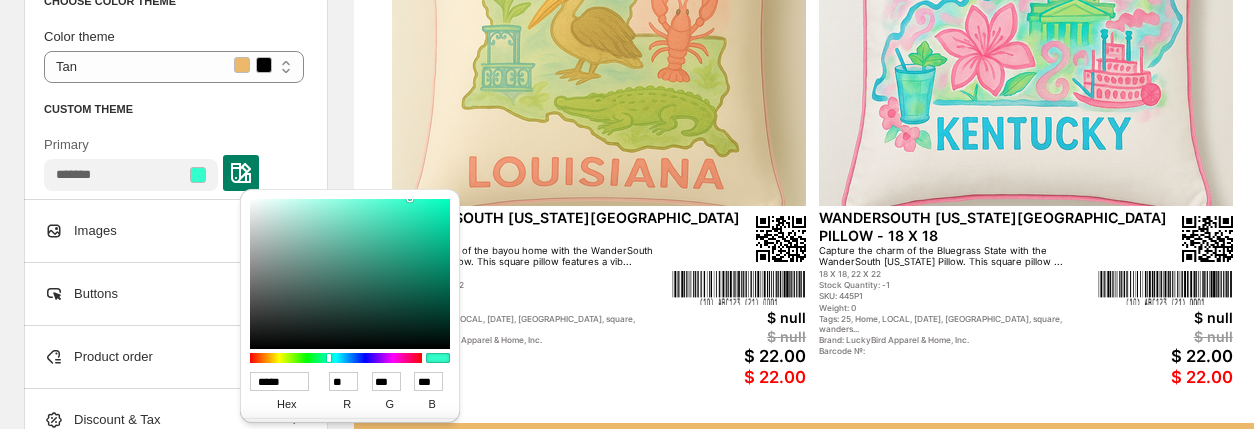 type on "******" 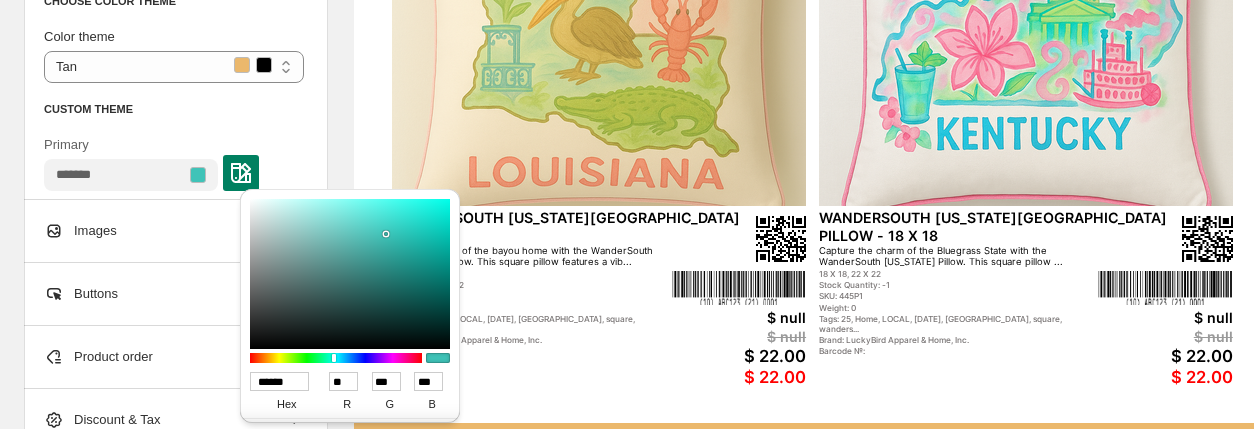 type on "******" 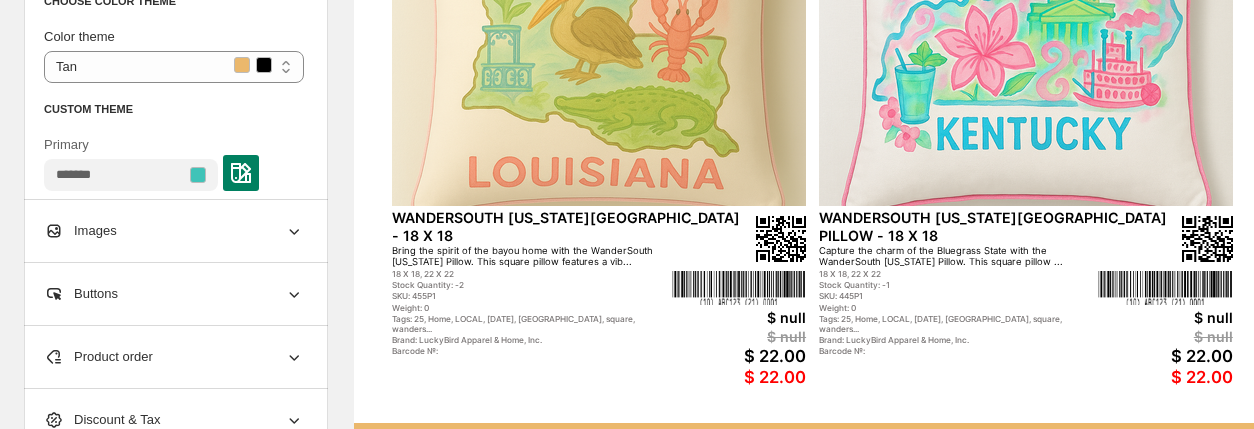 scroll, scrollTop: 996, scrollLeft: 0, axis: vertical 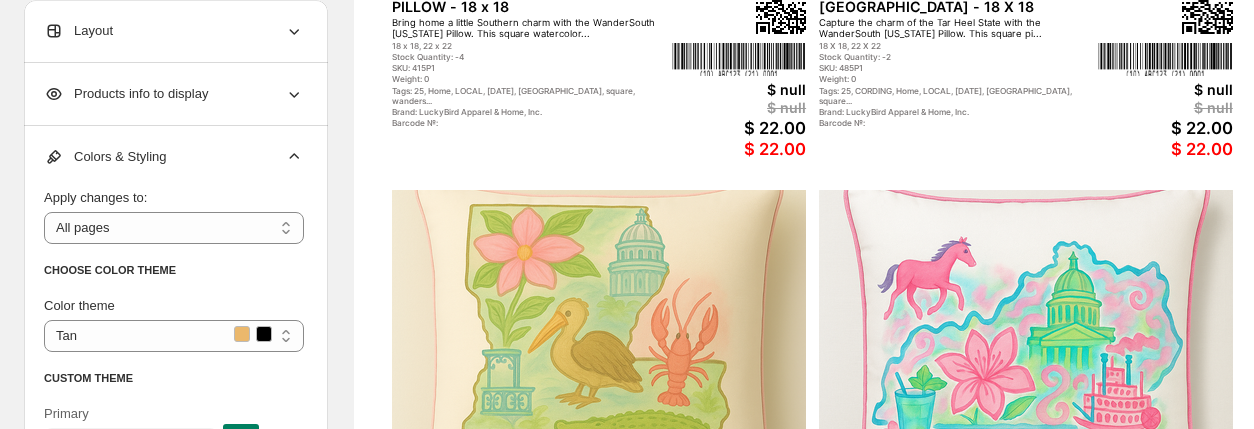 click on "**********" at bounding box center [176, 297] 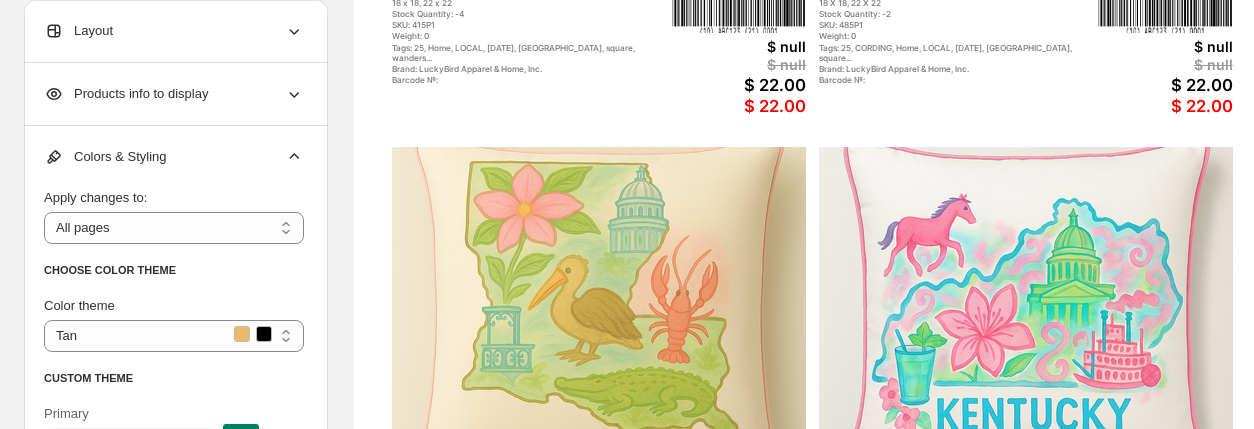 scroll, scrollTop: 618, scrollLeft: 0, axis: vertical 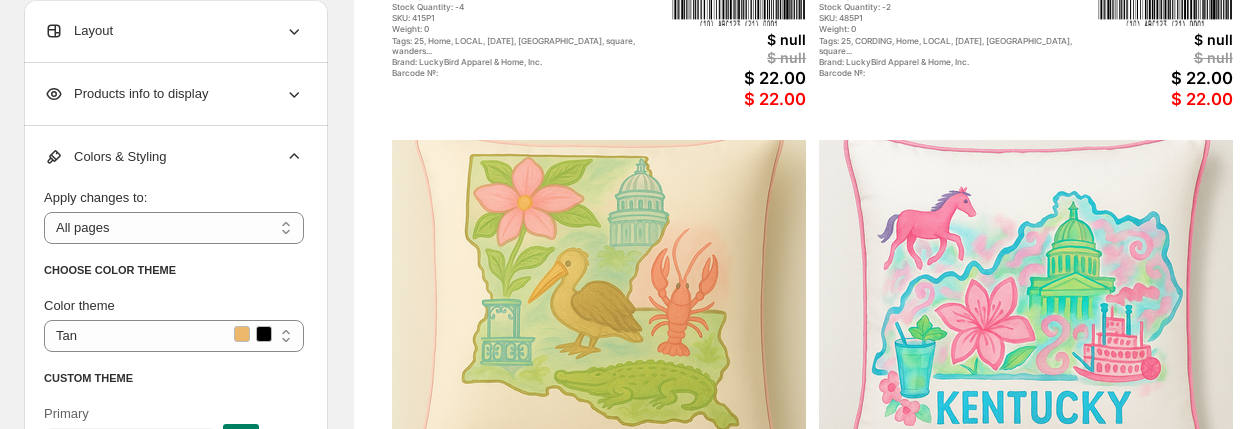 click on "CHOOSE COLOR THEME" at bounding box center [174, 270] 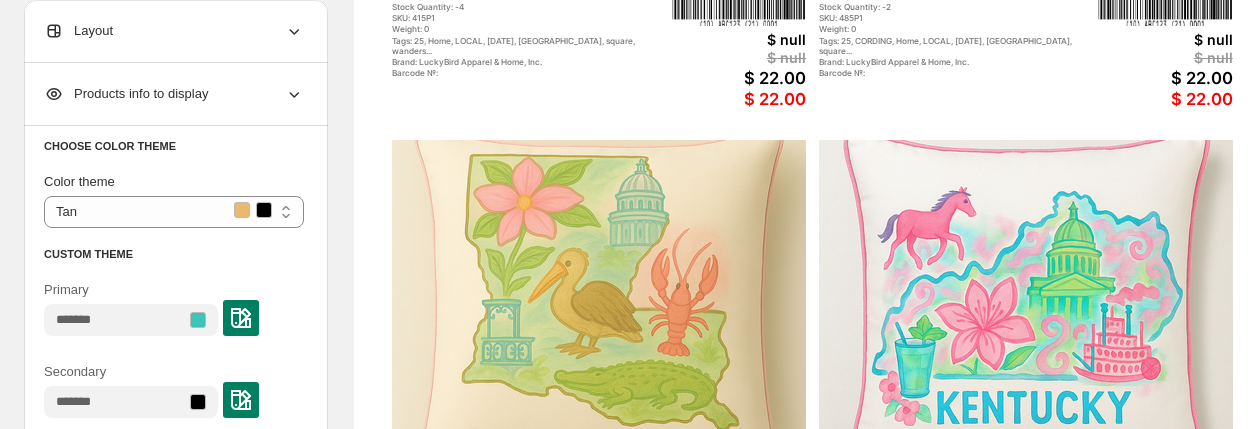 scroll, scrollTop: 139, scrollLeft: 0, axis: vertical 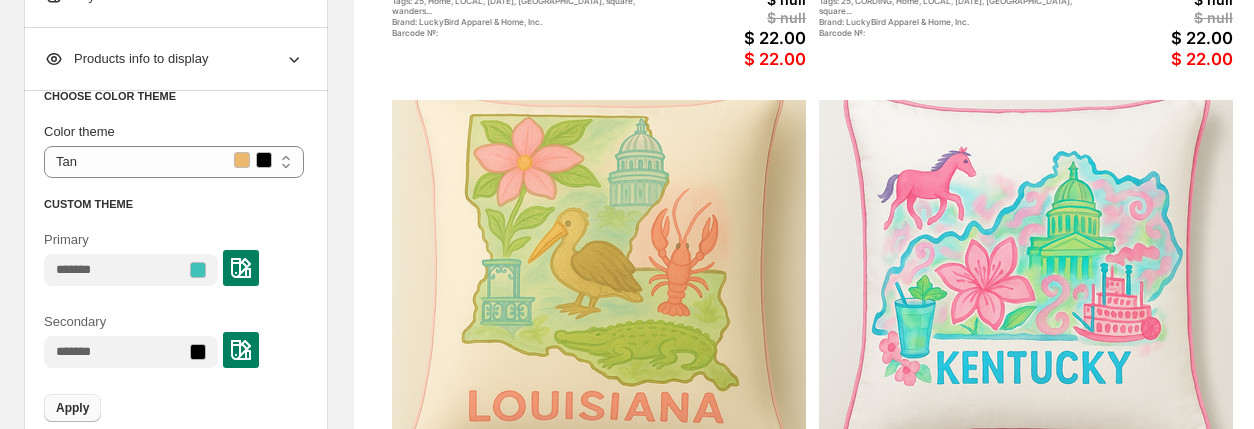 click on "Apply" at bounding box center (72, 408) 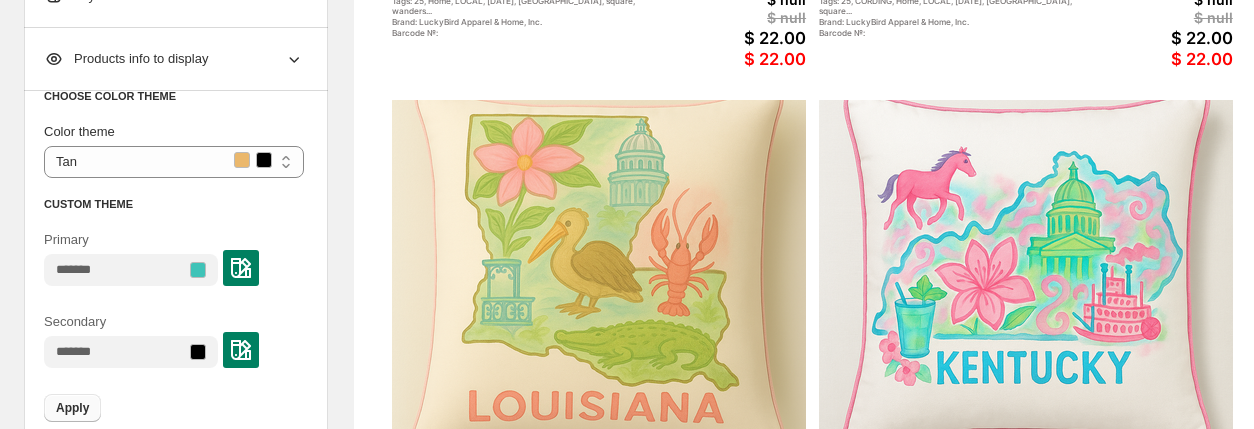 click on "Apply" at bounding box center (72, 408) 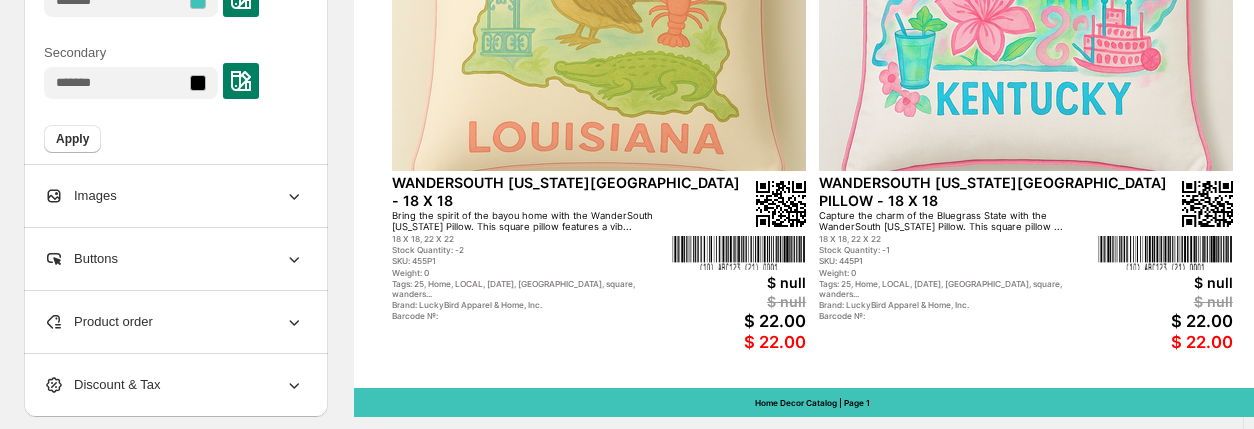 scroll, scrollTop: 929, scrollLeft: 0, axis: vertical 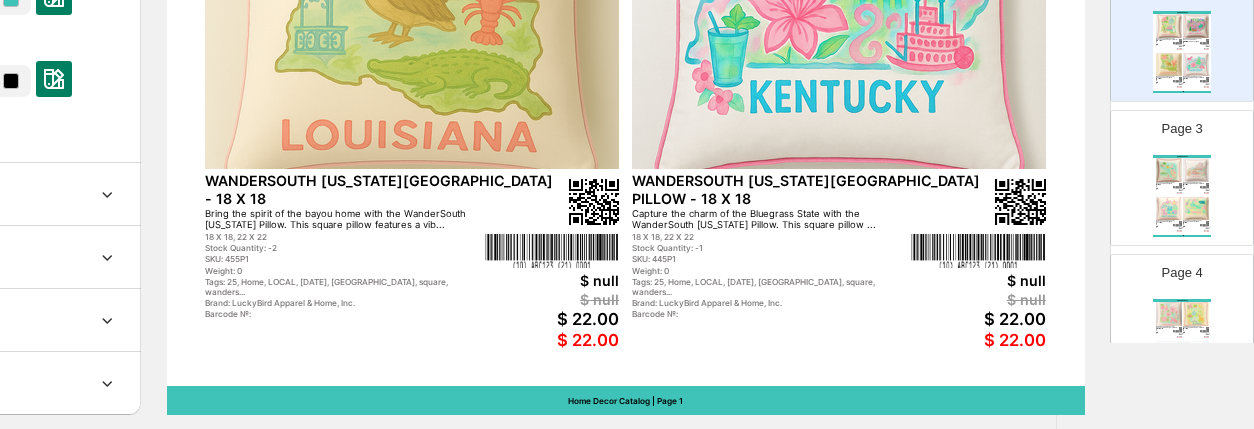 click on "WANDERSOUTH [US_STATE][GEOGRAPHIC_DATA] - 18 X 18" at bounding box center (1194, 221) 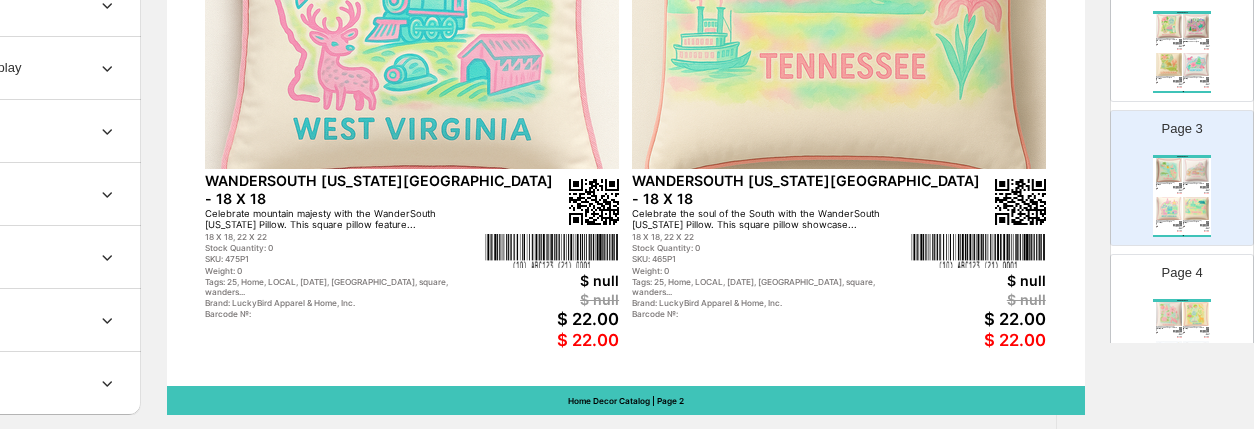 scroll, scrollTop: 0, scrollLeft: 0, axis: both 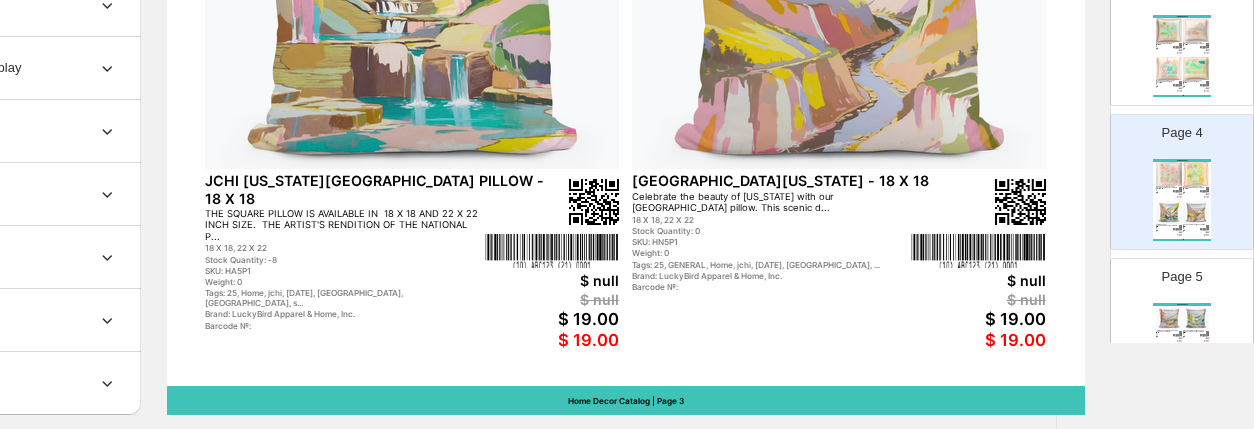 click on "Drag & Drop Add Page Page 1 Page 2  WANDERSOUTH
WANDERSOUTH [US_STATE][GEOGRAPHIC_DATA] [GEOGRAPHIC_DATA] - 18 x 18
Bring home a little Southern charm with the WanderSouth [US_STATE] Pillow. This square watercolor... 18 x 18, 22 x 22 Stock Quantity:  -4 SKU:  415P1 Weight:  0 Tags:  25, Home, LOCAL, [DATE], Pillow, square, wanders... Brand:  LuckyBird Apparel & Home, Inc. Barcode №:   $ null $ null $ 22.00 $ 22.00 WANDERSOUTH [US_STATE][GEOGRAPHIC_DATA] [GEOGRAPHIC_DATA] - 18 X 18
Capture the charm of the Tar Heel State with the WanderSouth [US_STATE] Pillow. This square pi... 18 X 18, 22 X 22 Stock Quantity:  -2 SKU:  485P1 Weight:  0 Tags:  25, CORDING, Home, LOCAL, [DATE], Pillow, square... Brand:  LuckyBird Apparel & Home, Inc. Barcode №:   $ null $ null $ 22.00 $ 22.00 WANDERSOUTH [US_STATE][GEOGRAPHIC_DATA] PILLOW - 18 X 18 Bring the spirit of the bayou home with the WanderSouth [US_STATE] Pillow. This square pillow features a vib... 18 X 18, 22 X 22 Stock Quantity:  -2 SKU:  455P1 Weight:  0 Barcode №:   $ null $ null" at bounding box center [1182, 171] 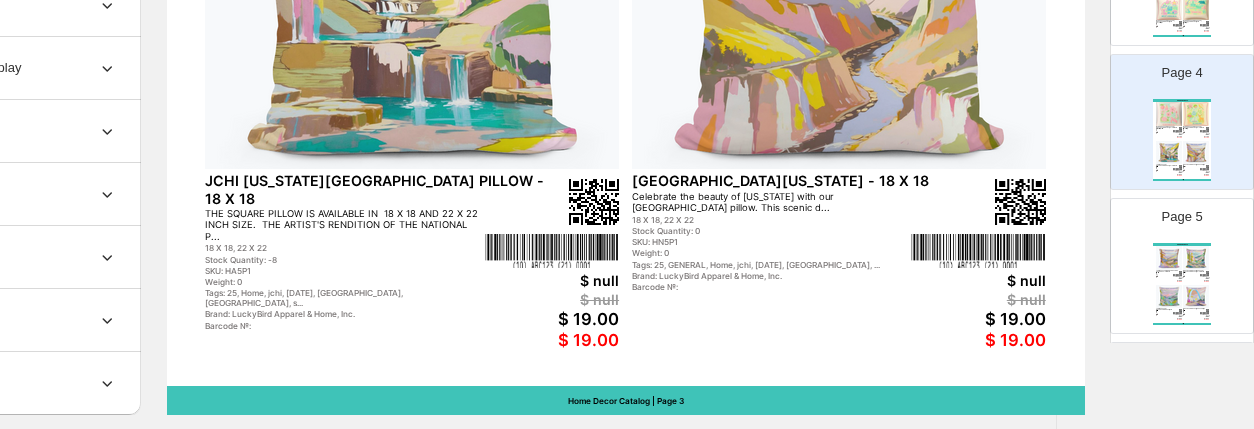 scroll, scrollTop: 653, scrollLeft: 0, axis: vertical 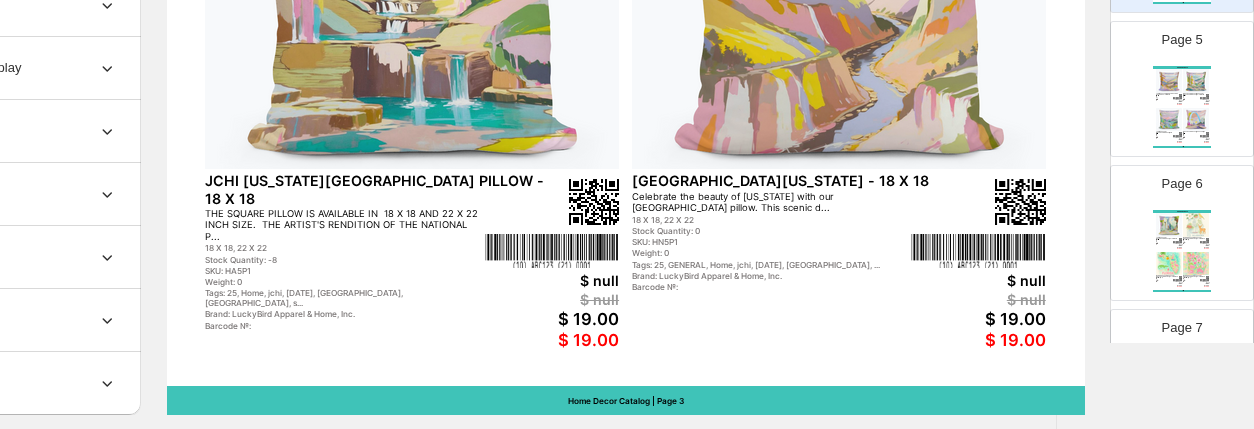 click on "Drag & Drop Add Page Page 1 Page 2  WANDERSOUTH
WANDERSOUTH [US_STATE][GEOGRAPHIC_DATA] [GEOGRAPHIC_DATA] - 18 x 18
Bring home a little Southern charm with the WanderSouth [US_STATE] Pillow. This square watercolor... 18 x 18, 22 x 22 Stock Quantity:  -4 SKU:  415P1 Weight:  0 Tags:  25, Home, LOCAL, [DATE], Pillow, square, wanders... Brand:  LuckyBird Apparel & Home, Inc. Barcode №:   $ null $ null $ 22.00 $ 22.00 WANDERSOUTH [US_STATE][GEOGRAPHIC_DATA] [GEOGRAPHIC_DATA] - 18 X 18
Capture the charm of the Tar Heel State with the WanderSouth [US_STATE] Pillow. This square pi... 18 X 18, 22 X 22 Stock Quantity:  -2 SKU:  485P1 Weight:  0 Tags:  25, CORDING, Home, LOCAL, [DATE], Pillow, square... Brand:  LuckyBird Apparel & Home, Inc. Barcode №:   $ null $ null $ 22.00 $ 22.00 WANDERSOUTH [US_STATE][GEOGRAPHIC_DATA] PILLOW - 18 X 18 Bring the spirit of the bayou home with the WanderSouth [US_STATE] Pillow. This square pillow features a vib... 18 X 18, 22 X 22 Stock Quantity:  -2 SKU:  455P1 Weight:  0 Barcode №:   $ null $ null" at bounding box center (1182, 171) 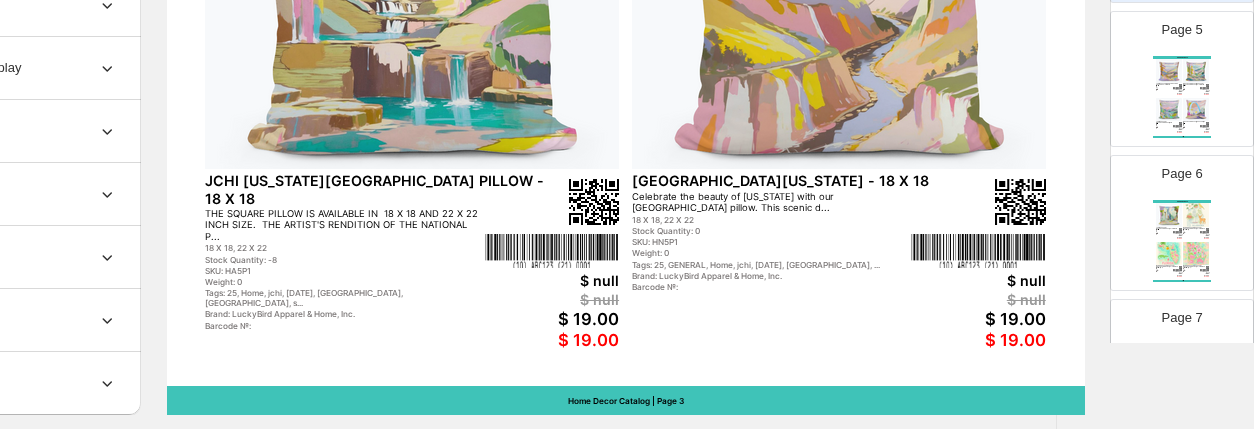 click at bounding box center (1169, 110) 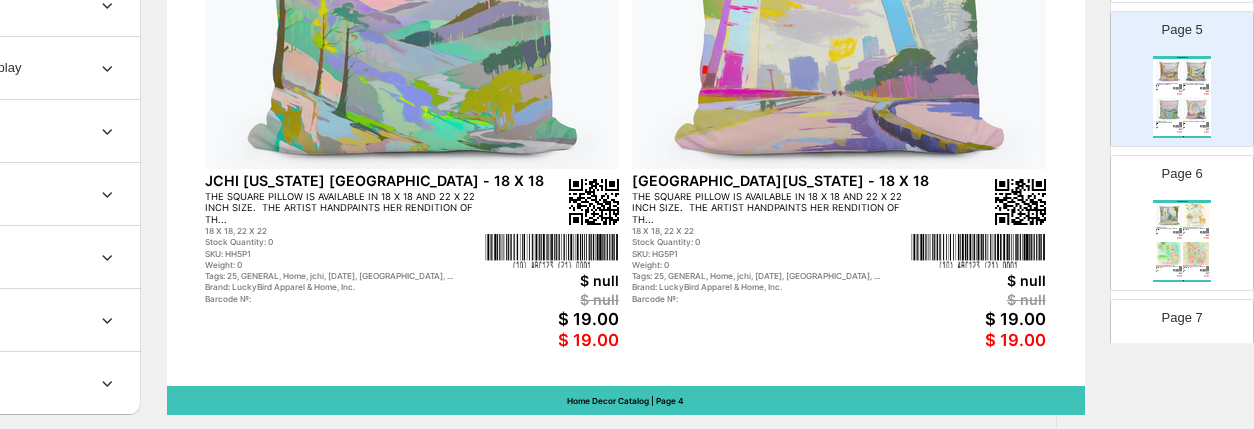 click at bounding box center [1196, 254] 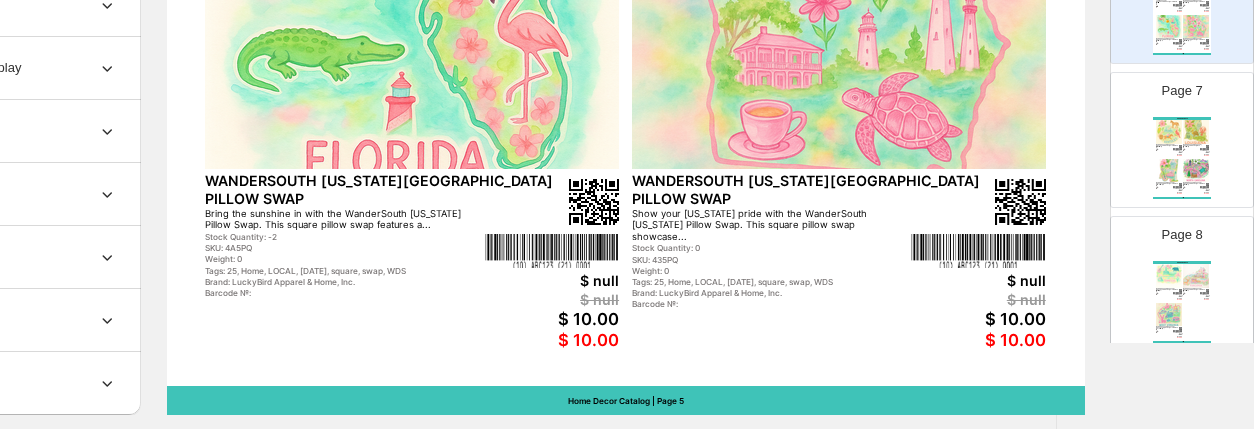 scroll, scrollTop: 933, scrollLeft: 0, axis: vertical 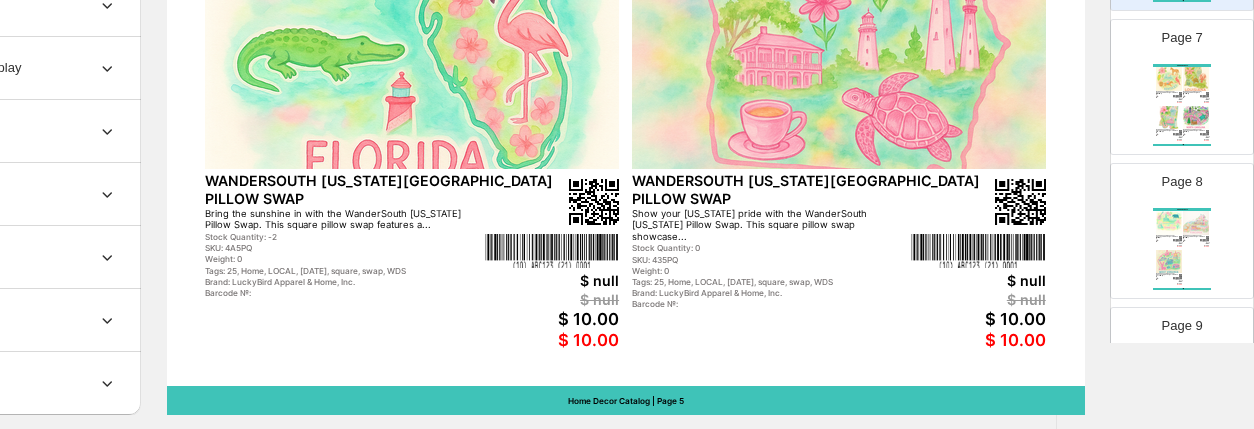 click at bounding box center (1196, 118) 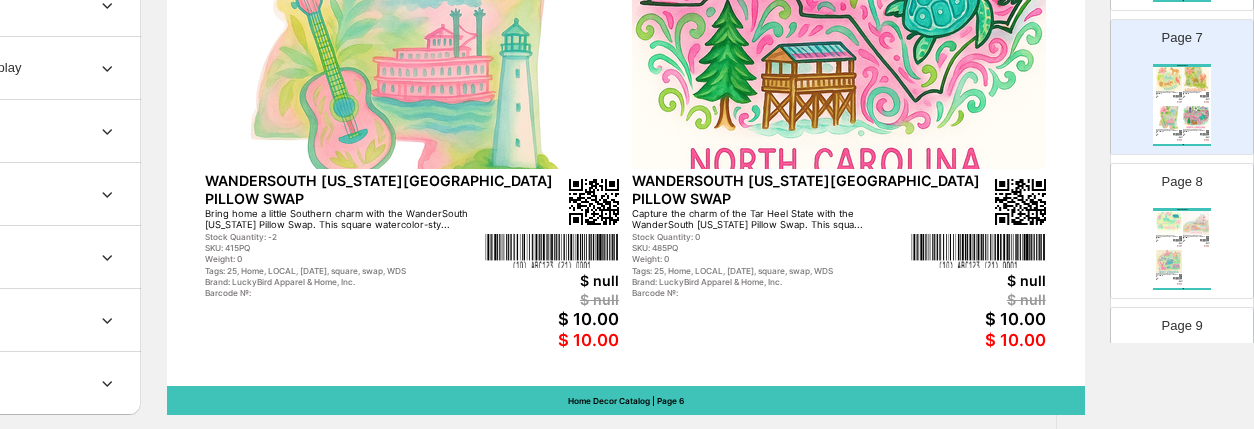 click on "Barcode №:" at bounding box center (1192, 242) 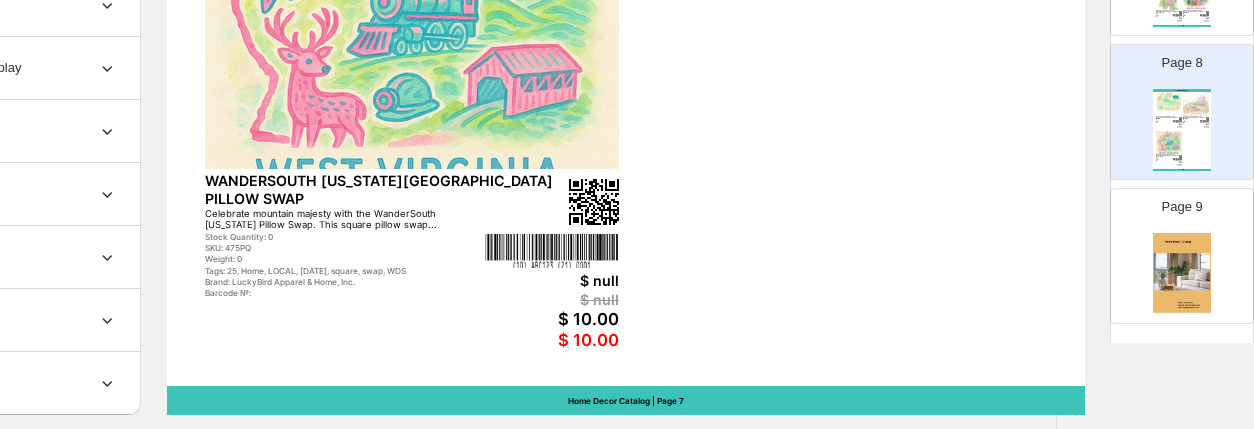 scroll, scrollTop: 1066, scrollLeft: 0, axis: vertical 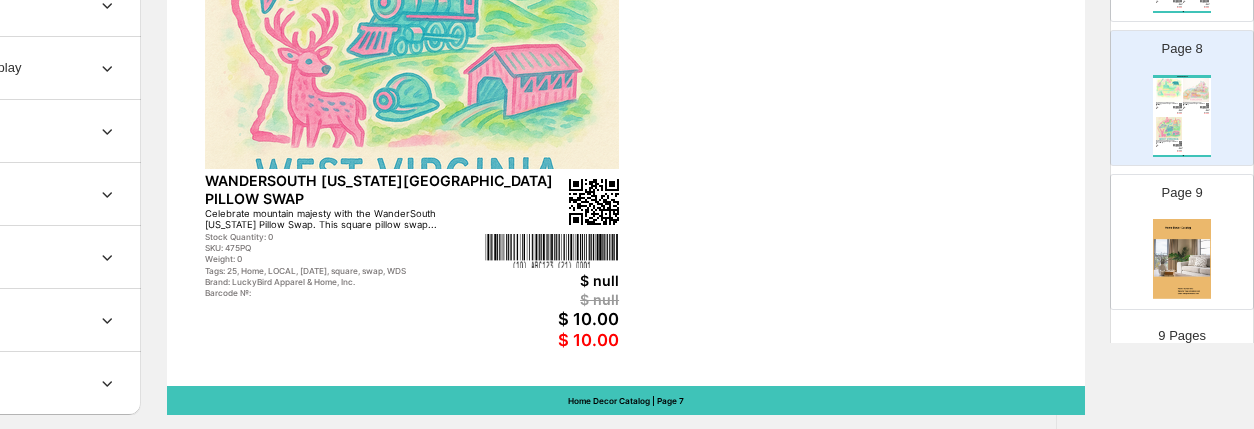 click at bounding box center [412, -1] 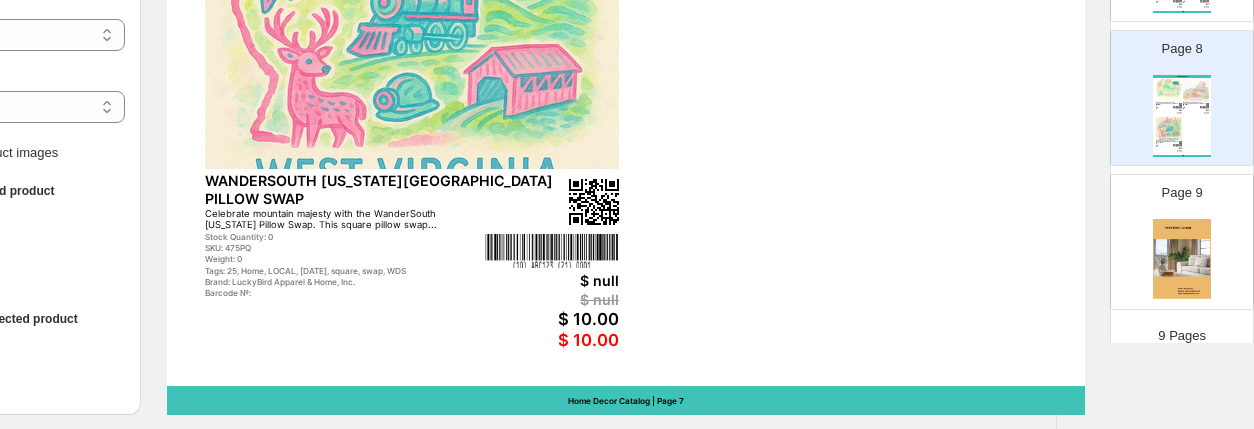 scroll, scrollTop: 929, scrollLeft: 0, axis: vertical 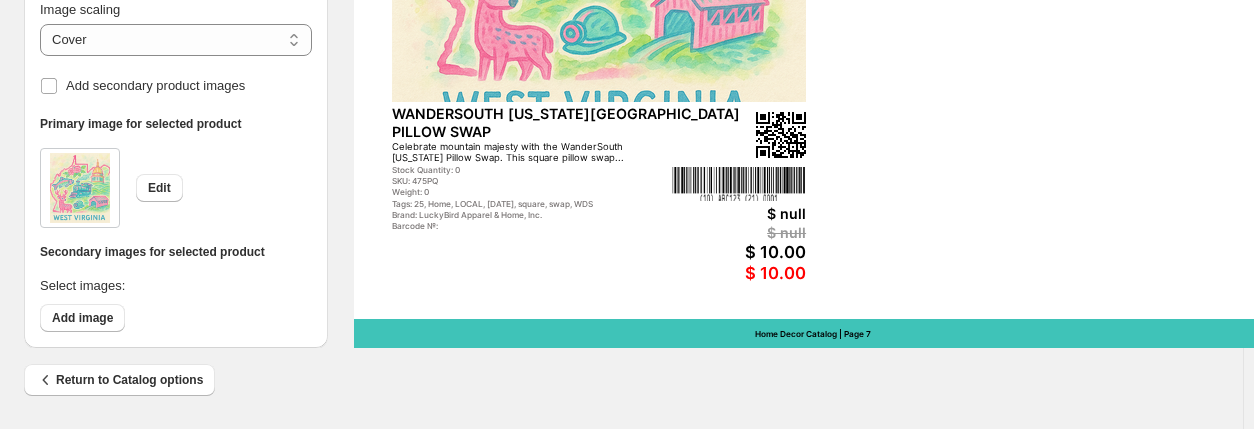 drag, startPoint x: 1073, startPoint y: 425, endPoint x: 1271, endPoint y: 393, distance: 200.56918 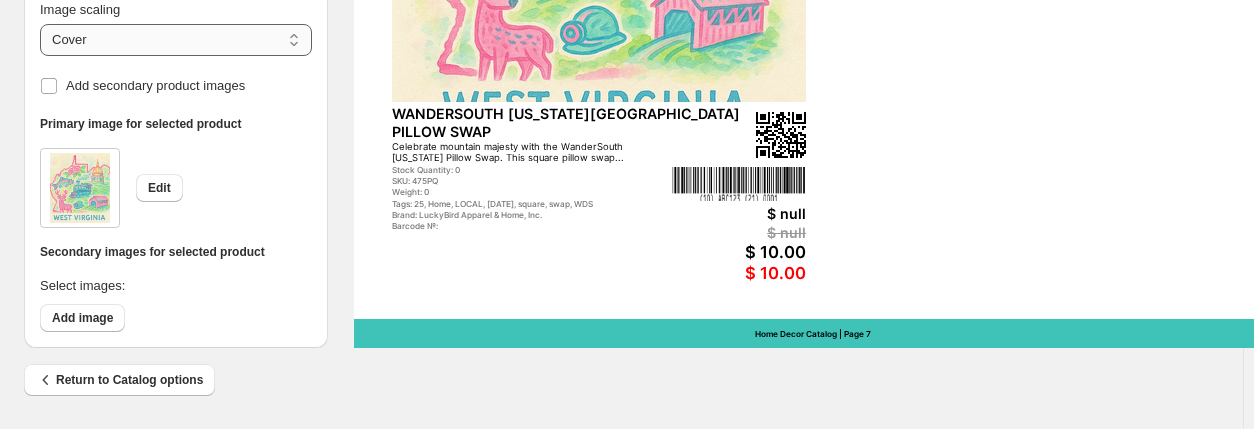click on "***** *******" at bounding box center [176, 40] 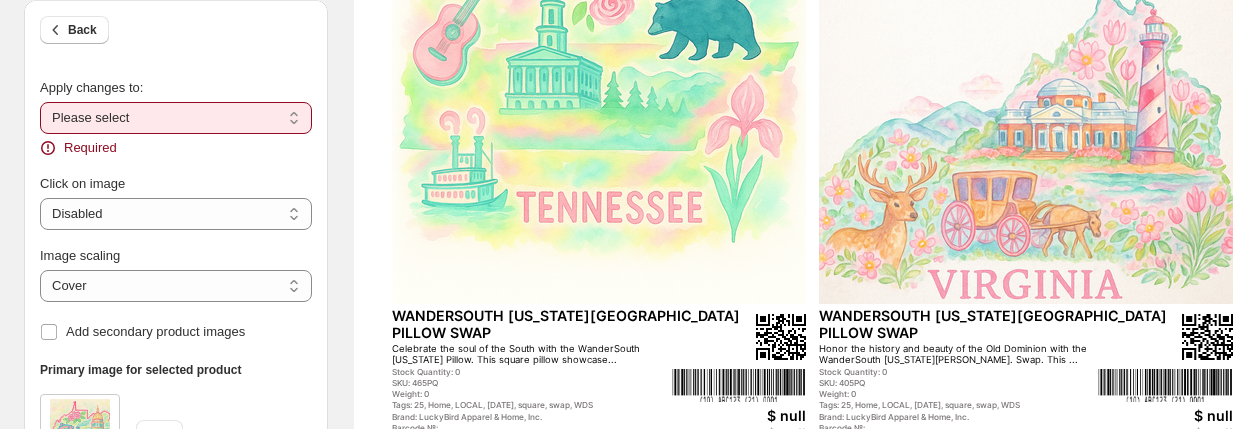 scroll, scrollTop: 238, scrollLeft: 0, axis: vertical 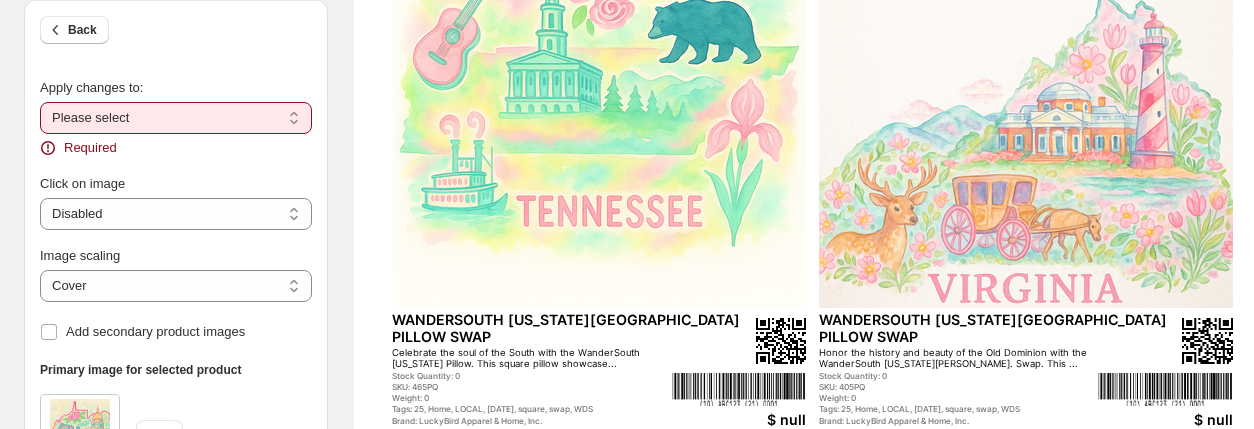 click on "**********" at bounding box center [176, 118] 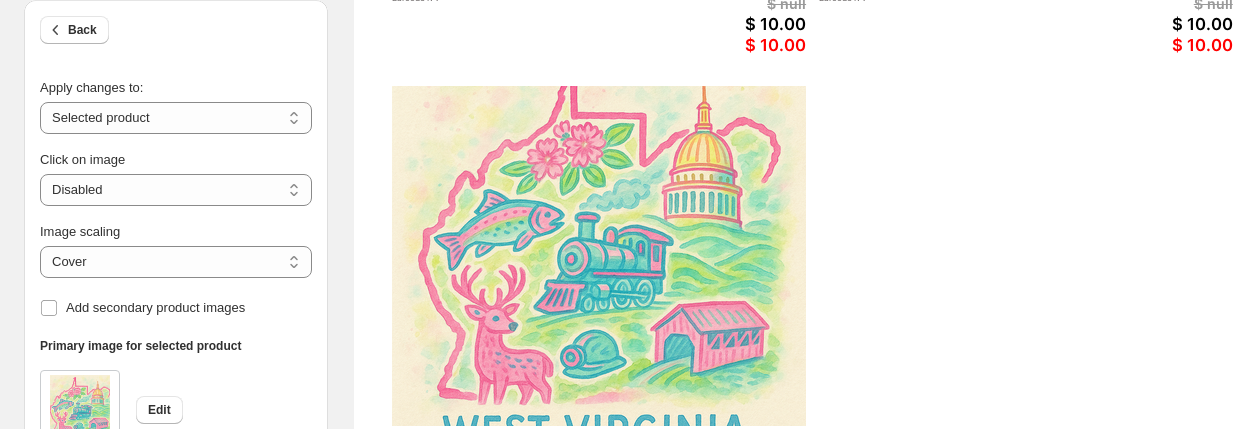 scroll, scrollTop: 838, scrollLeft: 0, axis: vertical 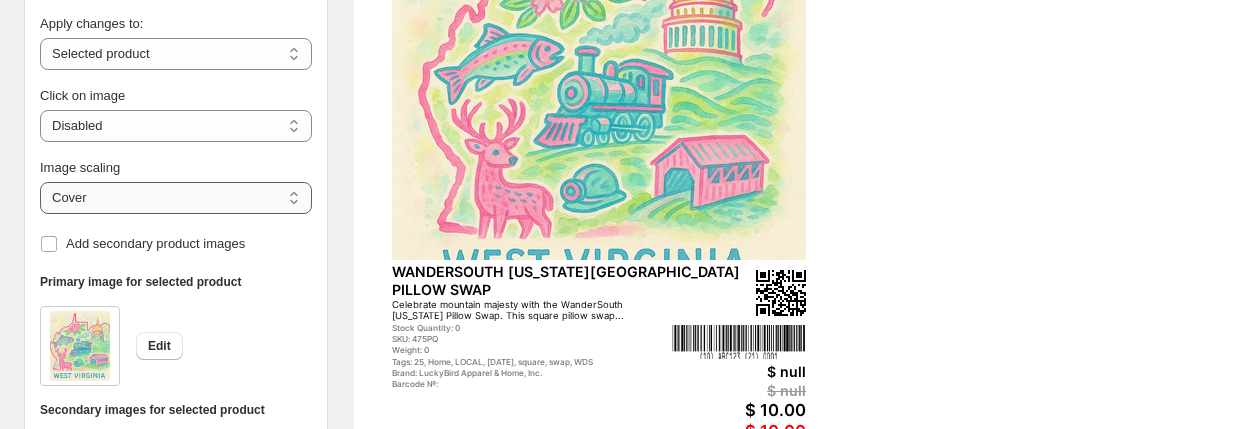click on "***** *******" at bounding box center (176, 198) 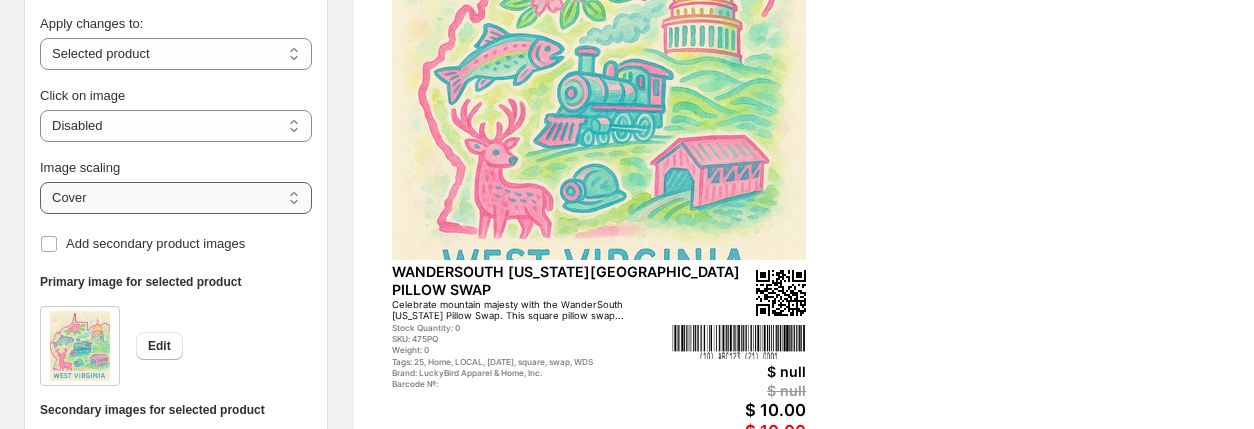 click on "***** *******" at bounding box center (176, 198) 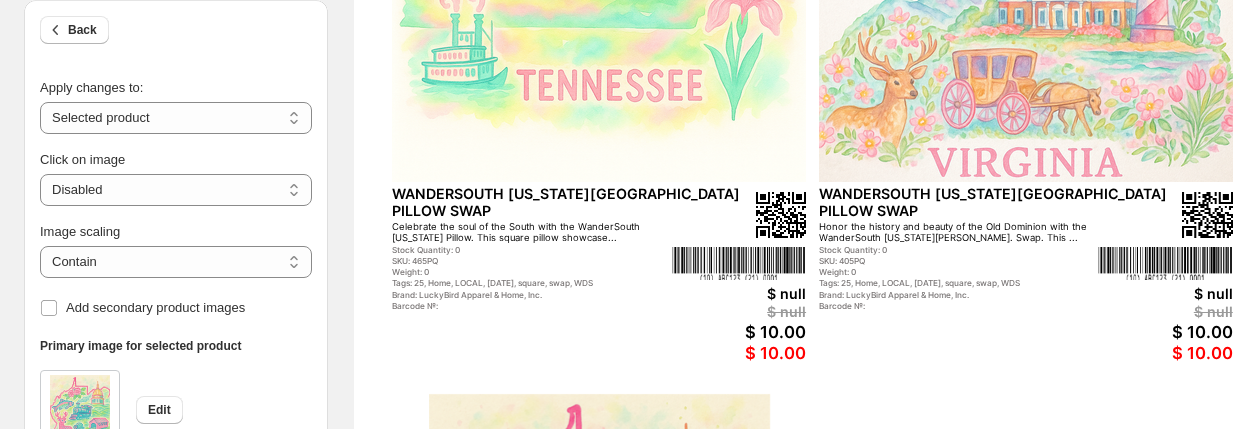 scroll, scrollTop: 249, scrollLeft: 0, axis: vertical 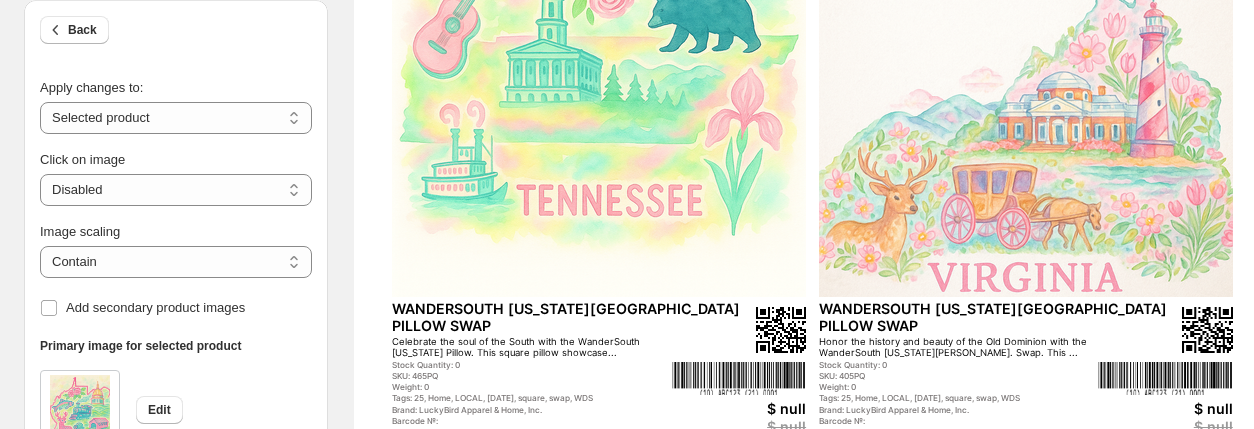 click at bounding box center (1026, 127) 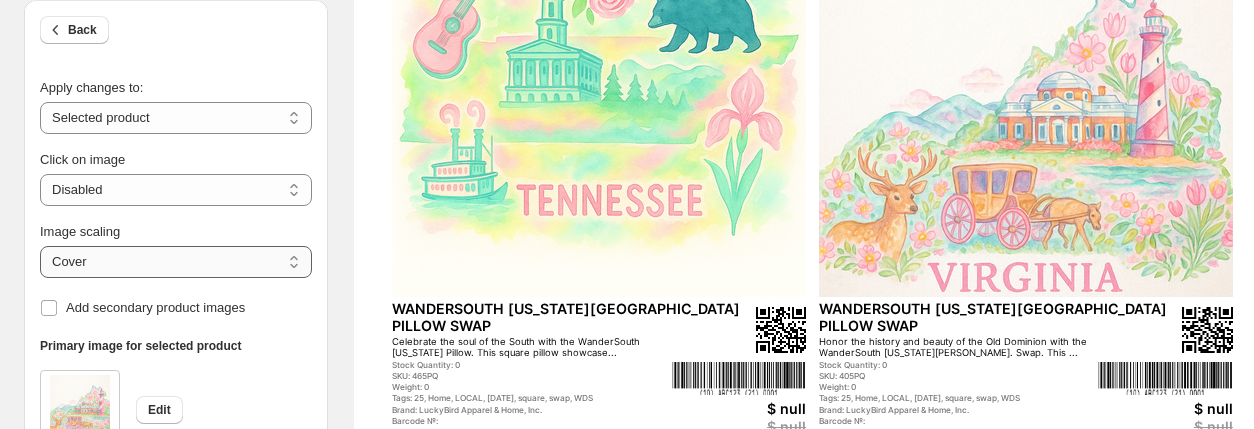 click on "***** *******" at bounding box center [176, 262] 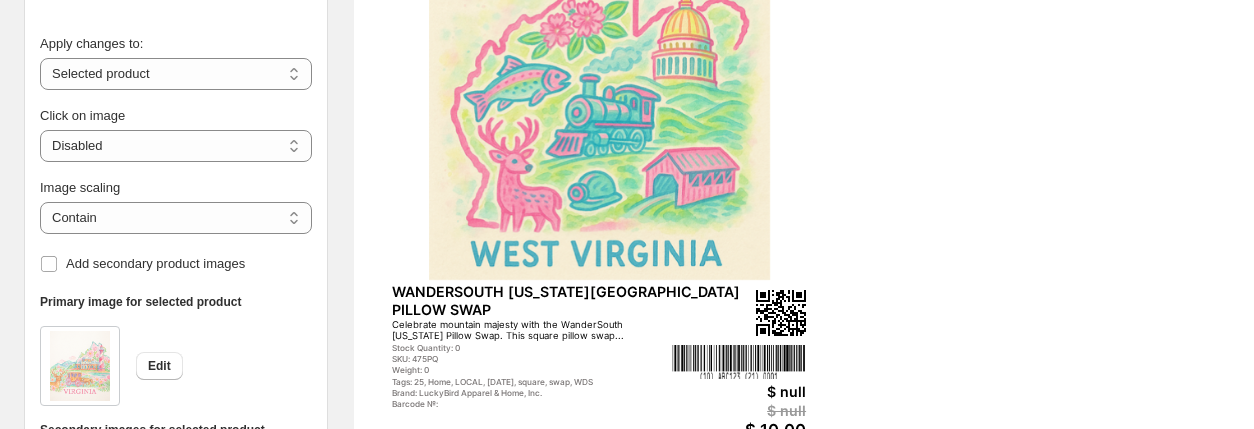 scroll, scrollTop: 996, scrollLeft: 0, axis: vertical 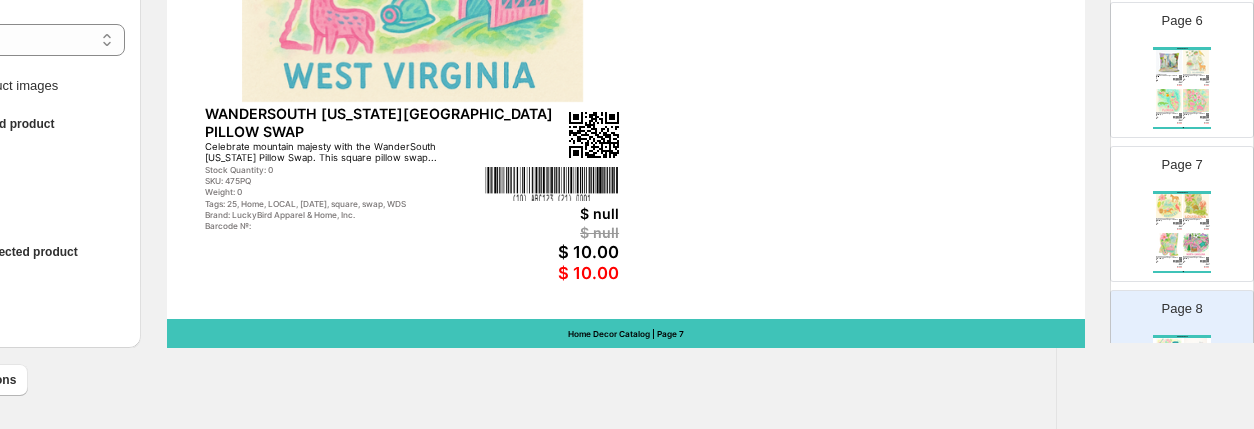 click on "$ null" at bounding box center (1177, 225) 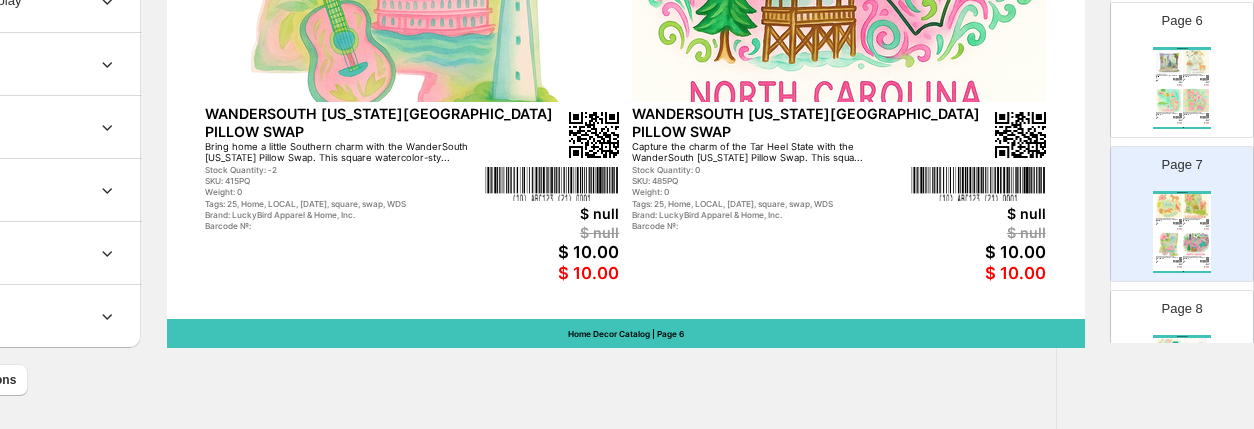 click at bounding box center (839, -68) 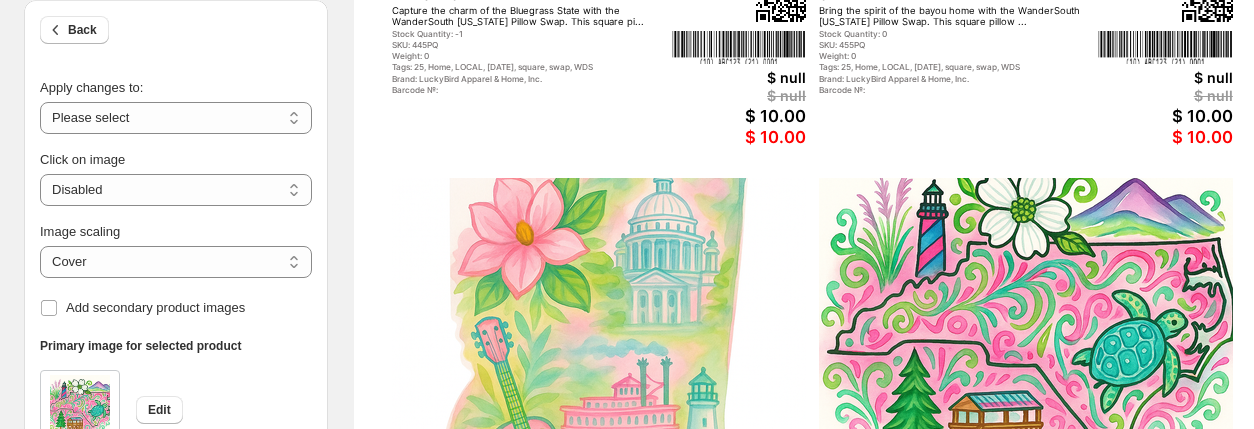 scroll, scrollTop: 554, scrollLeft: 0, axis: vertical 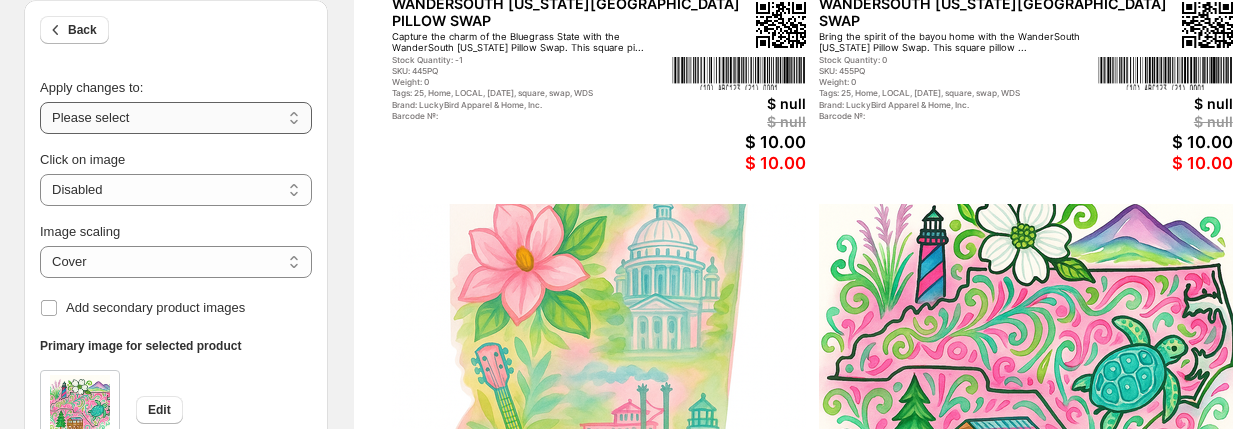 click on "**********" at bounding box center (176, 118) 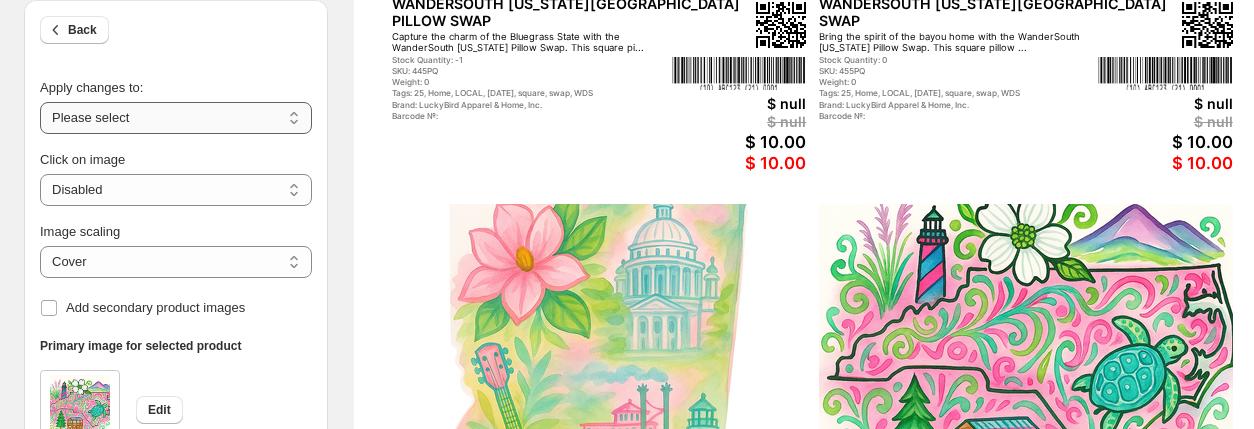 select on "**********" 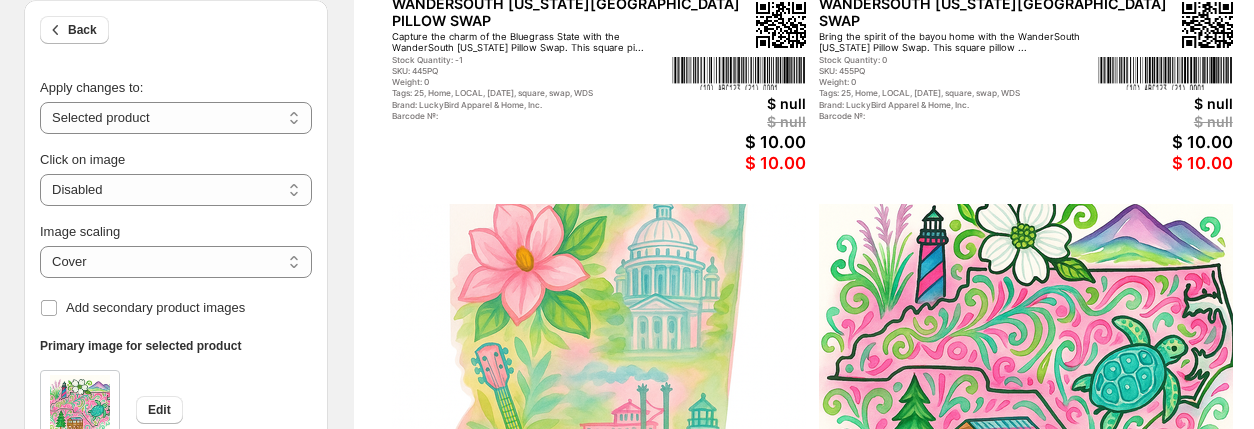 click at bounding box center (599, 374) 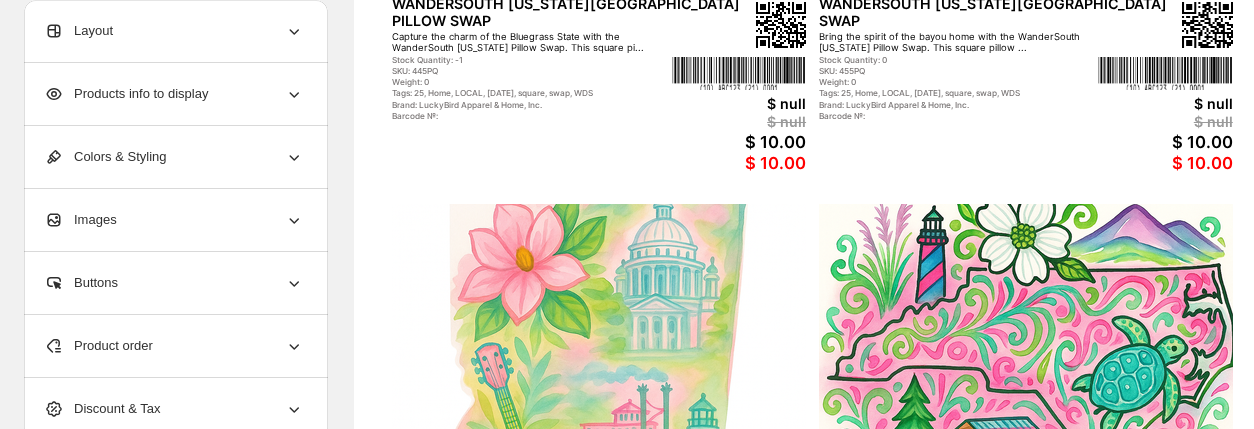 click at bounding box center [599, 374] 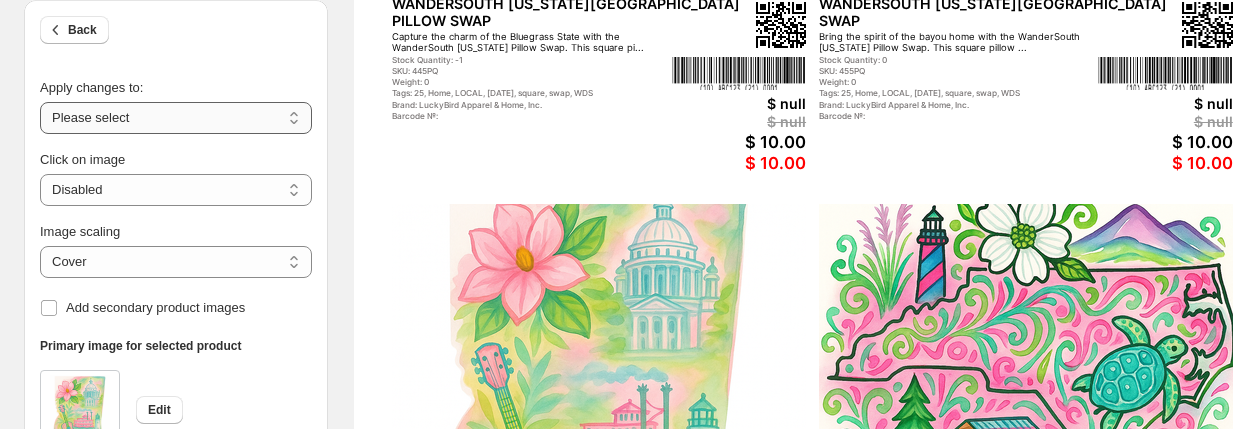 click on "**********" at bounding box center (176, 118) 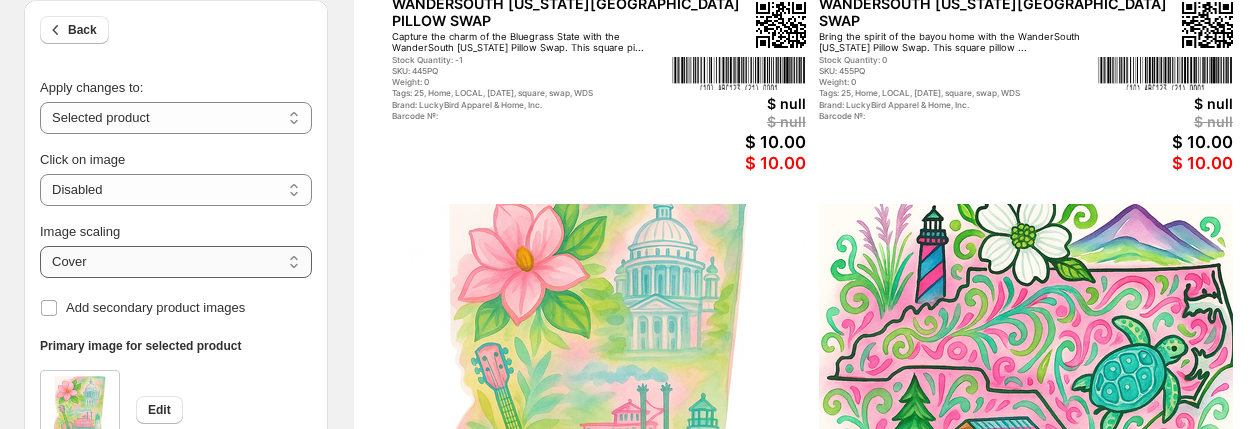 click on "***** *******" at bounding box center (176, 262) 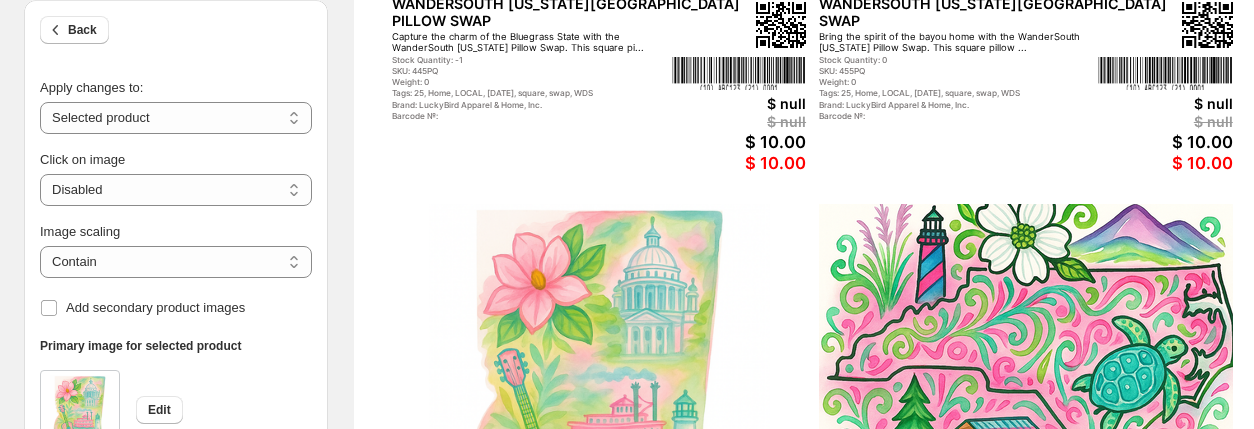 click at bounding box center [1026, 374] 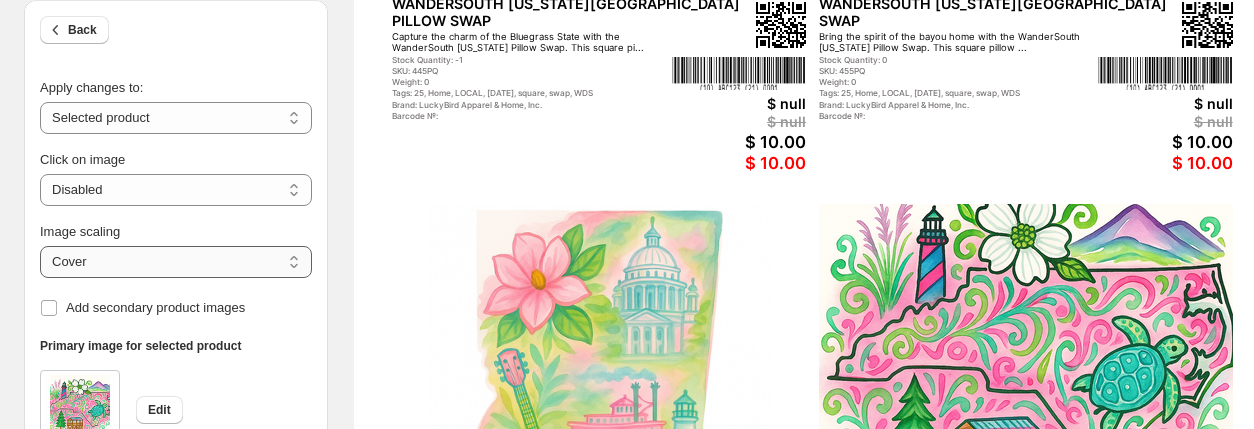 click on "***** *******" at bounding box center (176, 262) 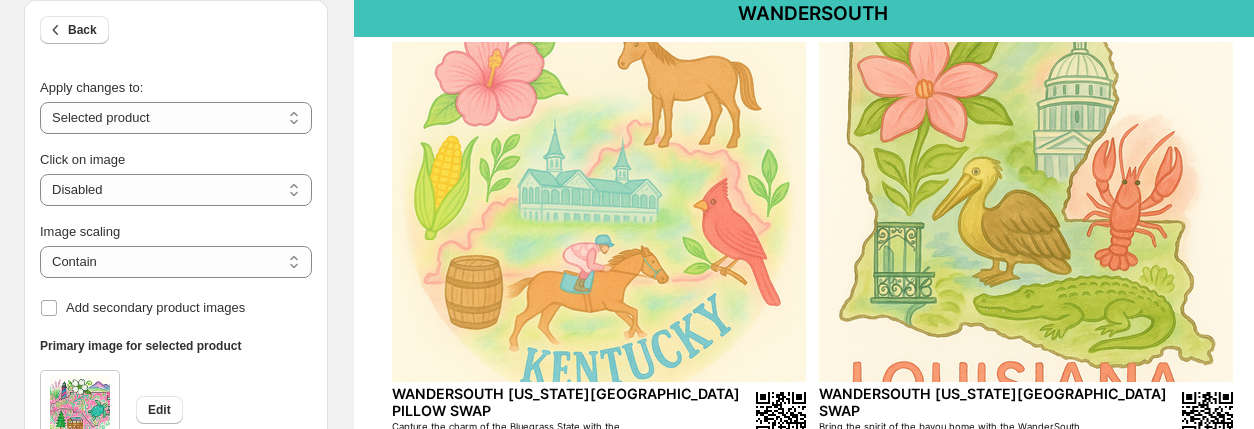 scroll, scrollTop: 133, scrollLeft: 0, axis: vertical 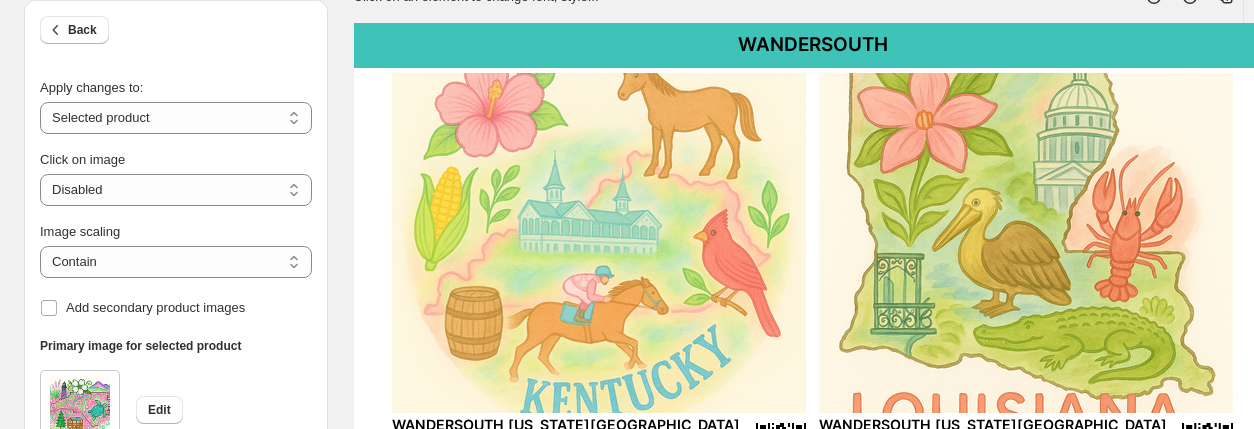 click at bounding box center (599, 243) 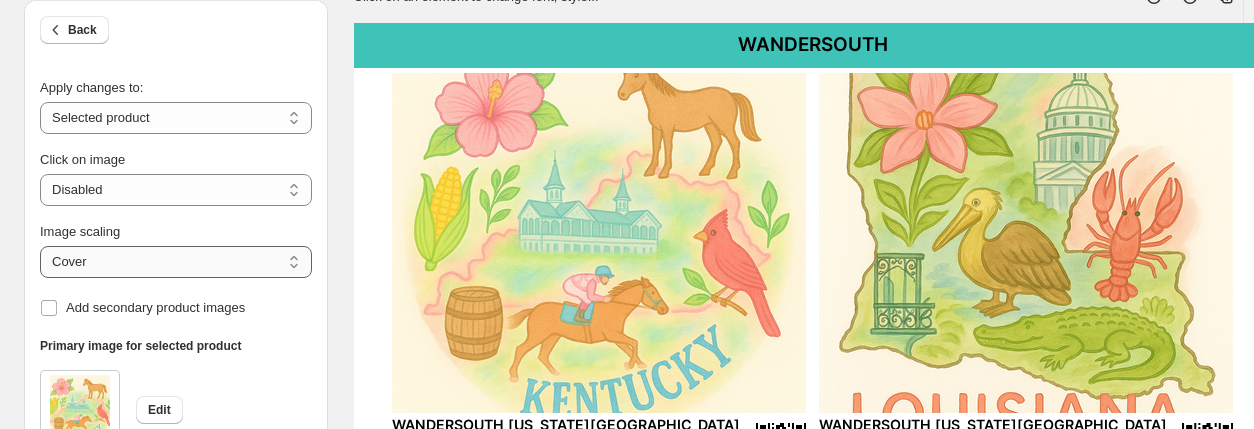 click on "***** *******" at bounding box center [176, 262] 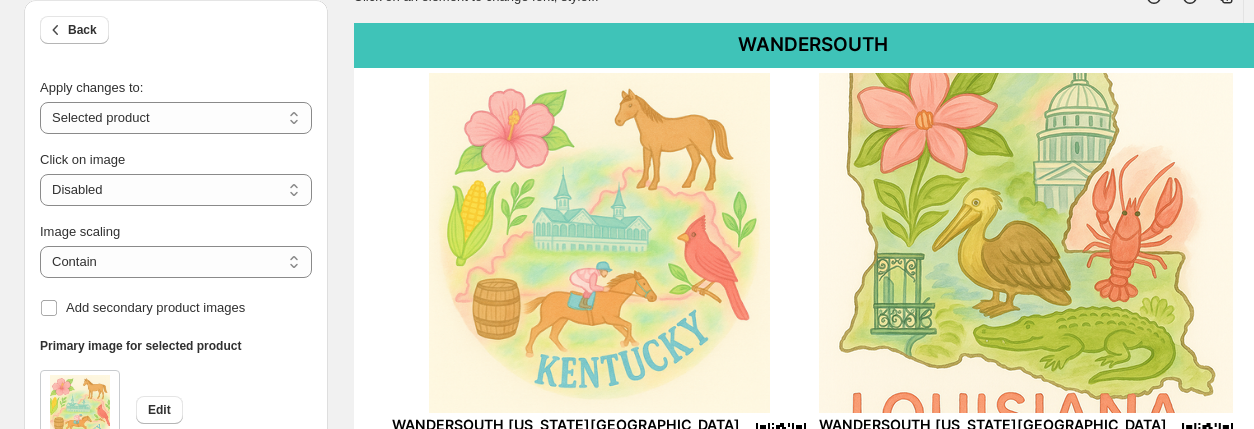 click at bounding box center [1026, 243] 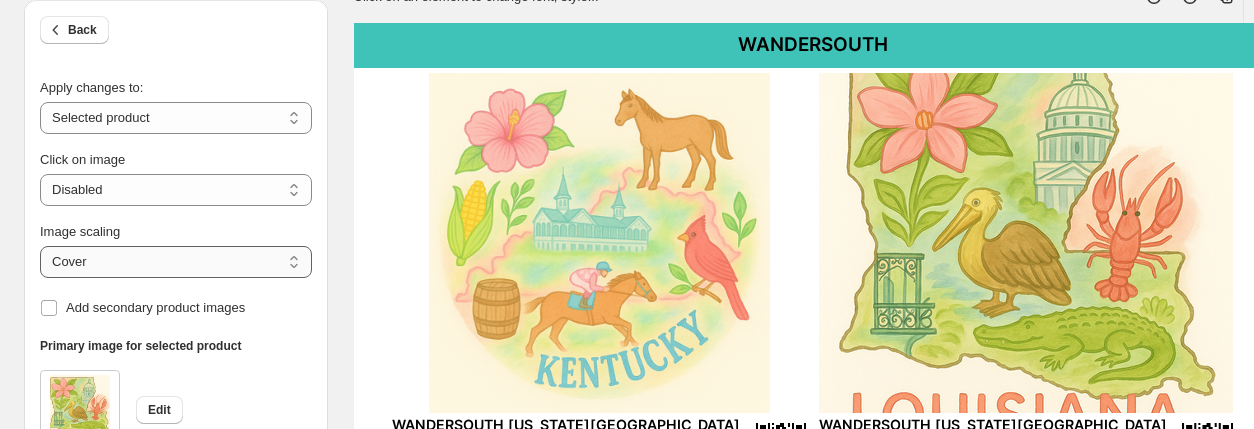 click on "***** *******" at bounding box center (176, 262) 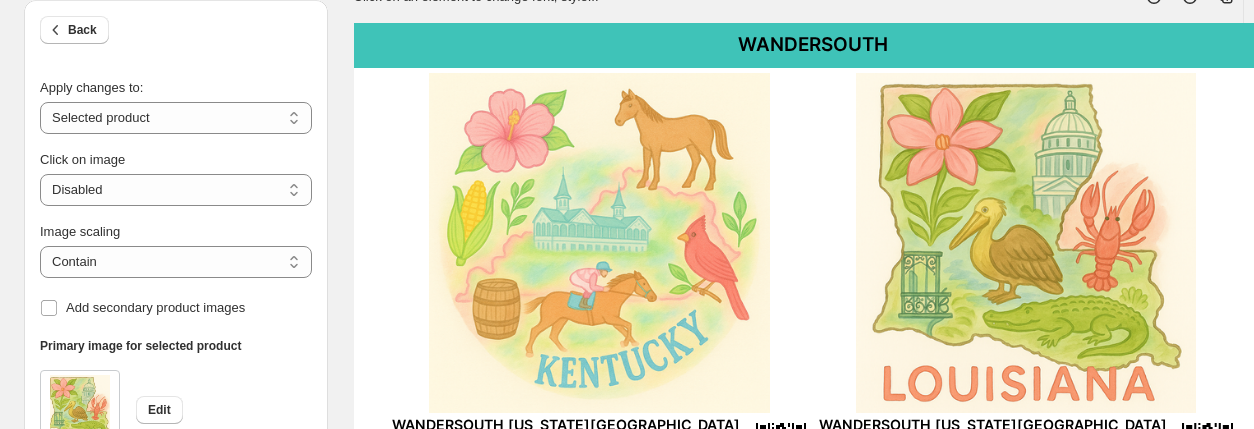 scroll, scrollTop: 133, scrollLeft: 187, axis: both 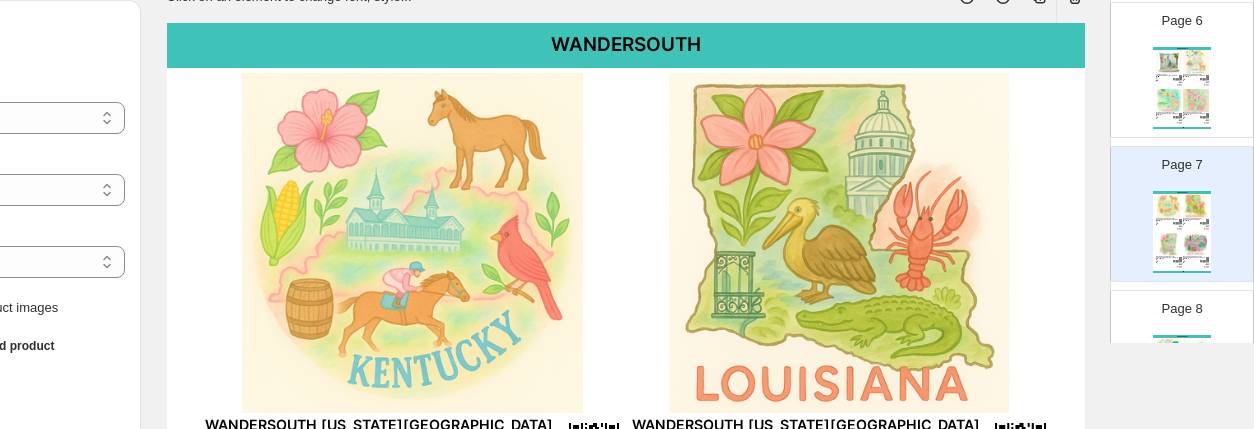 click on "Show your [US_STATE] pride with the WanderSouth [US_STATE] Pillow Swap. This square pillow swap showcase..." at bounding box center (1192, 115) 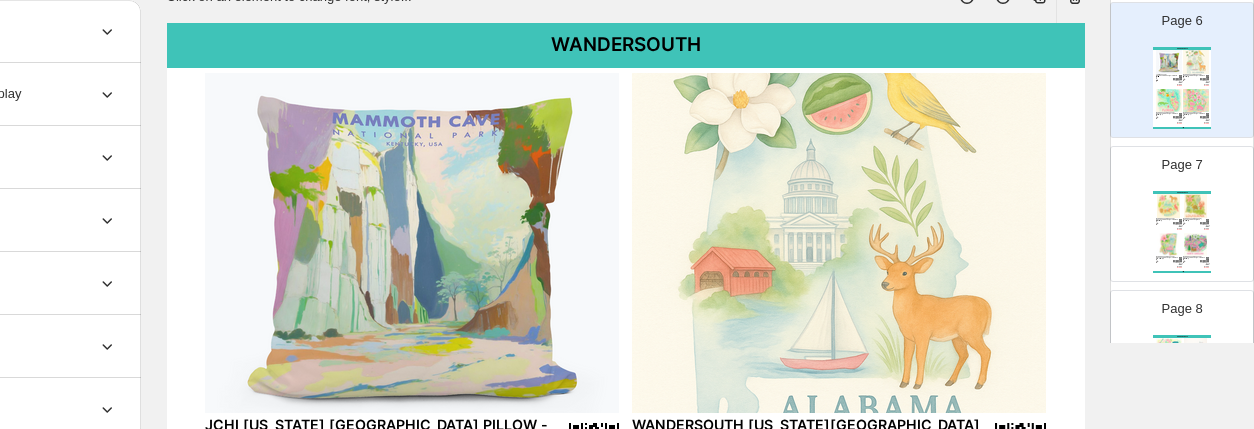 click at bounding box center (839, 243) 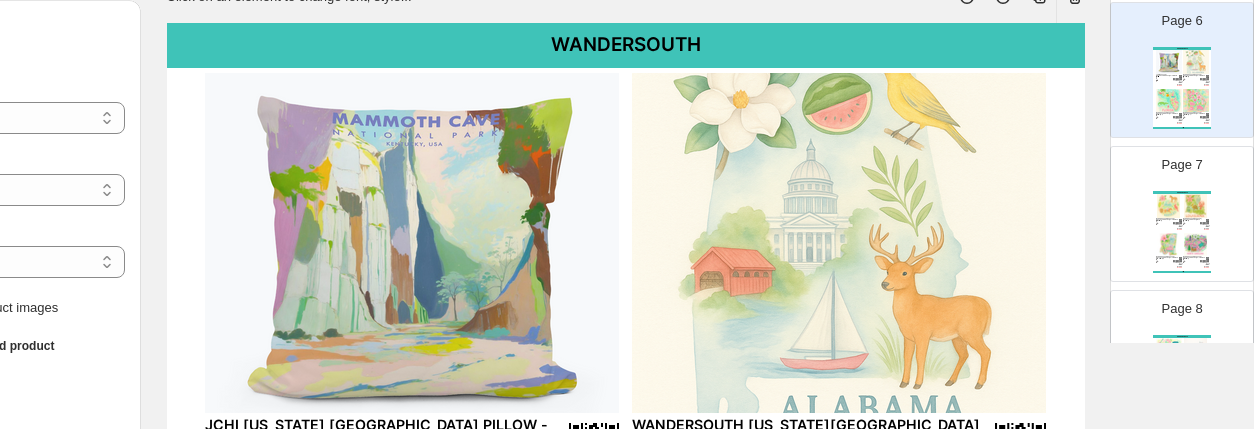 scroll, scrollTop: 133, scrollLeft: 0, axis: vertical 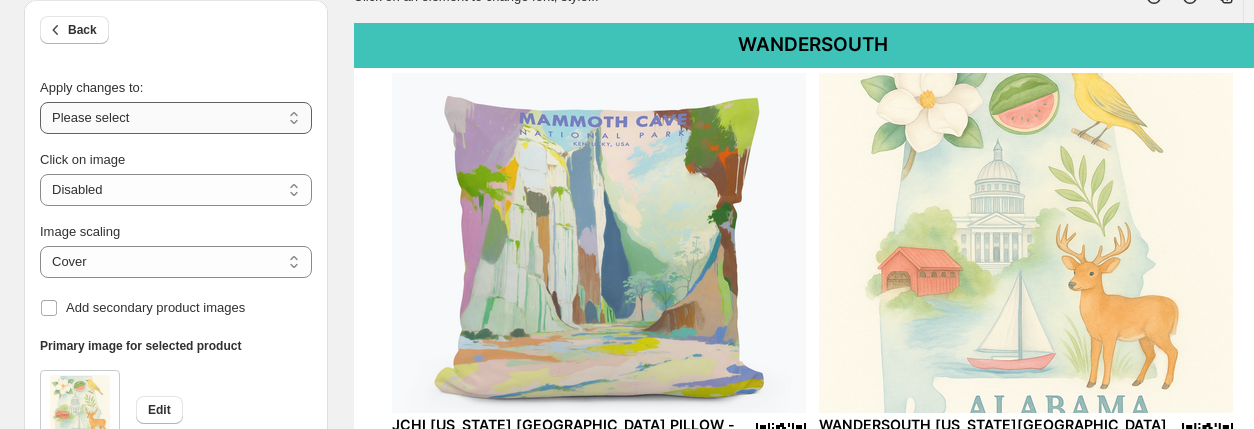 click on "**********" at bounding box center [176, 118] 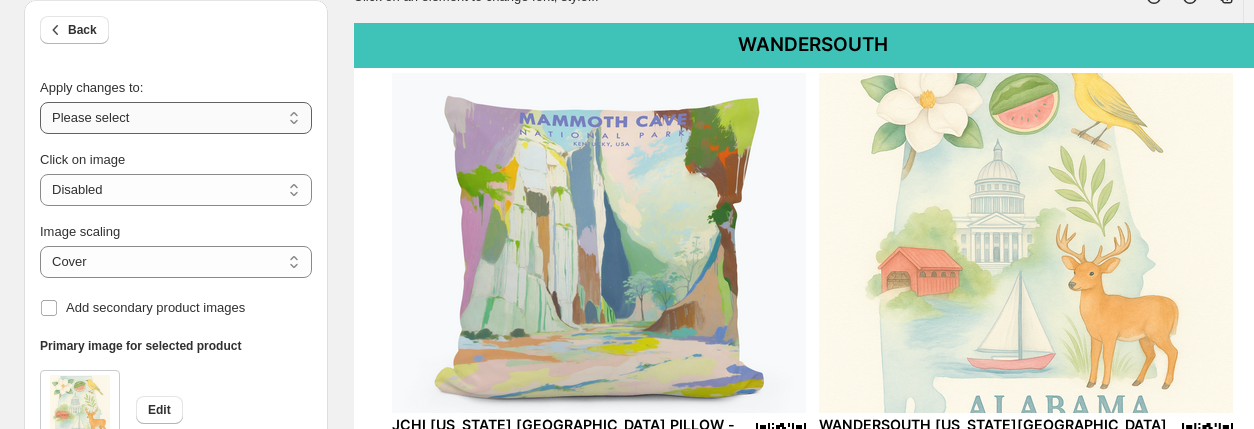 select on "**********" 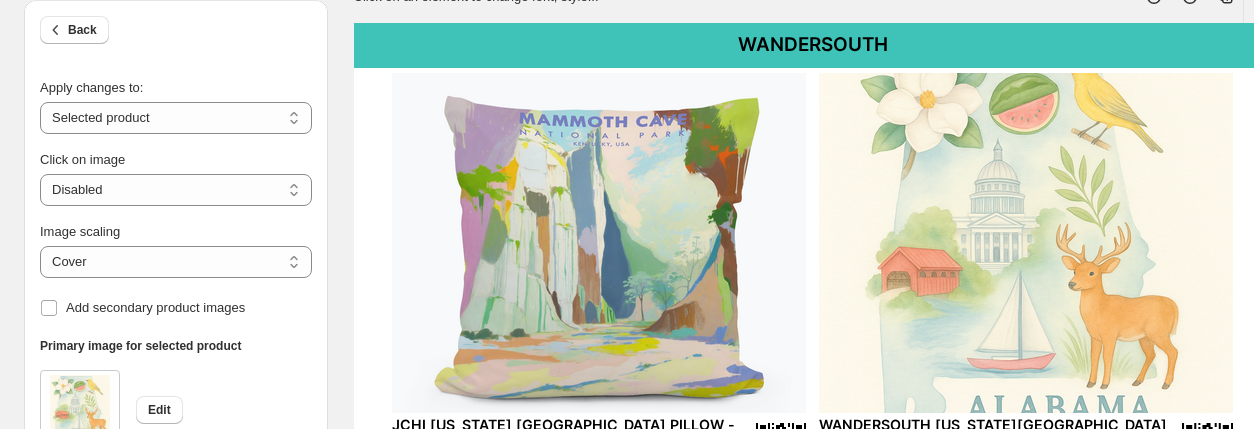 click at bounding box center (1026, 243) 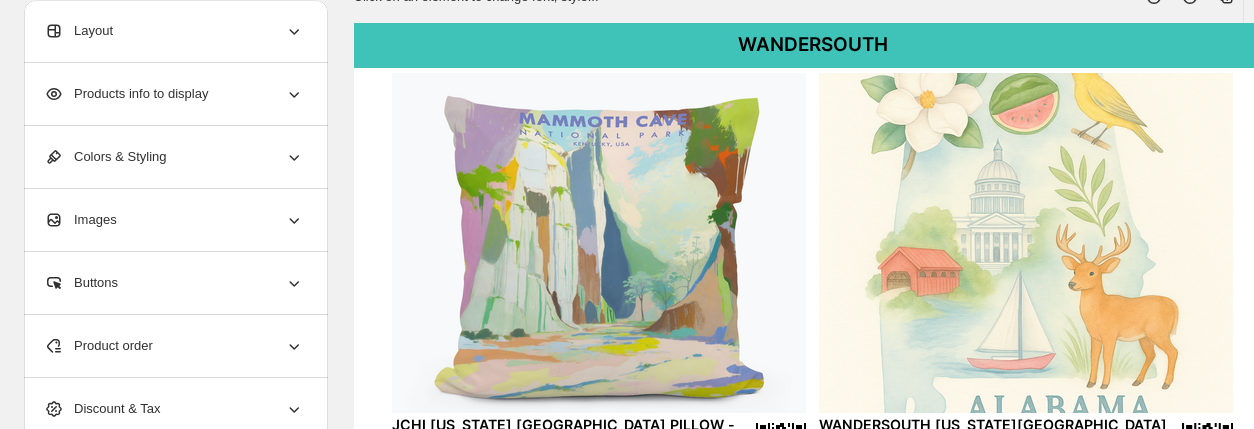 click on "Images" at bounding box center (174, 220) 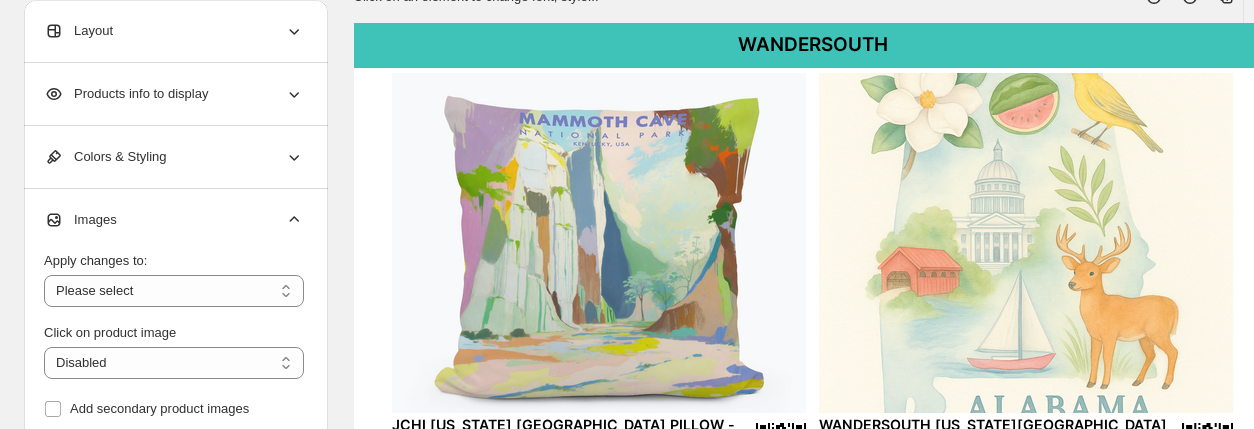 click at bounding box center [599, 243] 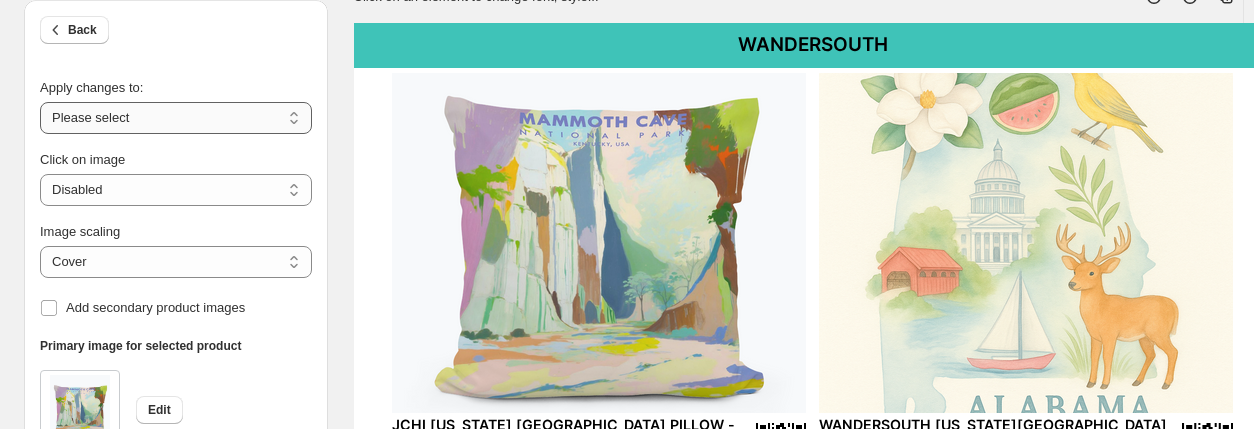 click on "**********" at bounding box center (176, 118) 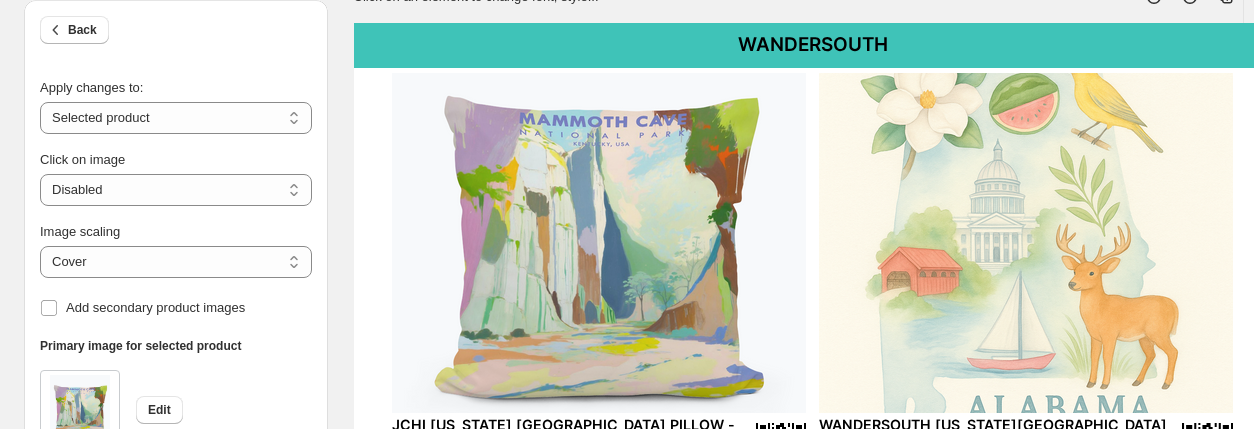 click at bounding box center (1026, 243) 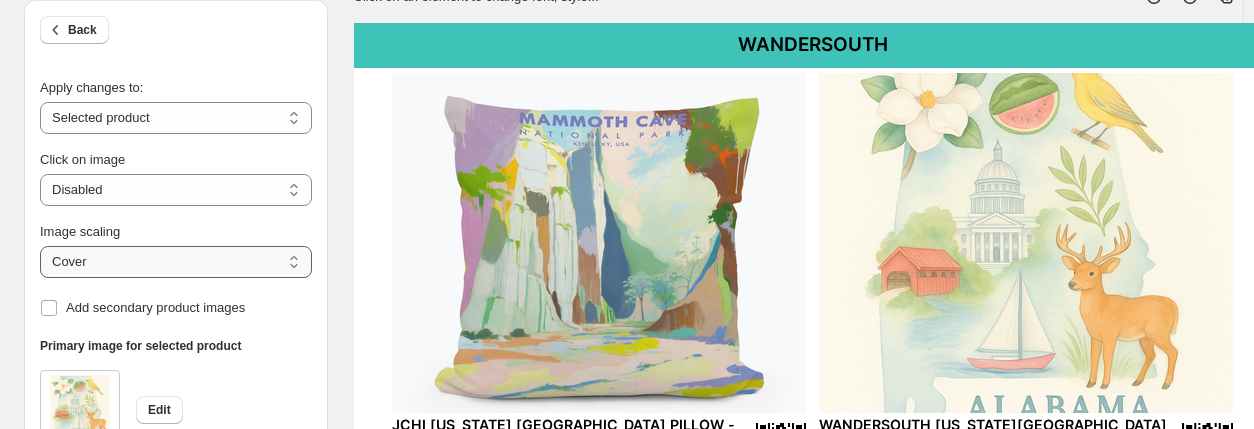 click on "***** *******" at bounding box center (176, 262) 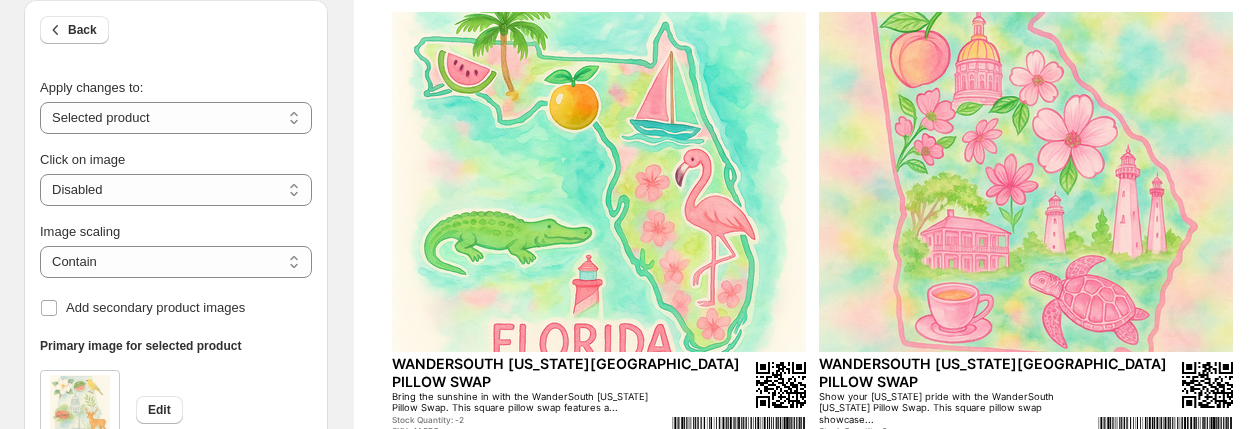 scroll, scrollTop: 748, scrollLeft: 0, axis: vertical 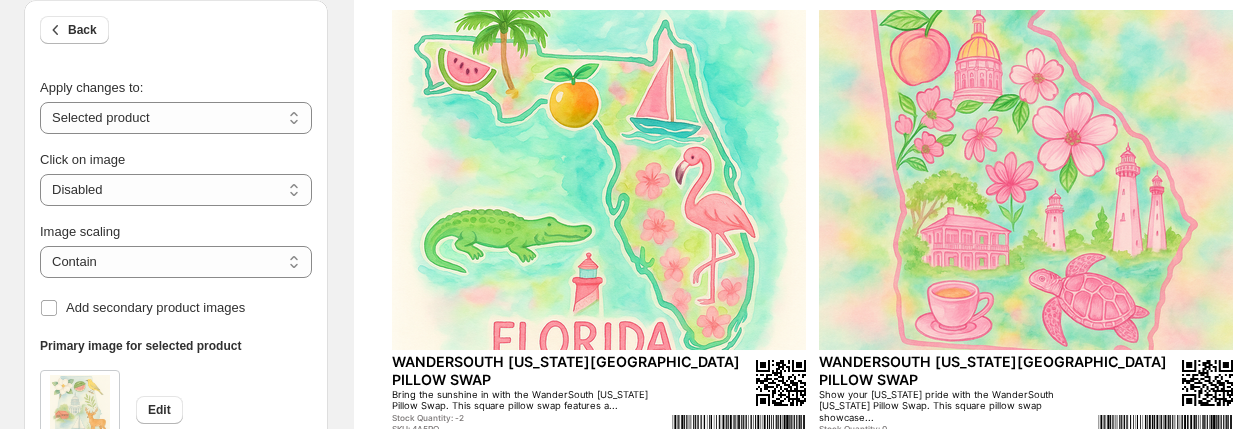 click at bounding box center (1026, 180) 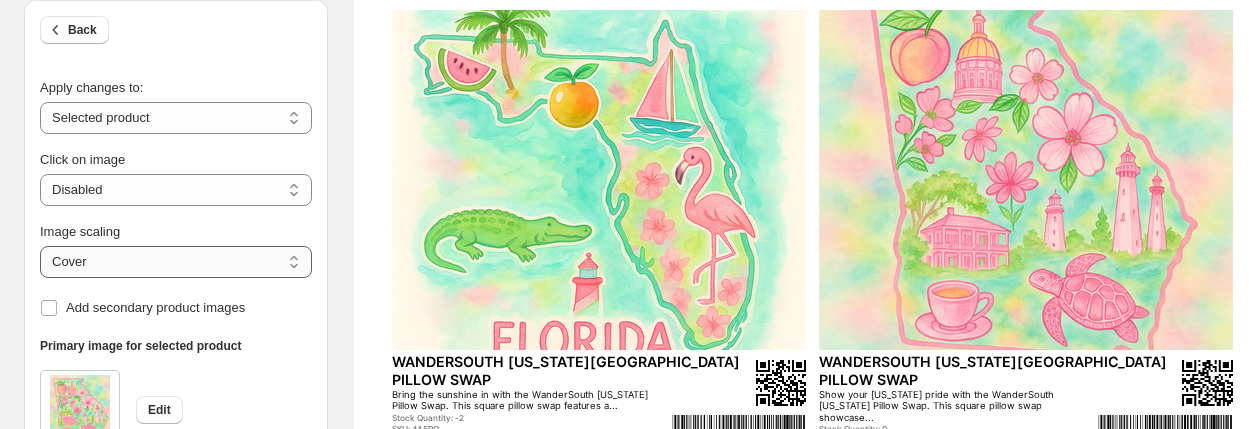 click on "***** *******" at bounding box center (176, 262) 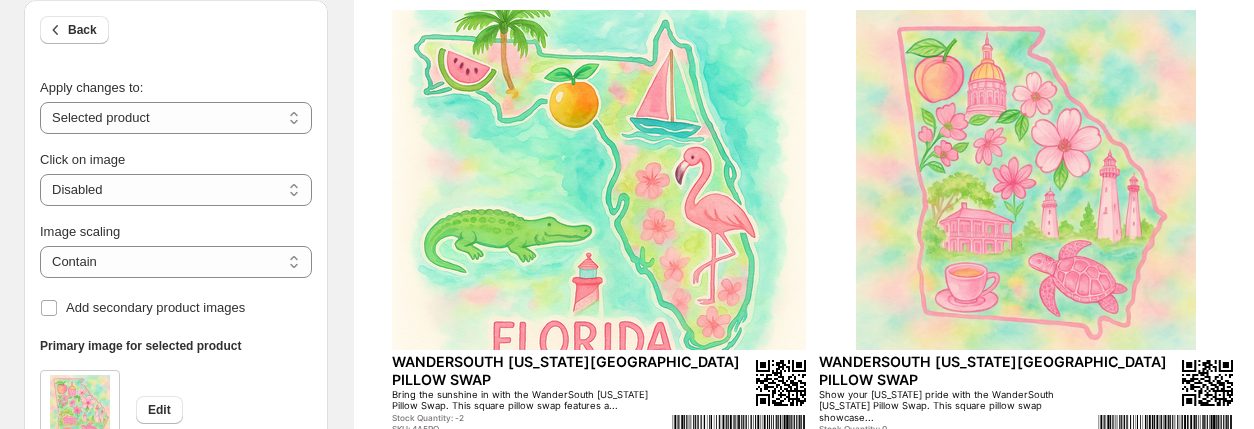 click at bounding box center [599, 180] 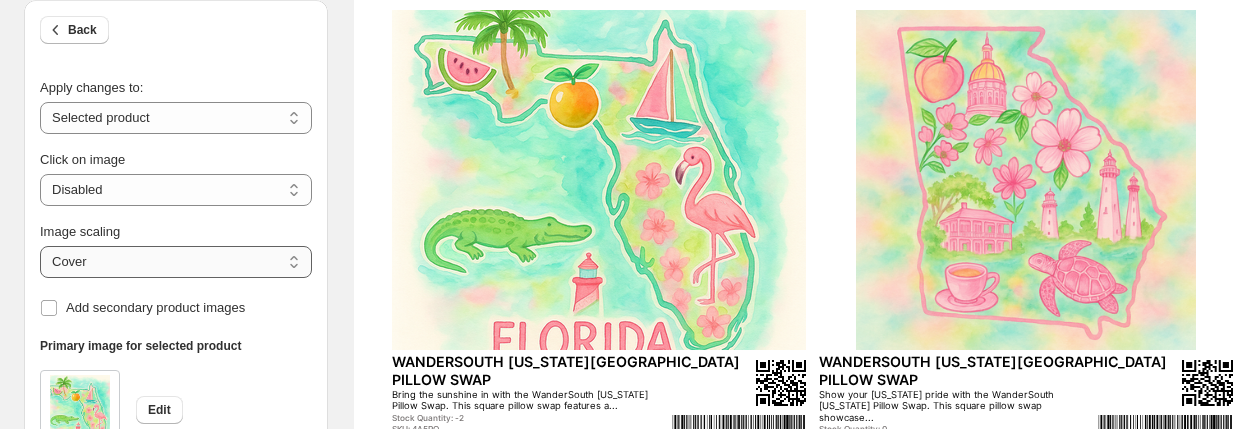 click on "***** *******" at bounding box center [176, 262] 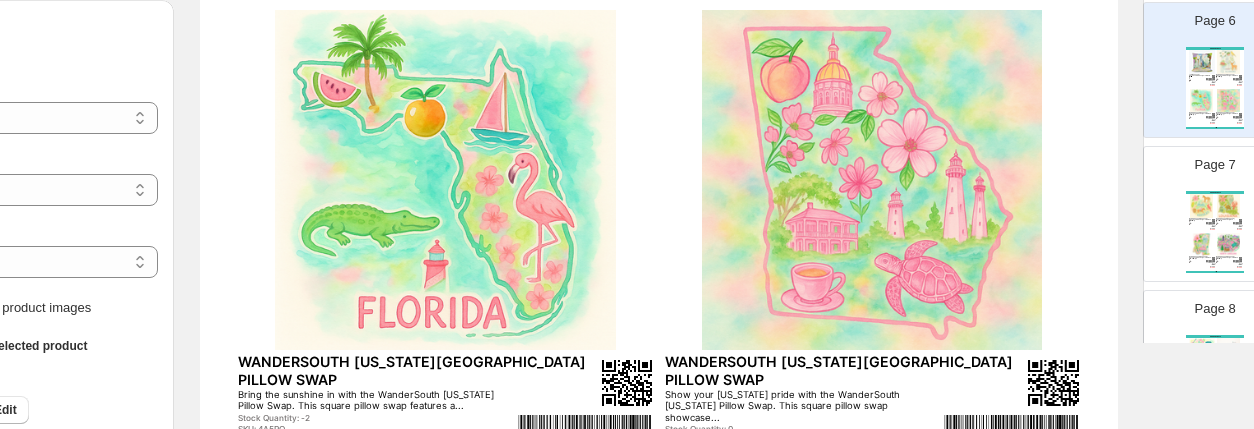 scroll, scrollTop: 748, scrollLeft: 187, axis: both 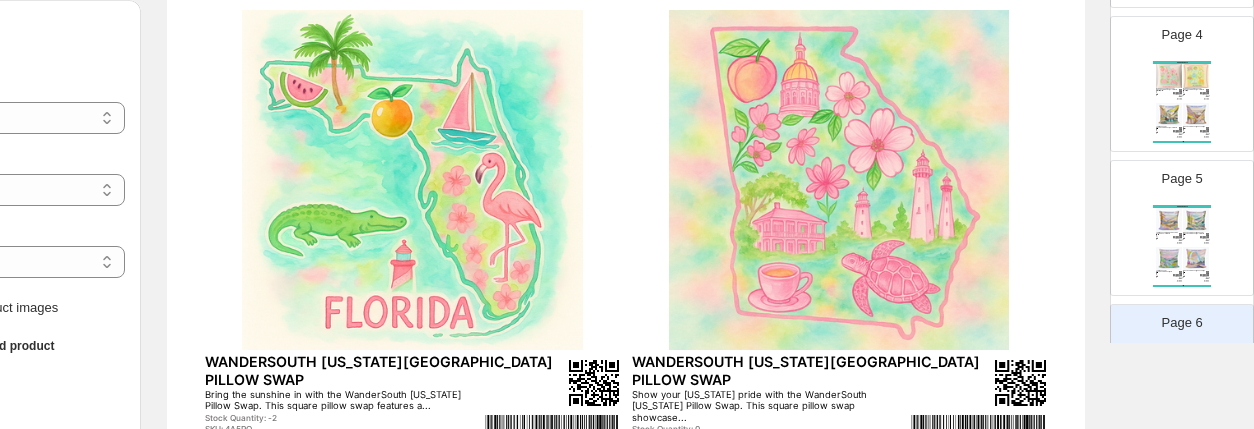 click on "Brand:  LuckyBird Apparel & Home, Inc." at bounding box center [1192, 239] 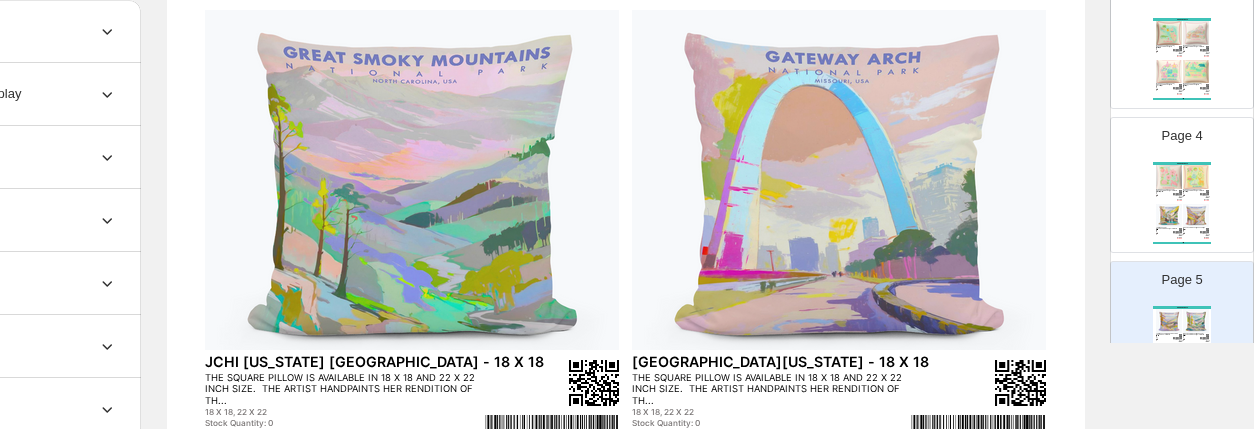 scroll, scrollTop: 397, scrollLeft: 0, axis: vertical 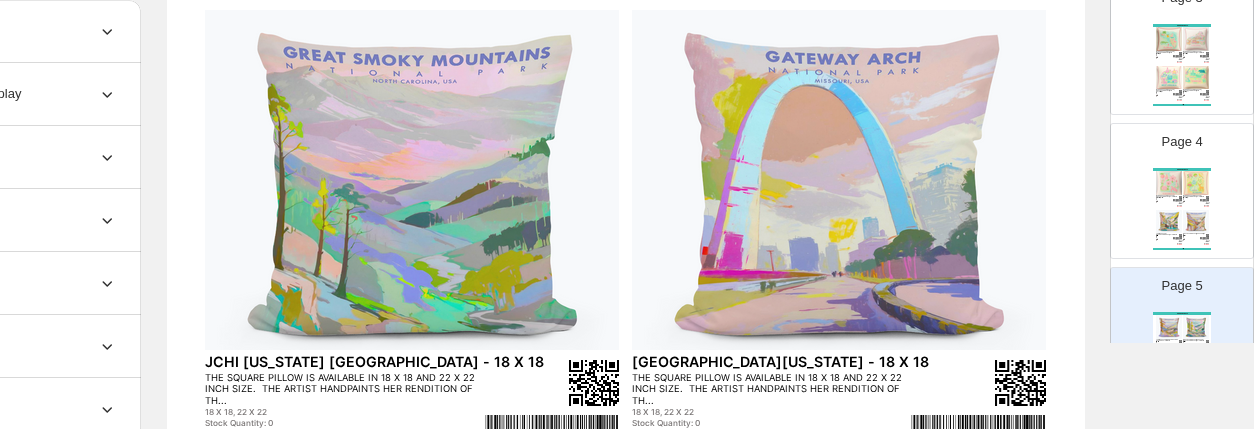 click at bounding box center [1169, 183] 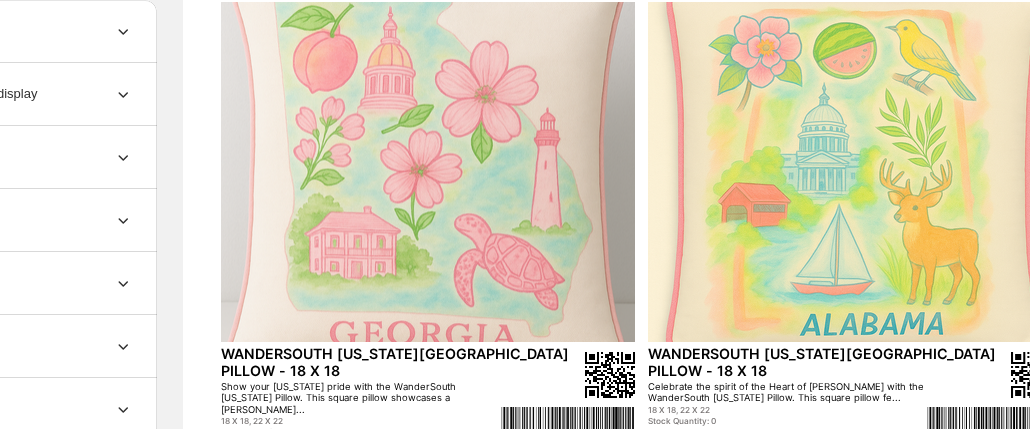 scroll, scrollTop: 220, scrollLeft: 171, axis: both 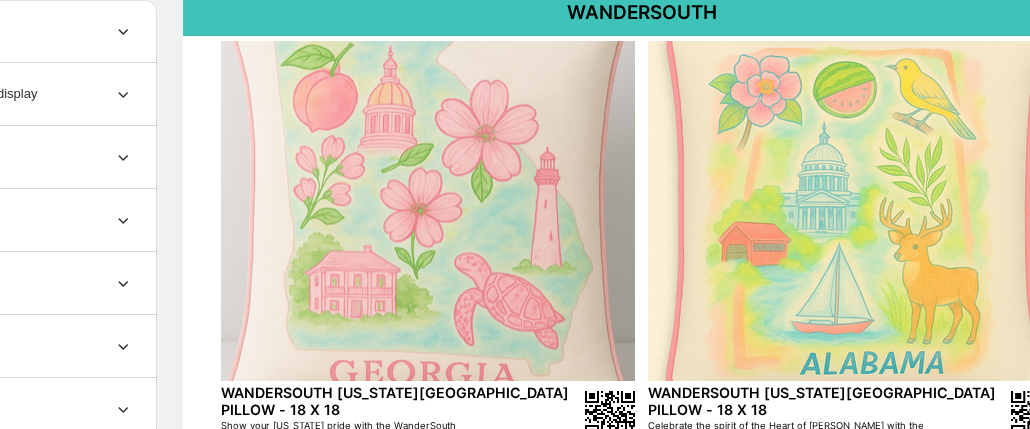 click at bounding box center [855, 211] 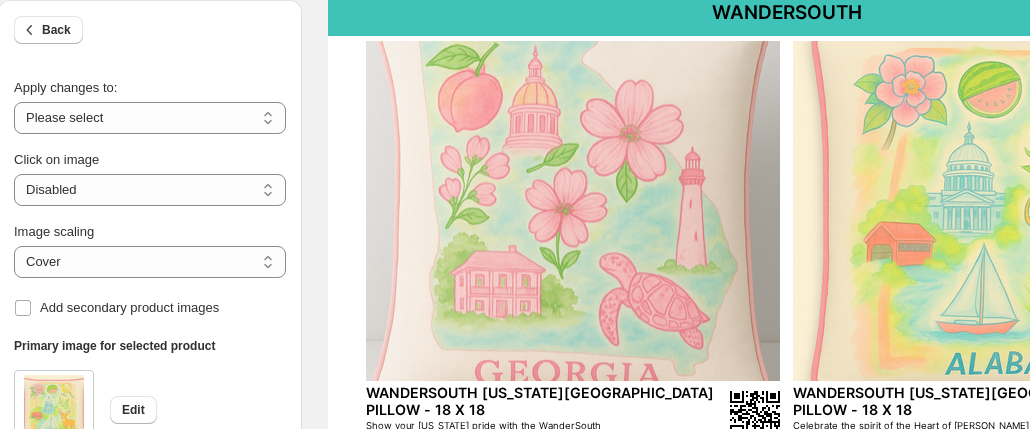 scroll, scrollTop: 165, scrollLeft: 0, axis: vertical 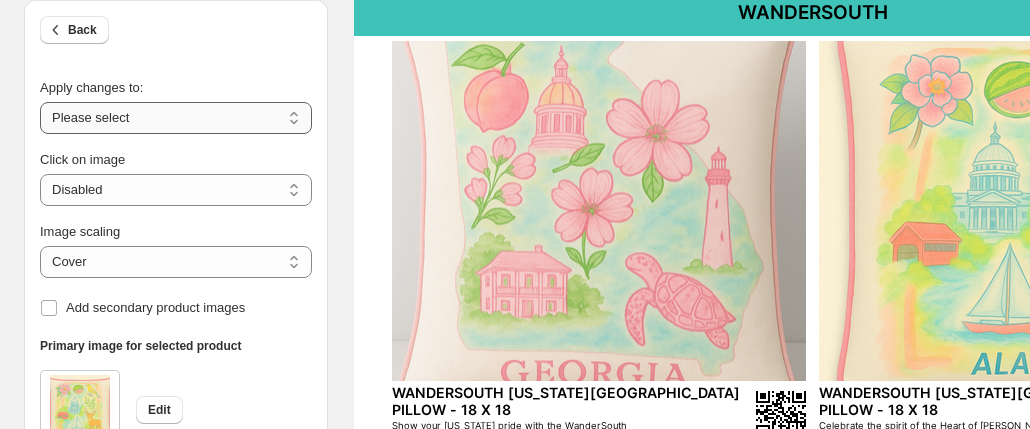 click on "**********" at bounding box center [176, 118] 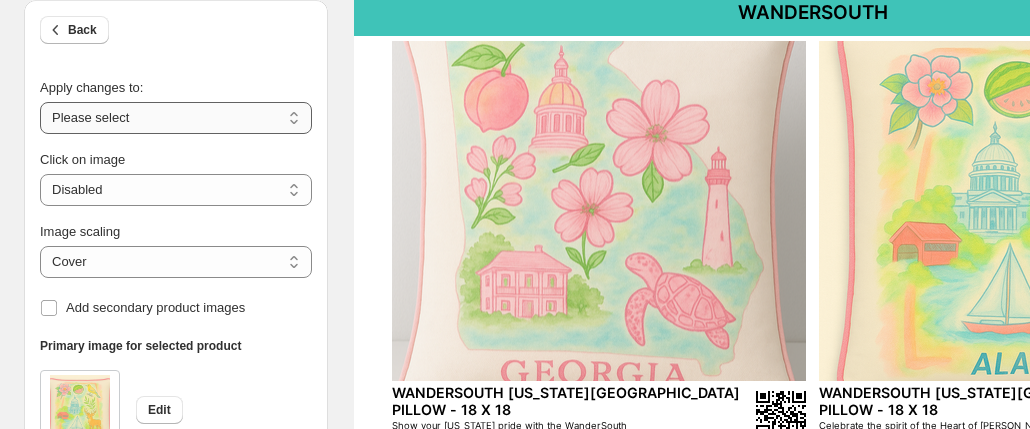 select on "**********" 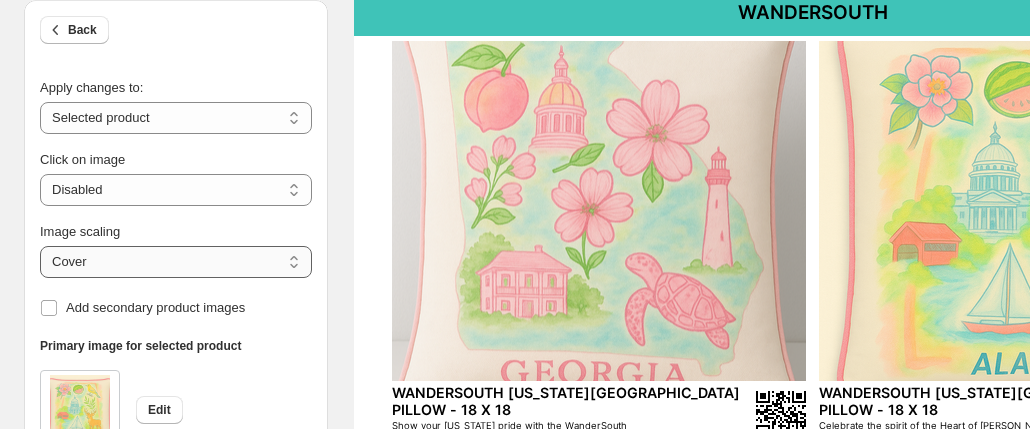 click on "***** *******" at bounding box center (176, 262) 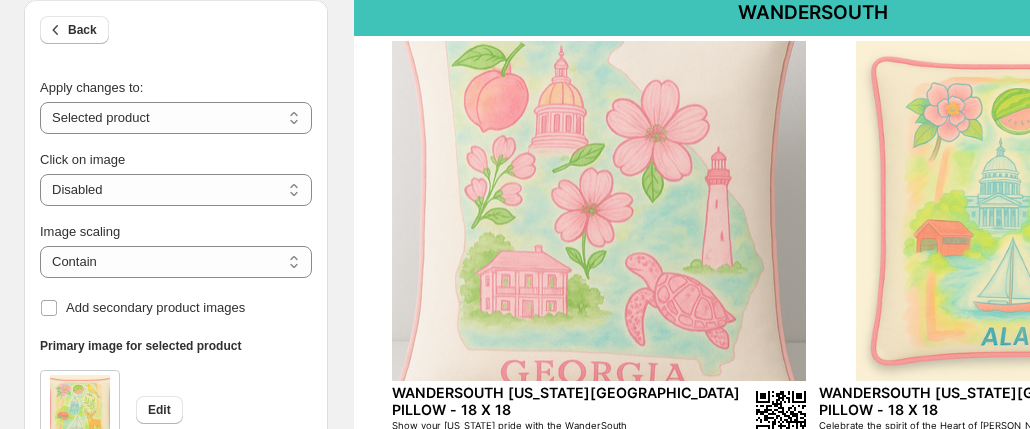 click at bounding box center [599, 211] 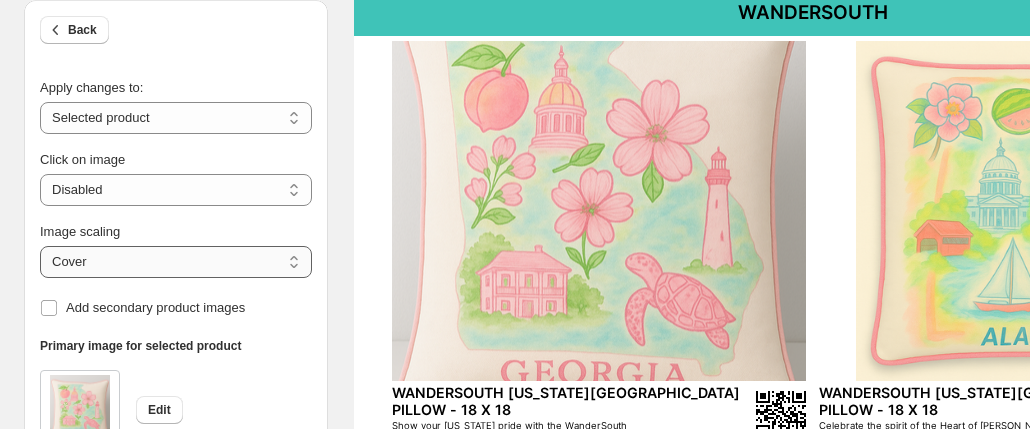 click on "***** *******" at bounding box center [176, 262] 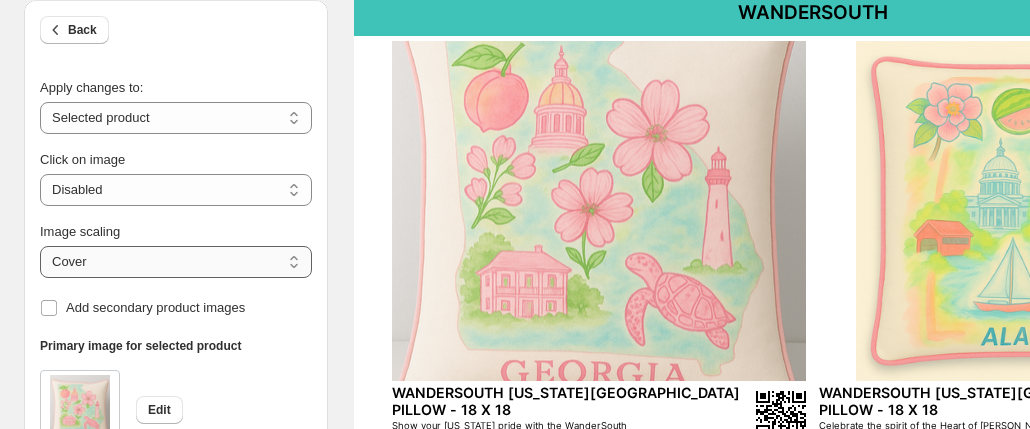 select on "*******" 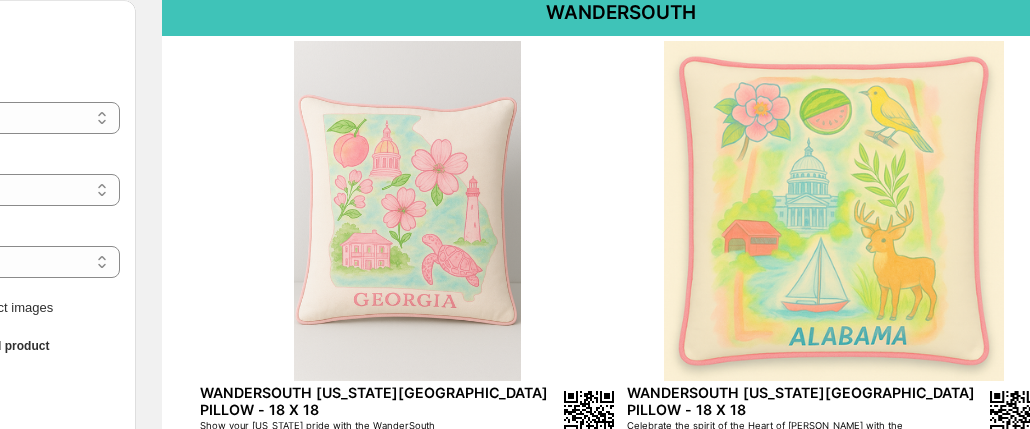 scroll, scrollTop: 165, scrollLeft: 329, axis: both 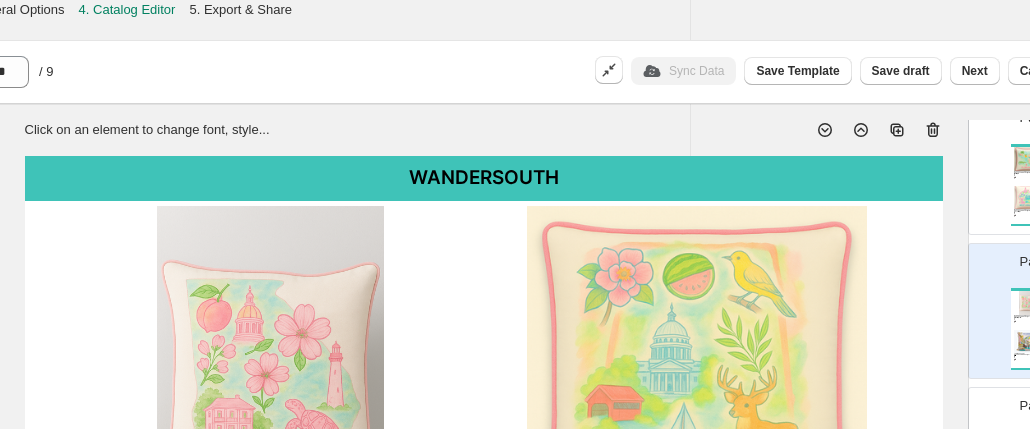 click on "Page 3  WANDERSOUTH
WANDERSOUTH [US_STATE][GEOGRAPHIC_DATA] [GEOGRAPHIC_DATA] - 18 X 18
Bring the sunshine in with the WanderSouth [US_STATE] Pillow. This square pillow features a vibrant, ... 18 X 18, 22 X 22 Stock Quantity:  0 SKU:  4A5P1 Weight:  0 Tags:  25, Home, LOCAL, [DATE], Pillow, square, wanders... Brand:  LuckyBird Apparel & Home, Inc. Barcode №:   $ null $ null $ 22.00 $ 22.00 WANDERSOUTH [US_STATE][GEOGRAPHIC_DATA] PILLOW - 18 X 18
Honor the history and beauty of the Old Dominion with the WanderSouth [US_STATE][PERSON_NAME]. This square... 18 X 18, 22 X 22 Stock Quantity:  0 SKU:  405P1 Weight:  0 Tags:  25, Home, LOCAL, [DATE], [GEOGRAPHIC_DATA], square, wanders... Brand:  LuckyBird Apparel & Home, Inc. Barcode №:   $ null $ null $ 22.00 $ 22.00 WANDERSOUTH [US_STATE][GEOGRAPHIC_DATA] PILLOW - 18 X 18
Celebrate mountain majesty with the WanderSouth [US_STATE] Pillow. This square pillow feature... 18 X 18, 22 X 22 Stock Quantity:  0 SKU:  475P1 Weight:  0 Tags:  25, Home, LOCAL, [DATE], [GEOGRAPHIC_DATA], square, wanders... $ null" at bounding box center [1032, 159] 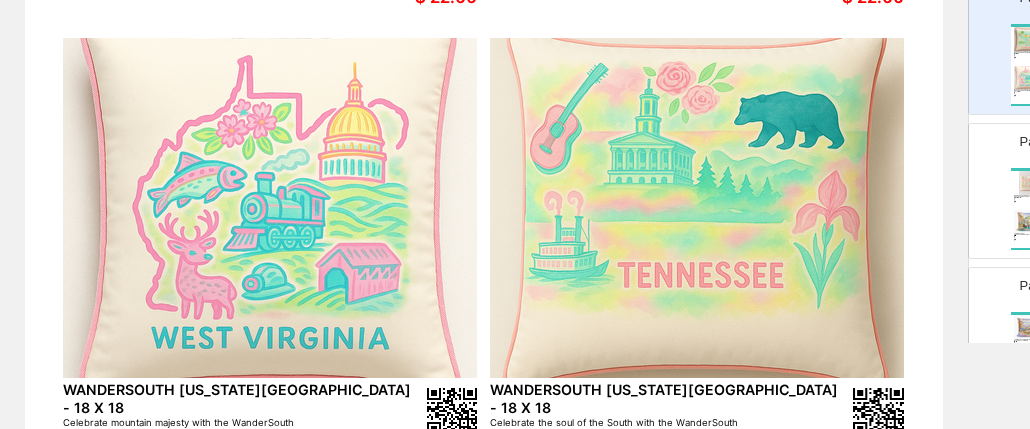 scroll, scrollTop: 716, scrollLeft: 329, axis: both 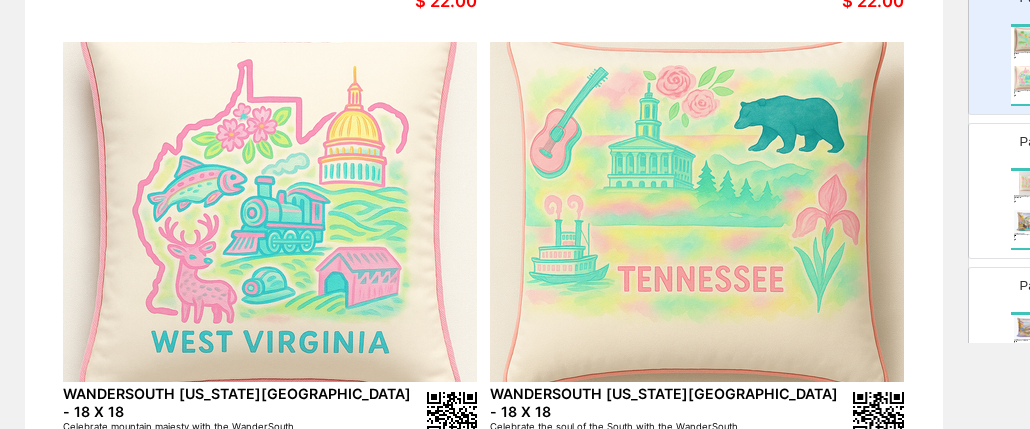 click at bounding box center [697, 212] 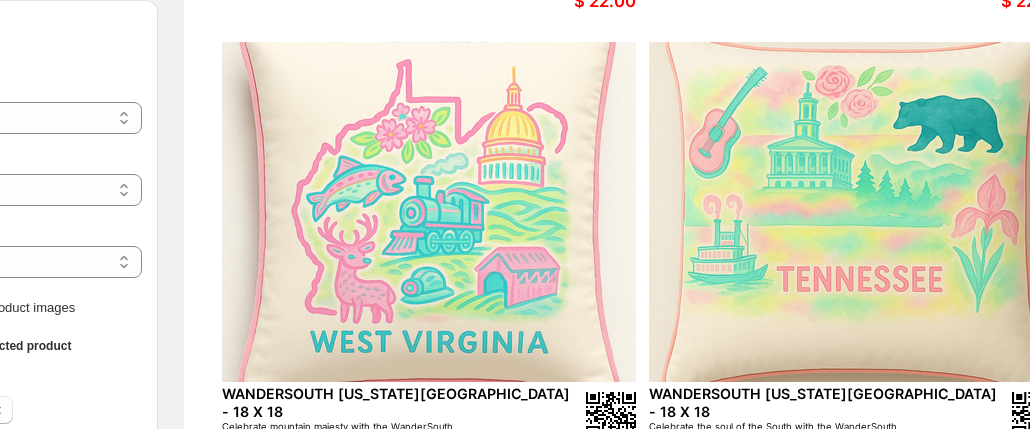 scroll, scrollTop: 716, scrollLeft: 0, axis: vertical 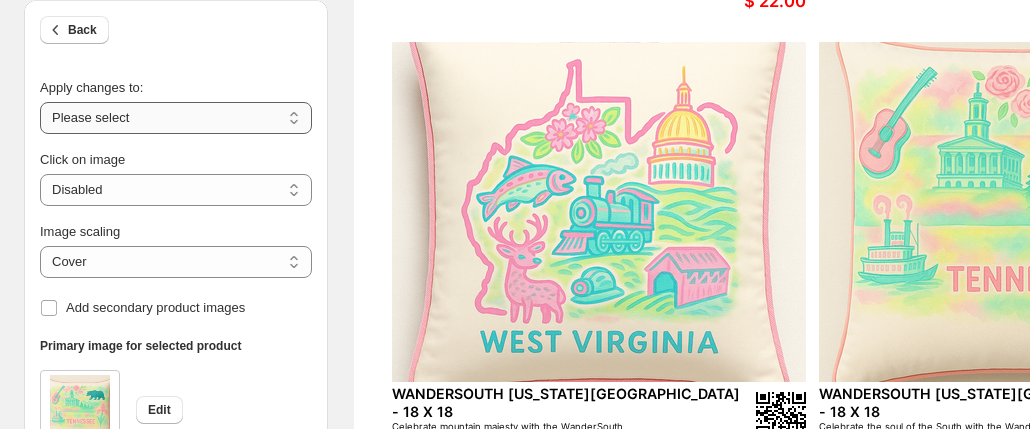 click on "**********" at bounding box center (176, 118) 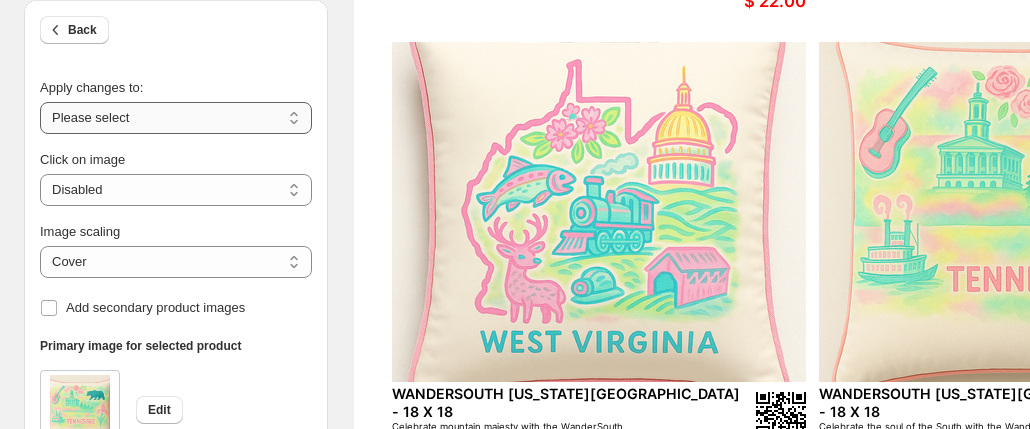 select on "**********" 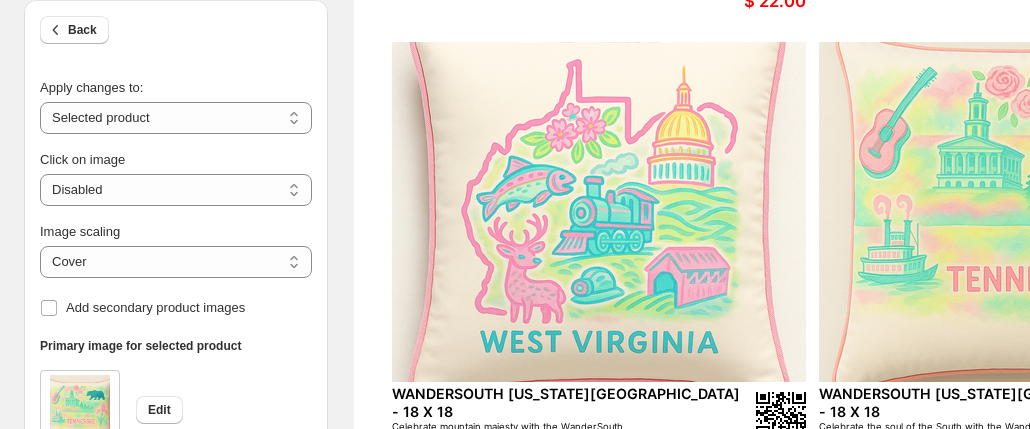 click at bounding box center [599, 212] 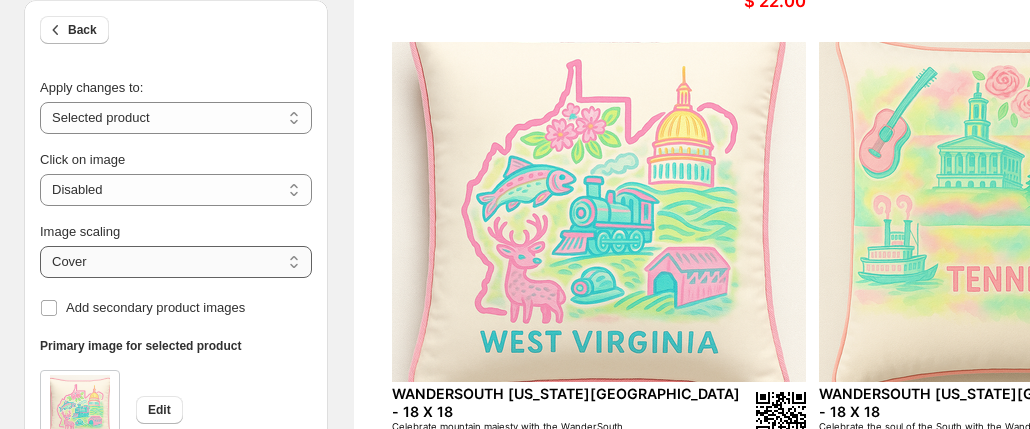 click on "***** *******" at bounding box center [176, 262] 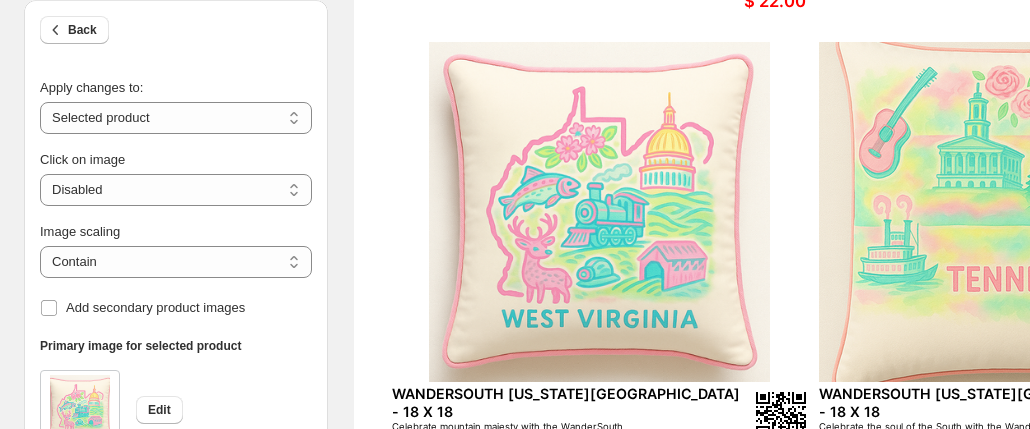 click at bounding box center (1026, 212) 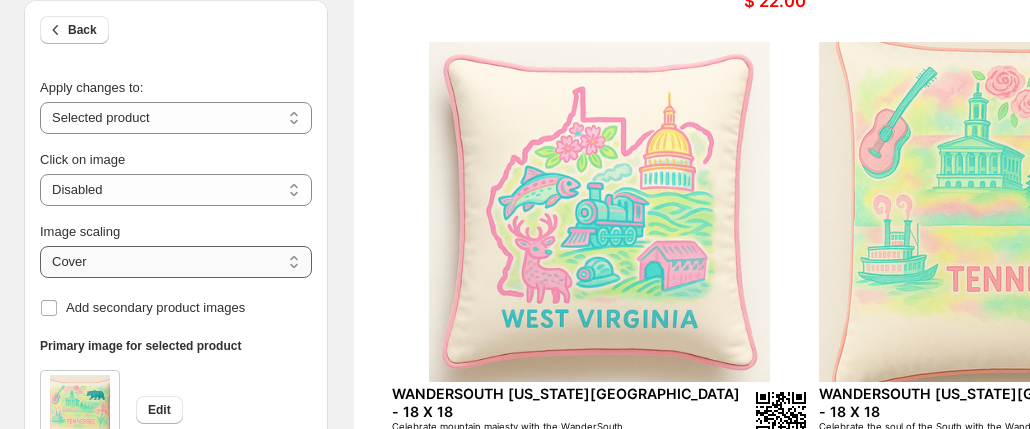 click on "***** *******" at bounding box center (176, 262) 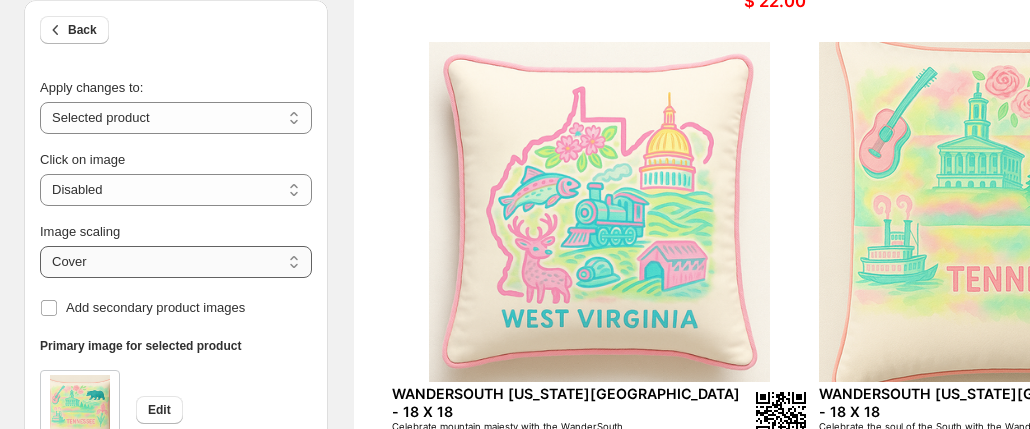click on "***** *******" at bounding box center [176, 262] 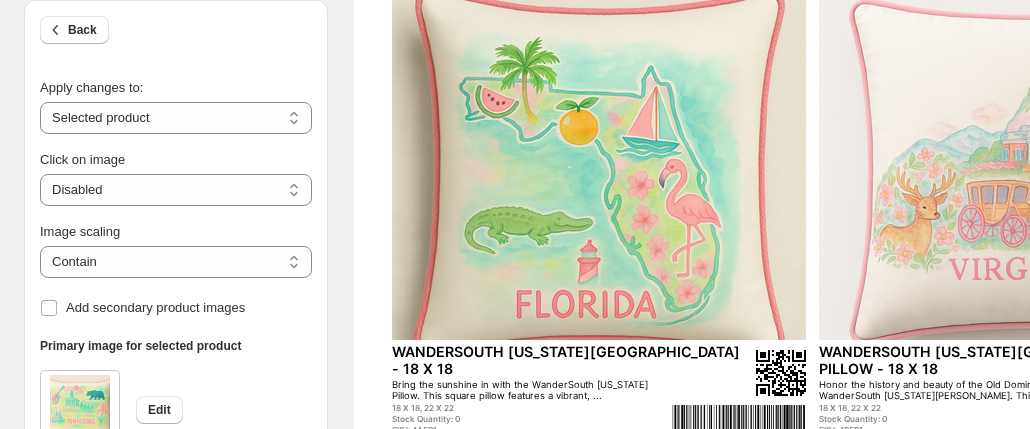 scroll, scrollTop: 199, scrollLeft: 0, axis: vertical 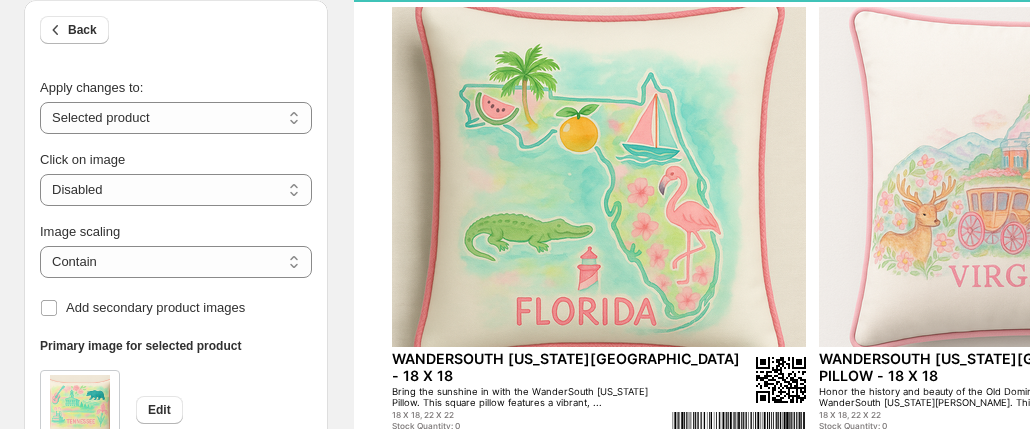 click at bounding box center [599, 177] 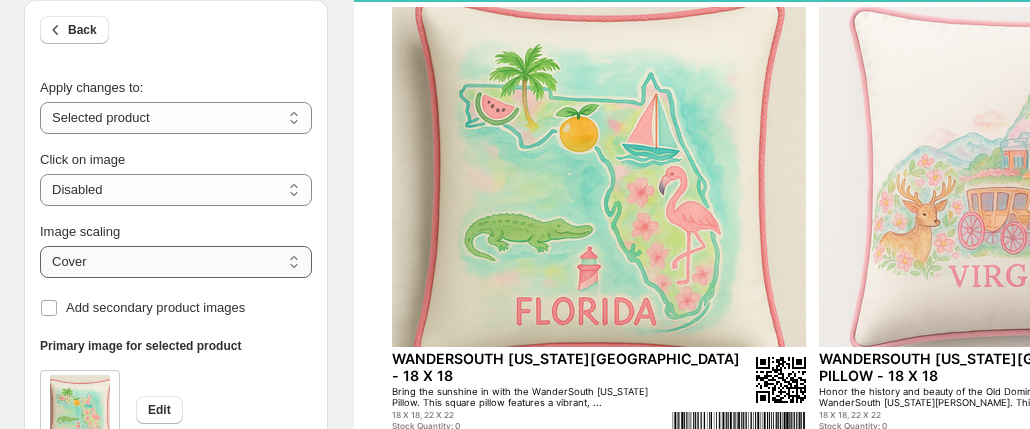 click on "***** *******" at bounding box center (176, 262) 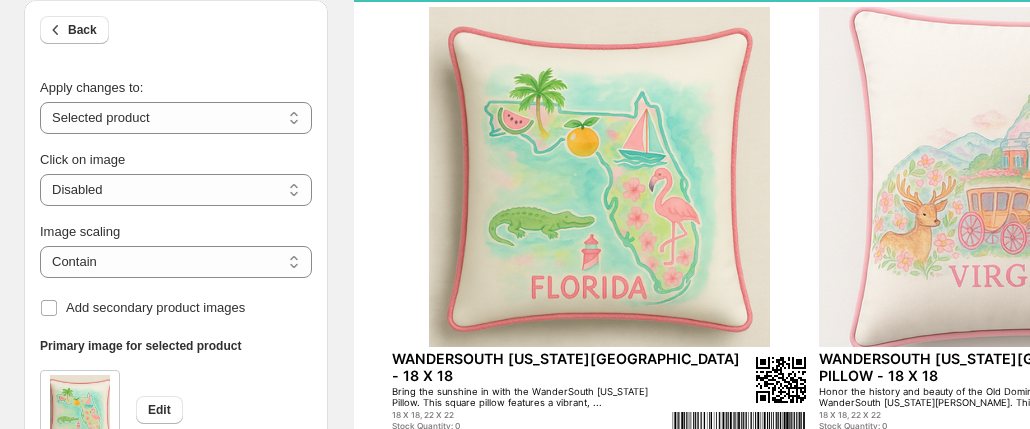 click at bounding box center [1026, 177] 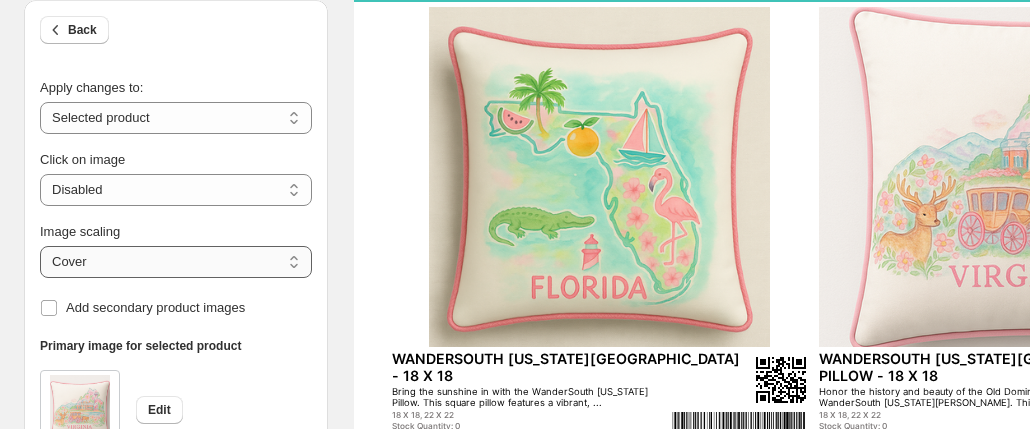 click on "***** *******" at bounding box center (176, 262) 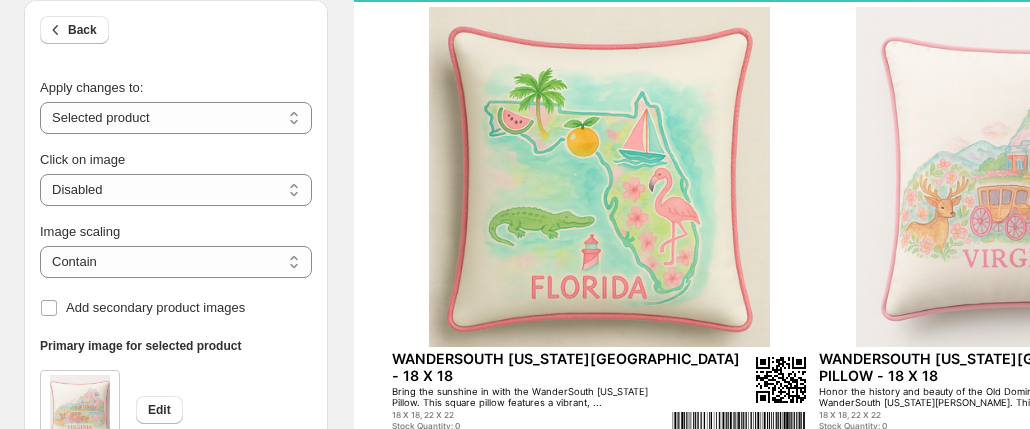 scroll, scrollTop: 0, scrollLeft: 0, axis: both 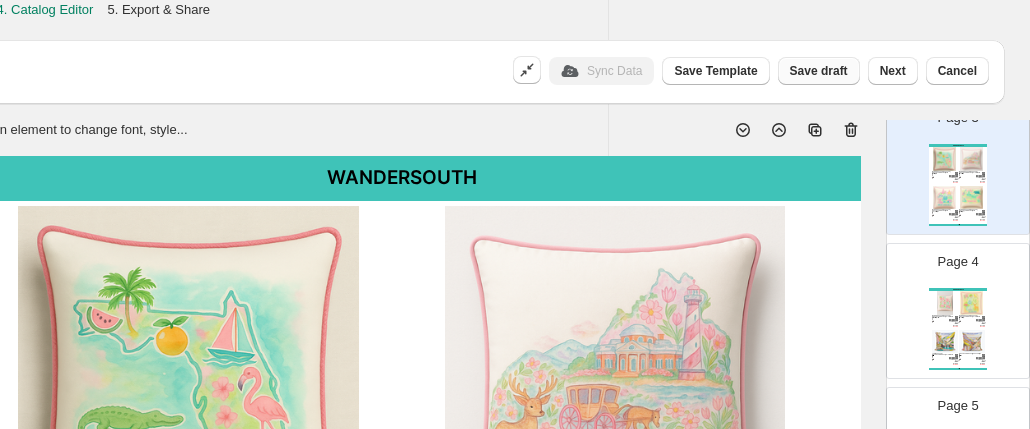 click on "Save draft" at bounding box center [819, 71] 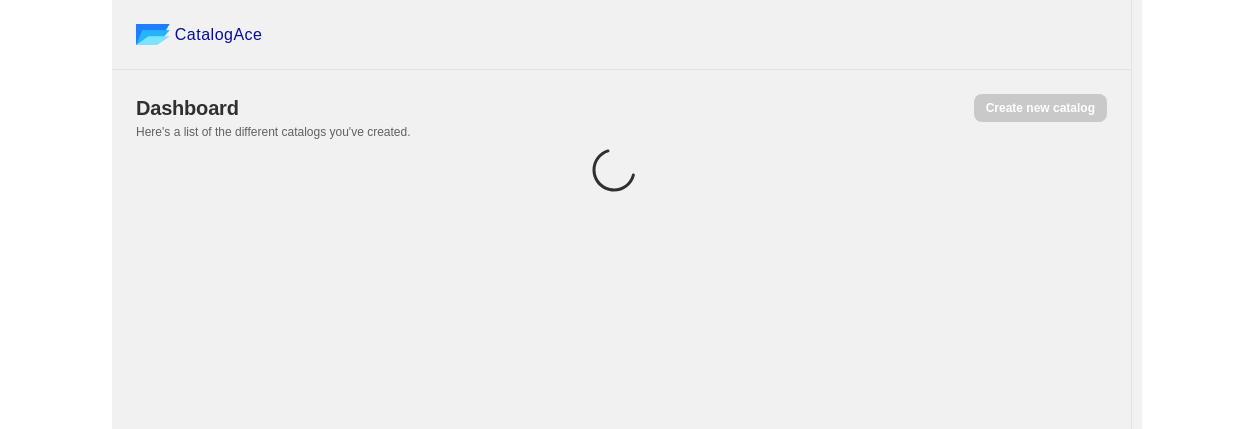 scroll, scrollTop: 0, scrollLeft: 0, axis: both 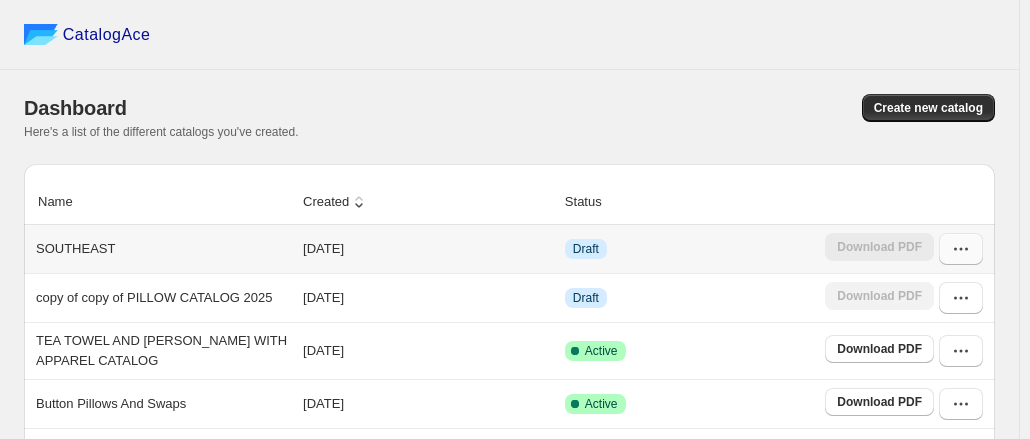 click 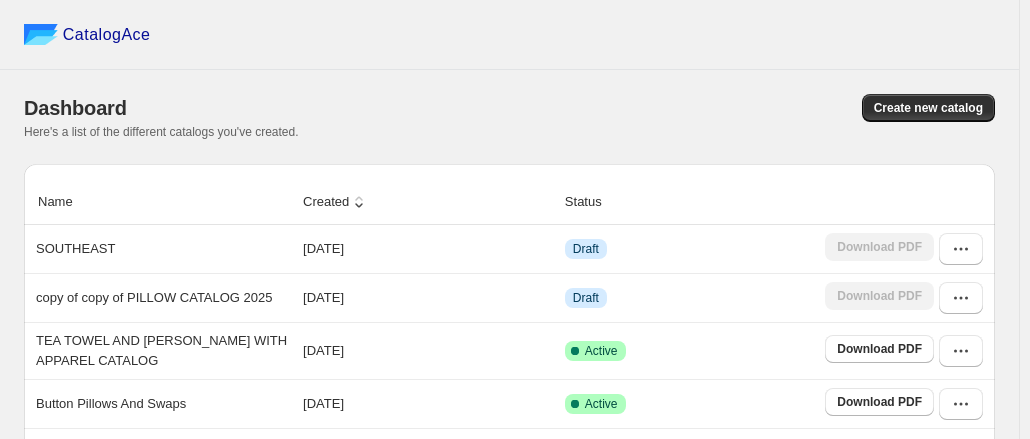 click on "CatalogAce" at bounding box center (509, 35) 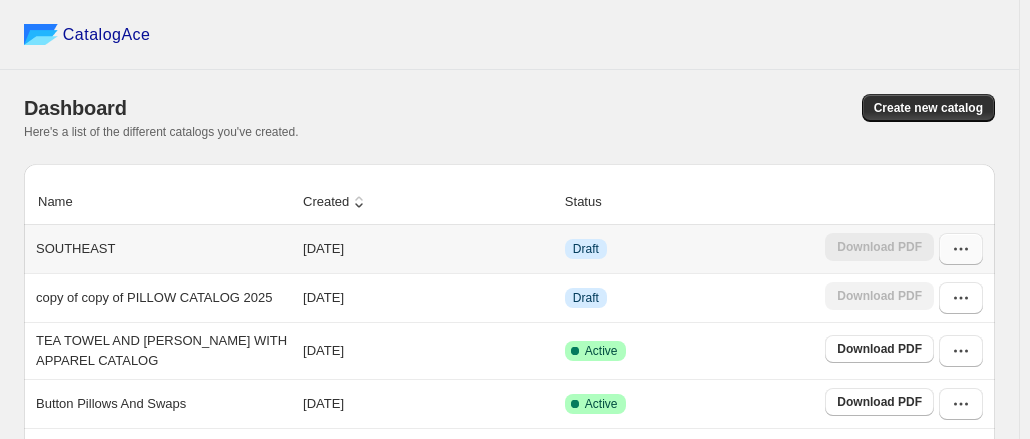 click 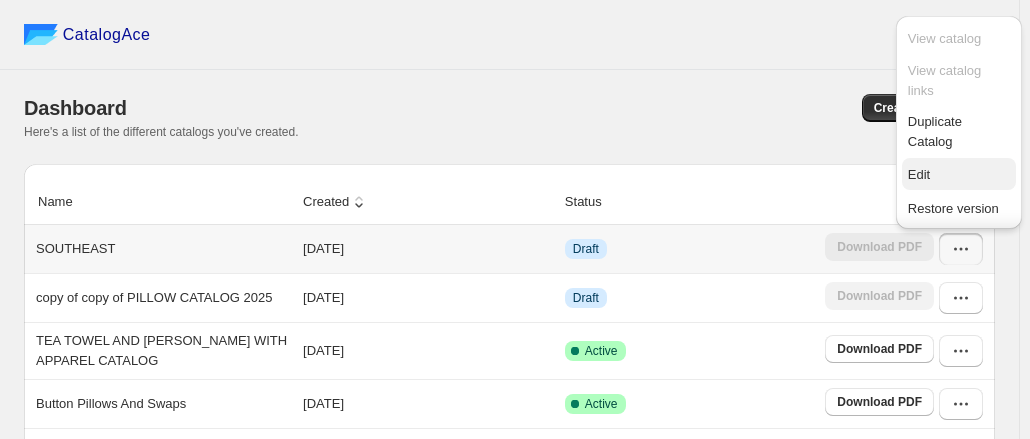 click on "Edit" at bounding box center (959, 175) 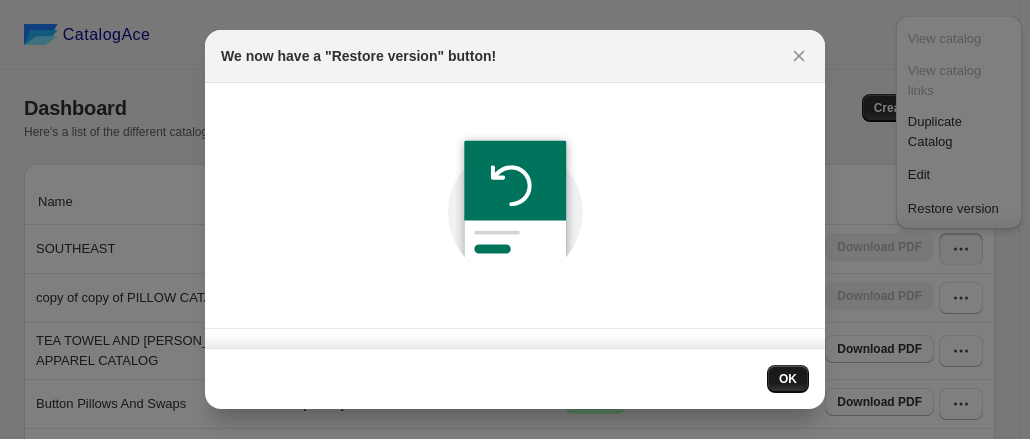 click on "OK" at bounding box center [788, 379] 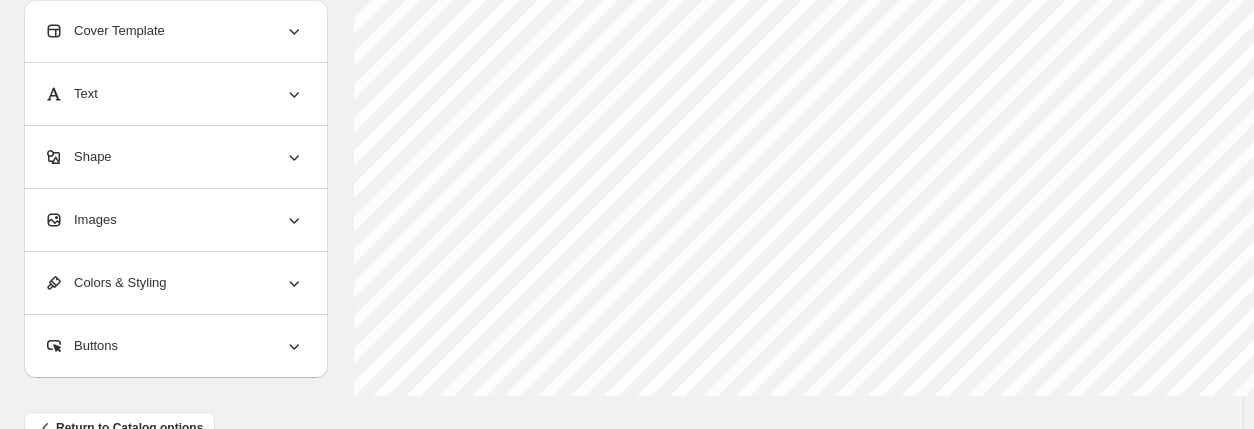 scroll, scrollTop: 996, scrollLeft: 0, axis: vertical 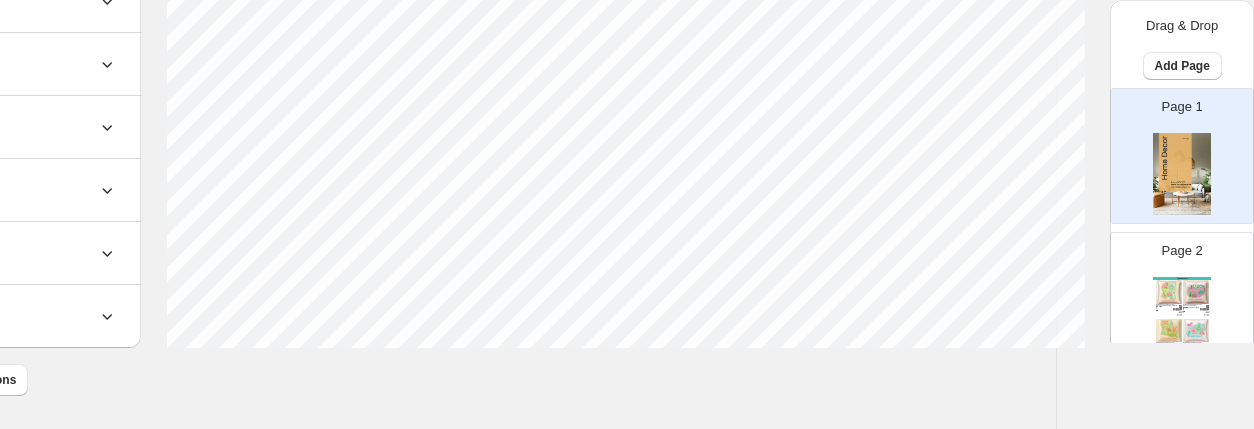 click on "Capture the charm of the Tar Heel State with the WanderSouth [US_STATE] Pillow. This square pi..." at bounding box center [1192, 308] 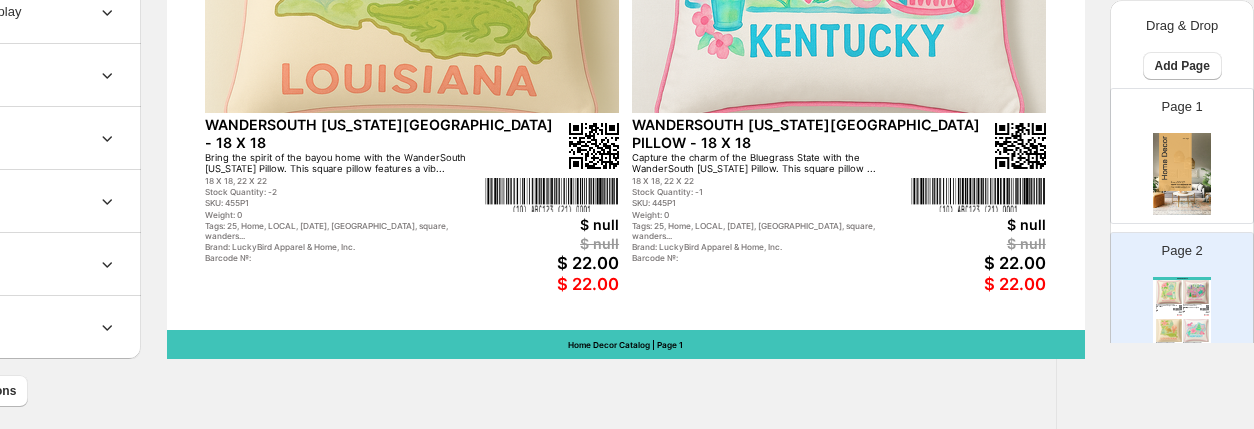 scroll, scrollTop: 996, scrollLeft: 187, axis: both 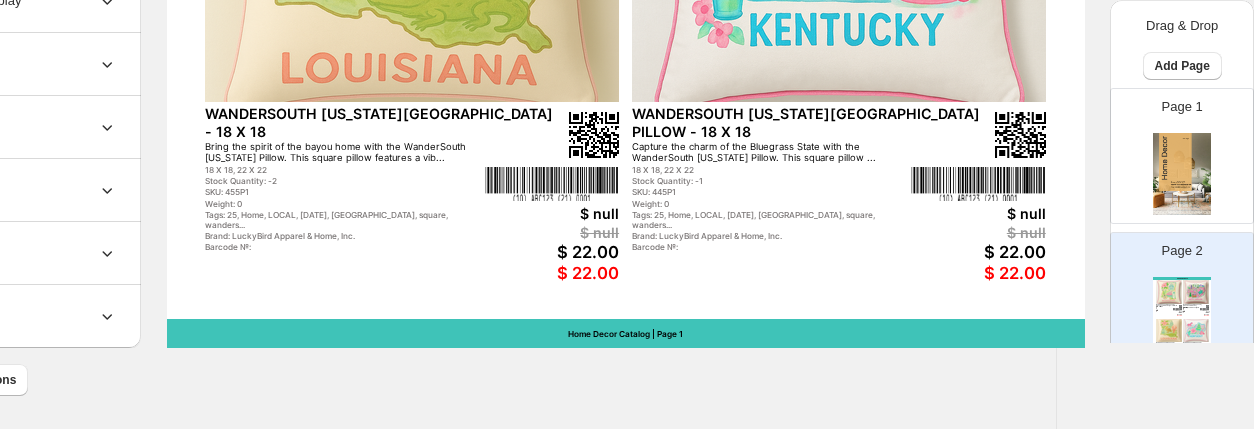 click on "Home Decor Catalog | Page 1" at bounding box center [626, 333] 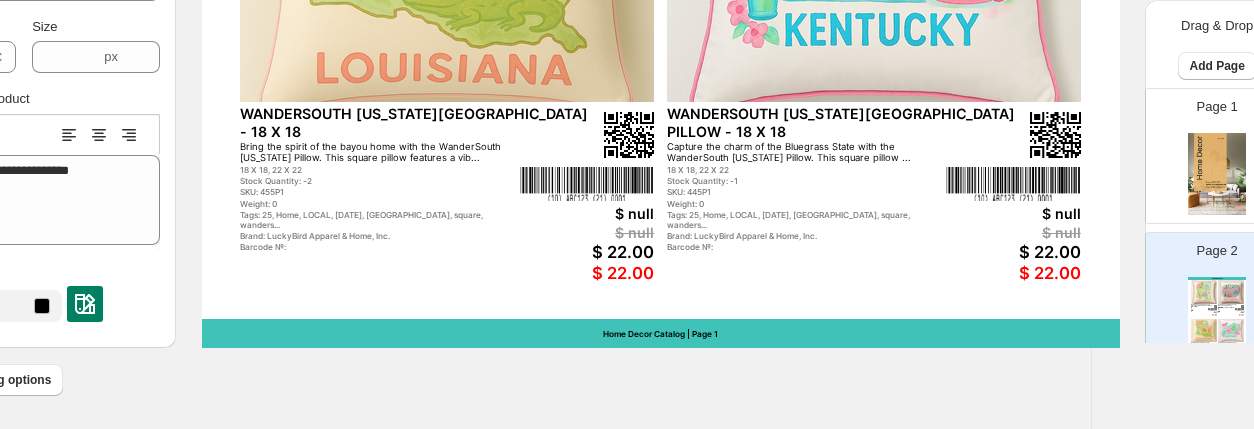 scroll, scrollTop: 996, scrollLeft: 0, axis: vertical 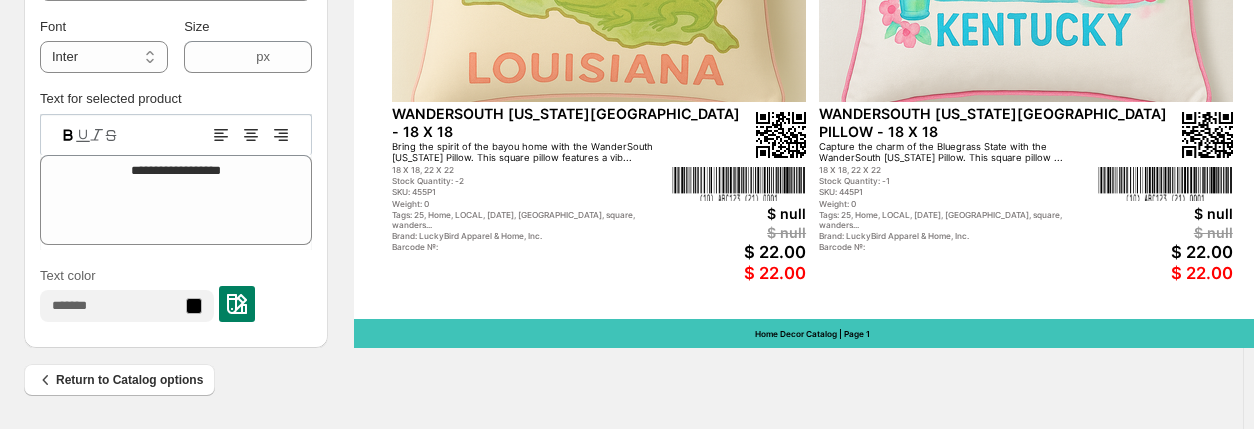 click on "Home Decor Catalog | Page 1" at bounding box center (813, 333) 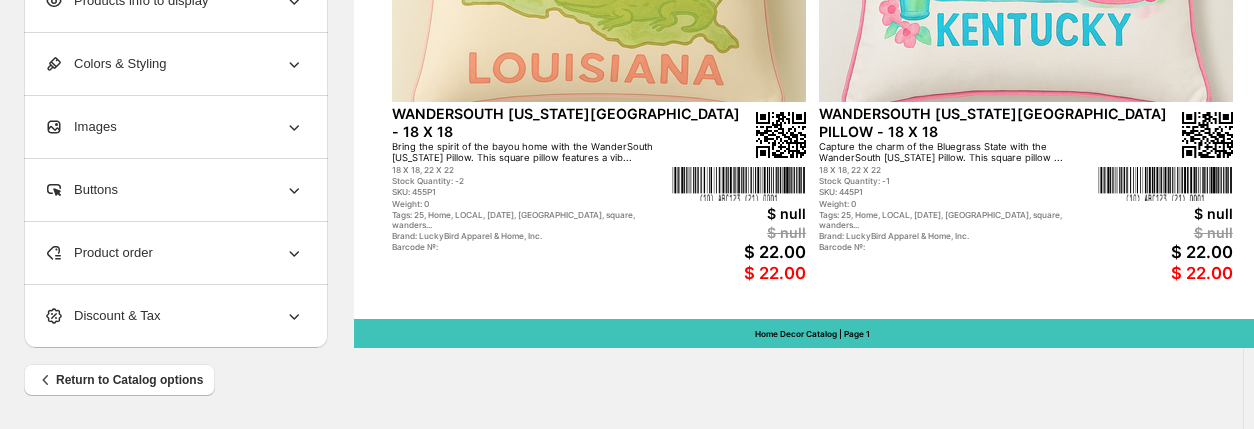 click on "Home Decor Catalog | Page 1" at bounding box center (813, 333) 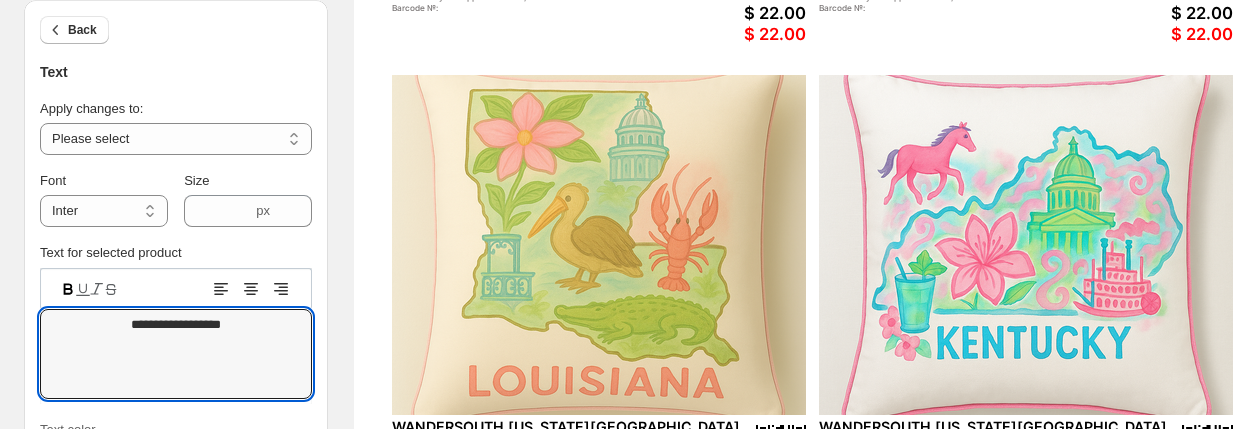 scroll, scrollTop: 690, scrollLeft: 0, axis: vertical 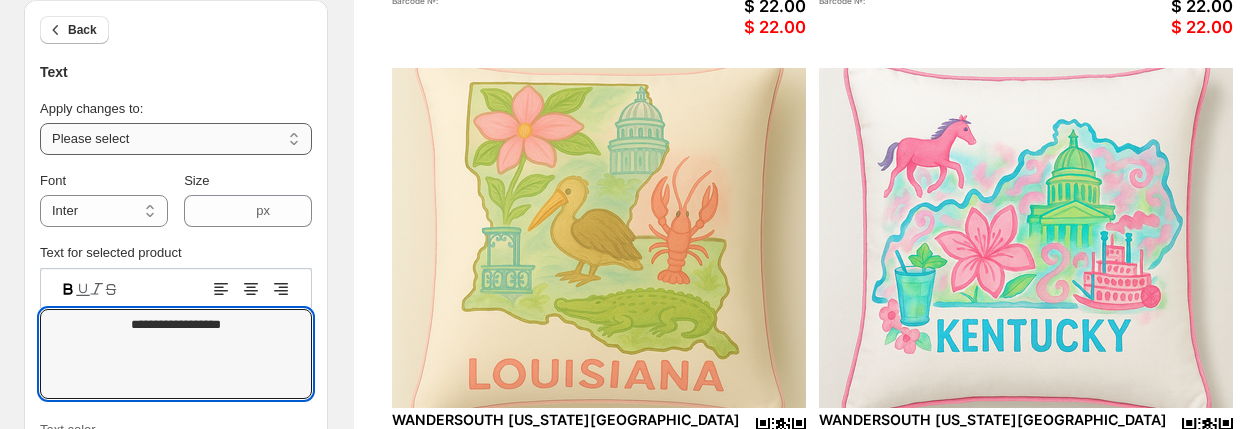 click on "**********" at bounding box center [176, 139] 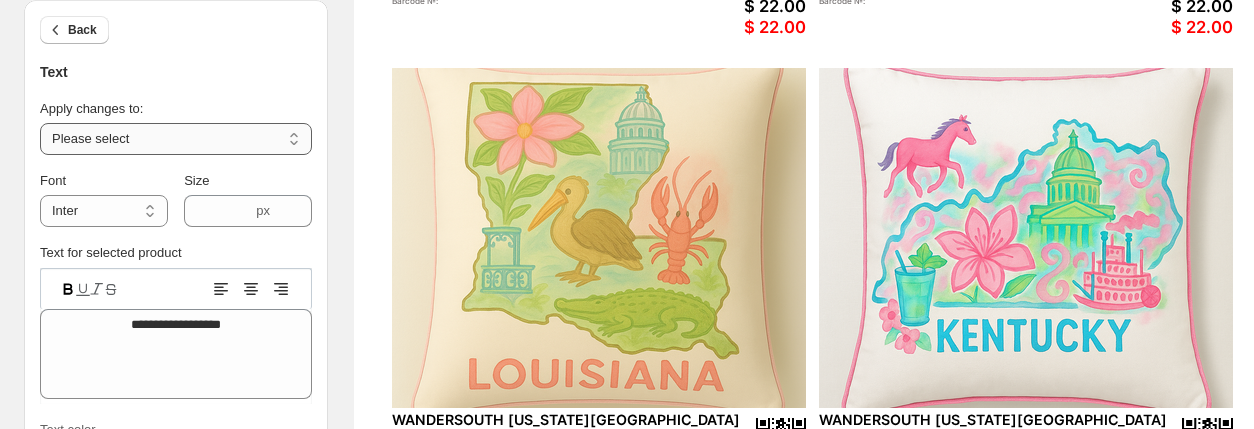 select on "**********" 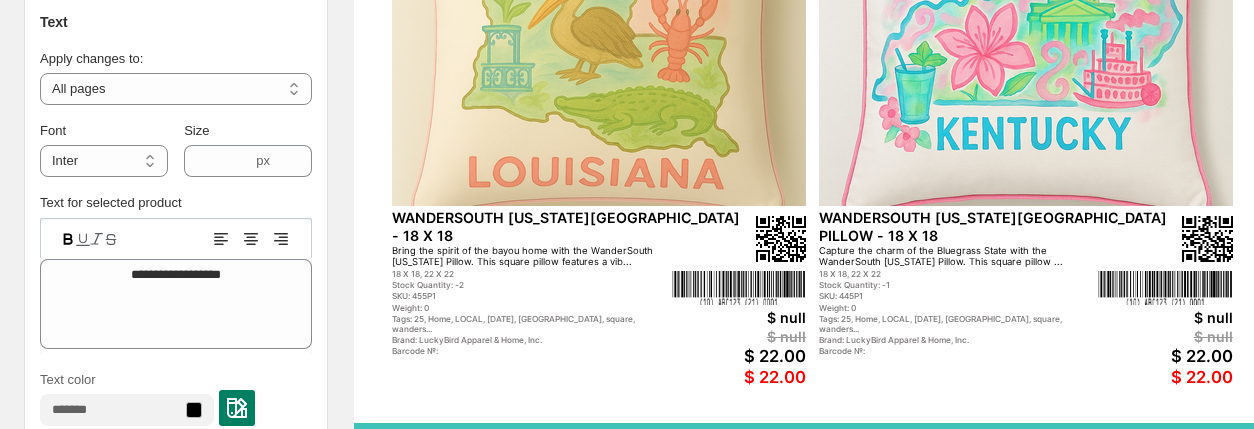scroll, scrollTop: 963, scrollLeft: 0, axis: vertical 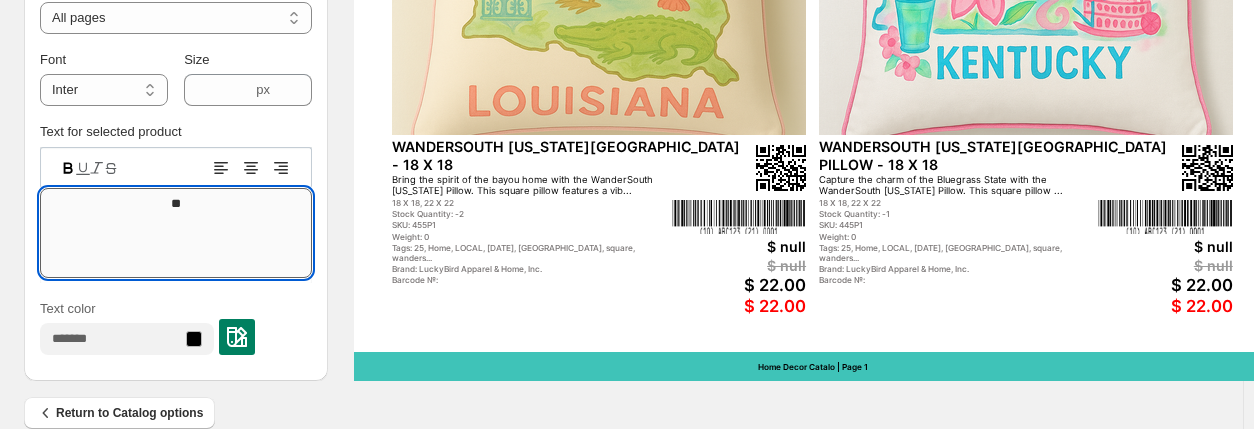 type on "*" 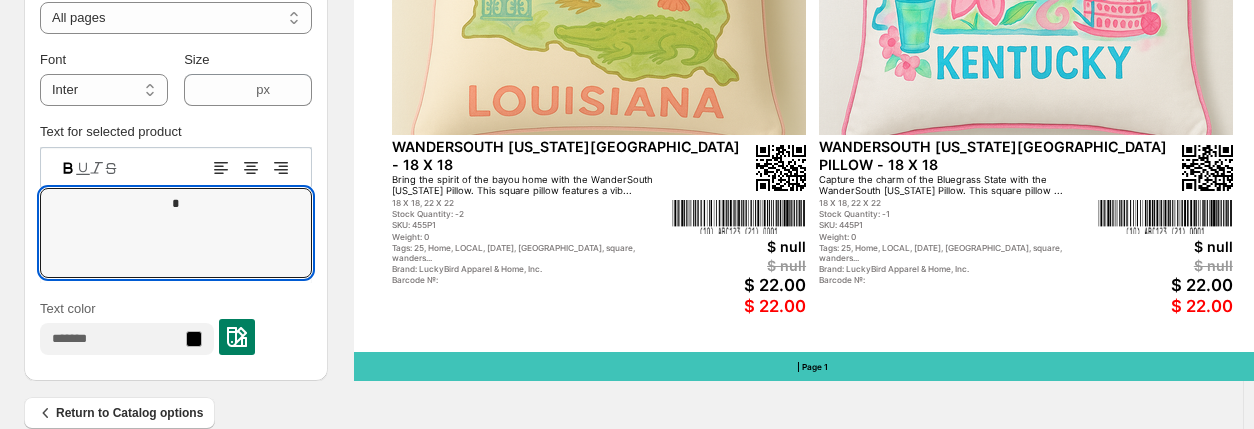 type 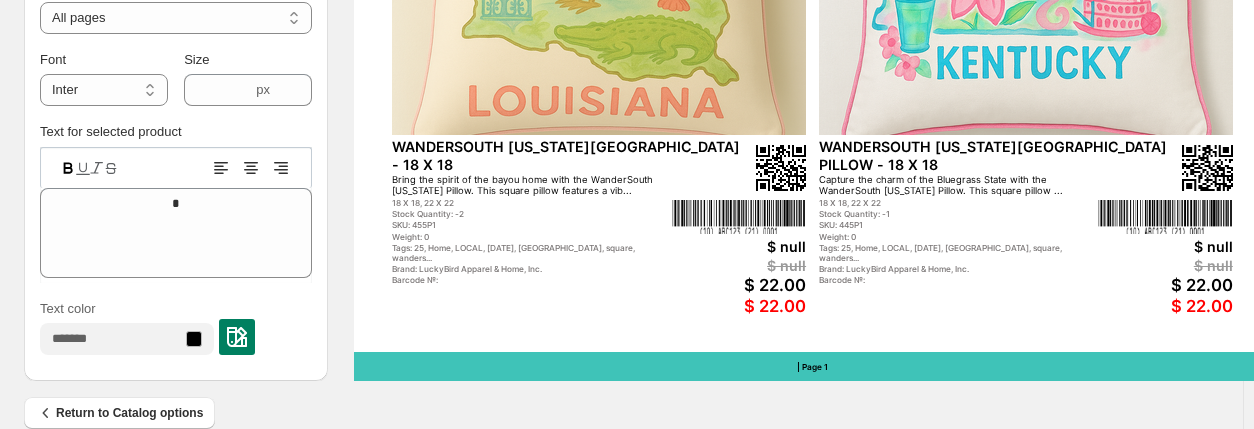 click on "**********" at bounding box center (176, 211) 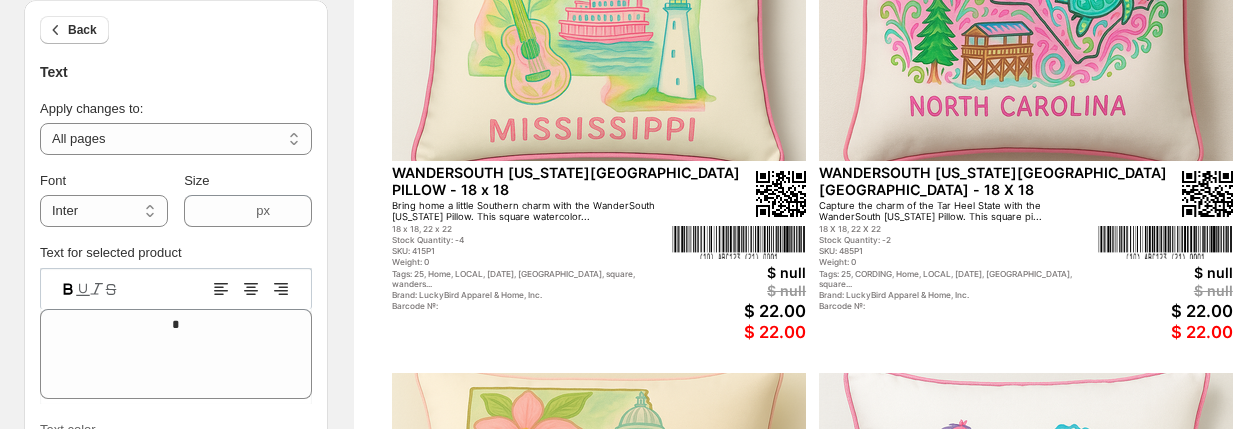 scroll, scrollTop: 380, scrollLeft: 0, axis: vertical 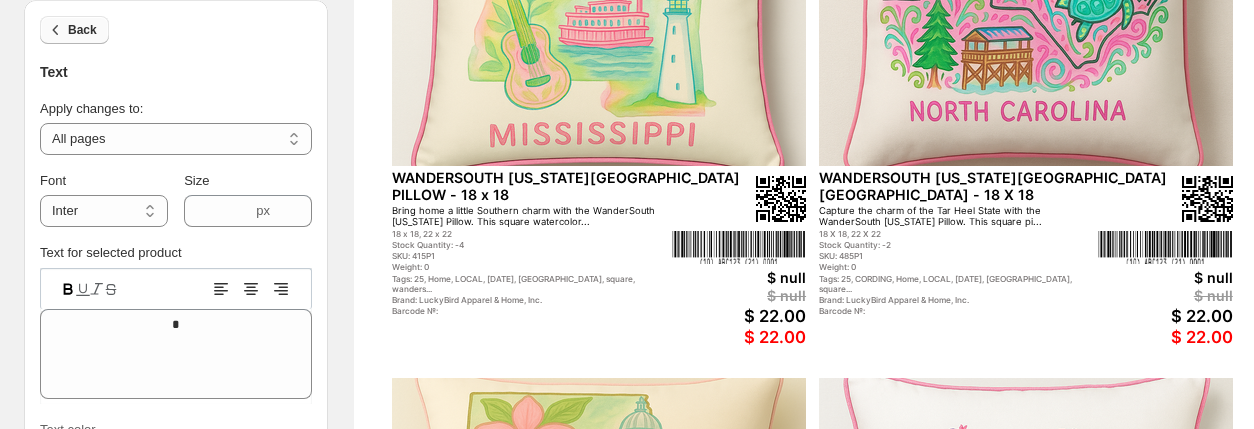 click on "Back" at bounding box center [82, 30] 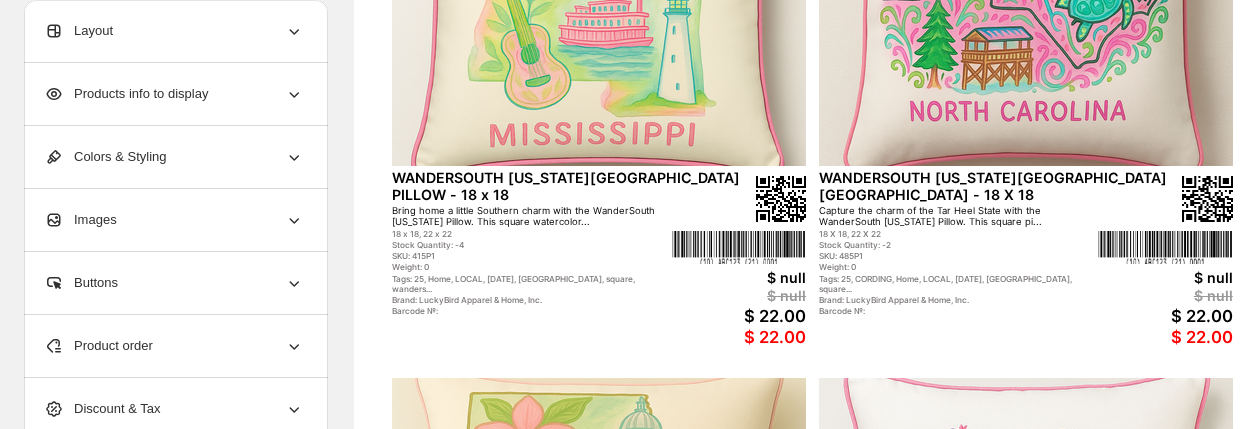 click on "Products info to display" at bounding box center (126, 94) 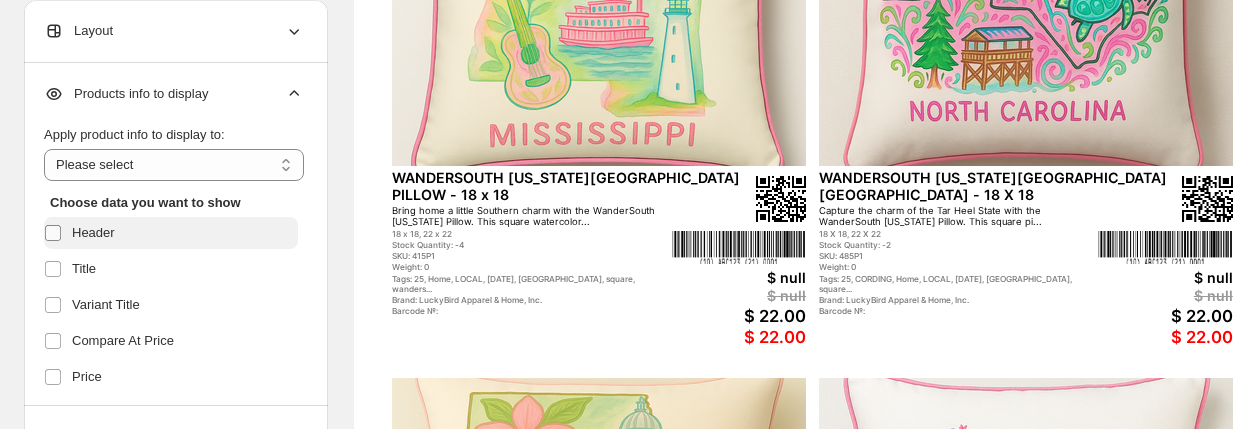 click at bounding box center (53, 233) 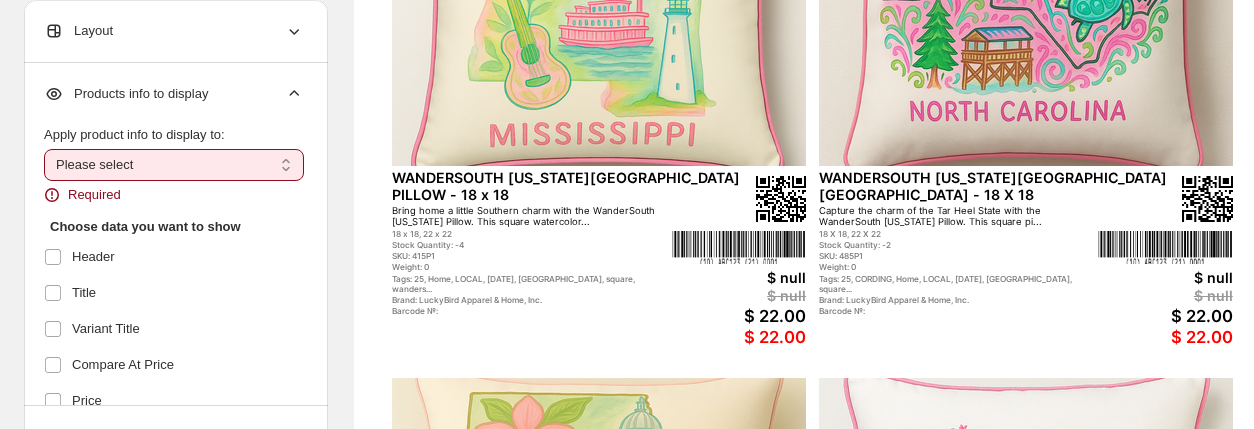 click on "**********" at bounding box center (174, 165) 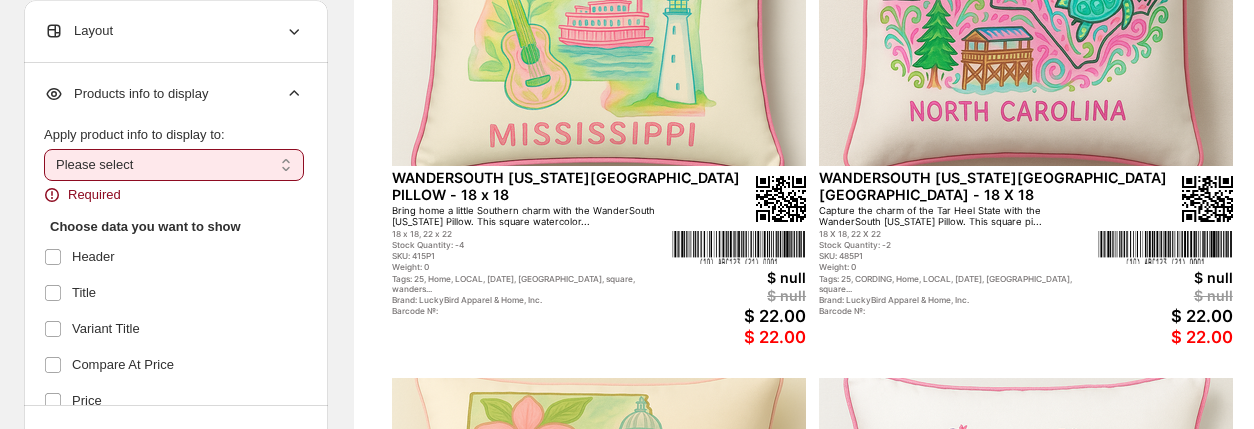 select on "**********" 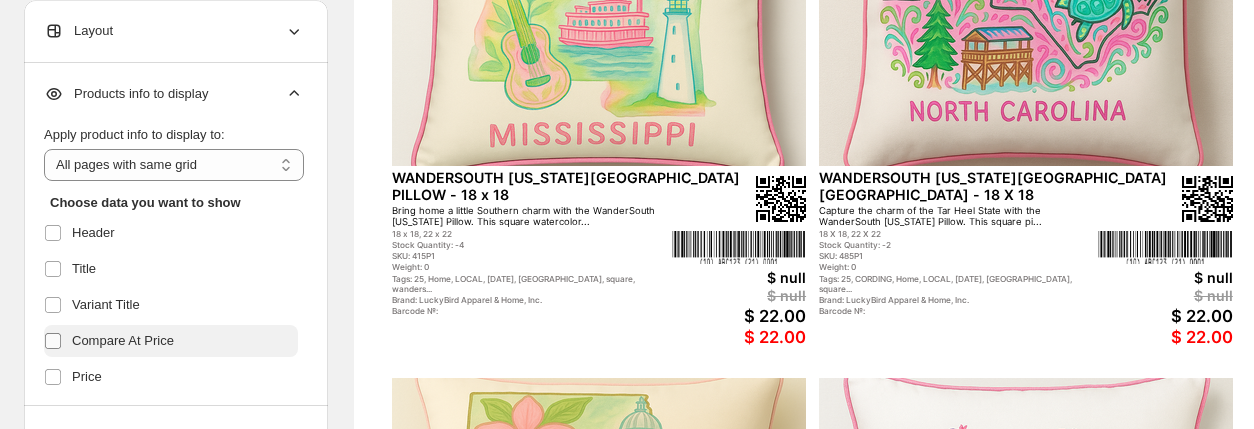 click at bounding box center (57, 341) 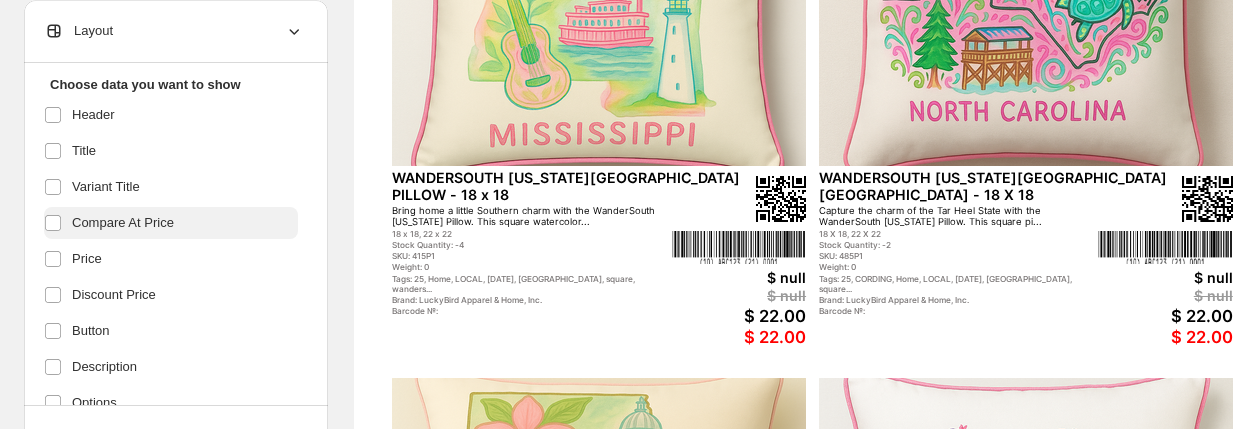 scroll, scrollTop: 120, scrollLeft: 0, axis: vertical 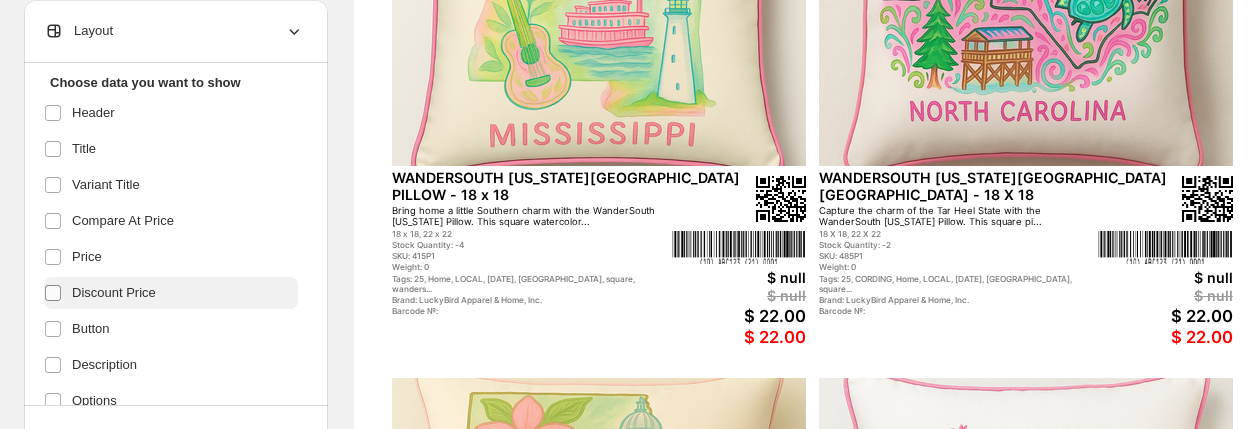 click at bounding box center (53, 293) 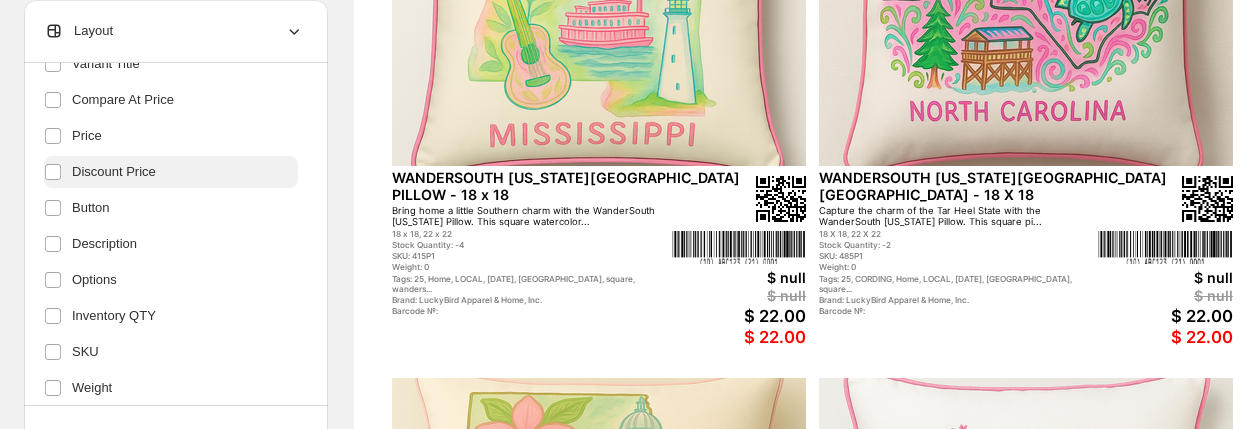 scroll, scrollTop: 280, scrollLeft: 0, axis: vertical 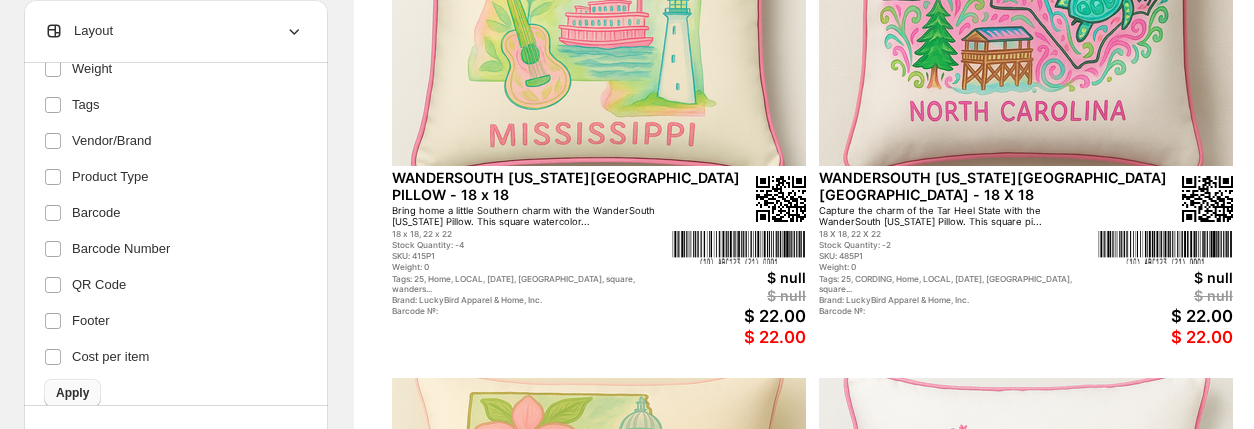click on "Apply" at bounding box center (72, 393) 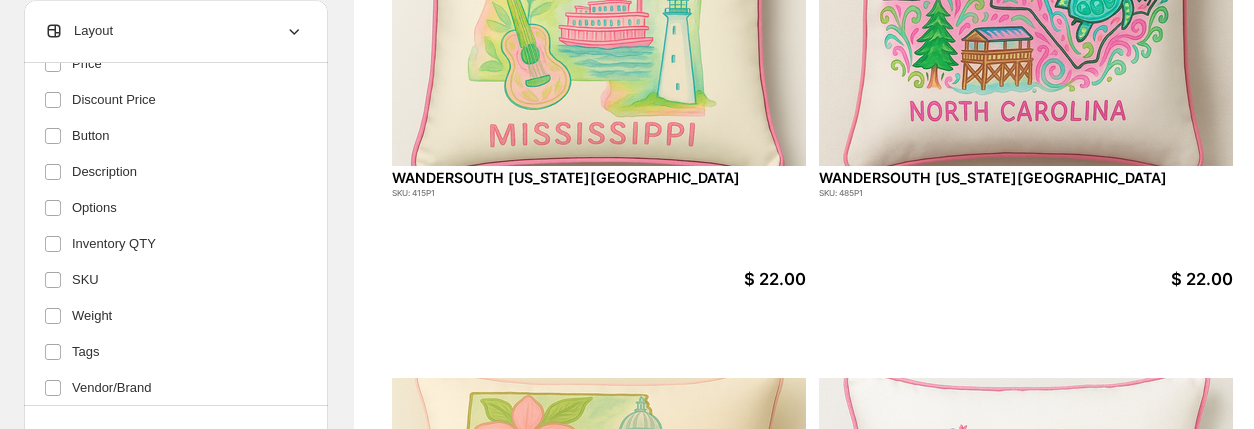 scroll, scrollTop: 280, scrollLeft: 0, axis: vertical 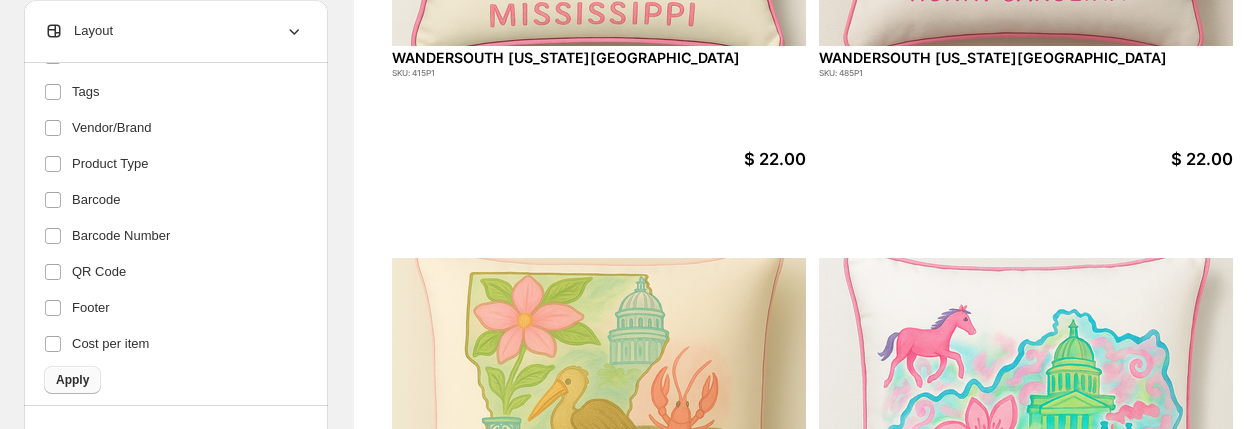 click on "Apply" at bounding box center [72, 380] 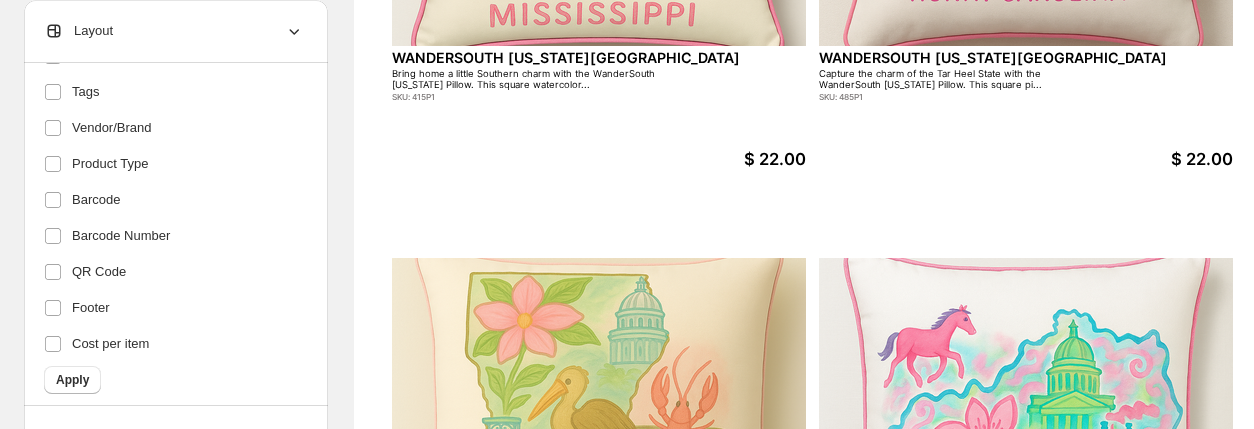click on "Bring home a little Southern charm with the WanderSouth [US_STATE] Pillow. This square watercolor..." at bounding box center (531, 79) 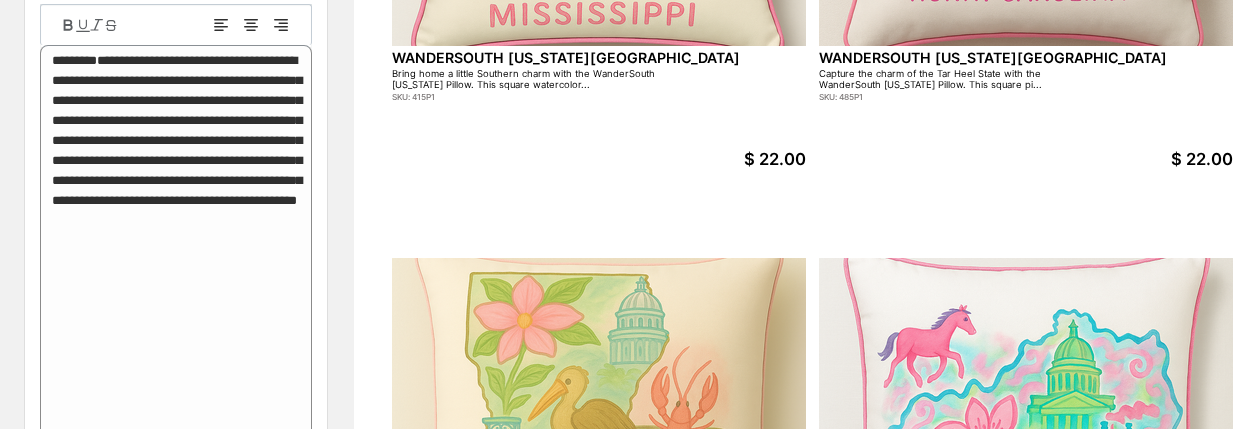 click on "WANDERSOUTH [US_STATE][GEOGRAPHIC_DATA]" at bounding box center [570, 57] 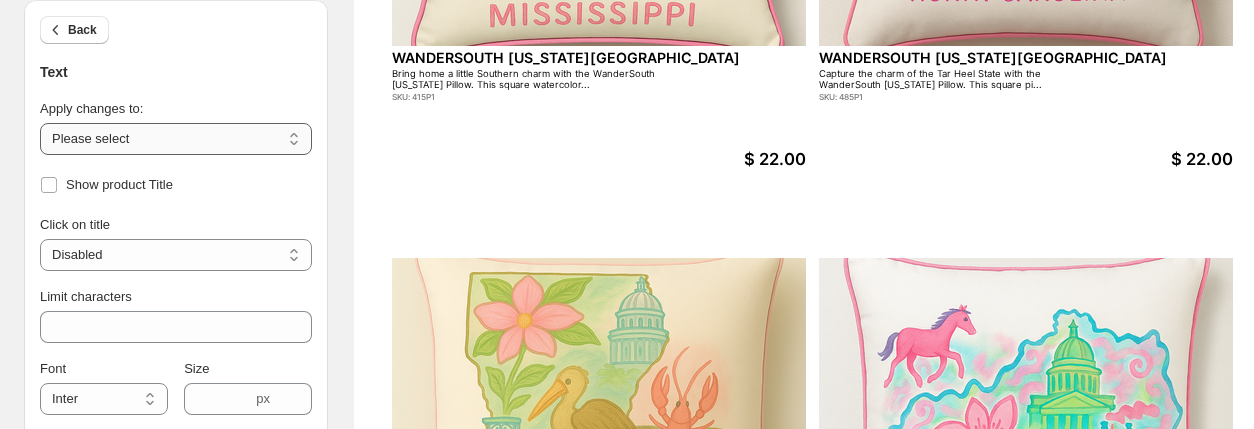 click on "**********" at bounding box center [176, 139] 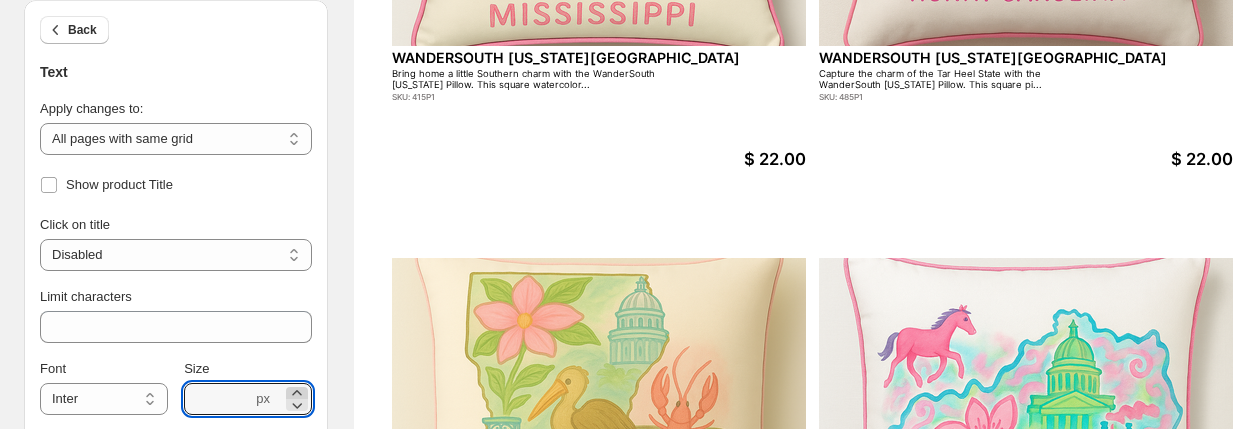 click 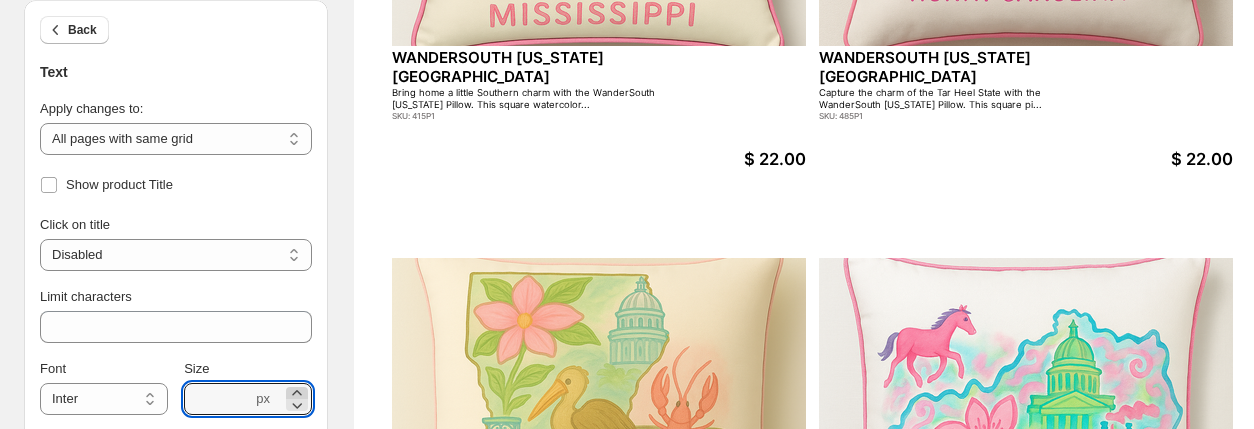 click 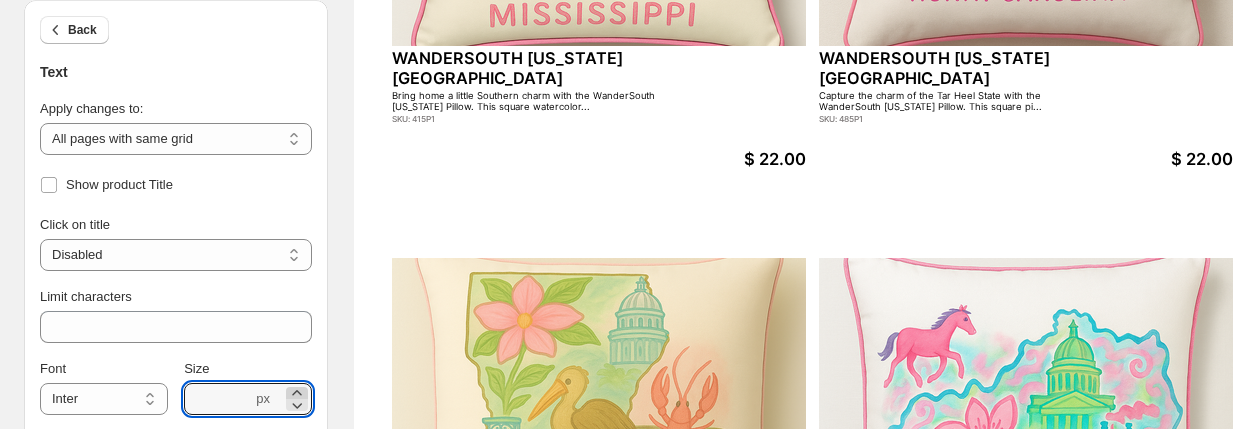 click 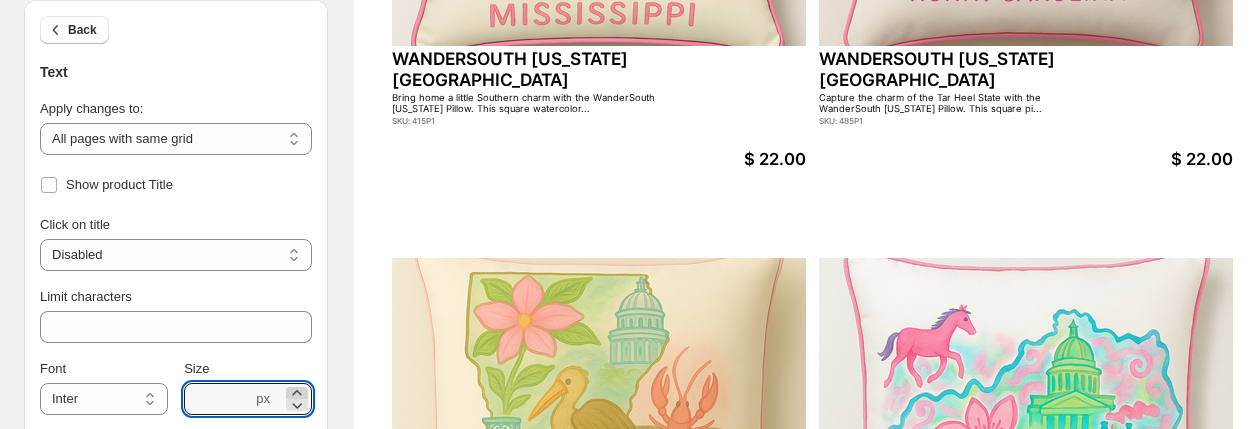 click 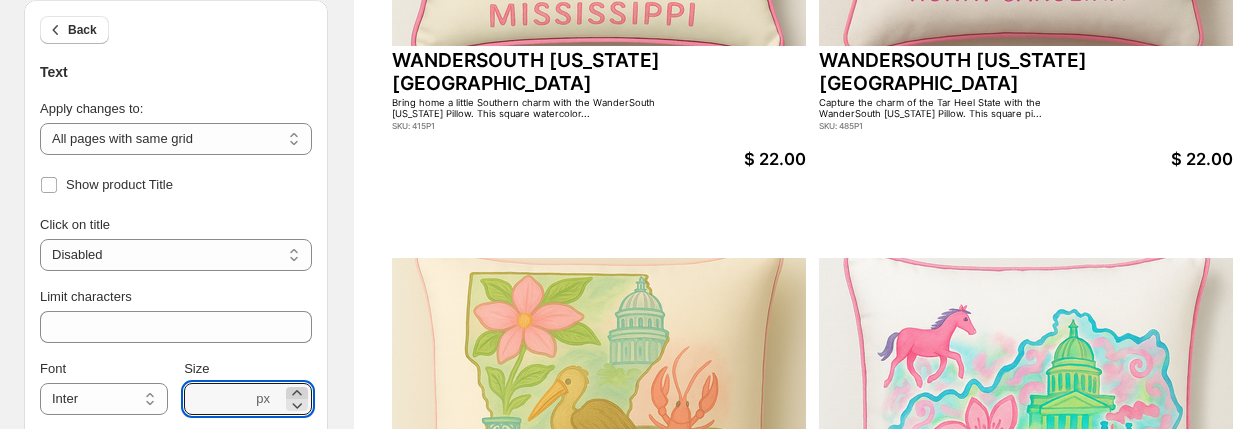 click 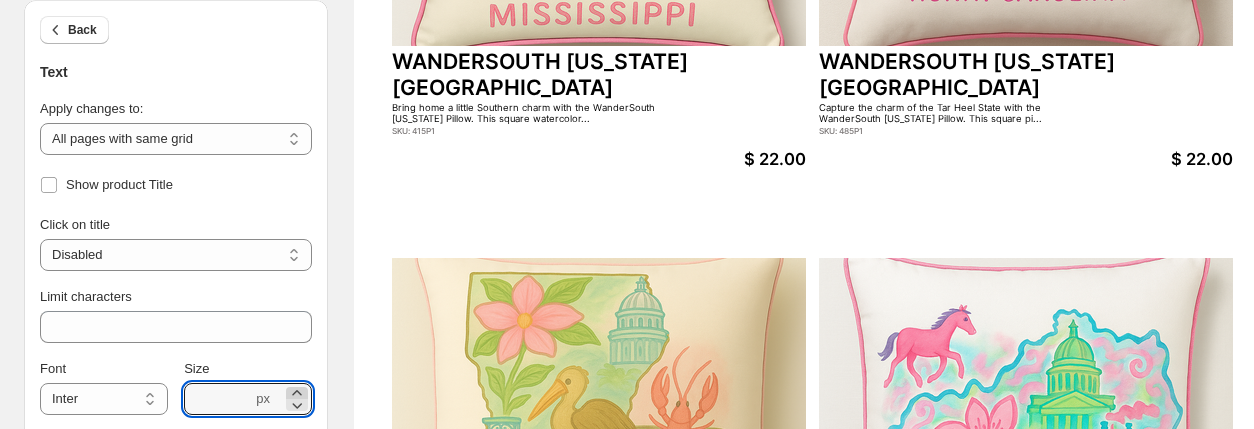 click 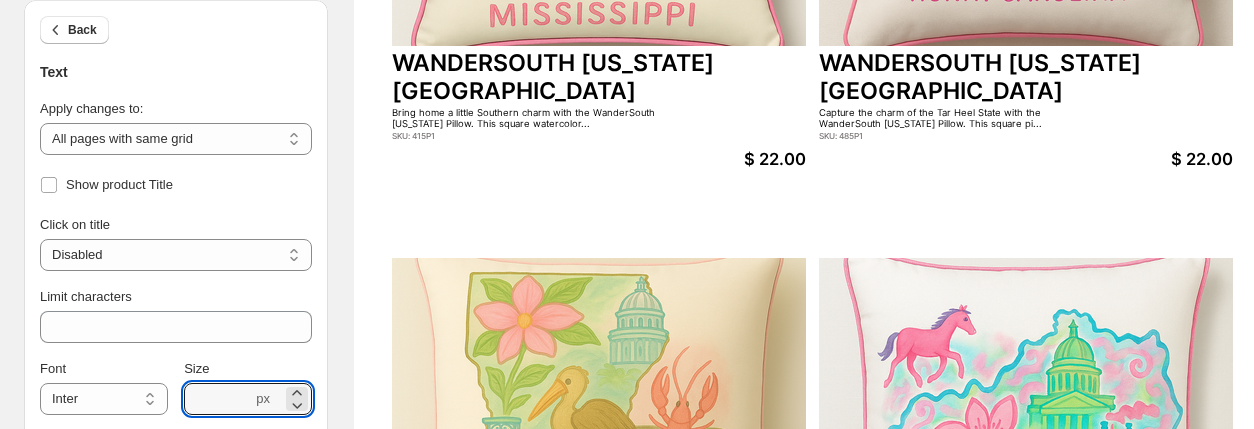 click on "Bring home a little Southern charm with the WanderSouth [US_STATE] Pillow. This square watercolor..." at bounding box center (531, 118) 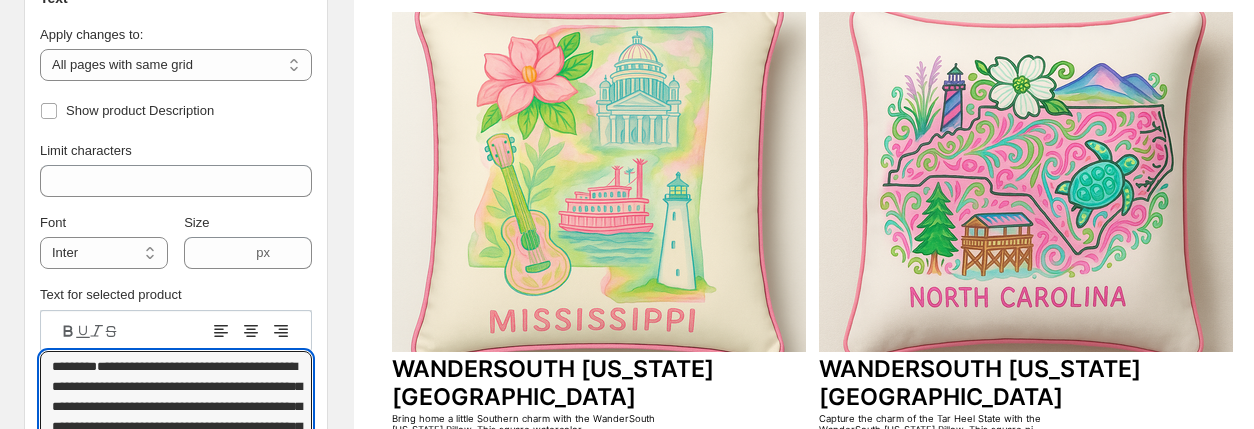 scroll, scrollTop: 175, scrollLeft: 0, axis: vertical 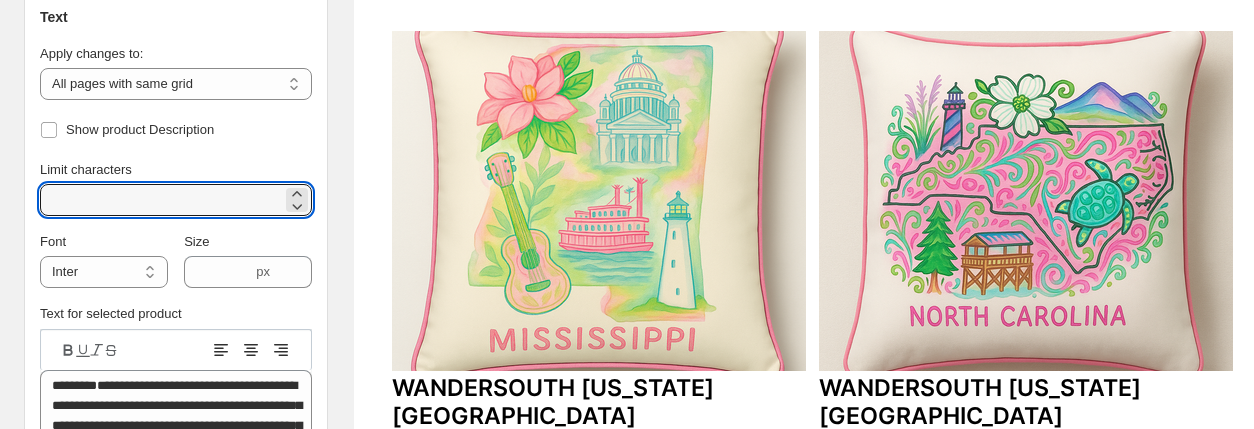 drag, startPoint x: 72, startPoint y: 197, endPoint x: 31, endPoint y: 197, distance: 41 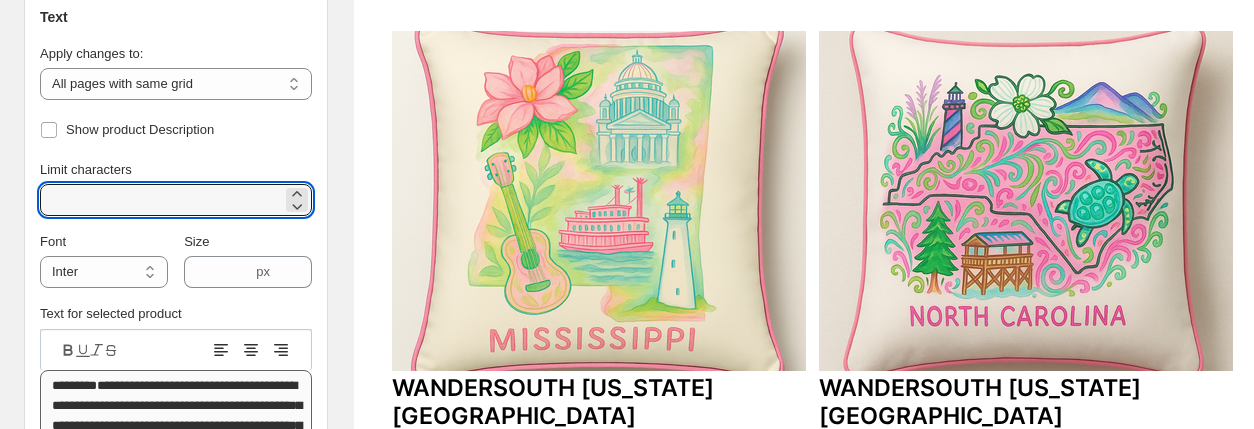 type on "***" 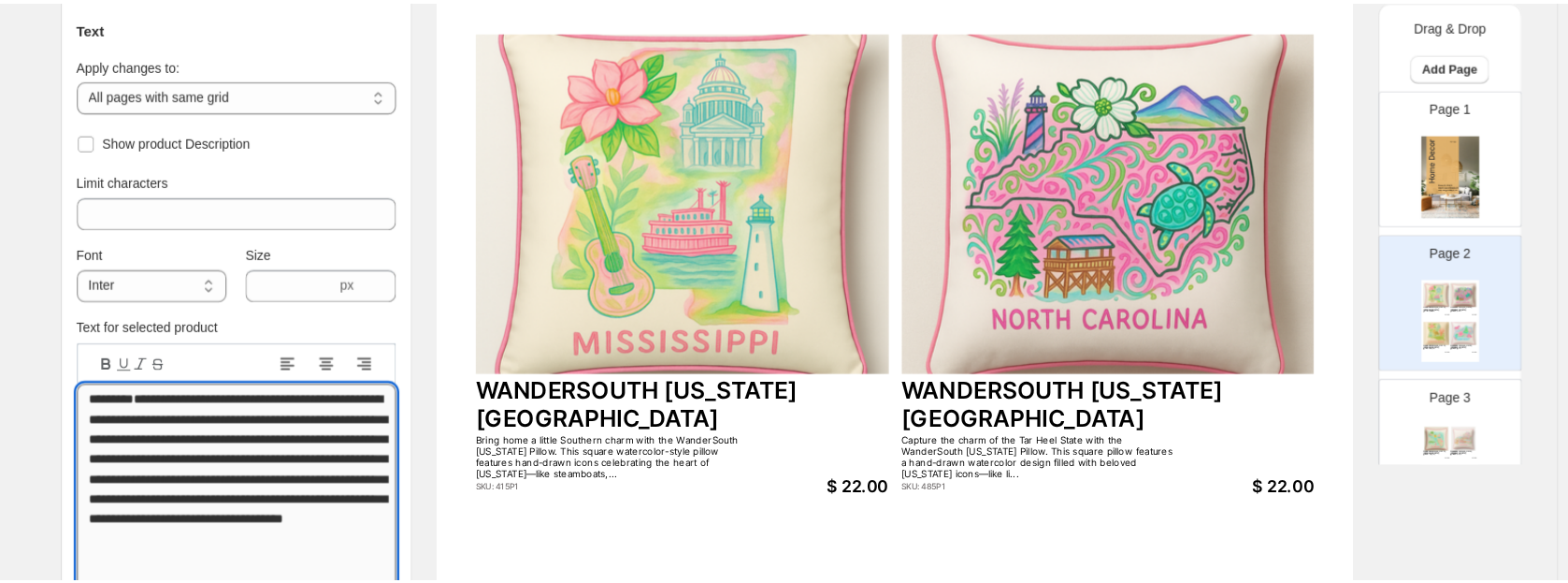 scroll, scrollTop: 165, scrollLeft: 0, axis: vertical 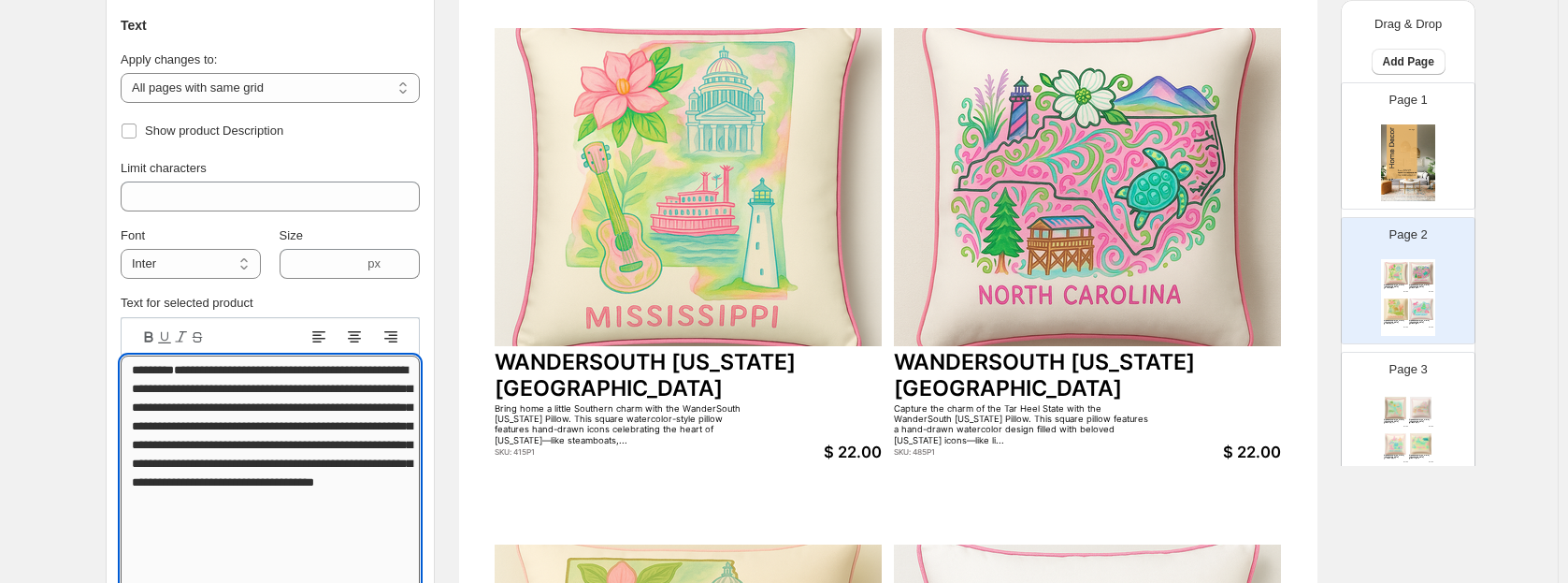 click on "**********" at bounding box center [270, 678] 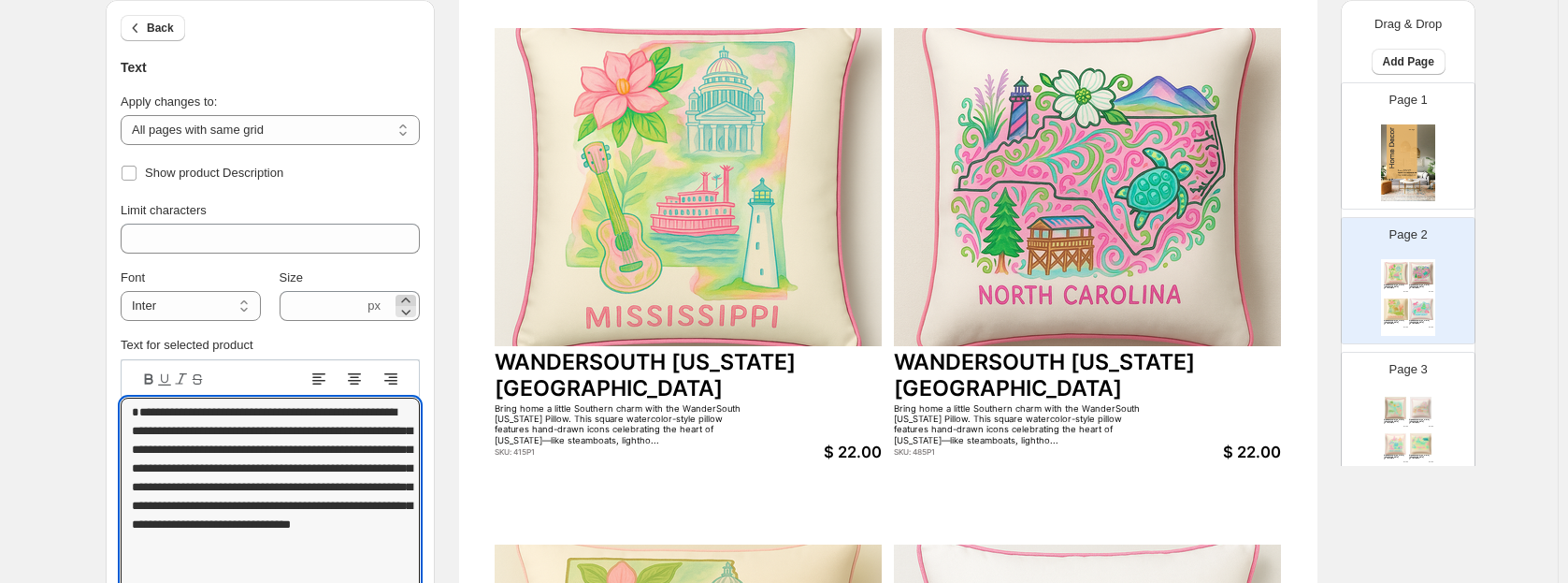 type on "**********" 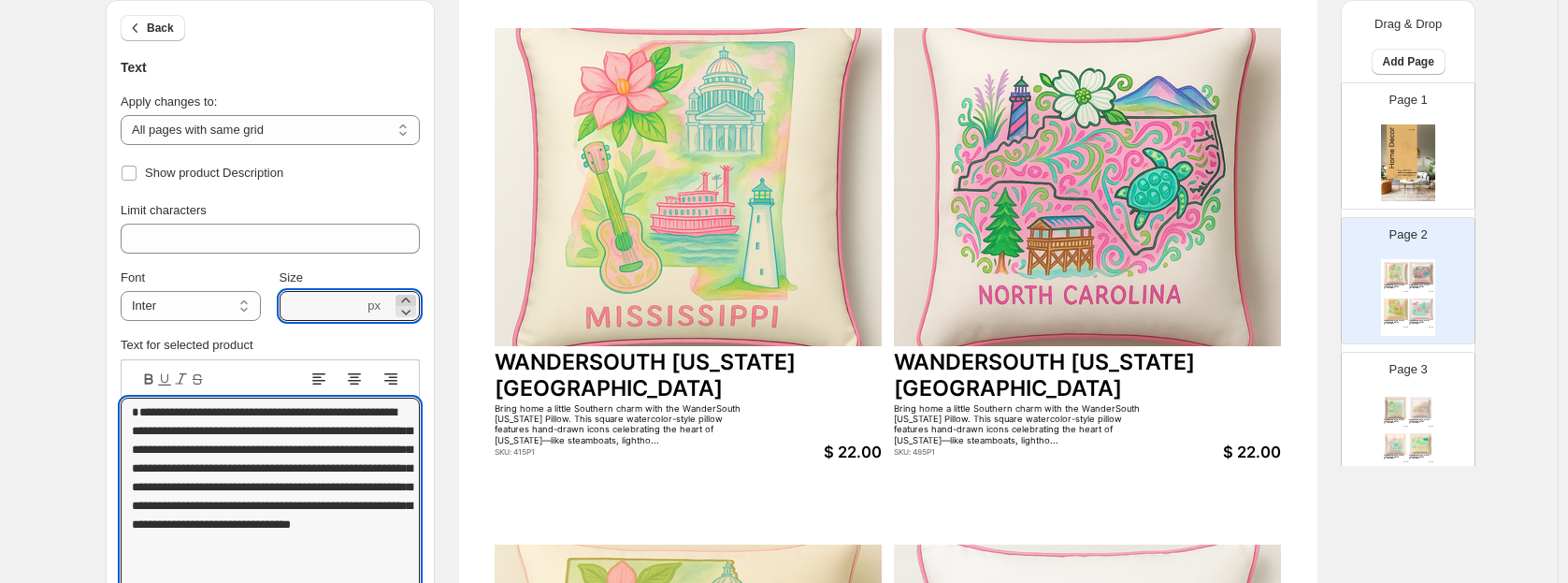 click 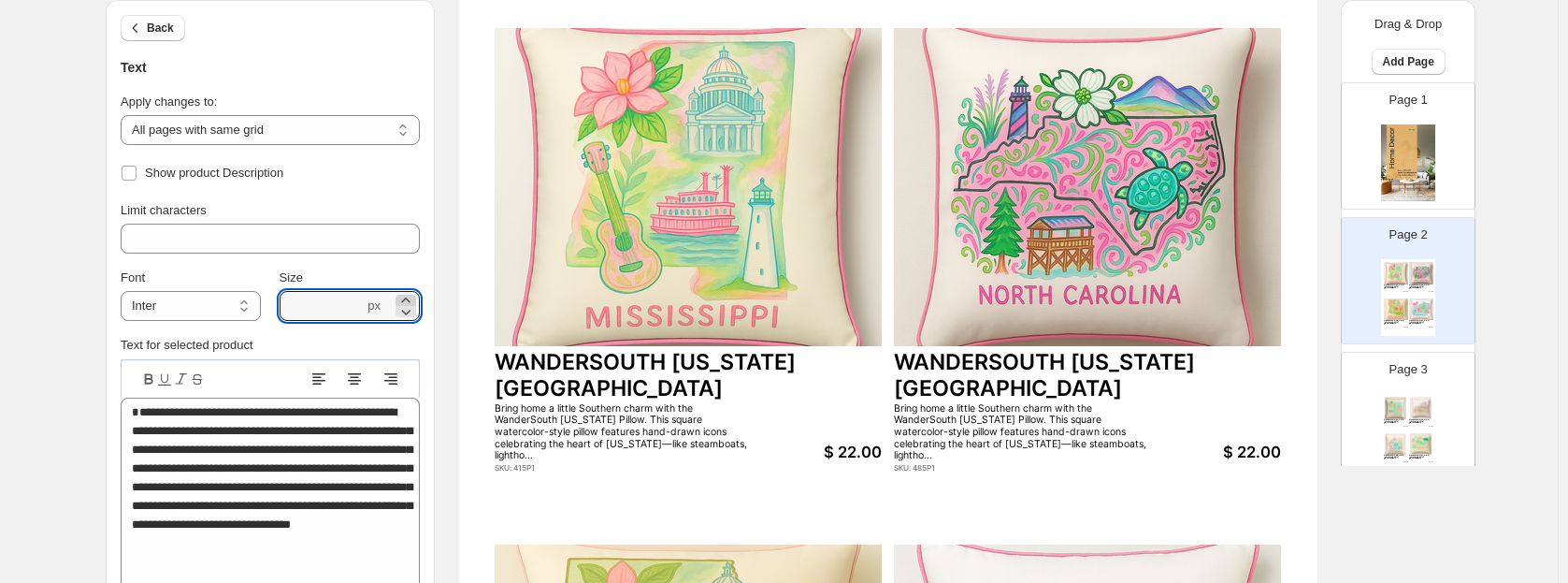 click 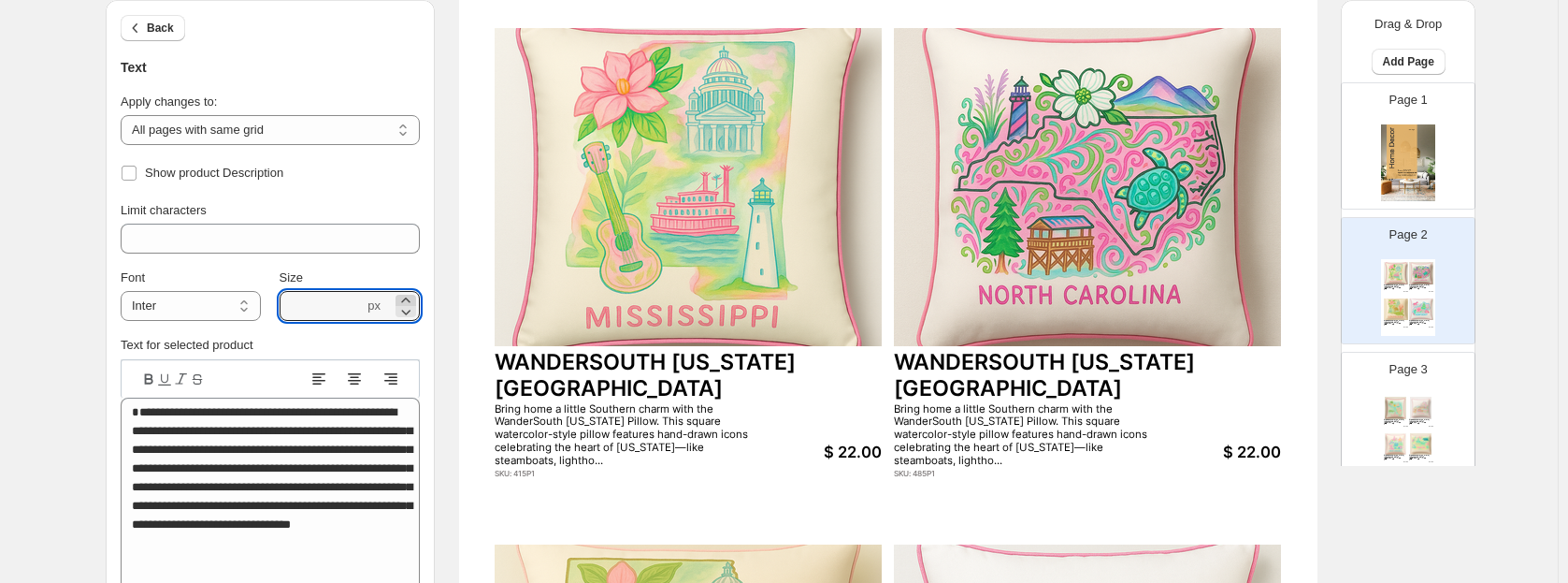 click 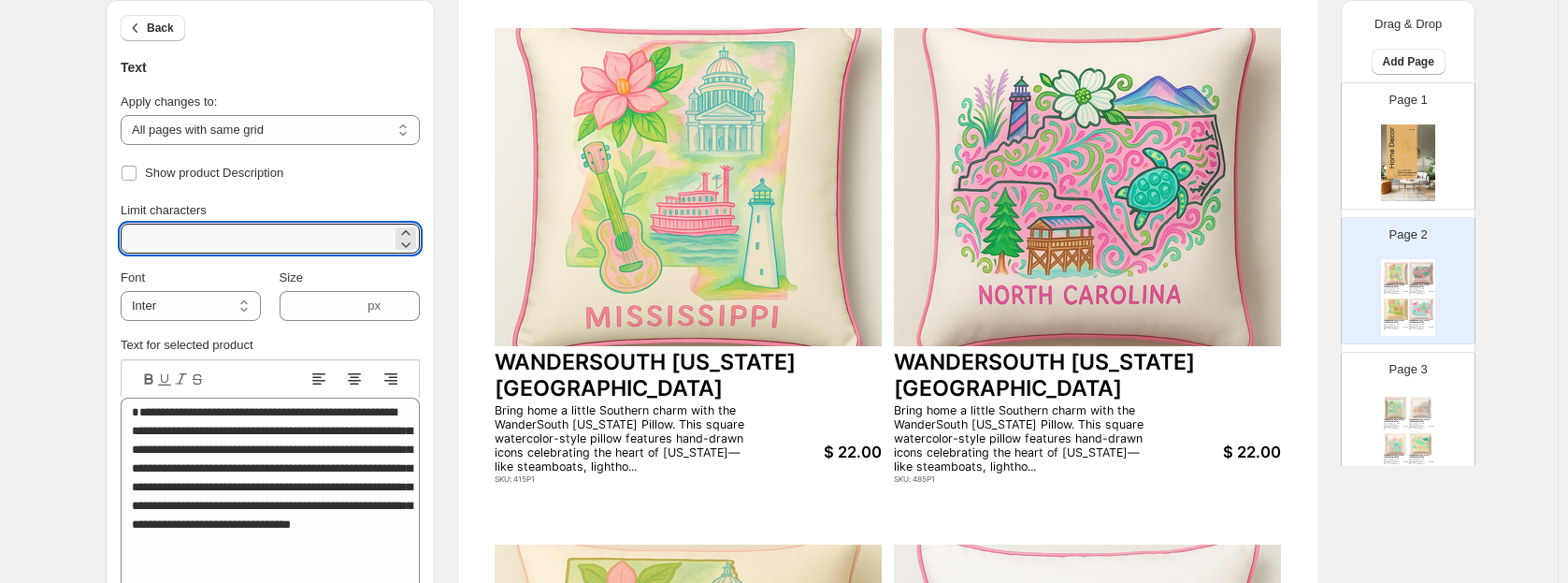 drag, startPoint x: 170, startPoint y: 236, endPoint x: 92, endPoint y: 251, distance: 79.42921 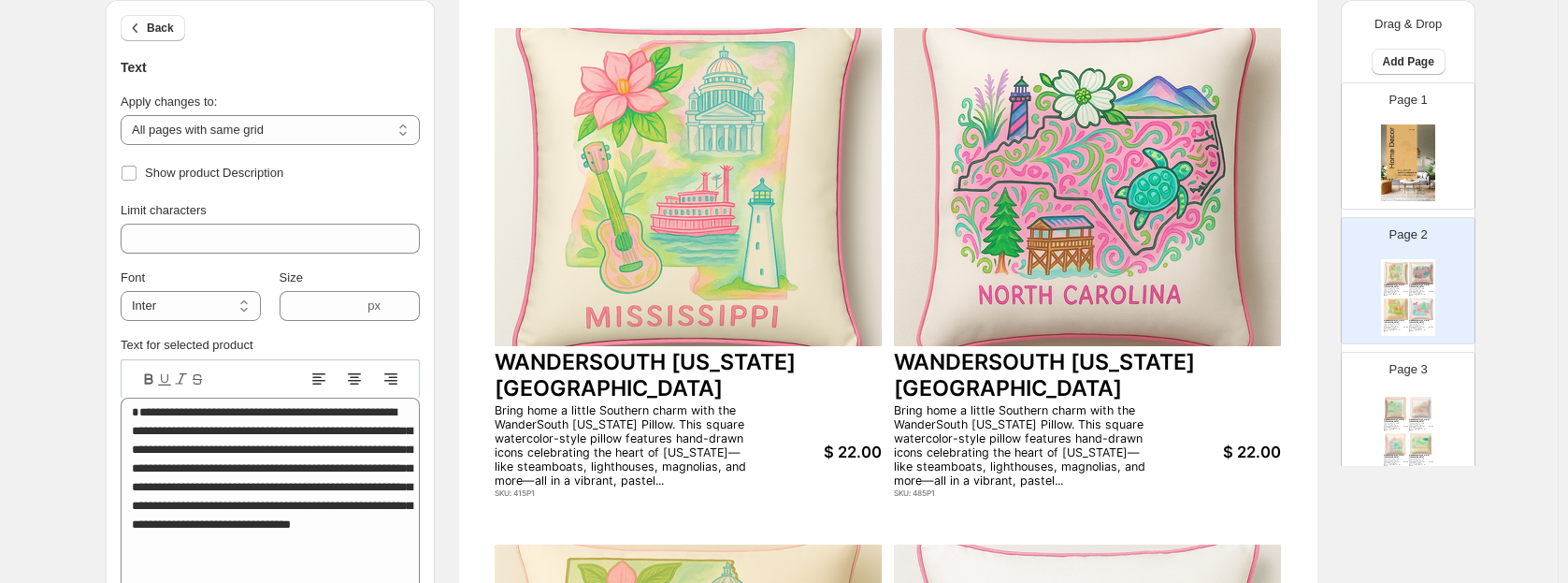 click on "Show product Description" at bounding box center (270, 173) 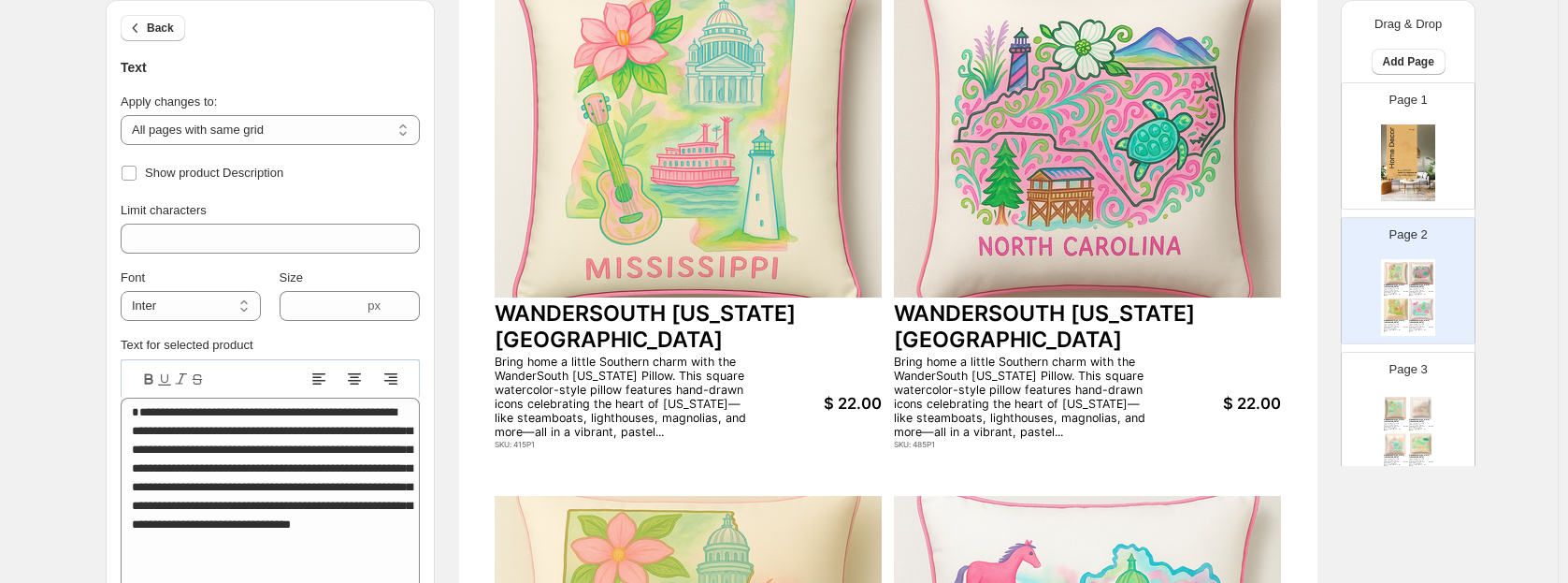 scroll, scrollTop: 214, scrollLeft: 0, axis: vertical 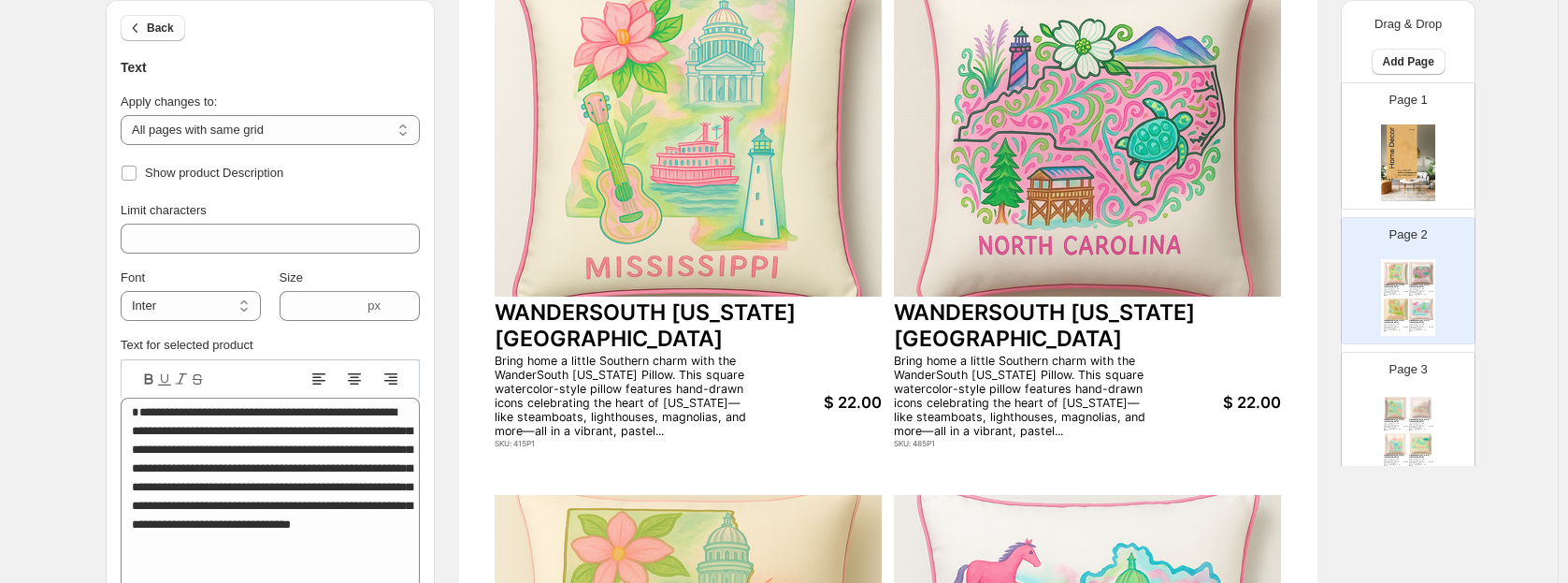 drag, startPoint x: 331, startPoint y: 187, endPoint x: 352, endPoint y: 194, distance: 22.135944 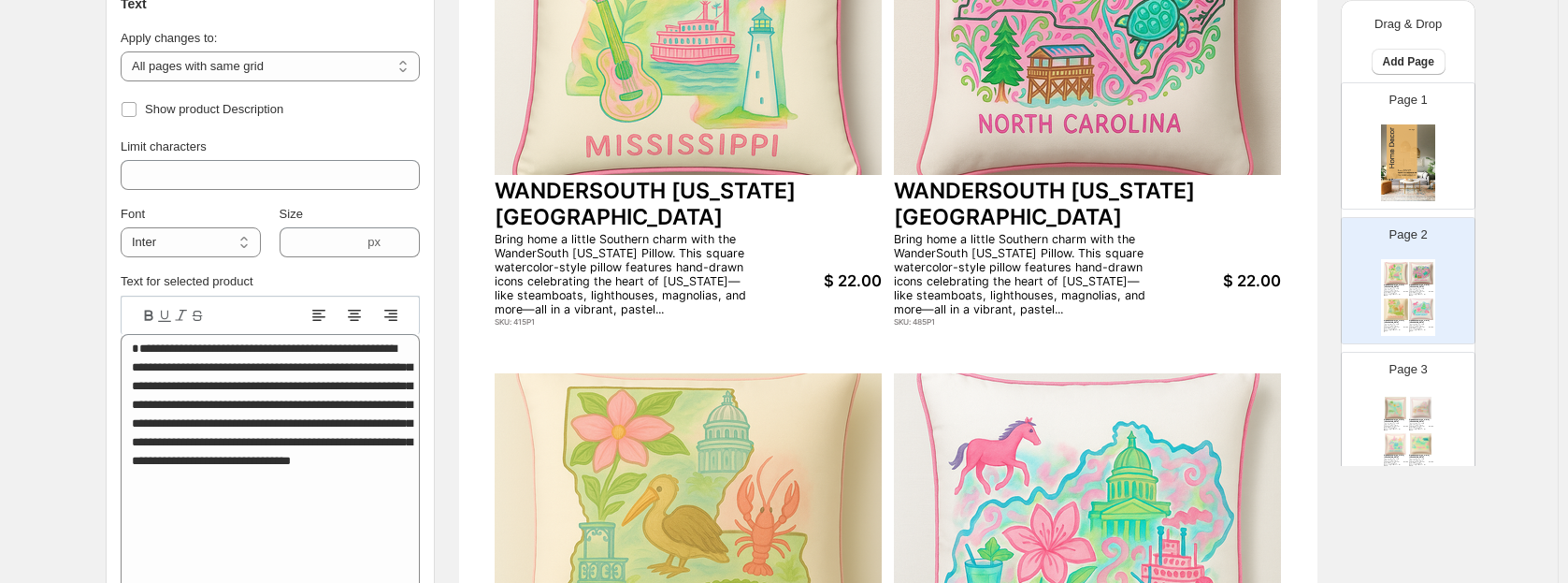 scroll, scrollTop: 322, scrollLeft: 0, axis: vertical 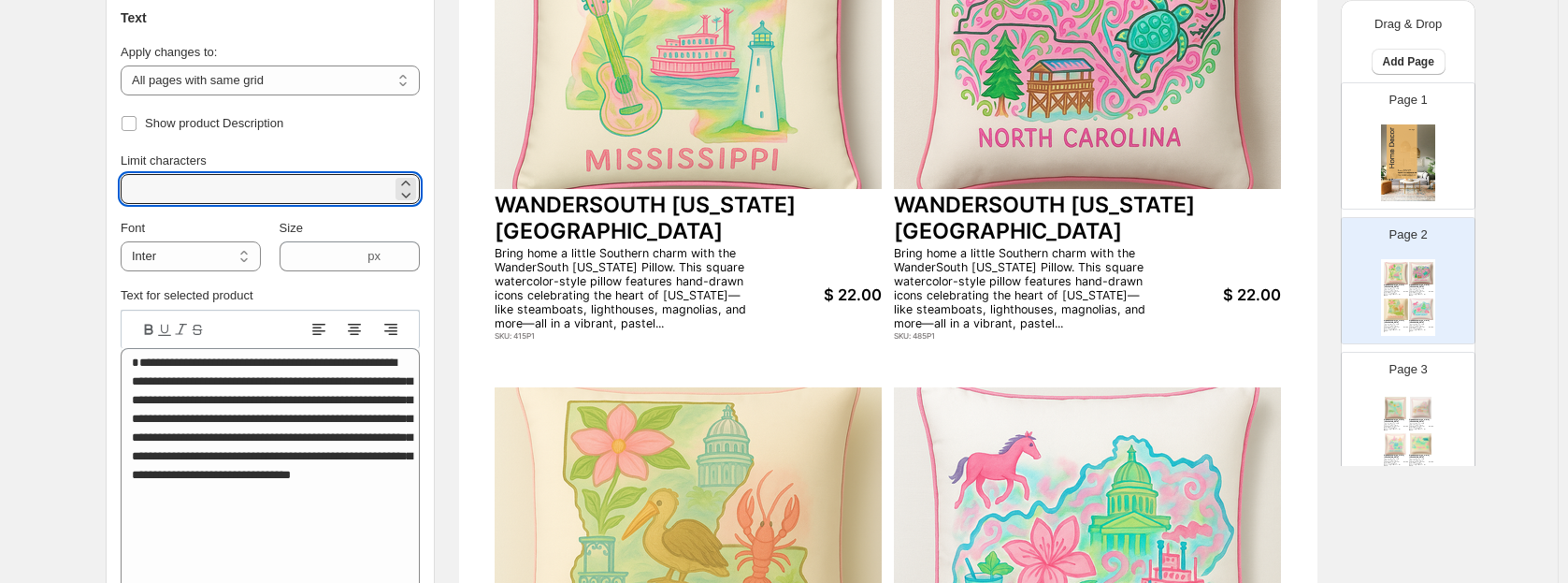 drag, startPoint x: 157, startPoint y: 187, endPoint x: 98, endPoint y: 198, distance: 60.016664 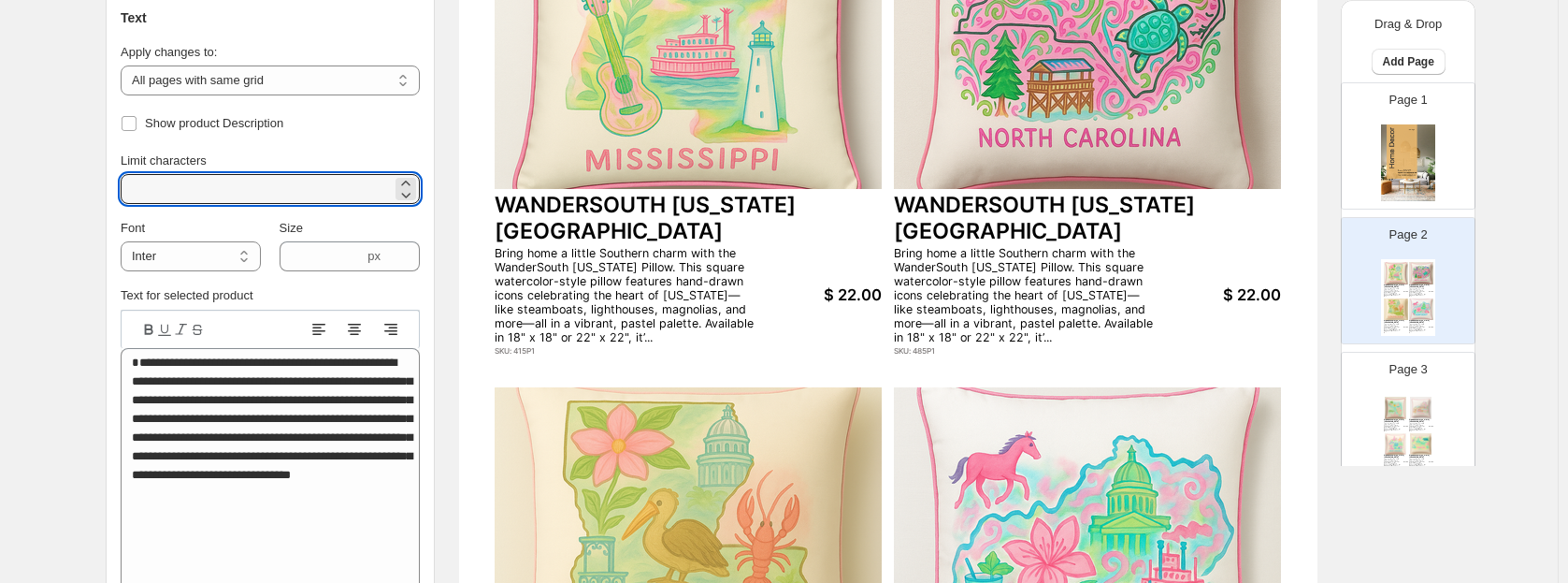 type on "***" 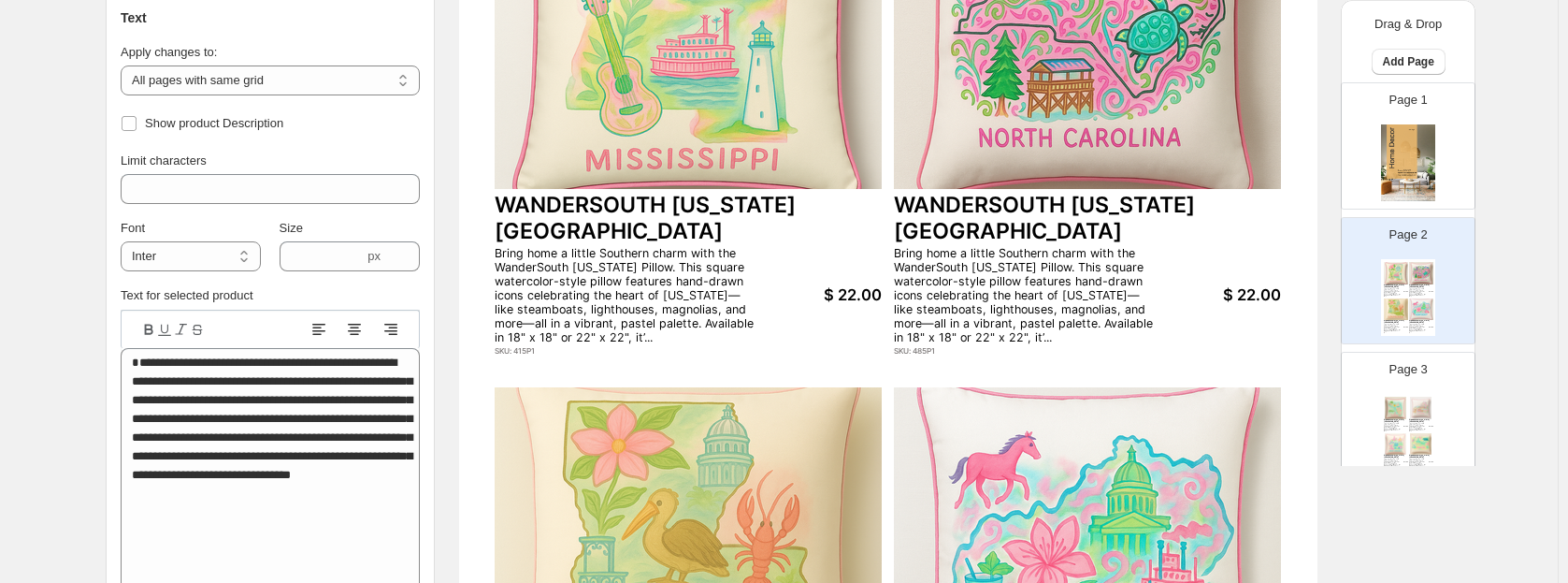click on "$ 22.00" at bounding box center [819, 295] 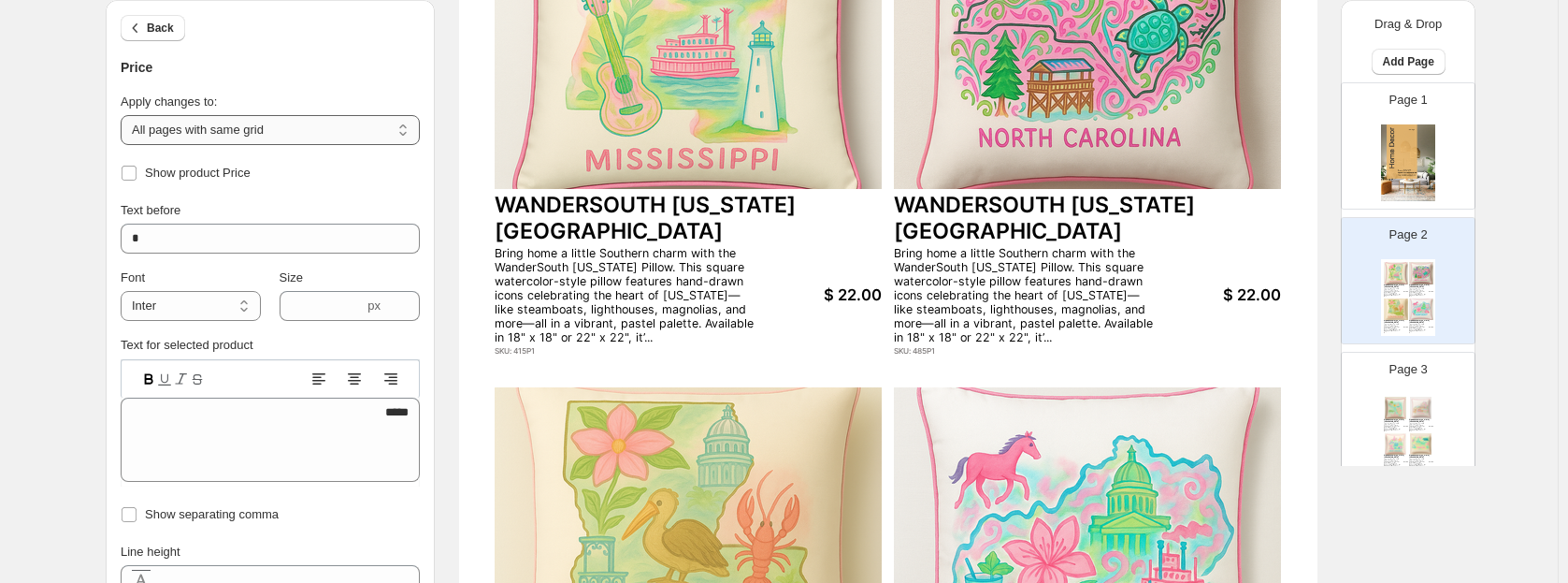 click on "**********" at bounding box center (270, 130) 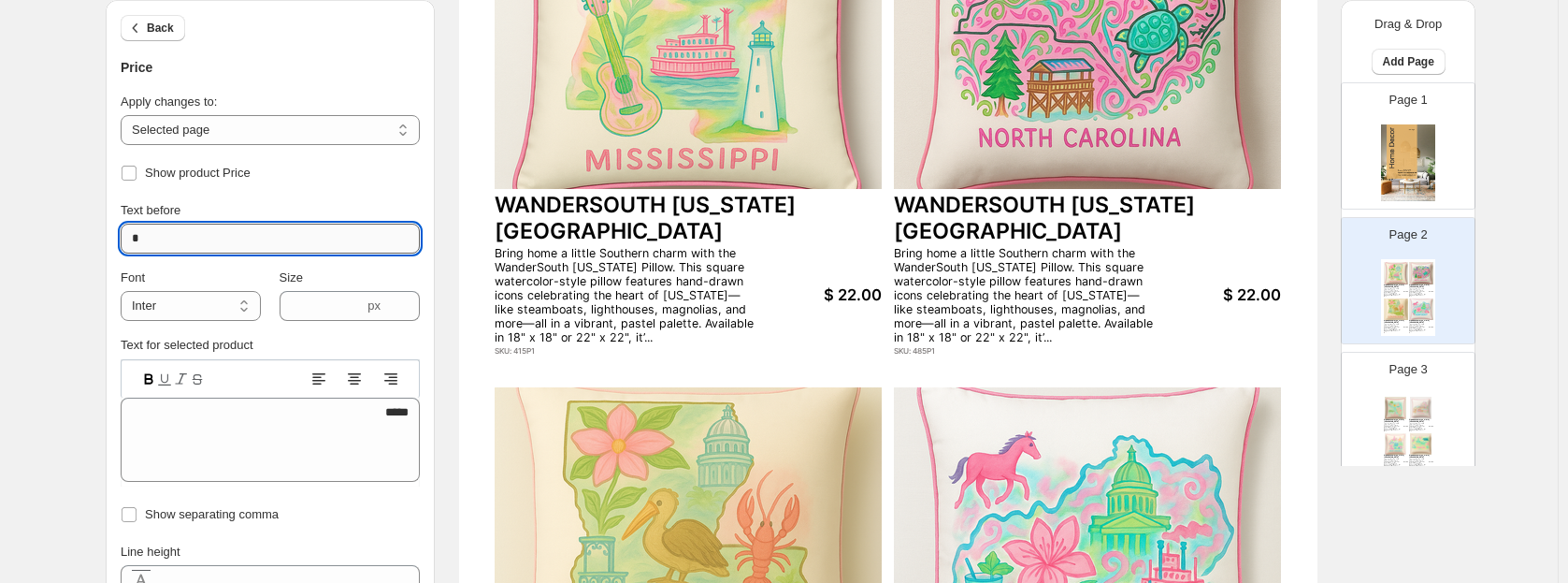 click on "*" at bounding box center [270, 239] 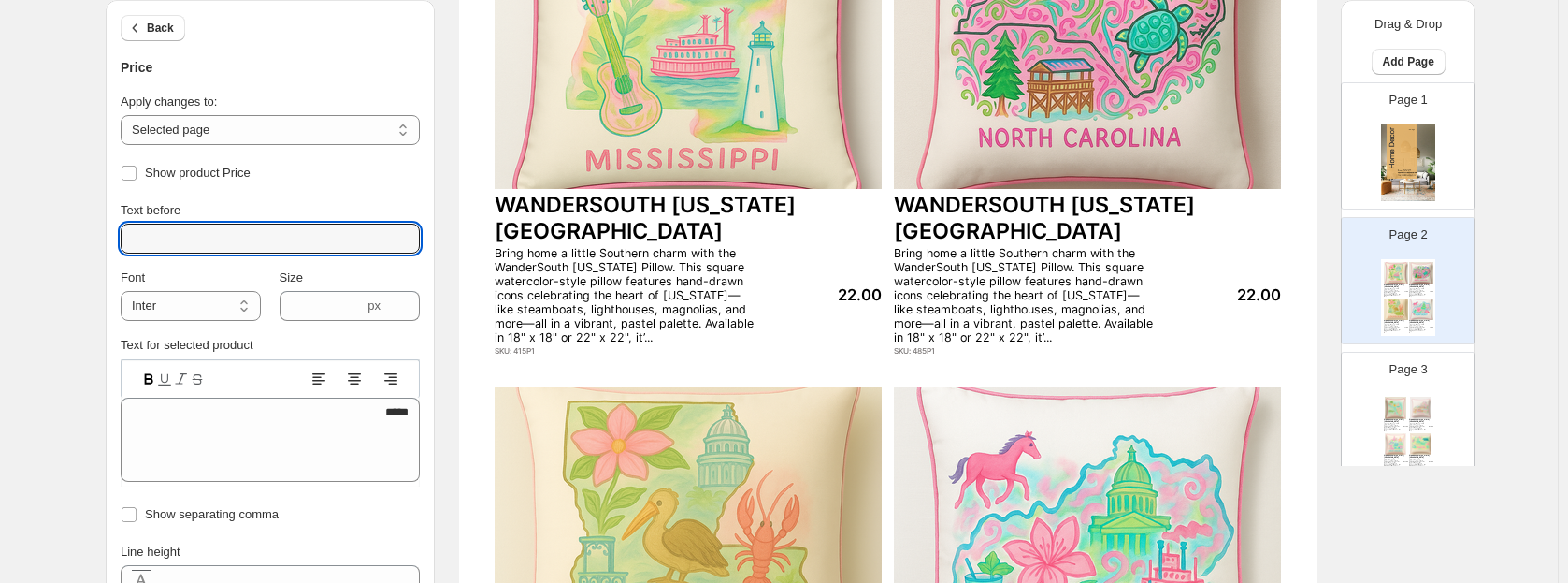type 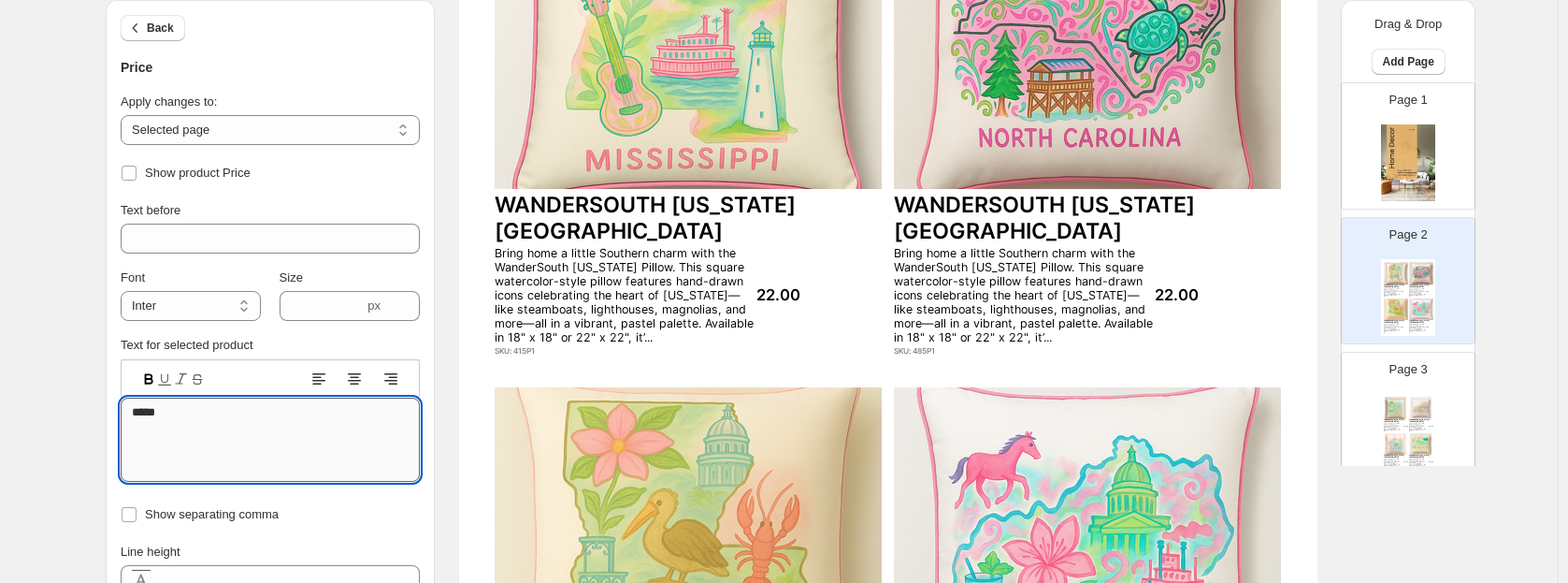click on "*****" at bounding box center (270, 440) 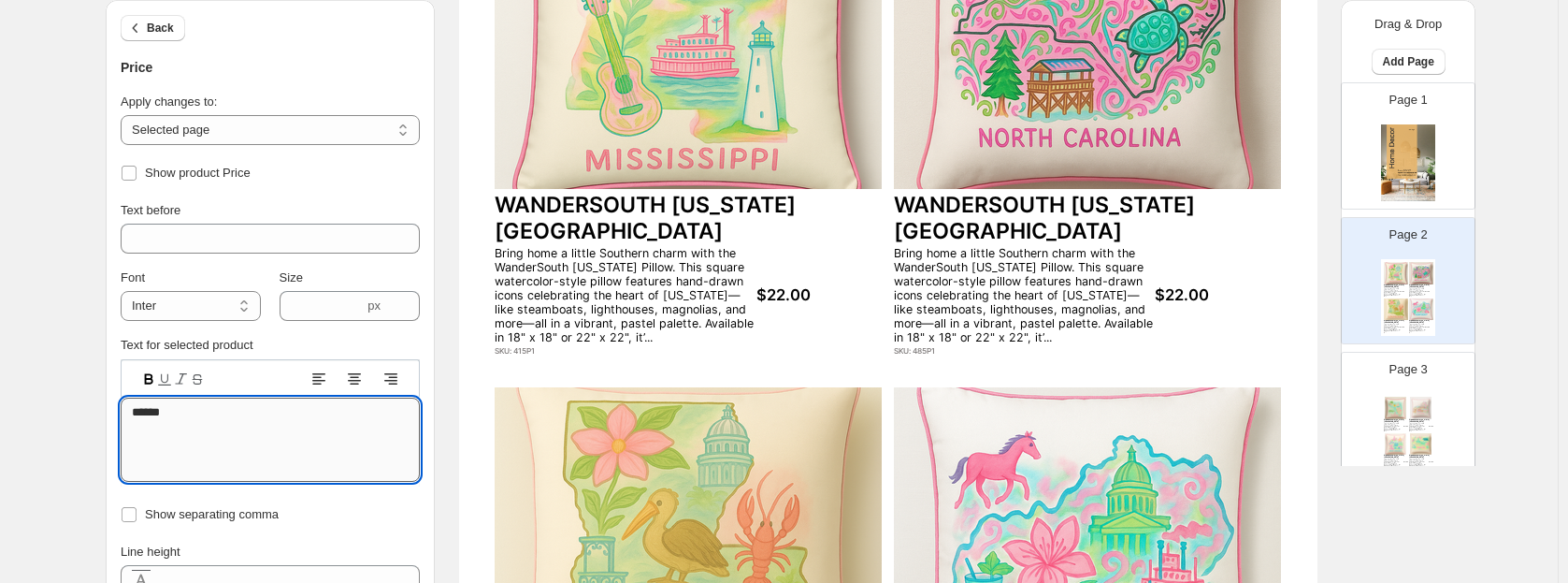 click on "******" at bounding box center [270, 440] 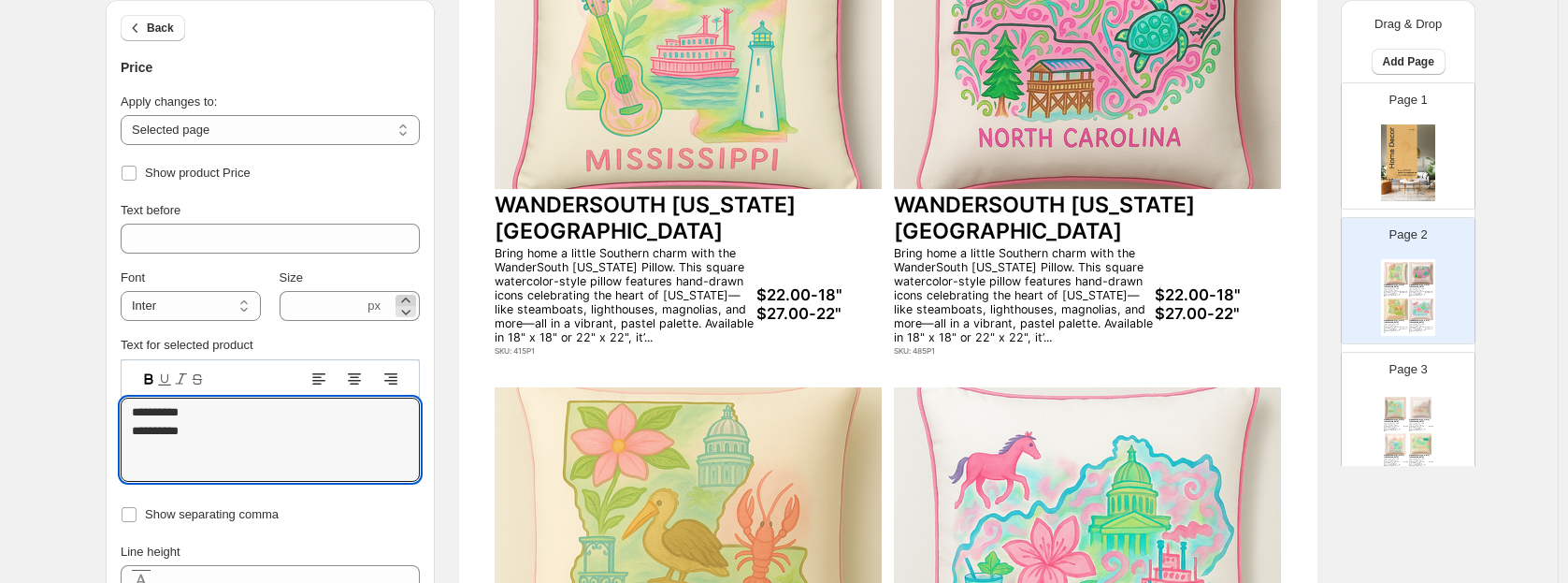 type on "**********" 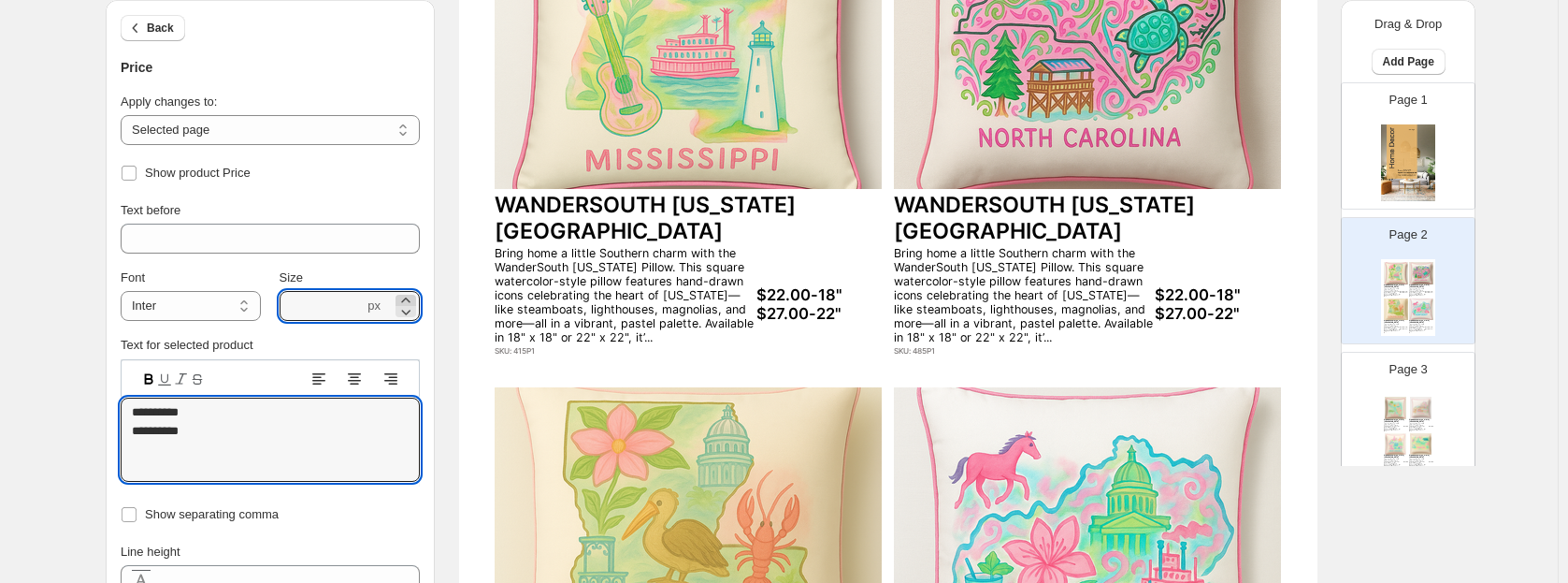 click 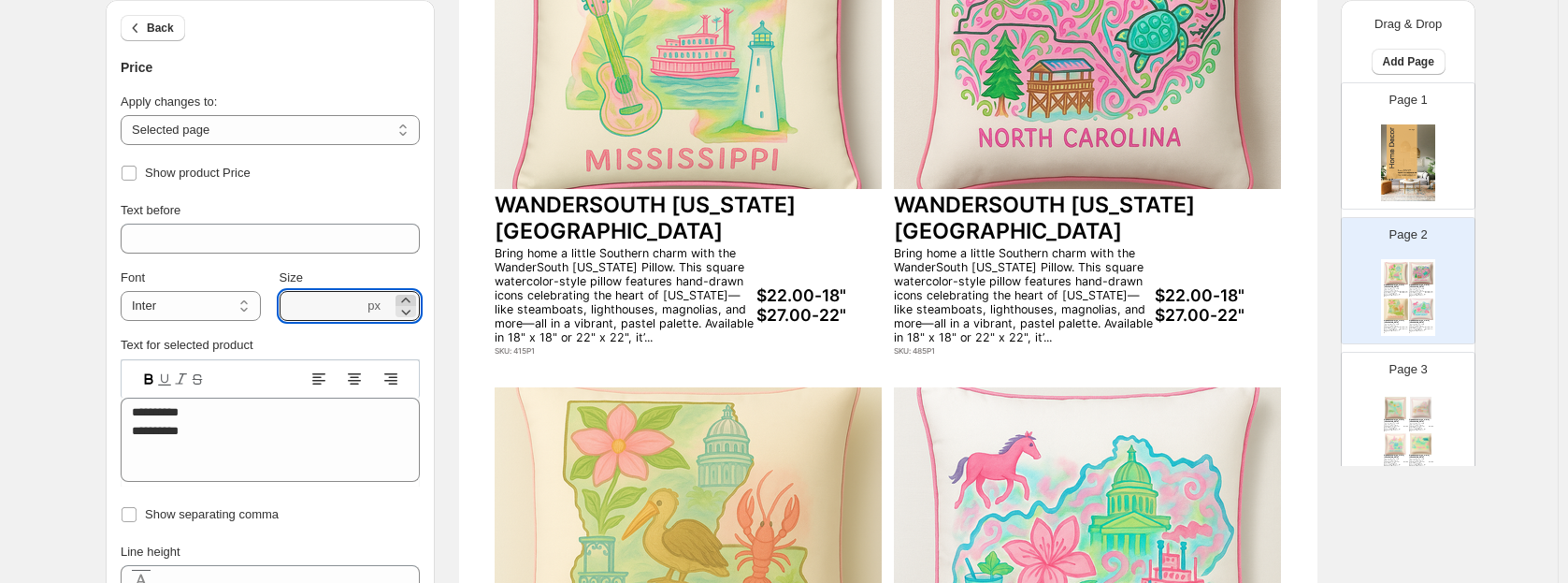 click 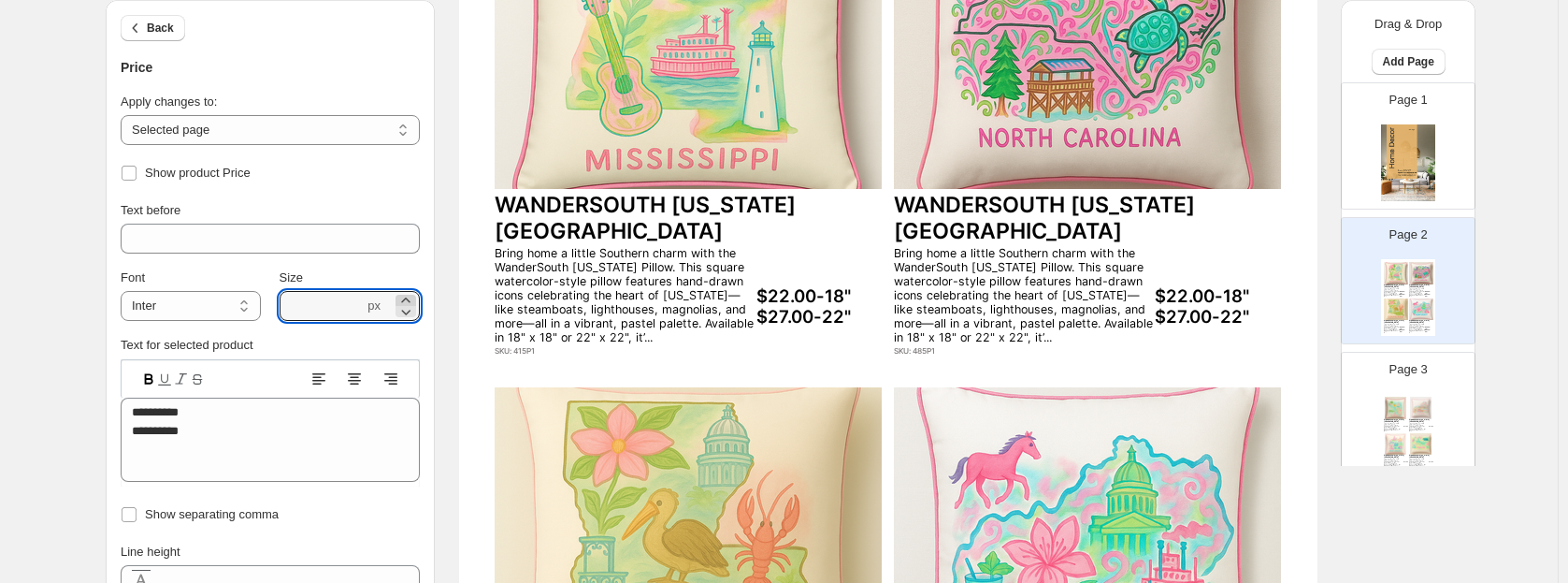 click 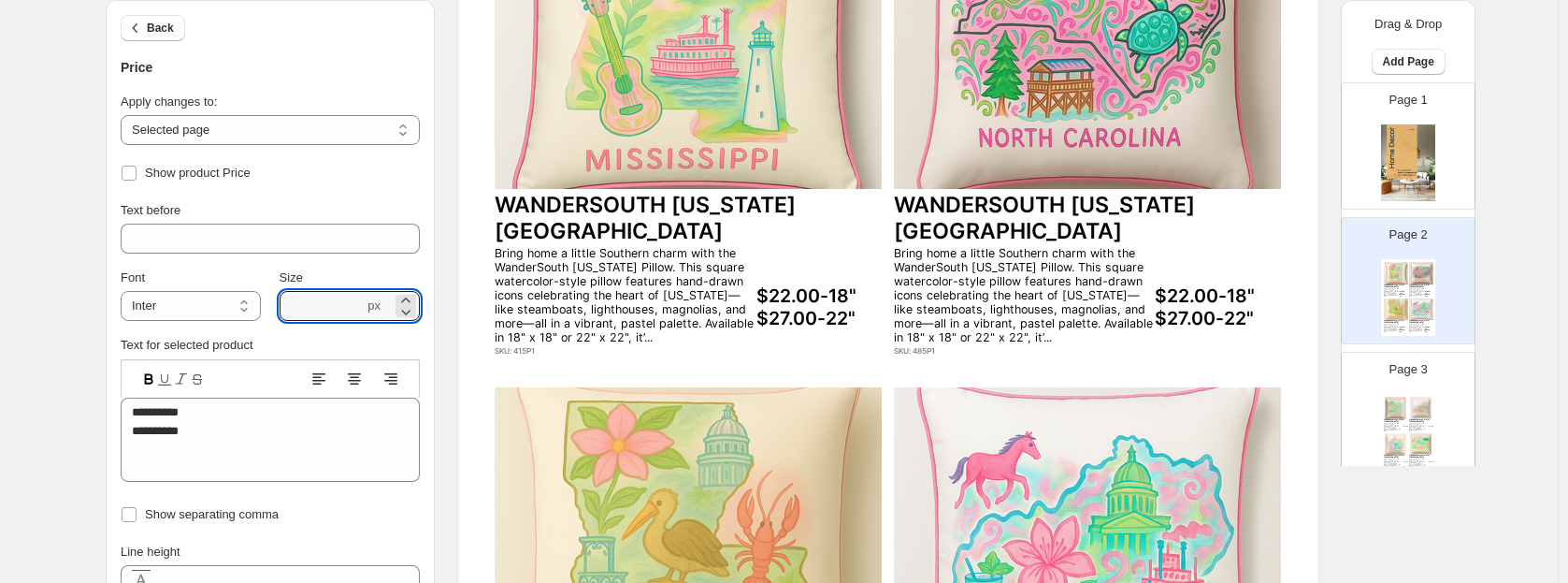 click on "SKU:  415P1" at bounding box center [625, 351] 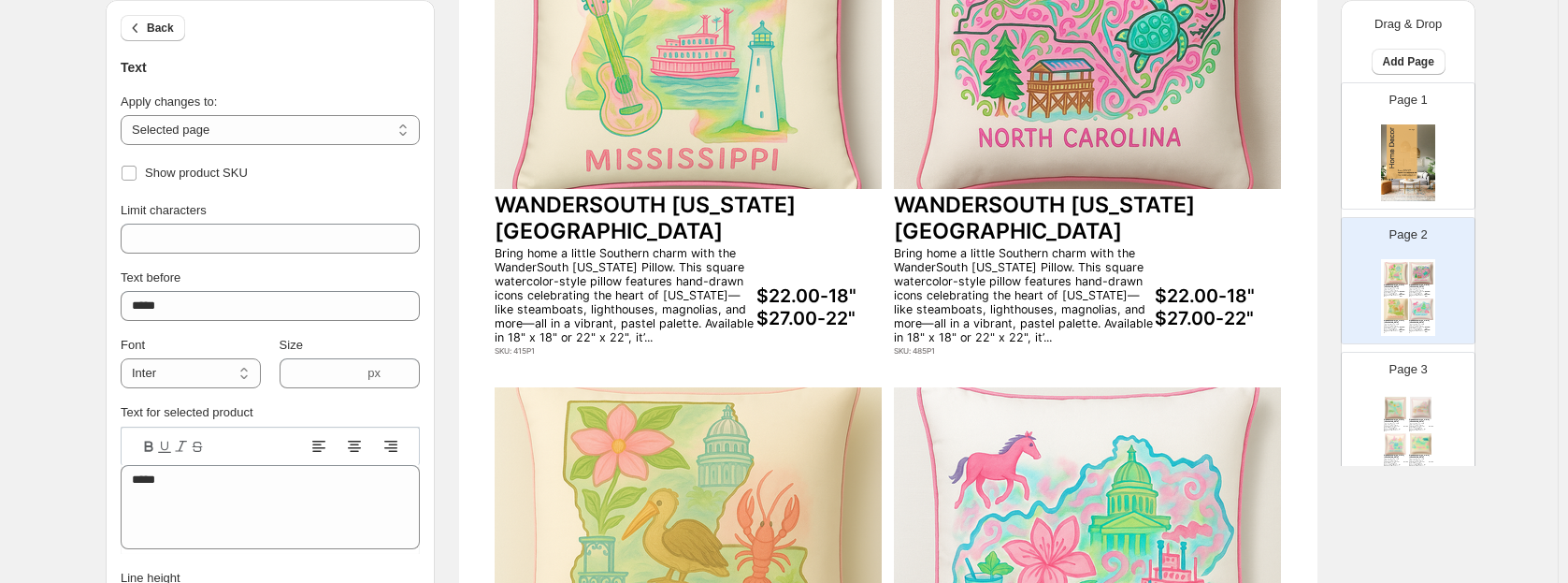 click 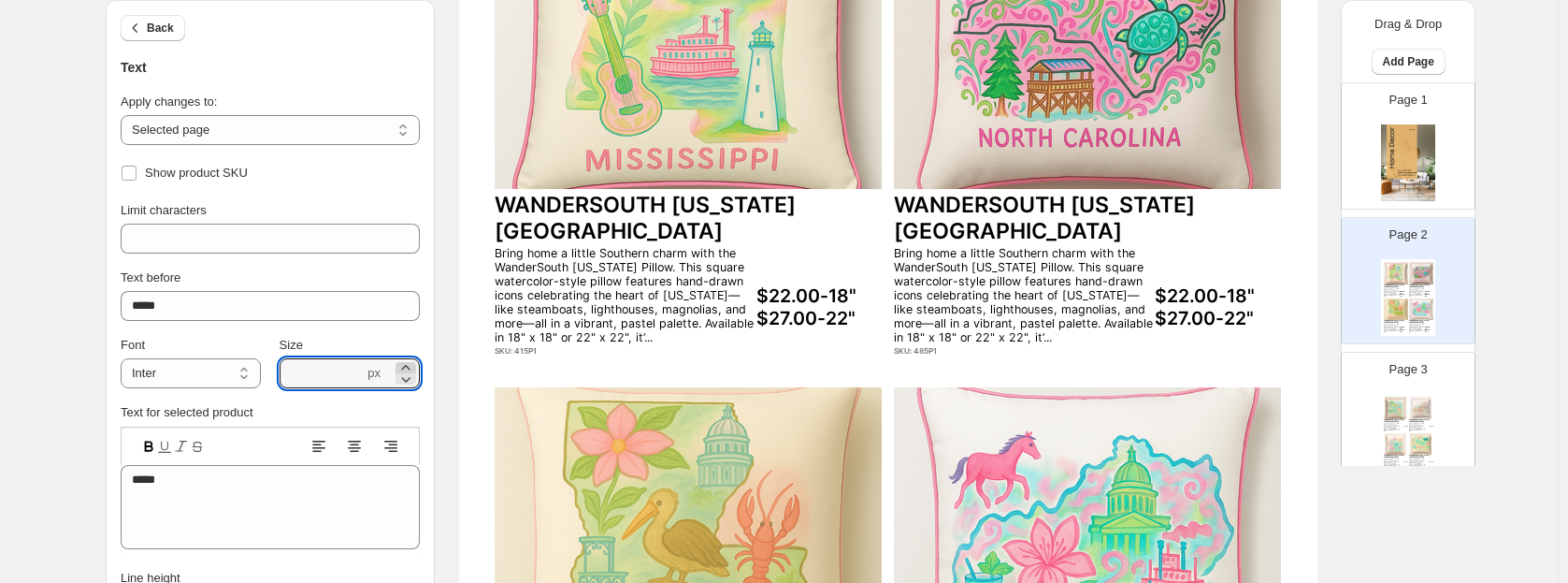 click 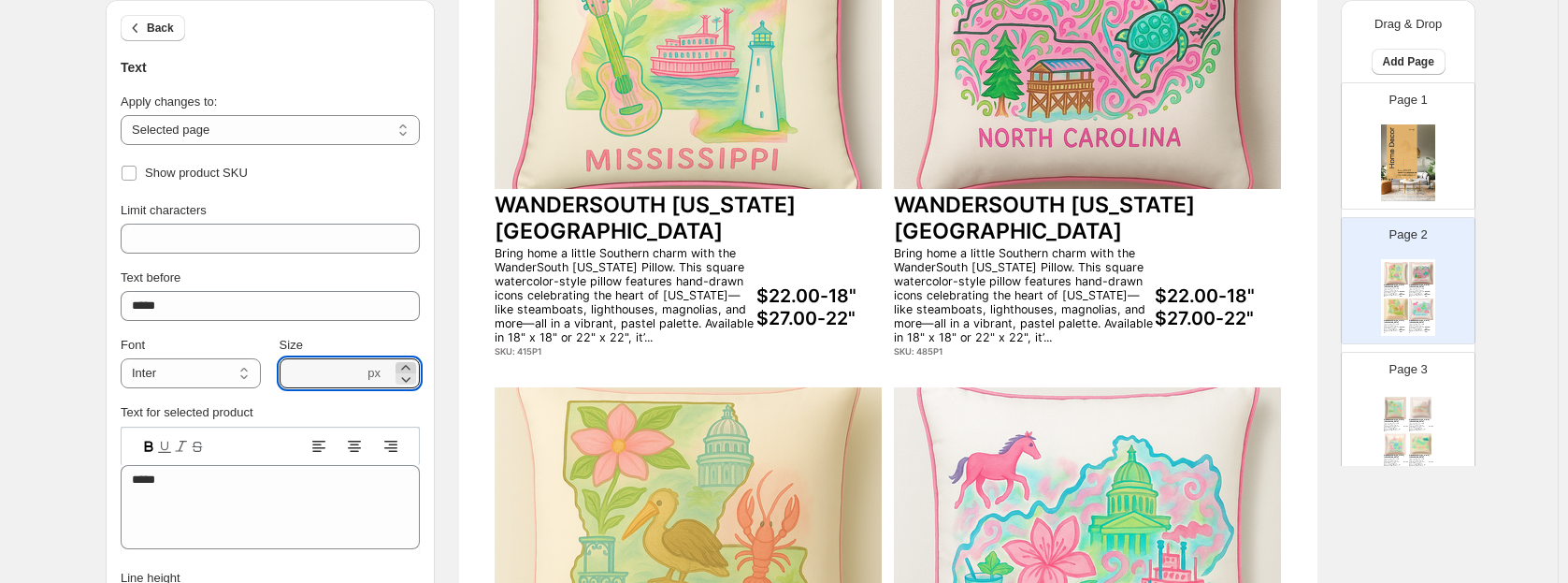 click 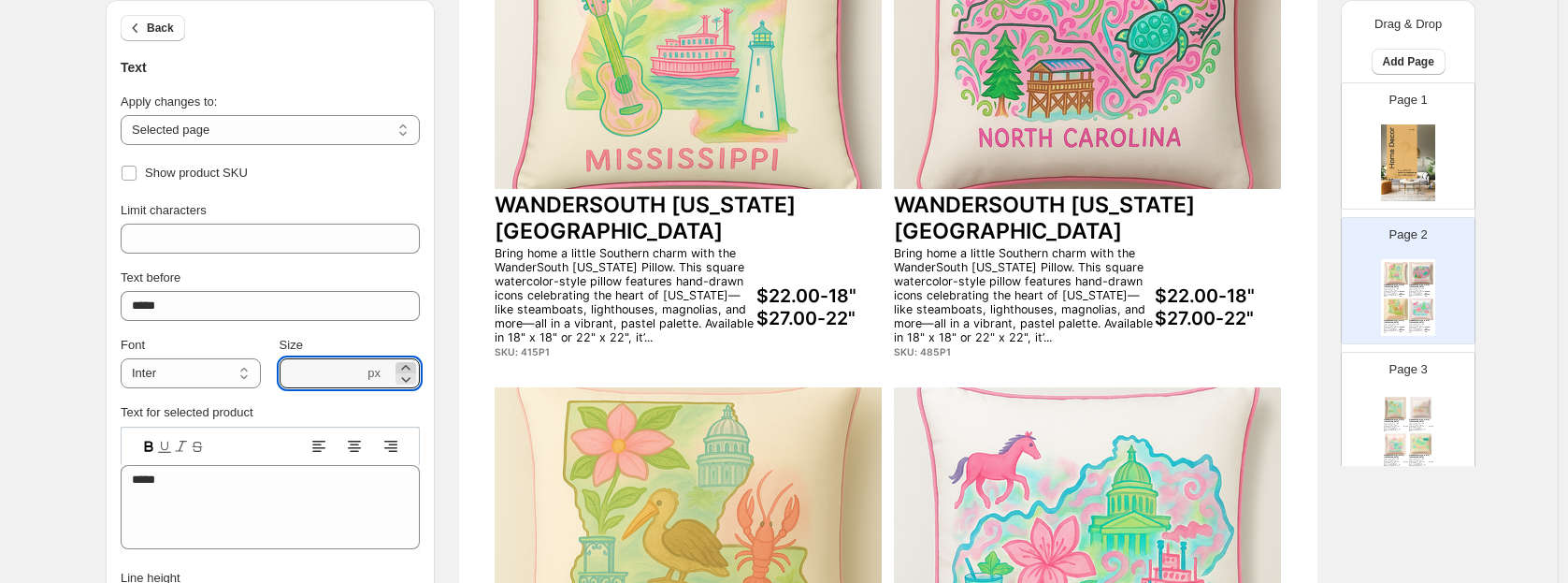 click 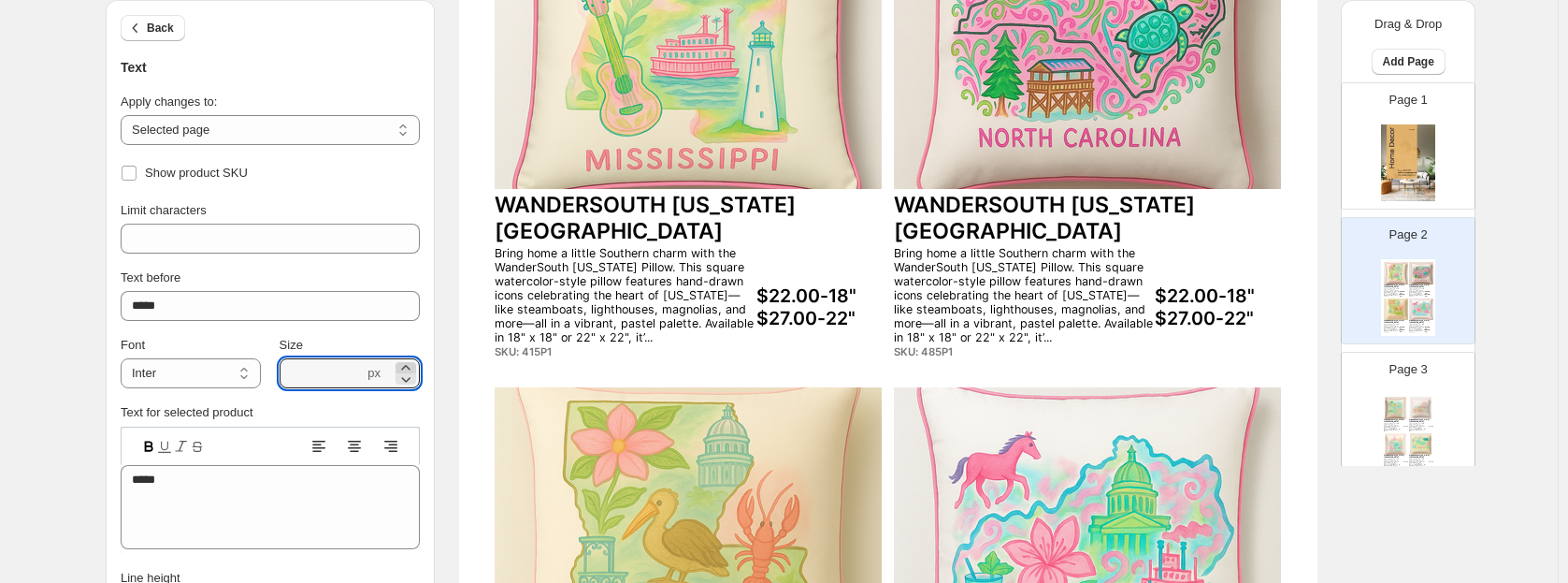 click 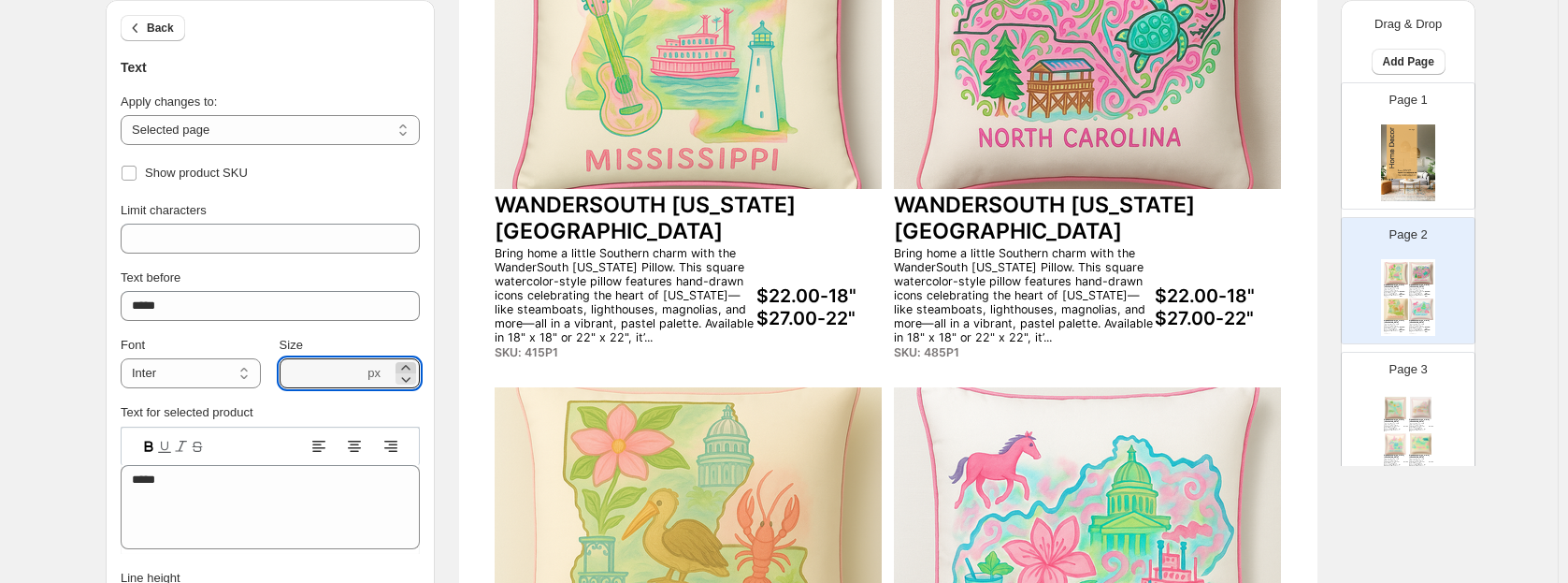 click 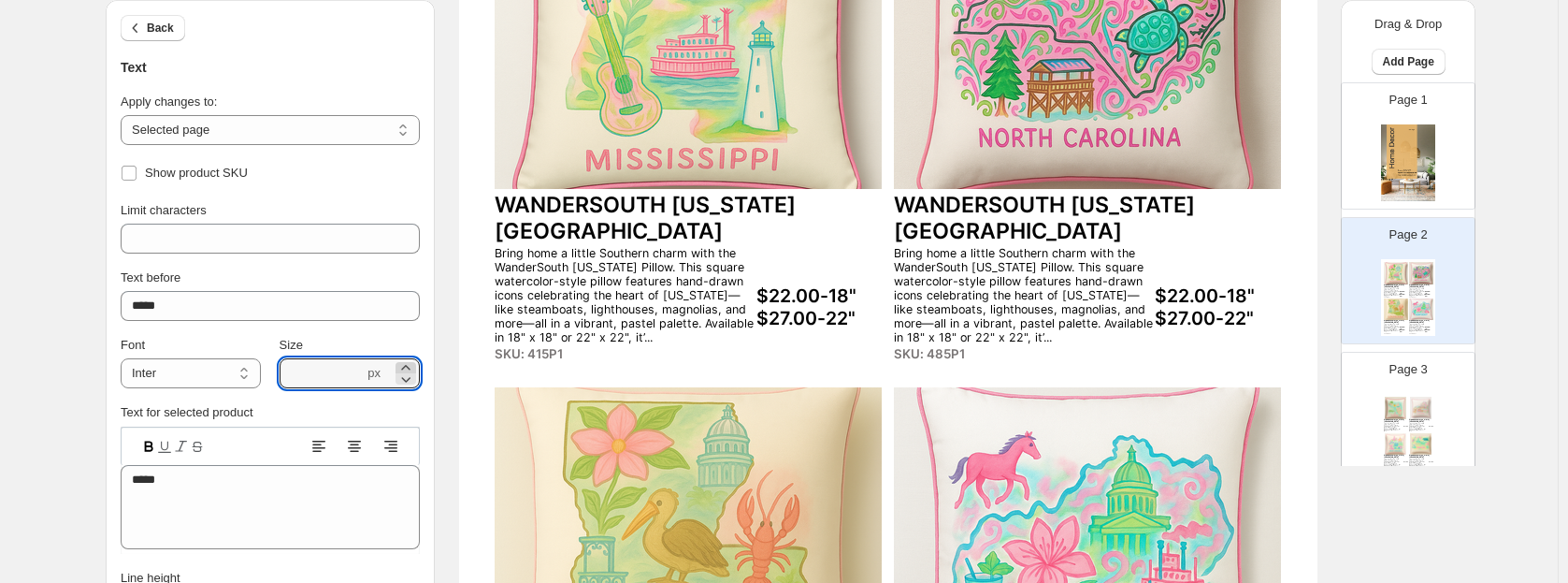click 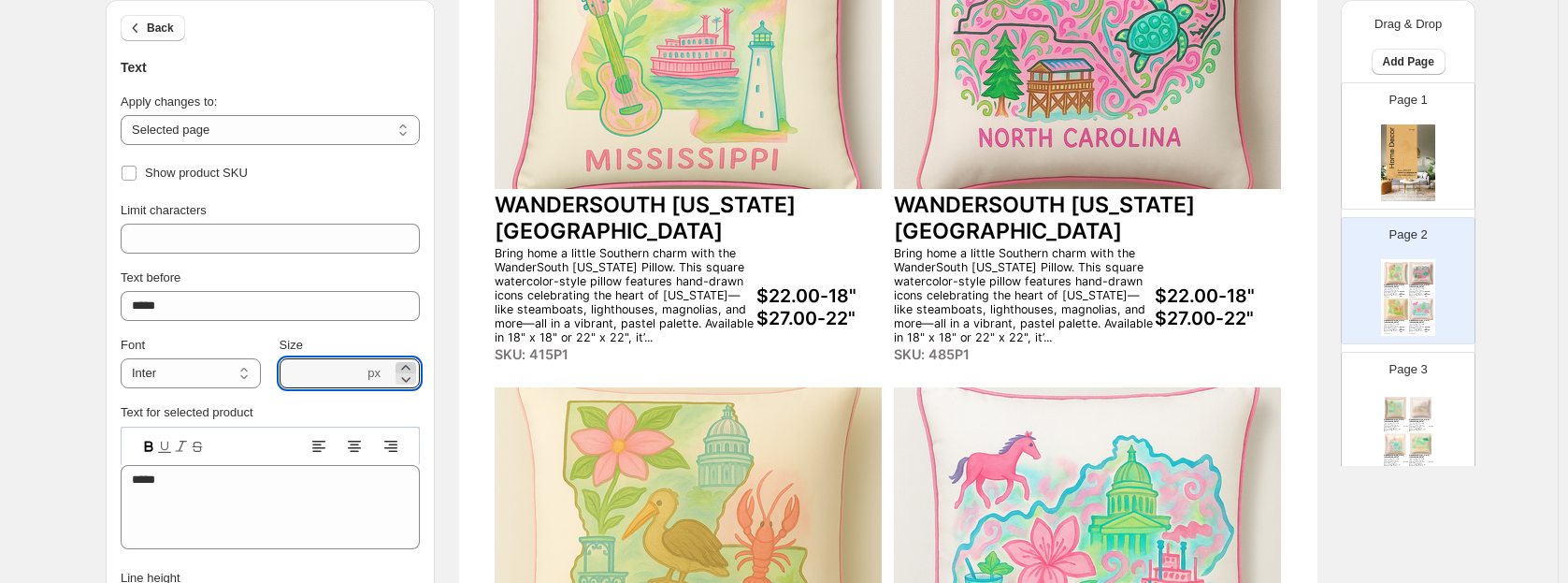 click 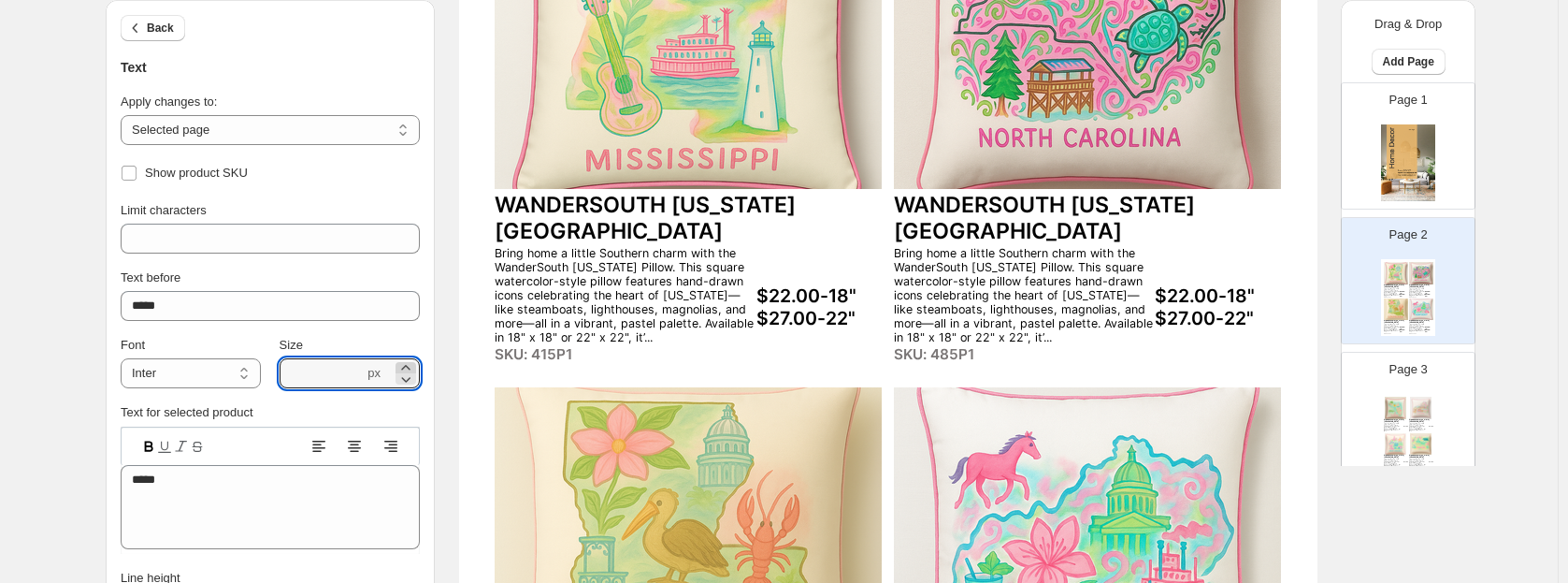 click 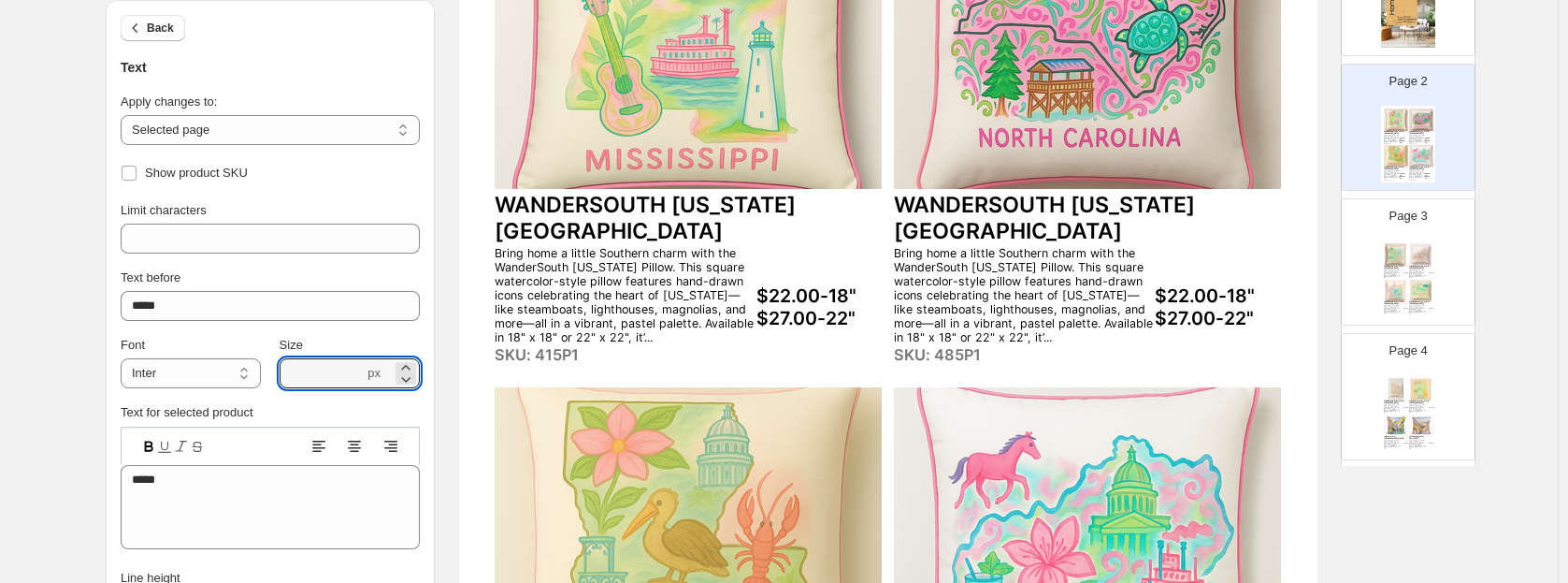 scroll, scrollTop: 129, scrollLeft: 0, axis: vertical 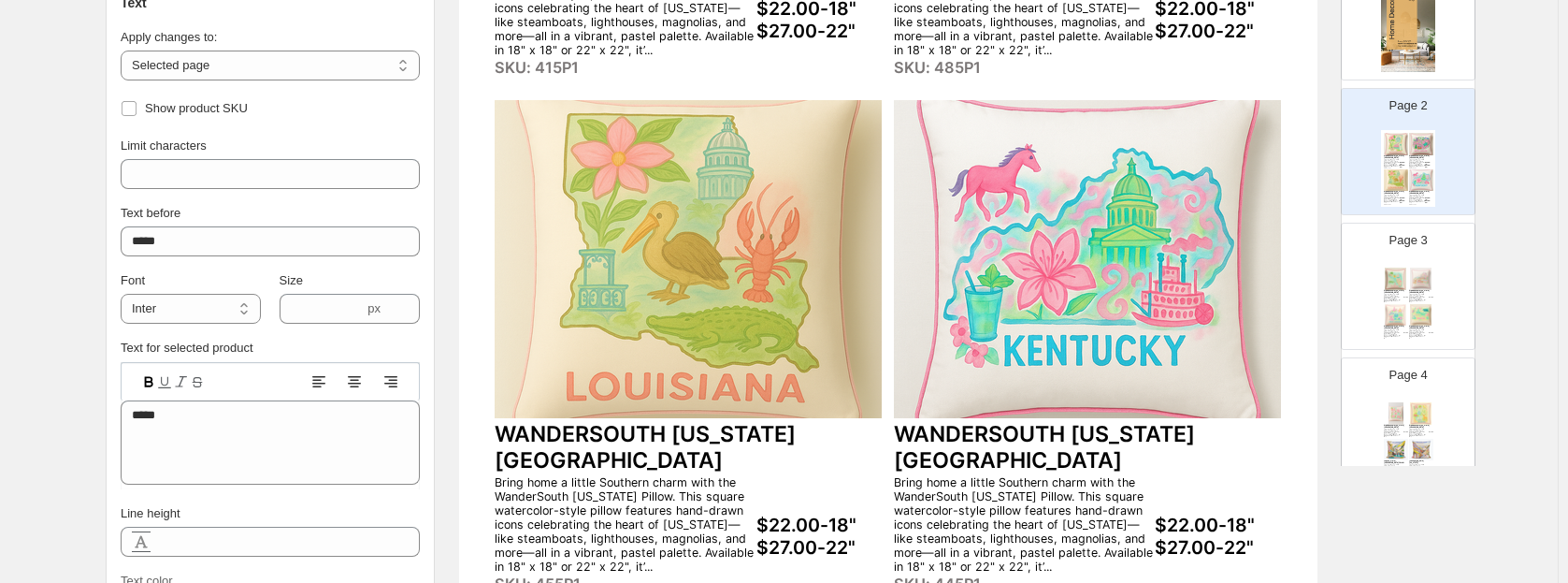 click at bounding box center (1087, 259) 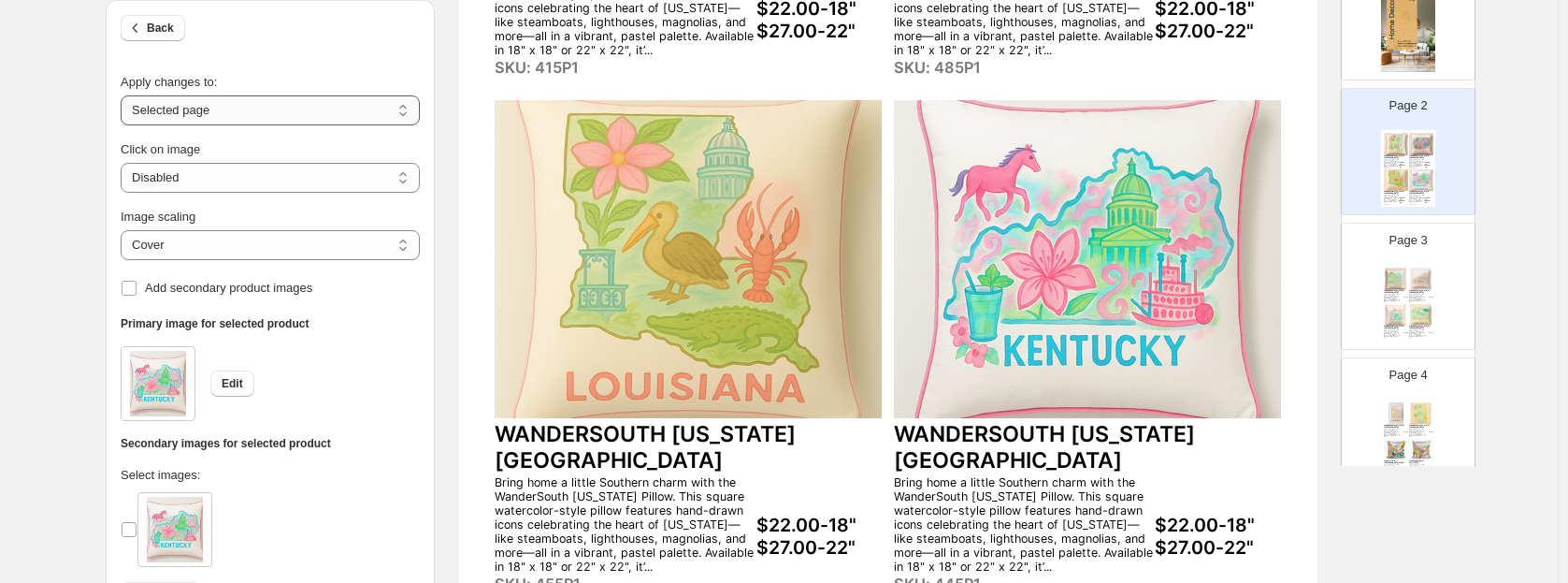 click on "**********" at bounding box center (270, 110) 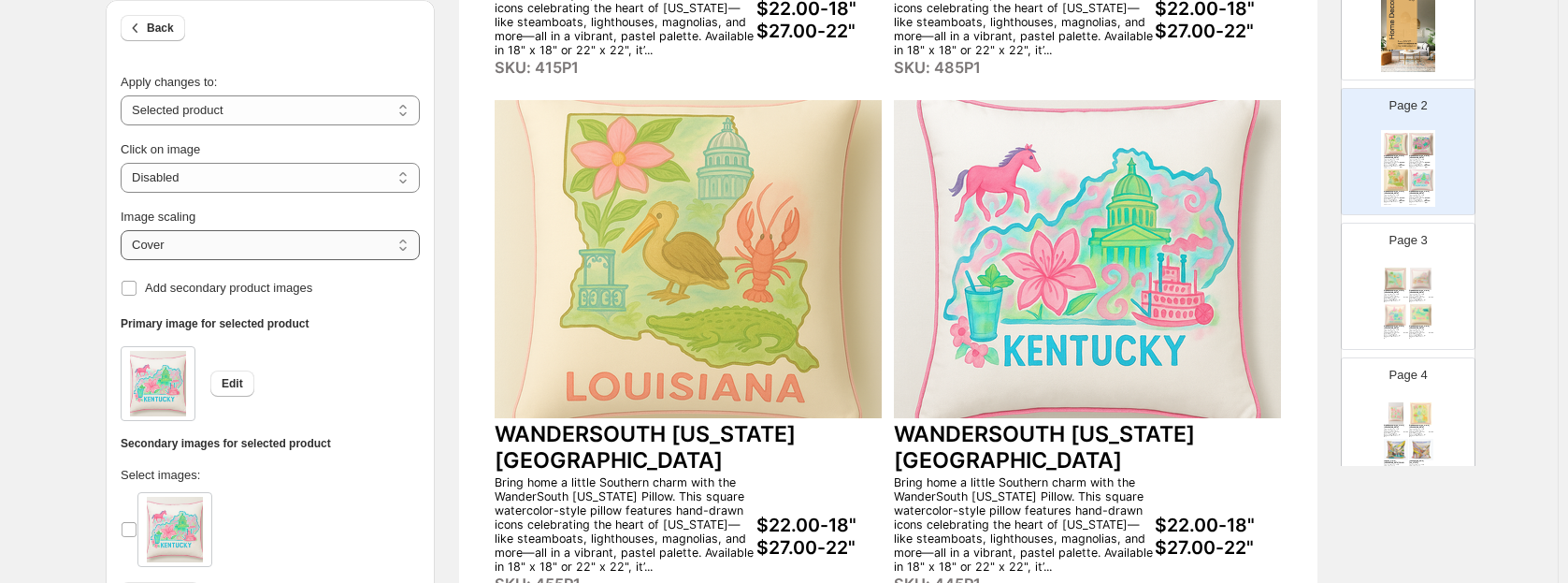 click on "***** *******" at bounding box center [270, 245] 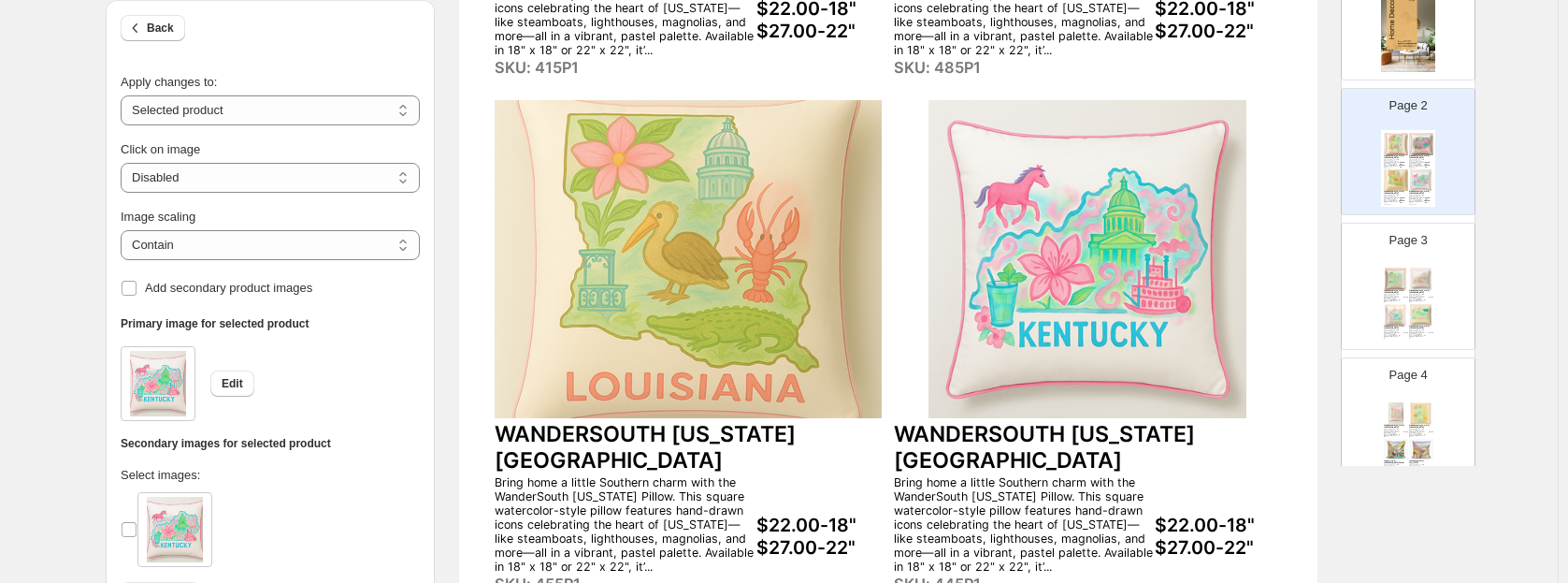 click at bounding box center (688, 259) 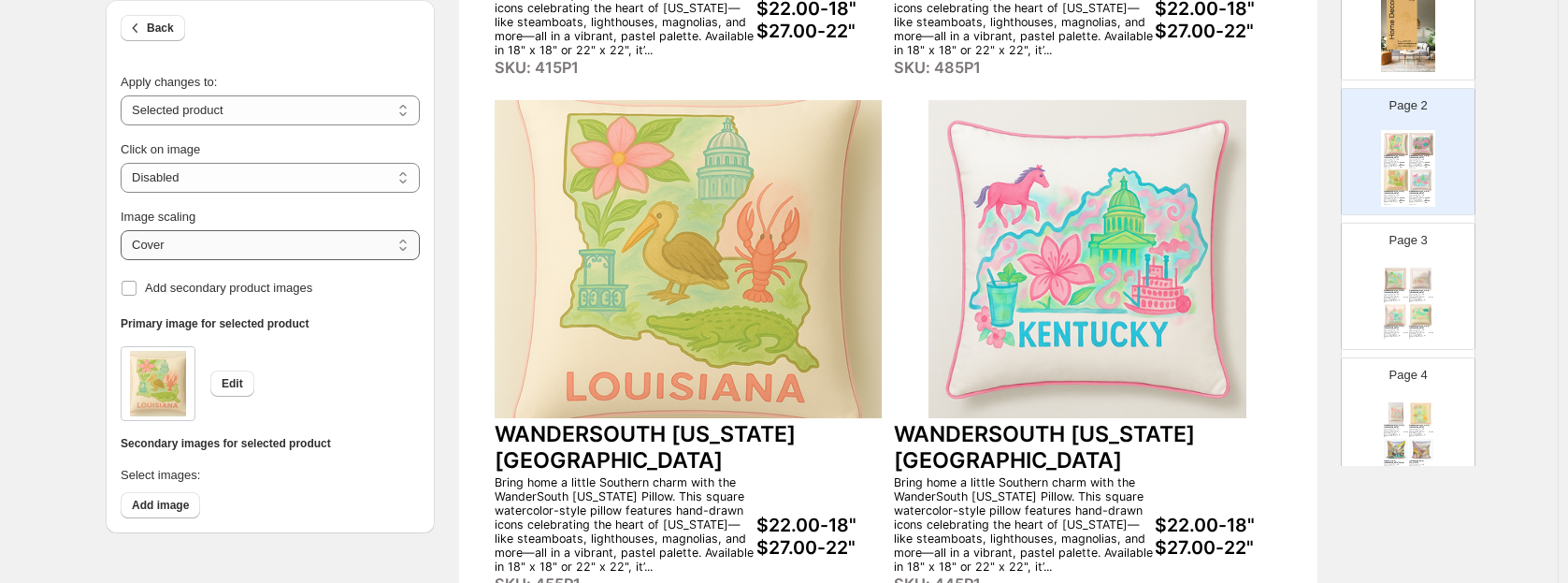 click on "***** *******" at bounding box center (270, 245) 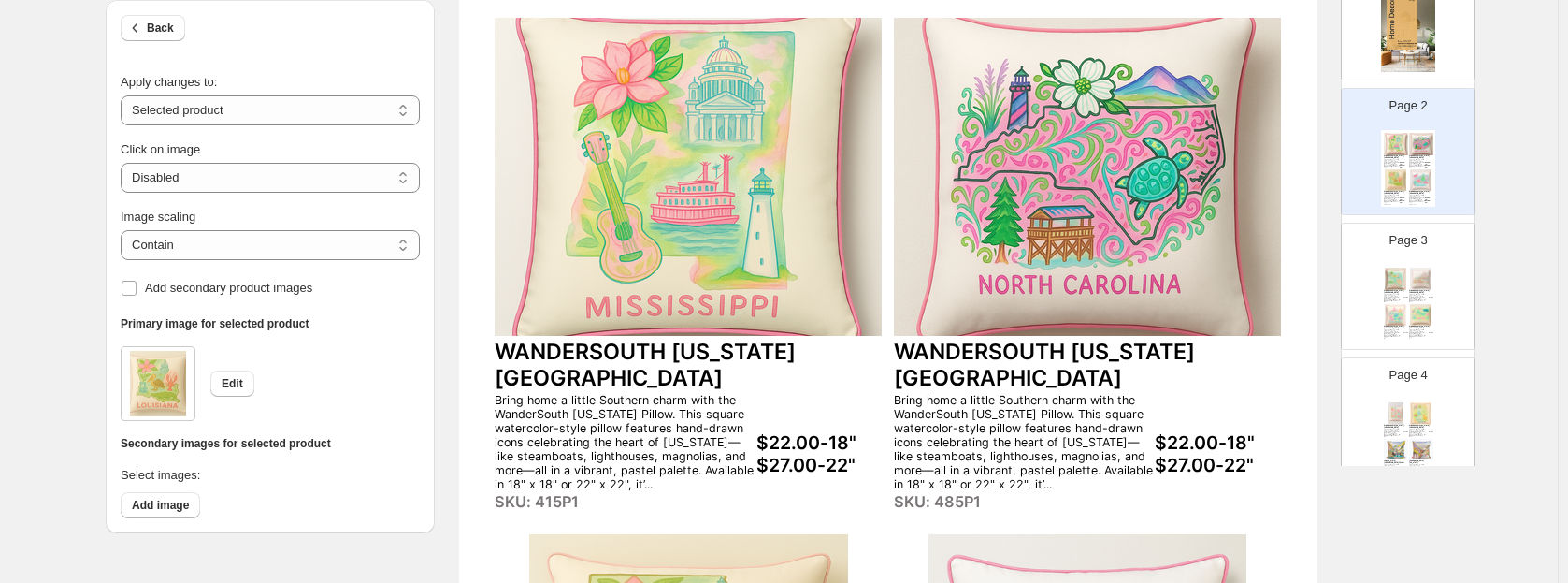 scroll, scrollTop: 165, scrollLeft: 0, axis: vertical 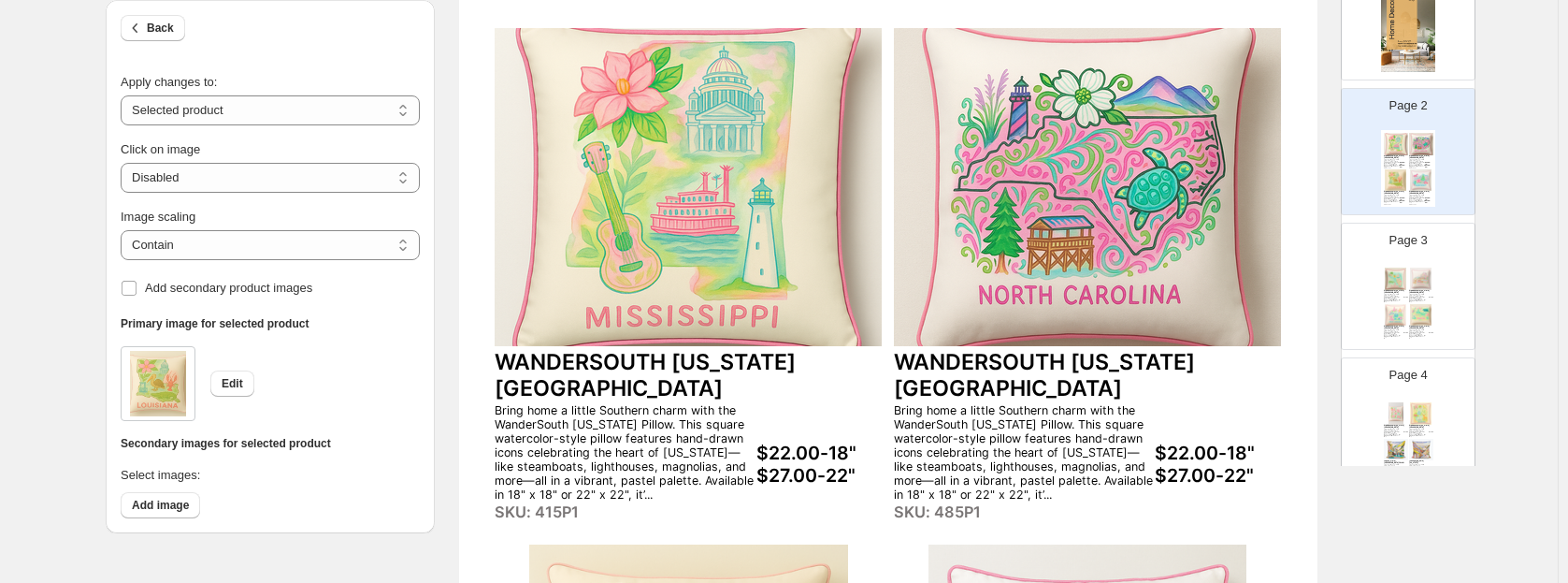 click at bounding box center (1087, 187) 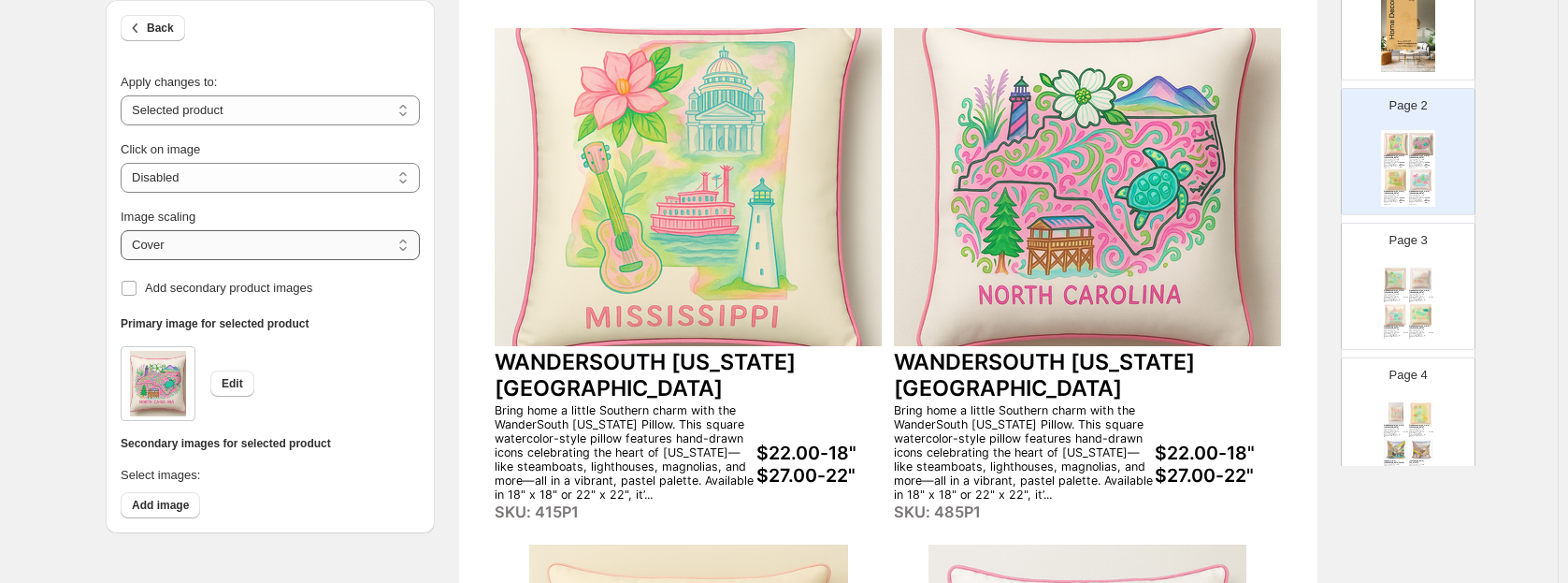 click on "***** *******" at bounding box center (270, 245) 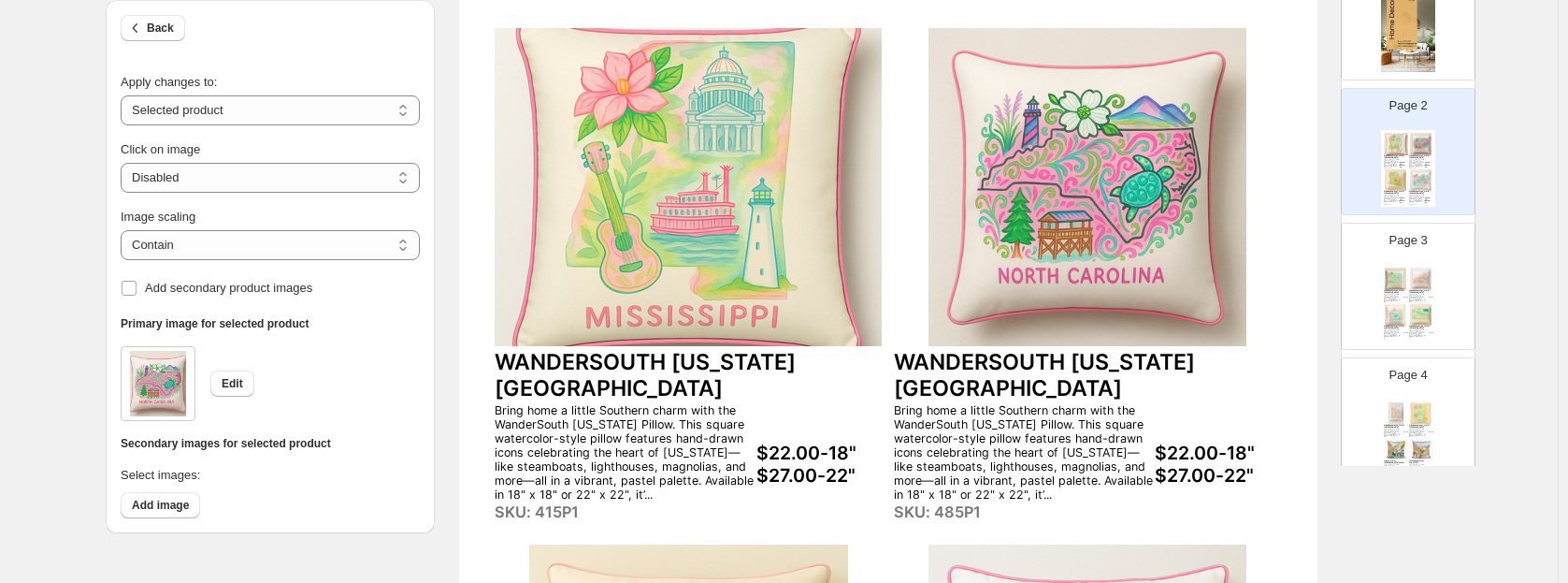 click at bounding box center (688, 187) 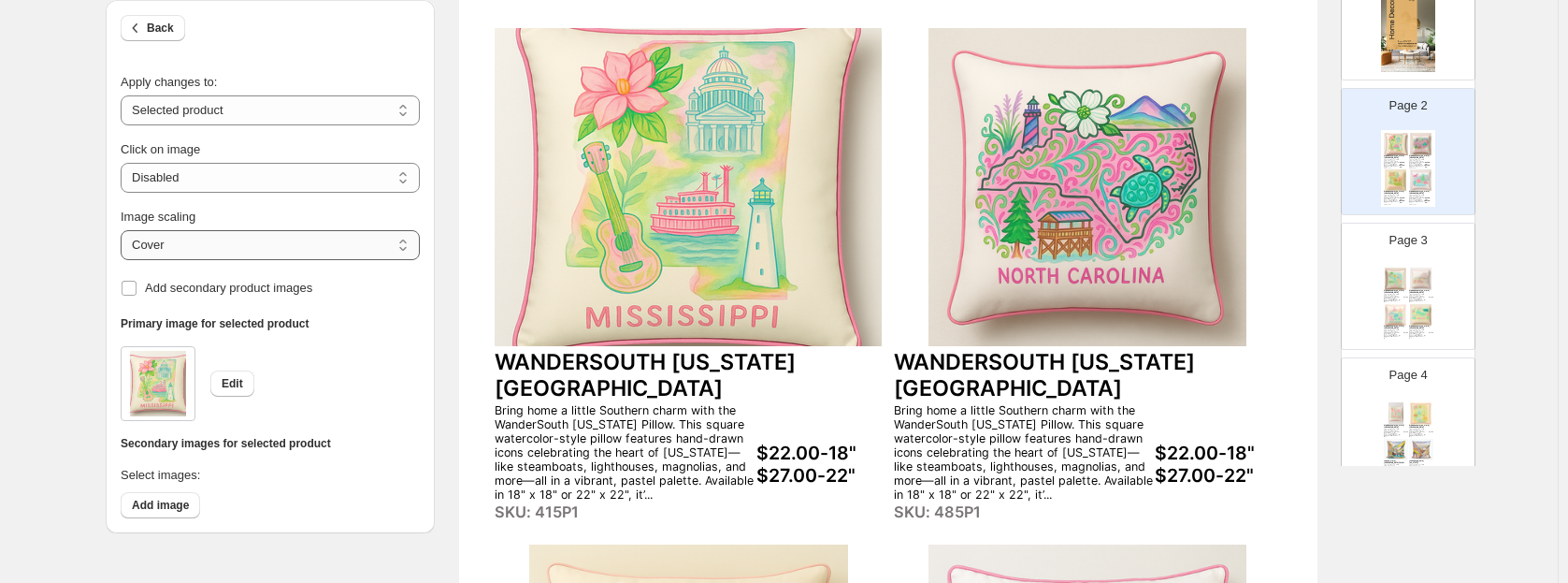 click on "***** *******" at bounding box center [270, 245] 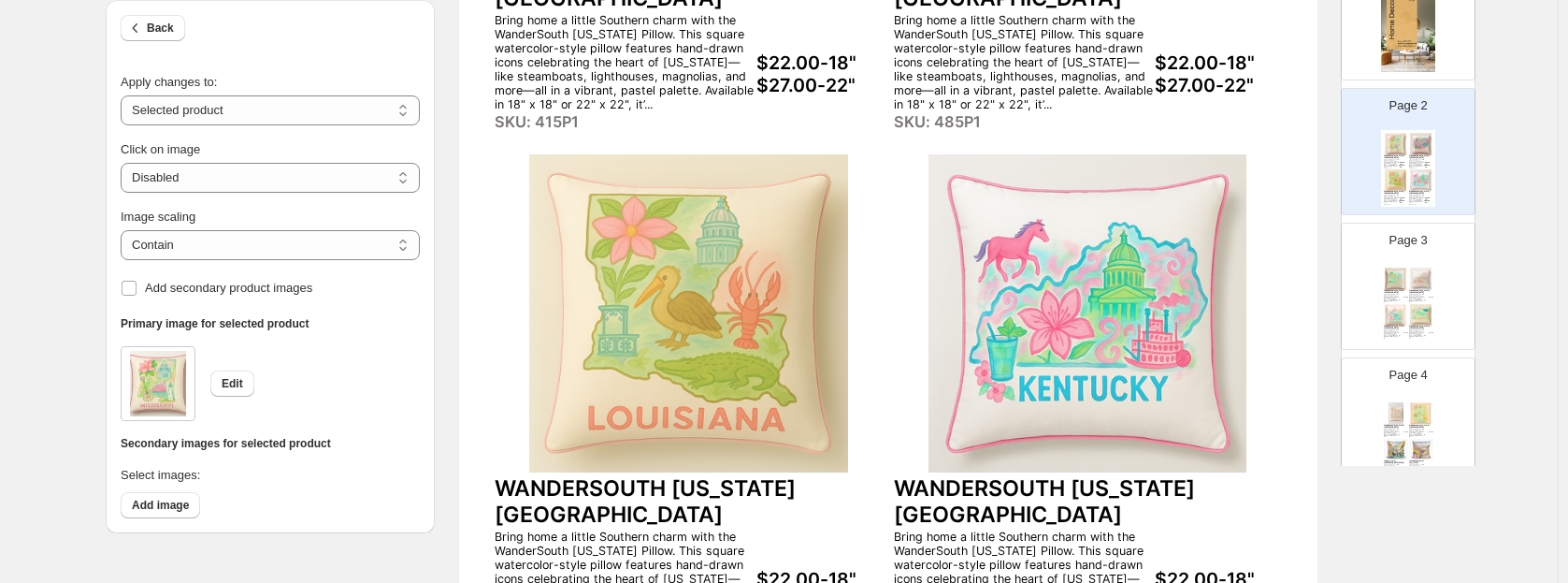 scroll, scrollTop: 751, scrollLeft: 0, axis: vertical 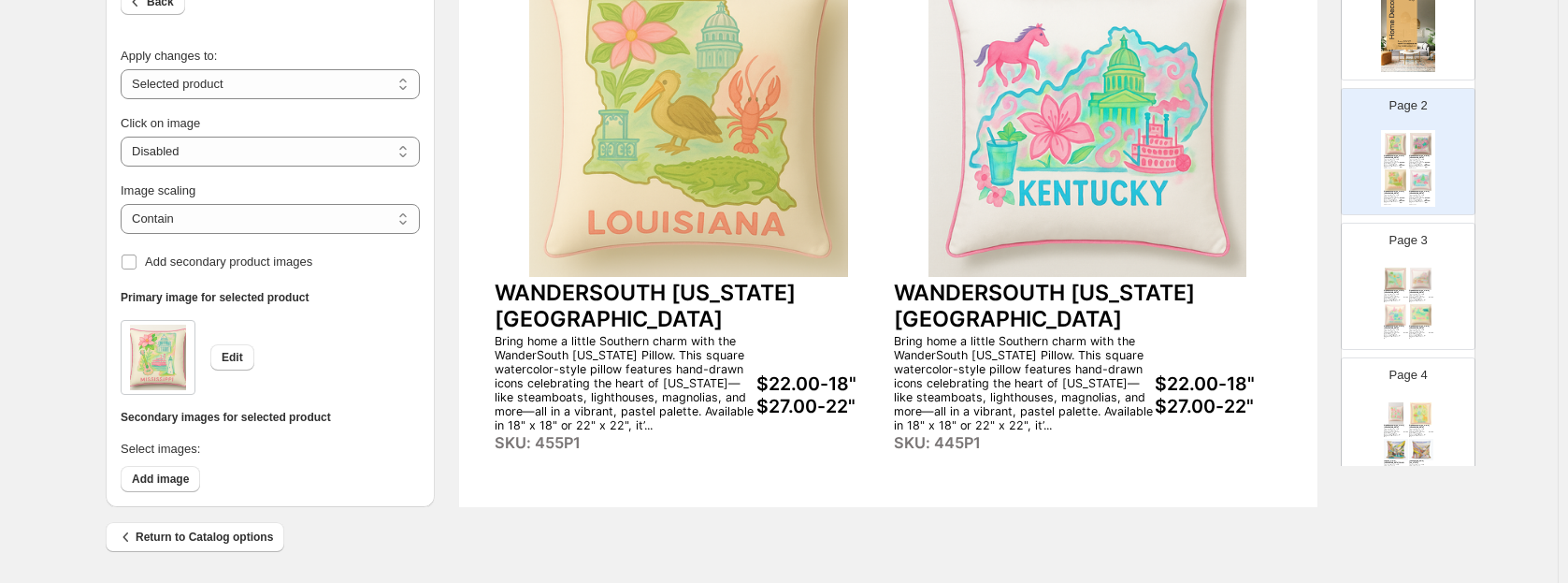 click on "WANDERSOUTH [US_STATE][GEOGRAPHIC_DATA] PILLOW
Bring home a little Southern charm with the WanderSouth [US_STATE] Pillow. This square watercolor-style pillow features hand-drawn icons celebrating the heart of [US_STATE]—like steamboats, lighthouses, magnolias, and more—all in a vibrant, pastel palette. Available in 18" x 18" or 22" x 22", it’... SKU:  4A5P1" at bounding box center [1396, 297] 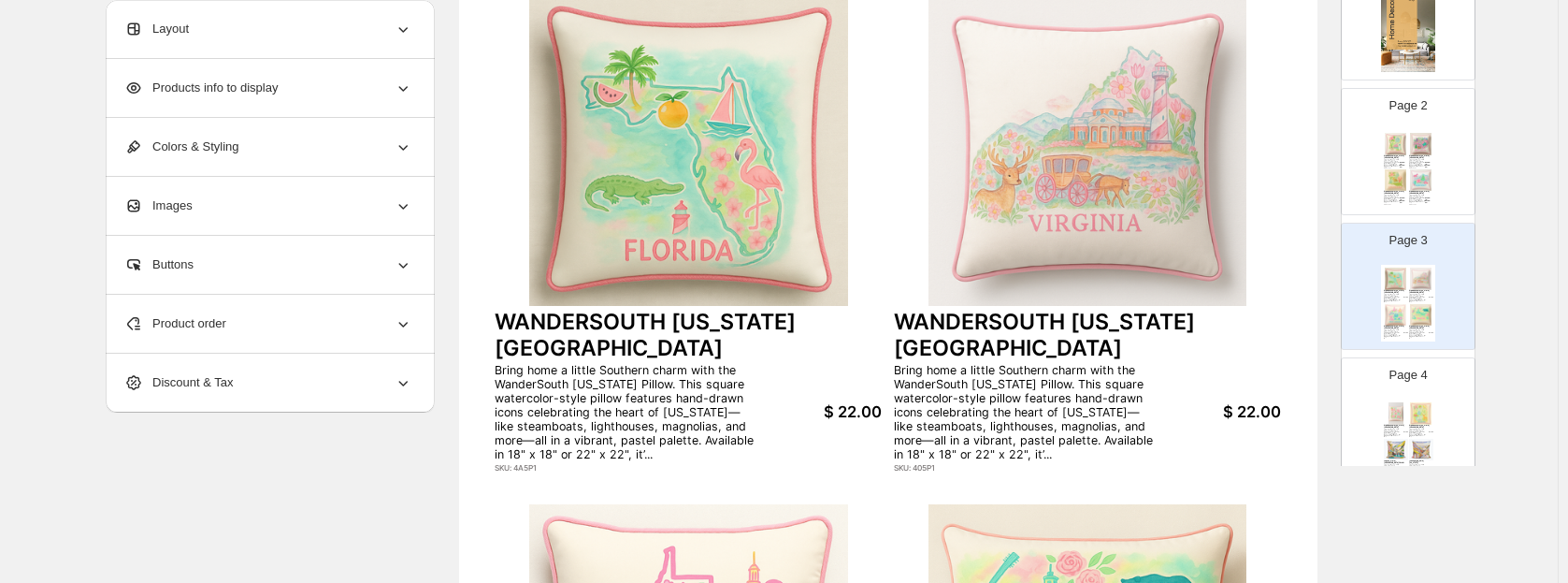 scroll, scrollTop: 199, scrollLeft: 0, axis: vertical 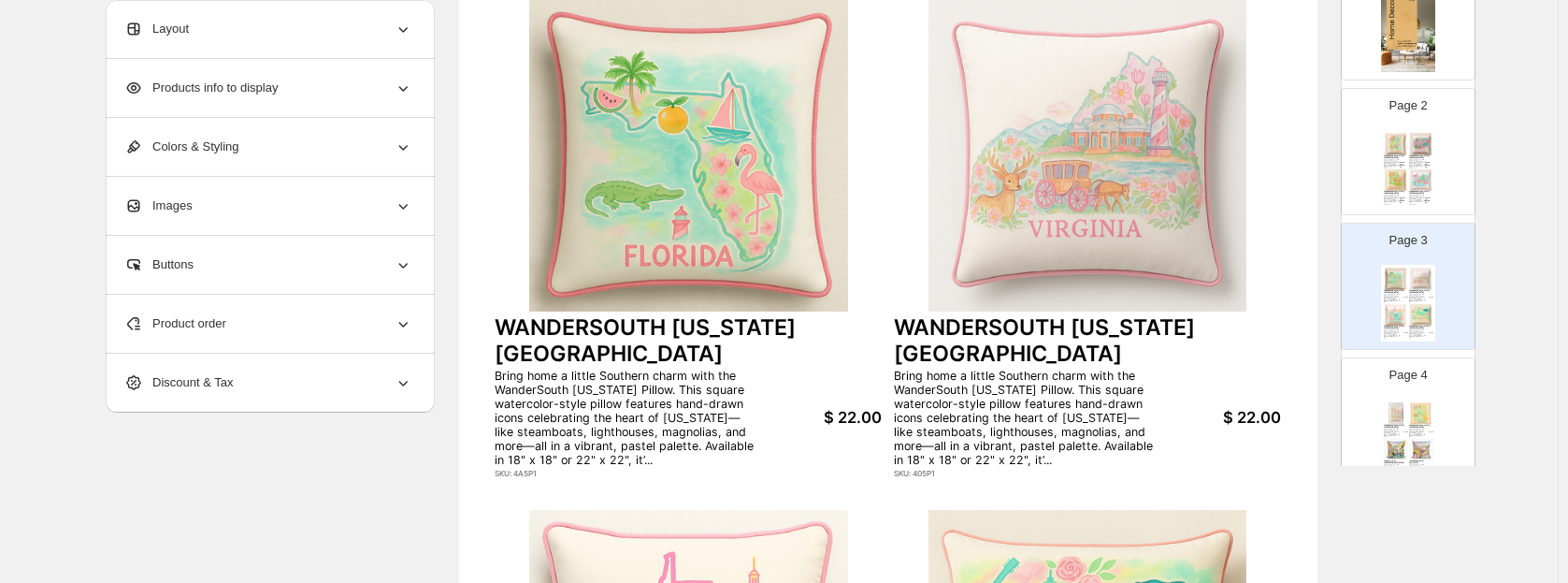 click on "Products info to display" at bounding box center (201, 88) 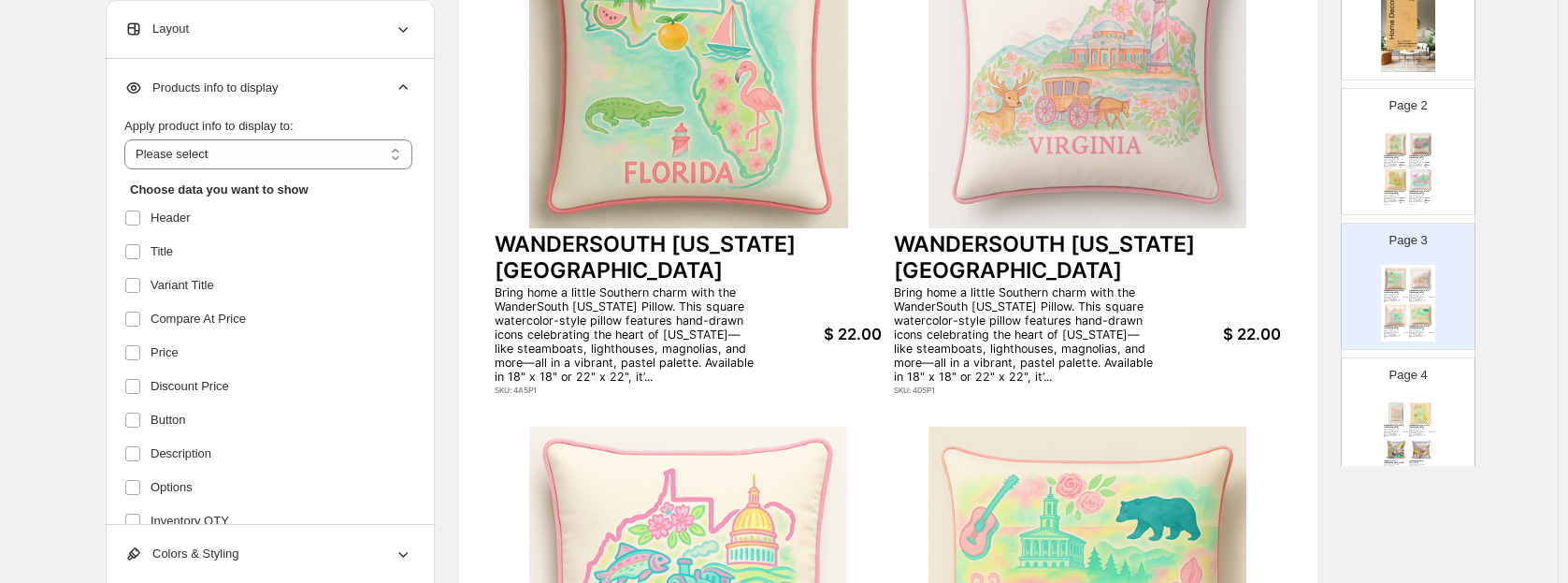 scroll, scrollTop: 313, scrollLeft: 0, axis: vertical 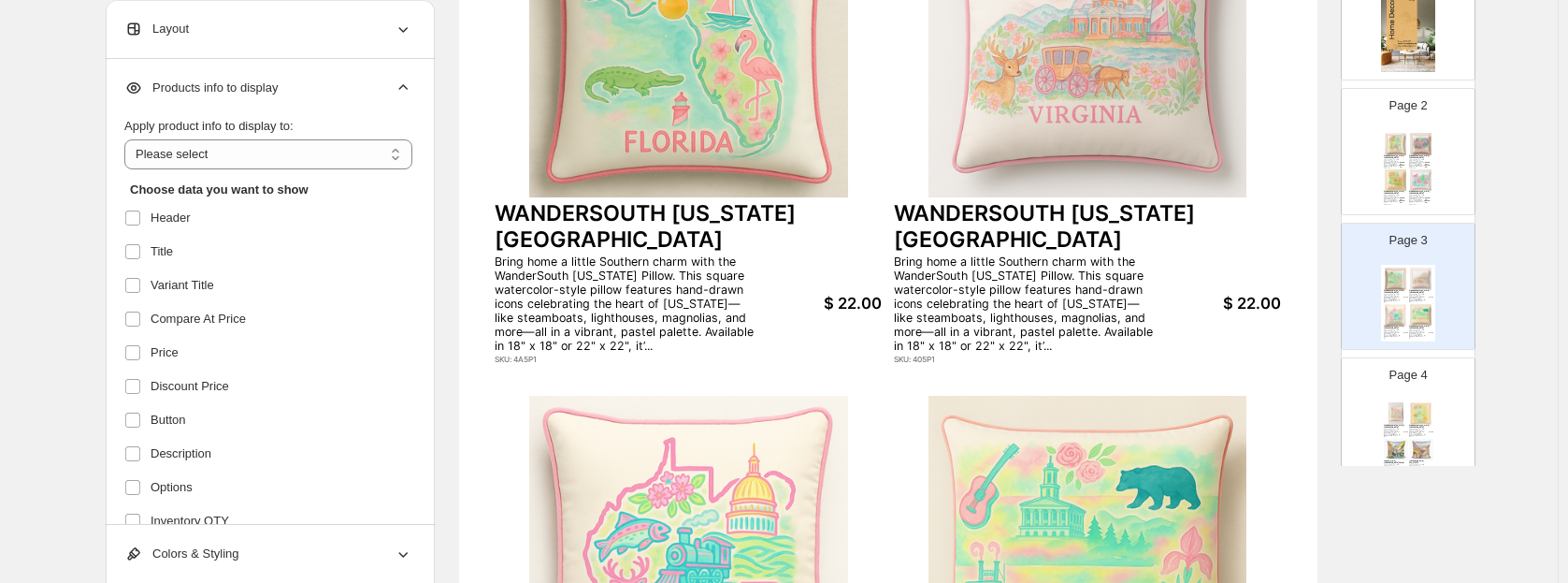 click on "$ 22.00" at bounding box center [819, 303] 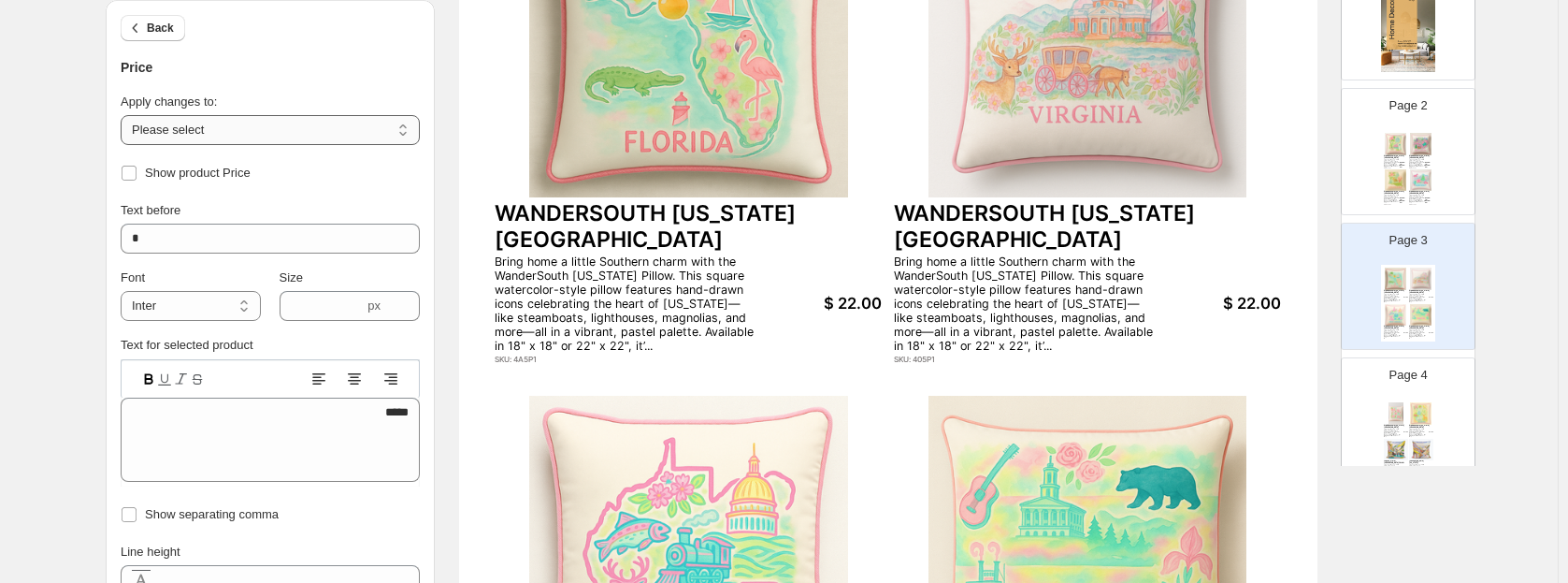 click on "**********" at bounding box center [270, 130] 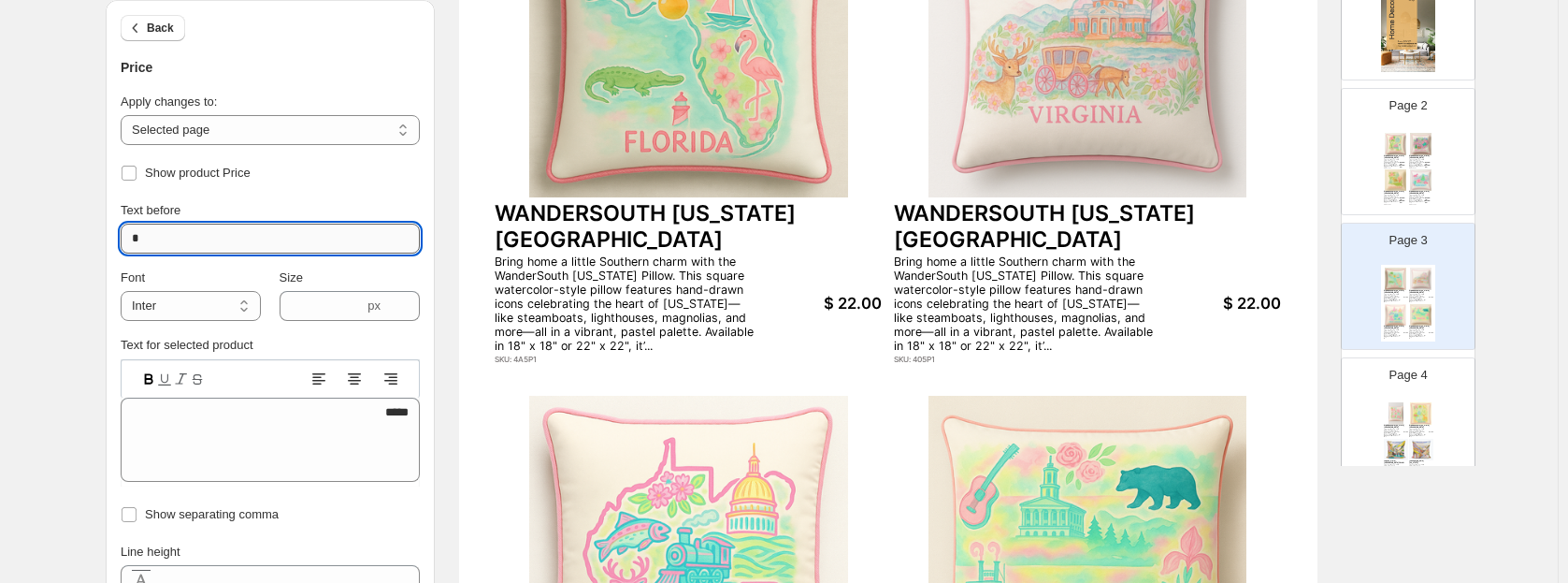 click on "*" at bounding box center [270, 239] 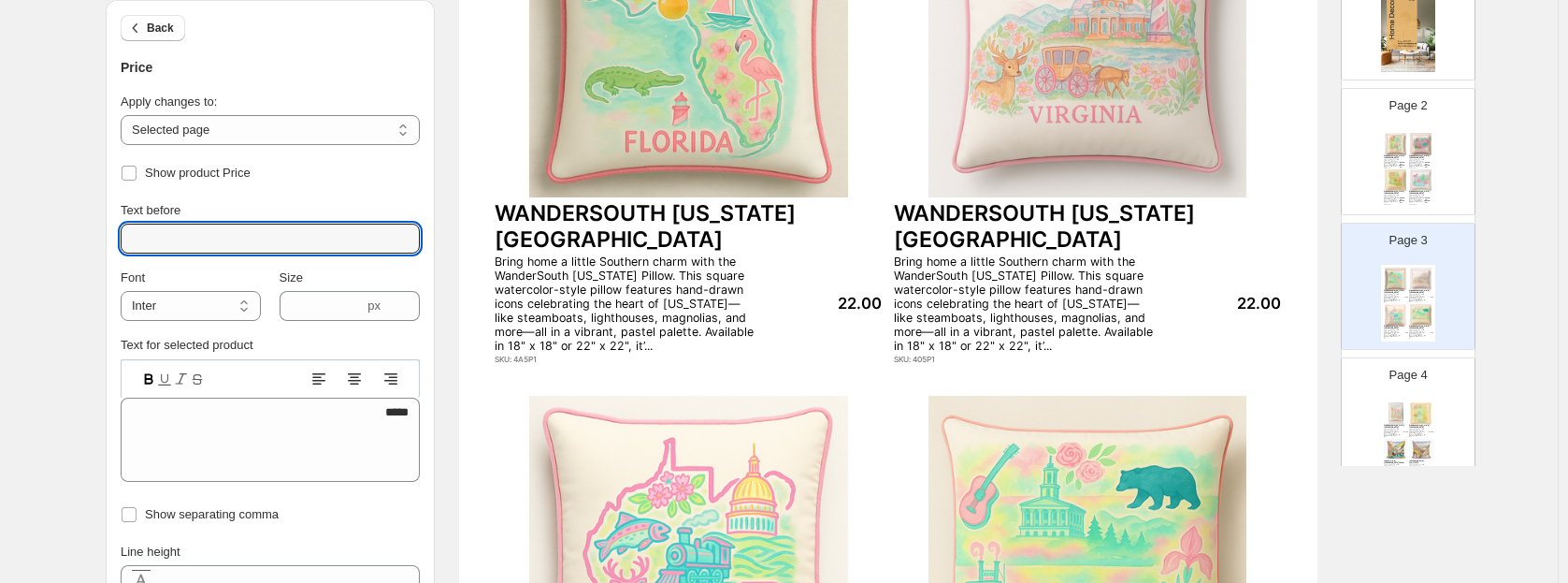 type 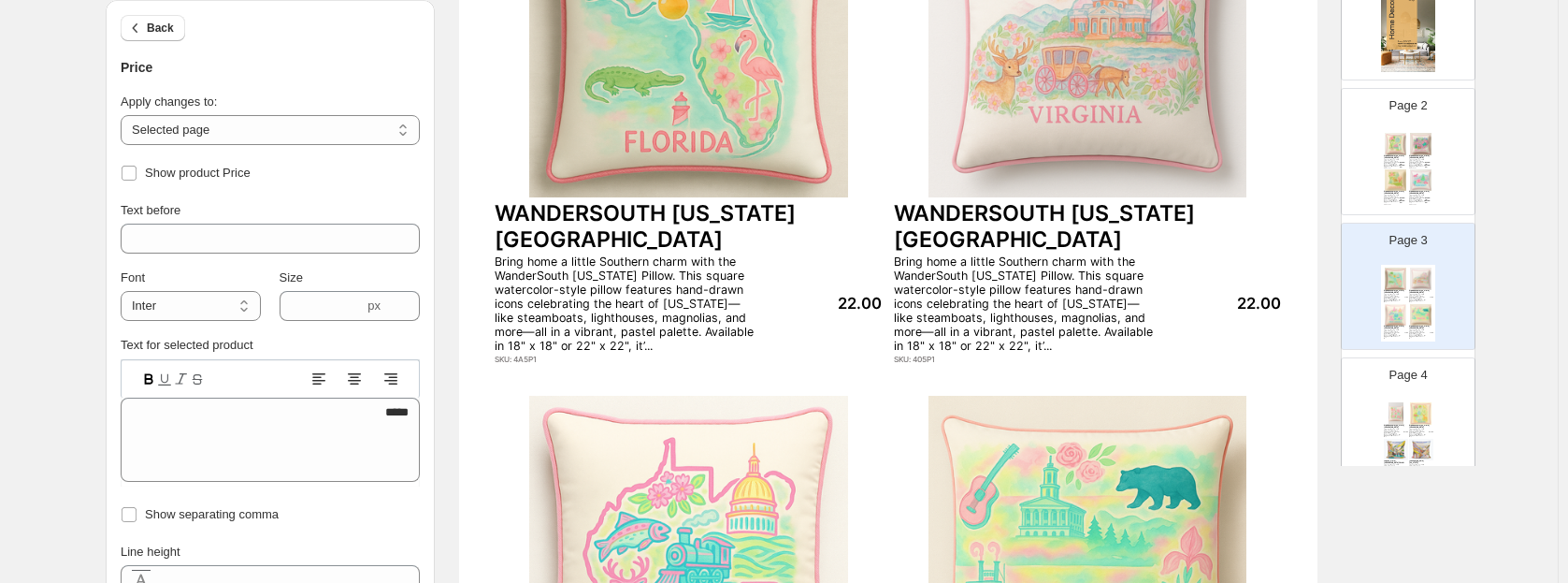 click 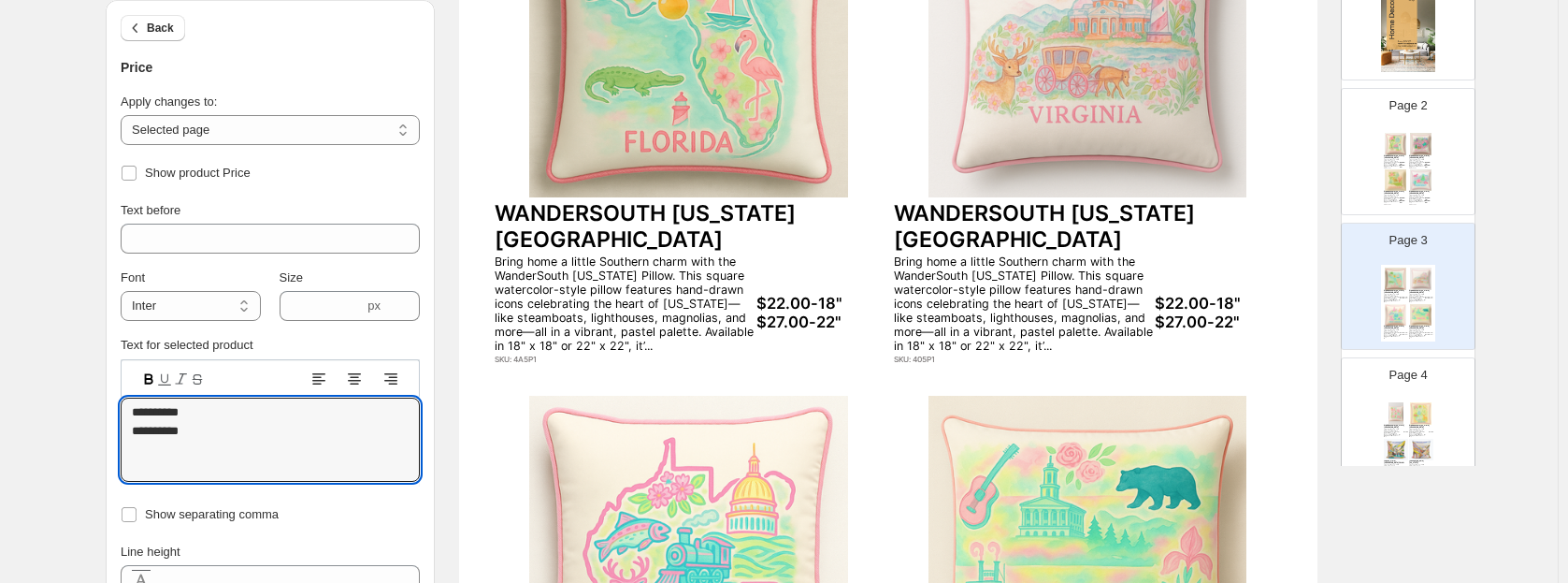 type on "**********" 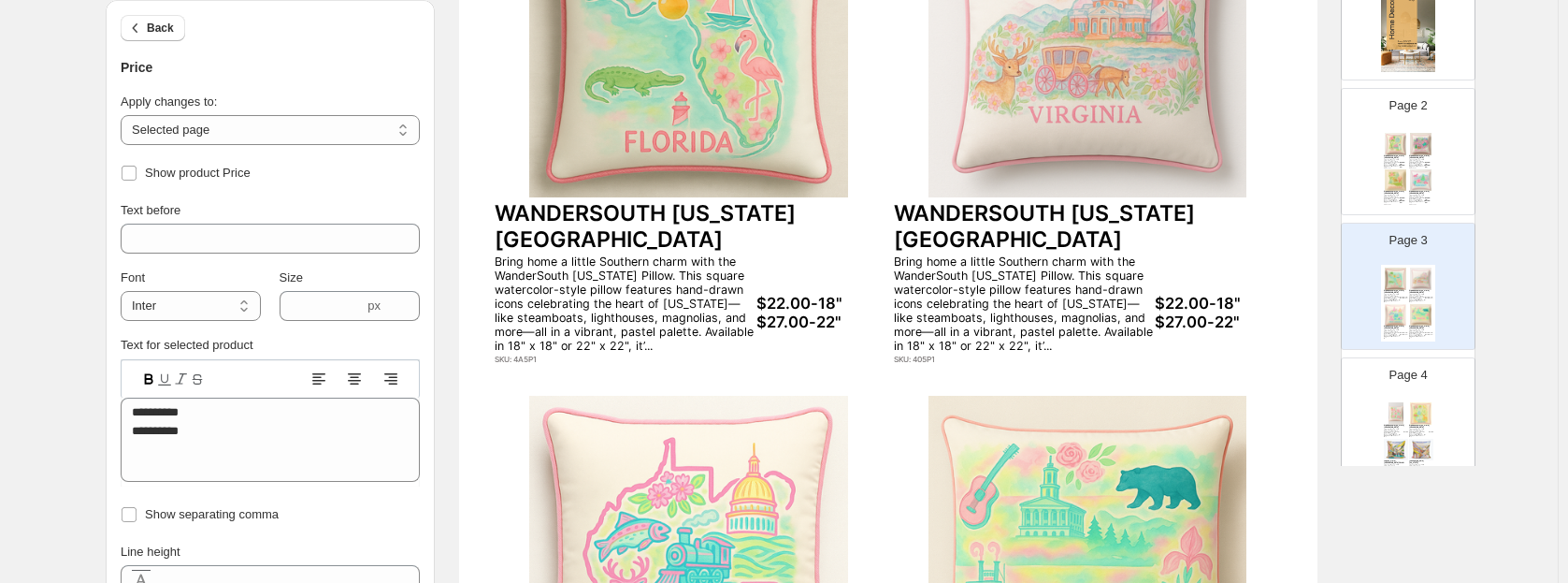 drag, startPoint x: 923, startPoint y: 371, endPoint x: 908, endPoint y: 371, distance: 15 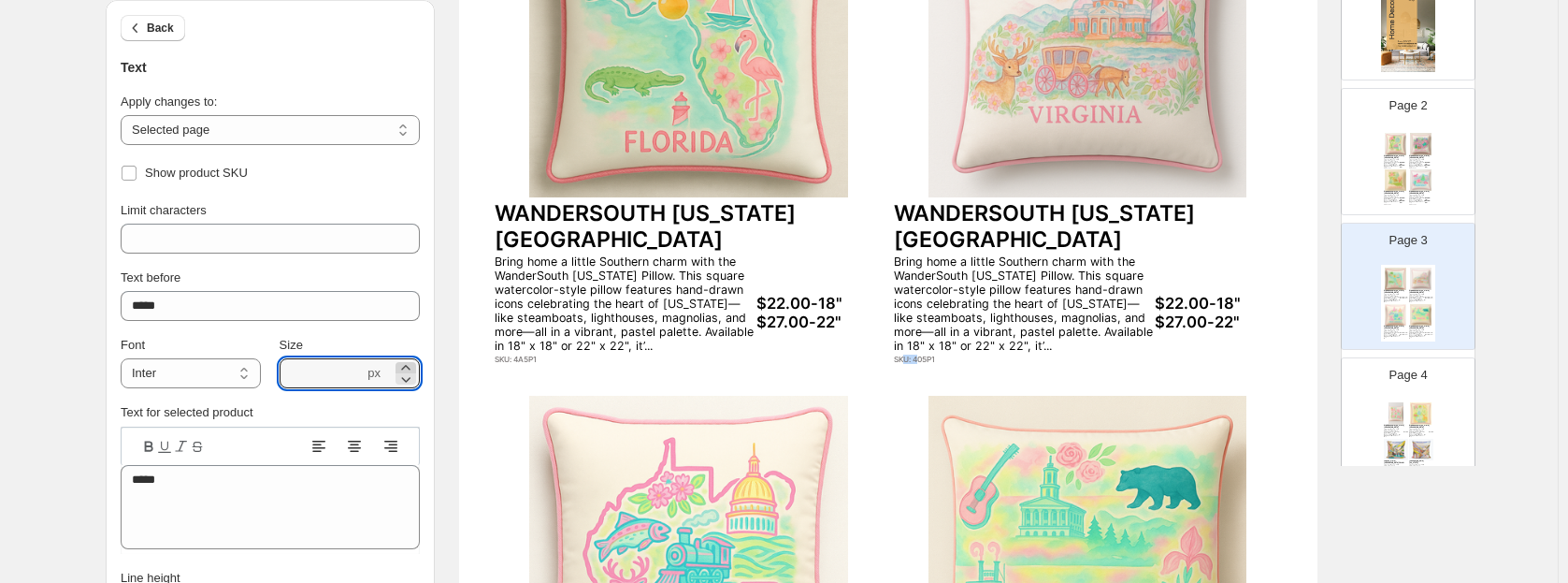click 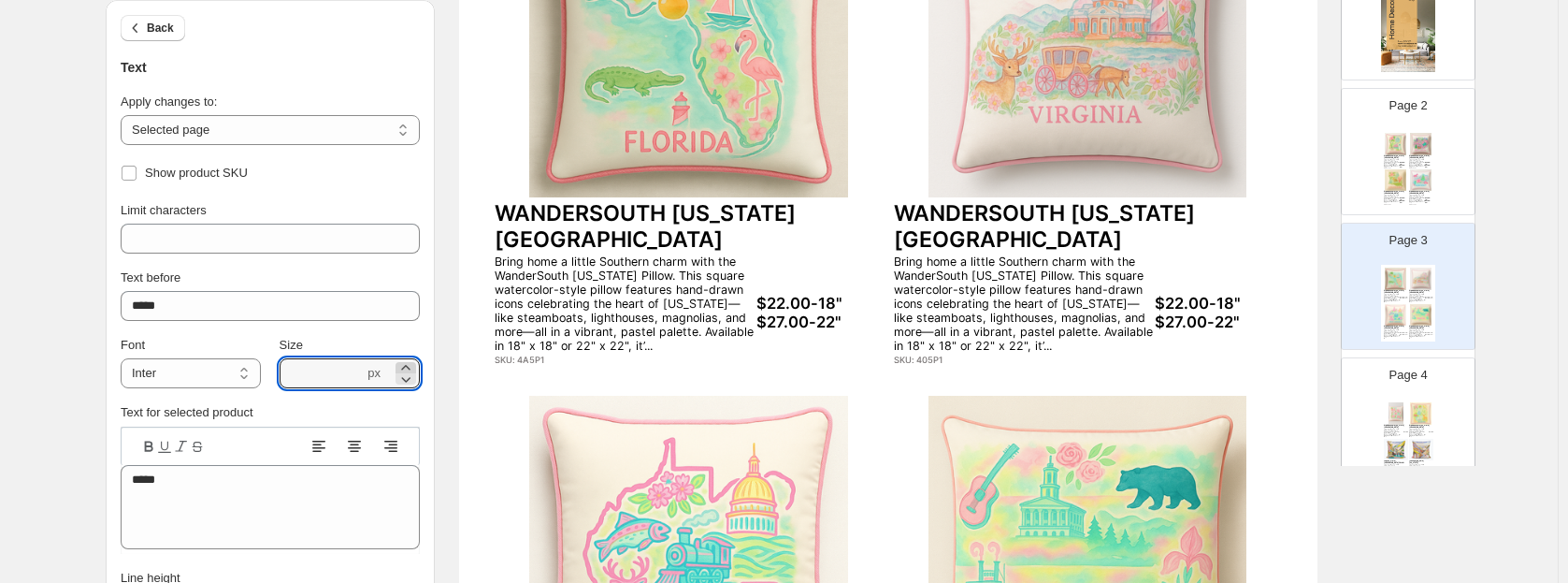 click 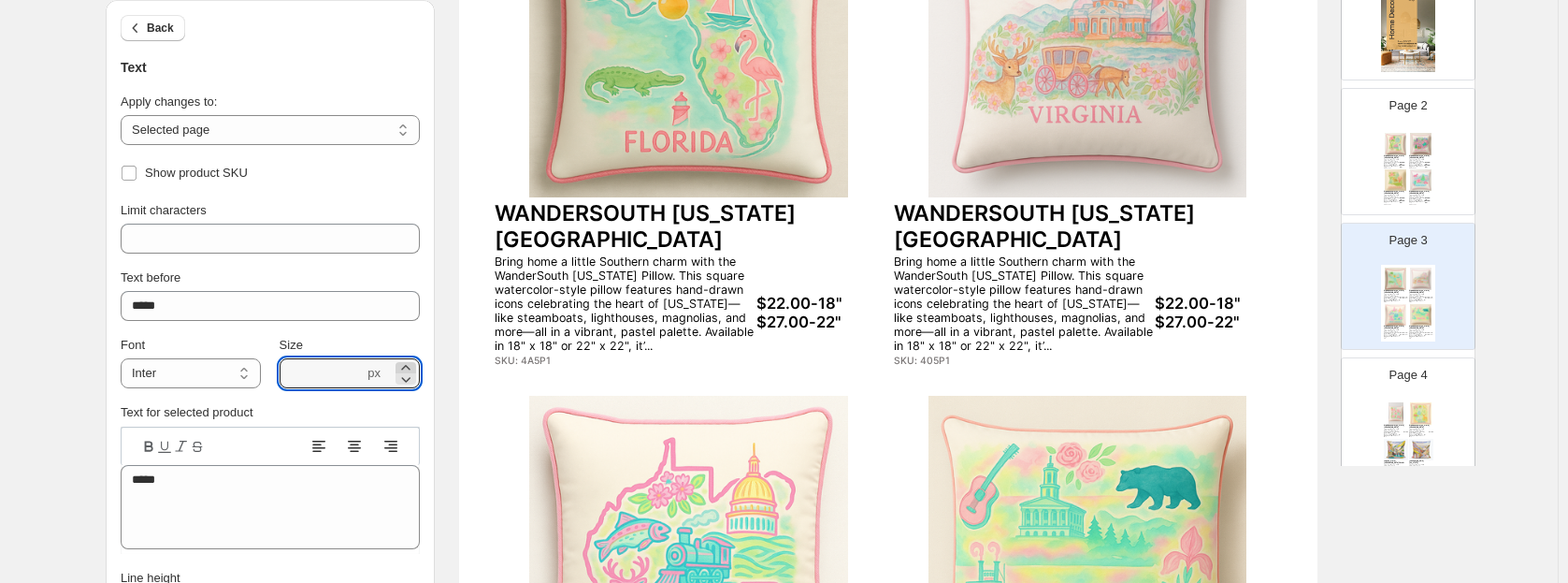 click 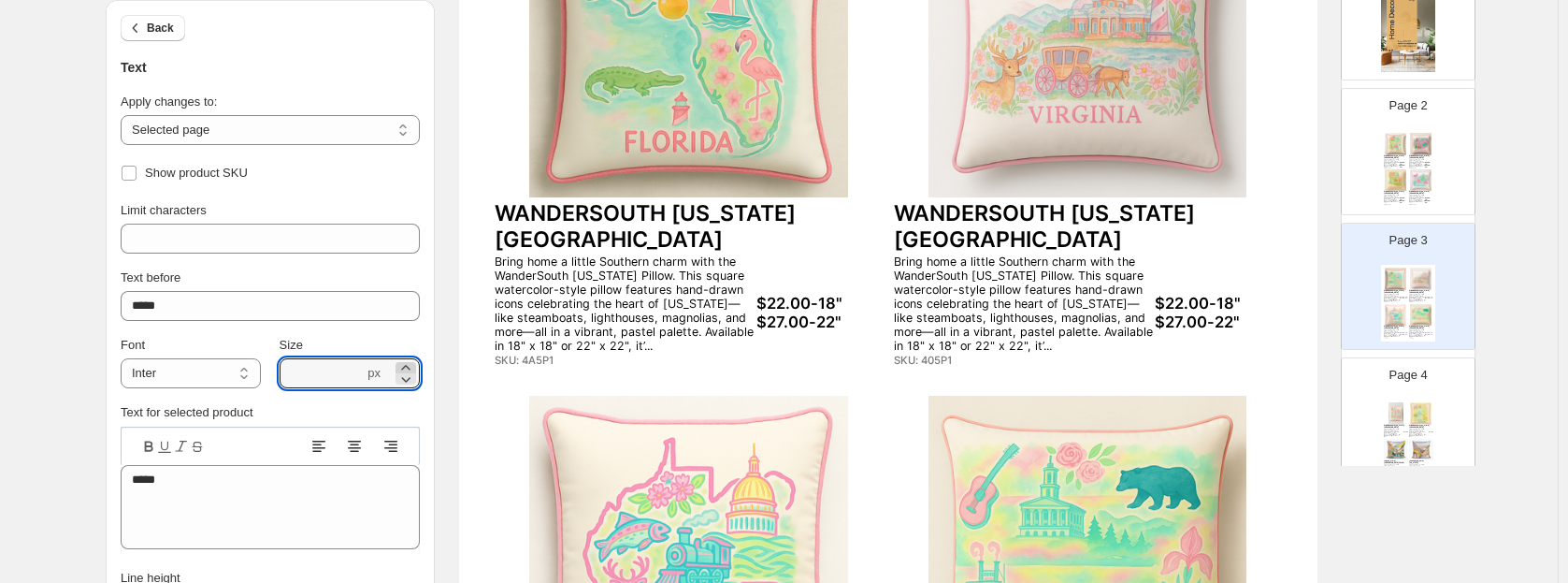 click 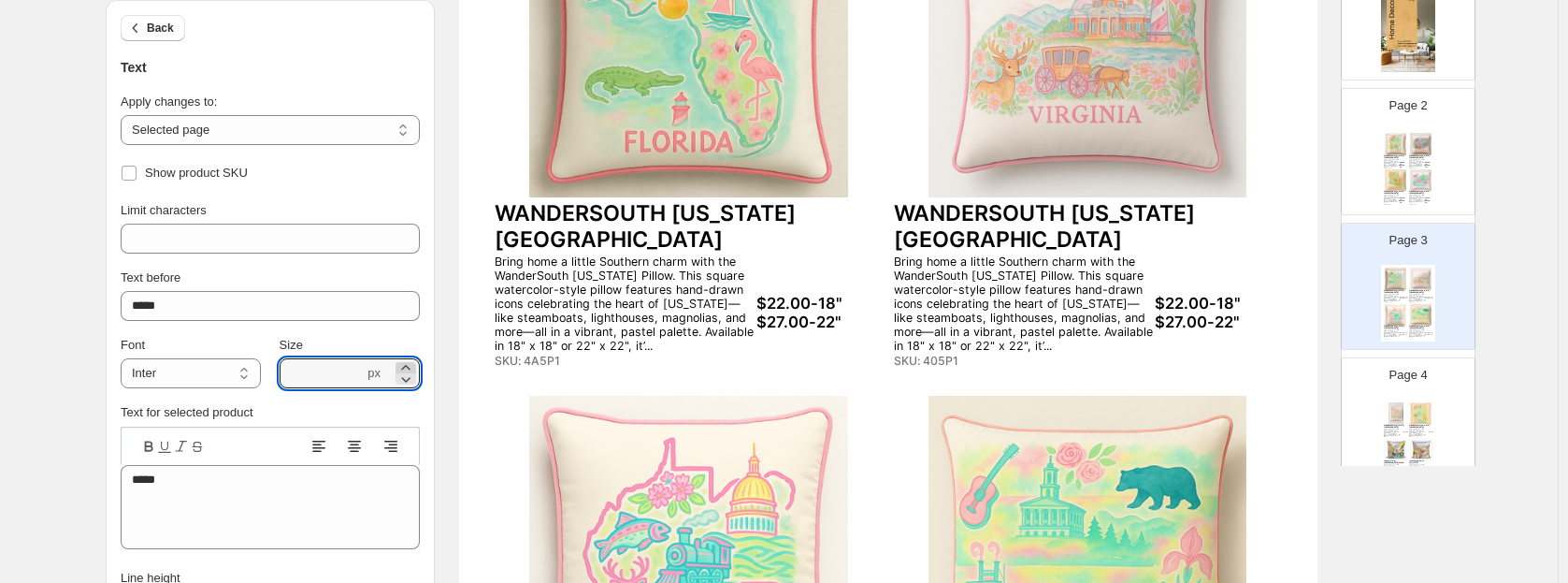 click 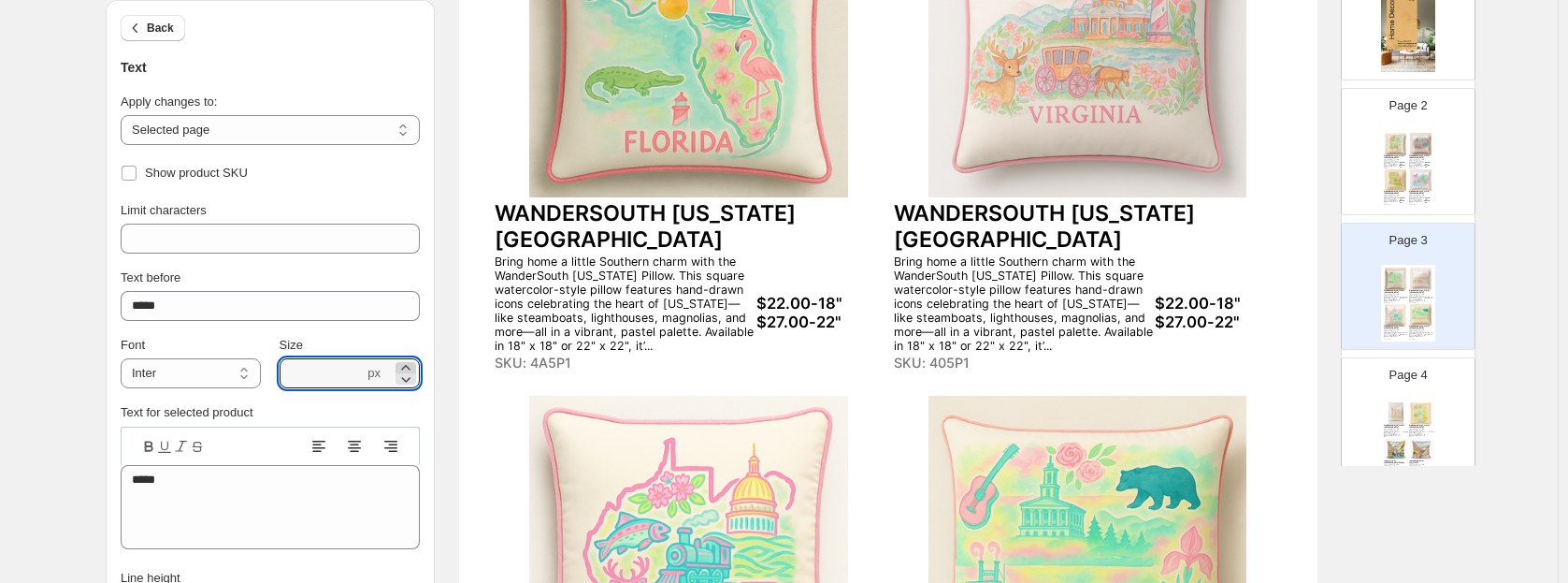 click 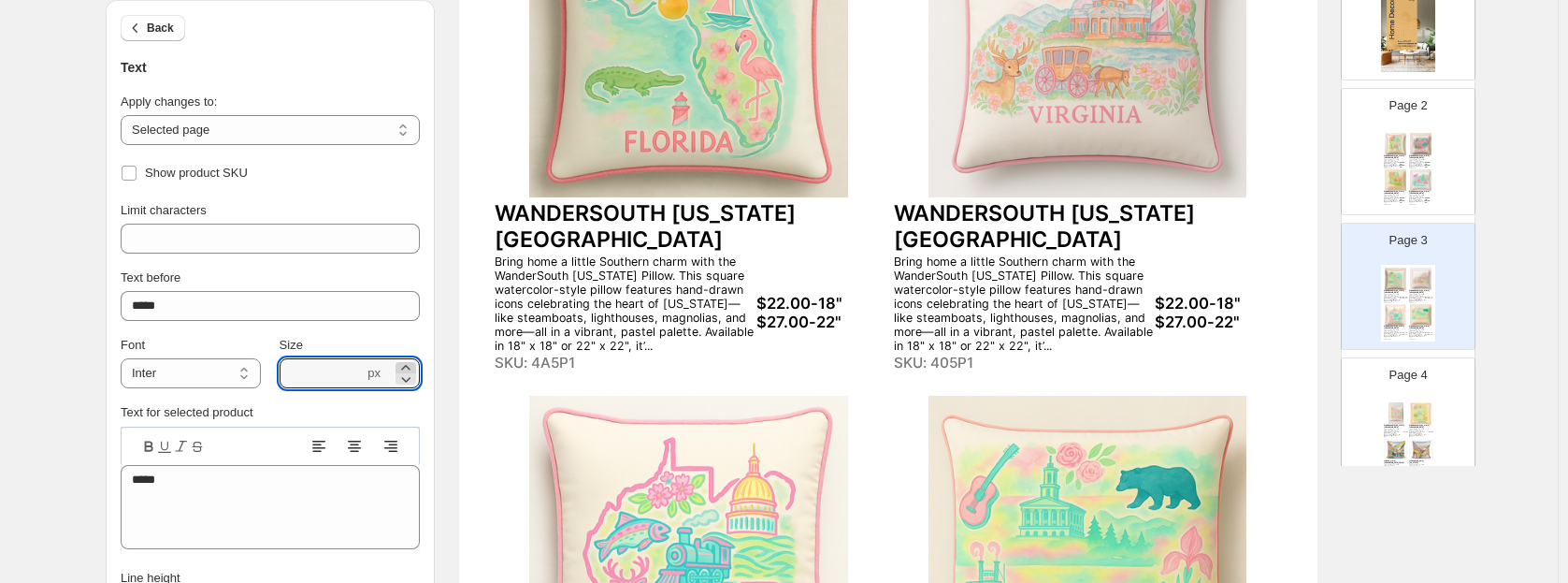 click 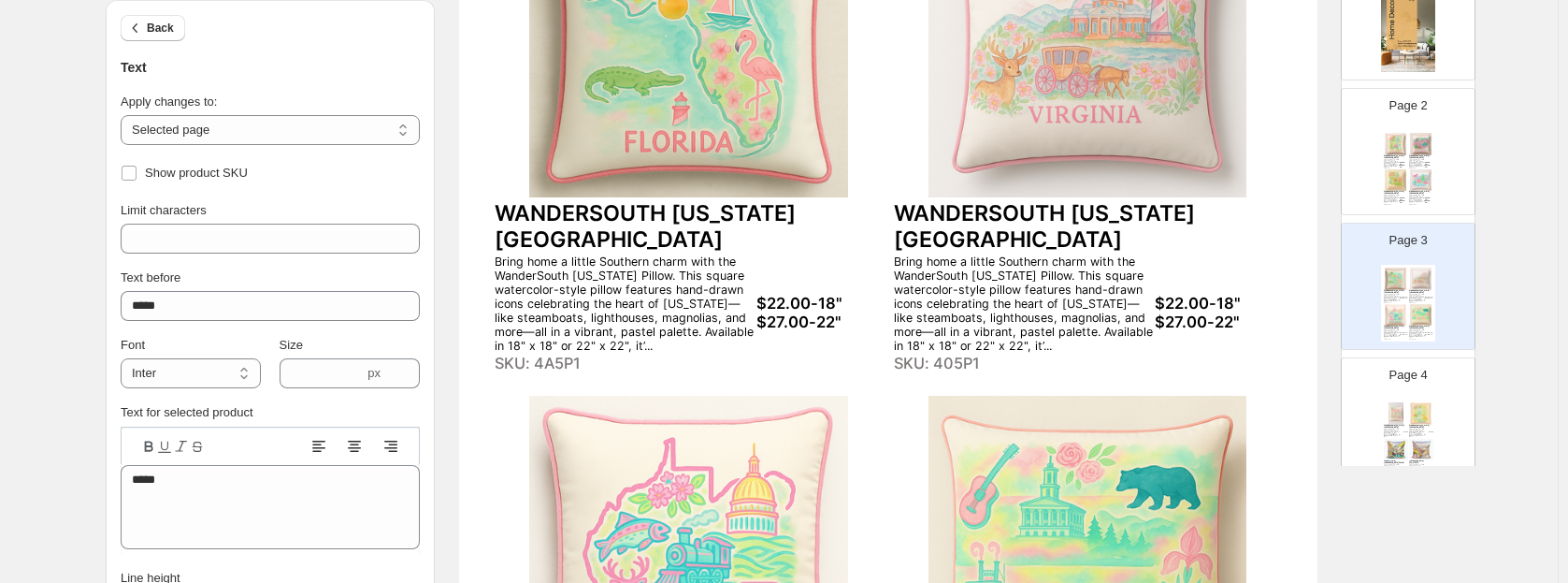 click 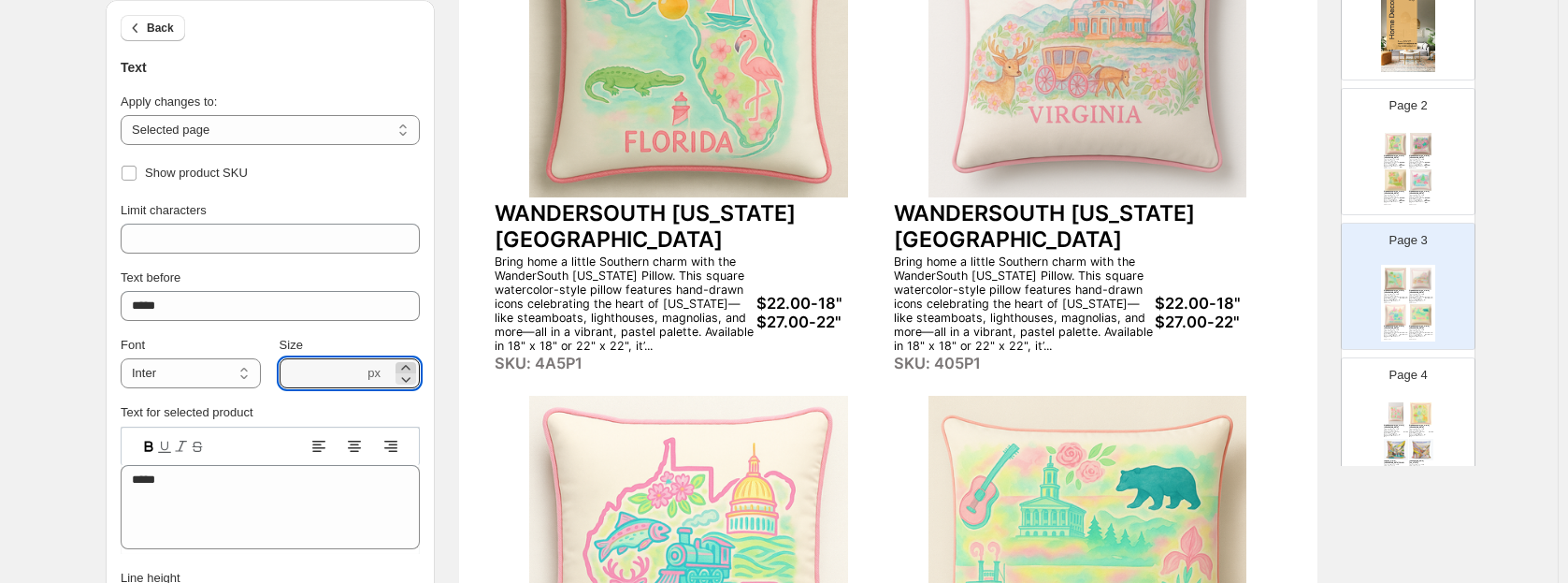 click 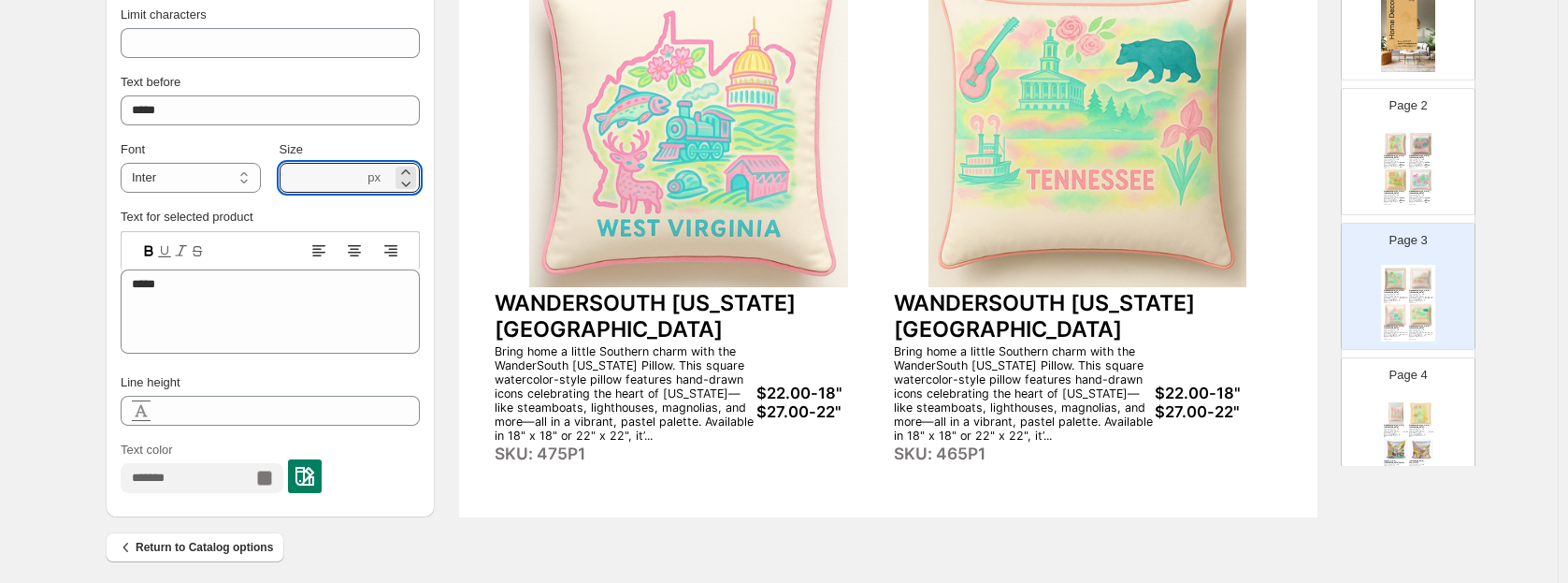 scroll, scrollTop: 751, scrollLeft: 0, axis: vertical 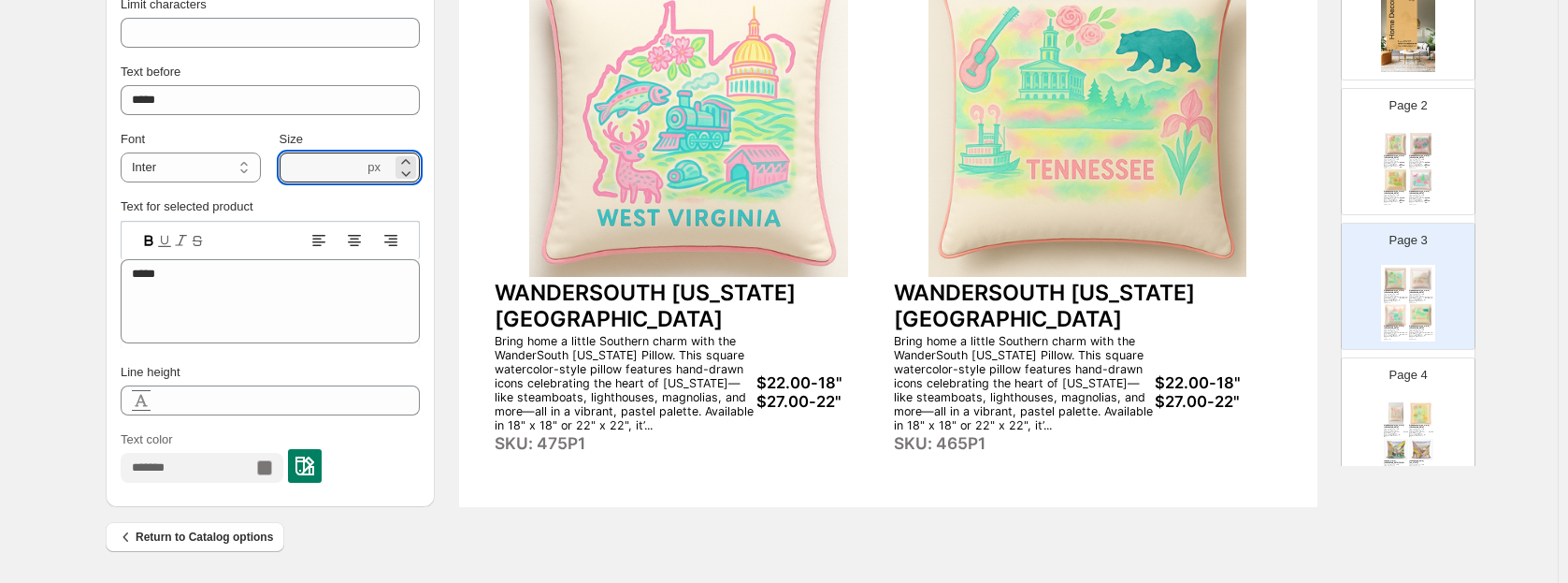 click on "Page 4 WANDERSOUTH [US_STATE][GEOGRAPHIC_DATA] PILLOW
Bring home a little Southern charm with the WanderSouth [US_STATE] Pillow. This square watercolor-style pillow features hand-drawn icons celebrating the heart of [US_STATE]—like steamboats, lighthouses, magnolias, and more—all in a vibrant, pastel palette. Available in 18" x 18" or 22" x 22", it’... SKU:  435P1 $ 22.00 WANDERSOUTH [US_STATE][GEOGRAPHIC_DATA] PILLOW
Bring home a little Southern charm with the WanderSouth [US_STATE] Pillow. This square watercolor-style pillow features hand-drawn icons celebrating the heart of [US_STATE]—like steamboats, lighthouses, magnolias, and more—all in a vibrant, pastel palette. Available in 18" x 18" or 22" x 22", it’... SKU:  425P1 $ 22.00 [GEOGRAPHIC_DATA][US_STATE] PILLOW SKU:  HA5P1 $ 19.00 [GEOGRAPHIC_DATA][US_STATE]:  HN5P1 $ 19.00" at bounding box center (1401, 414) 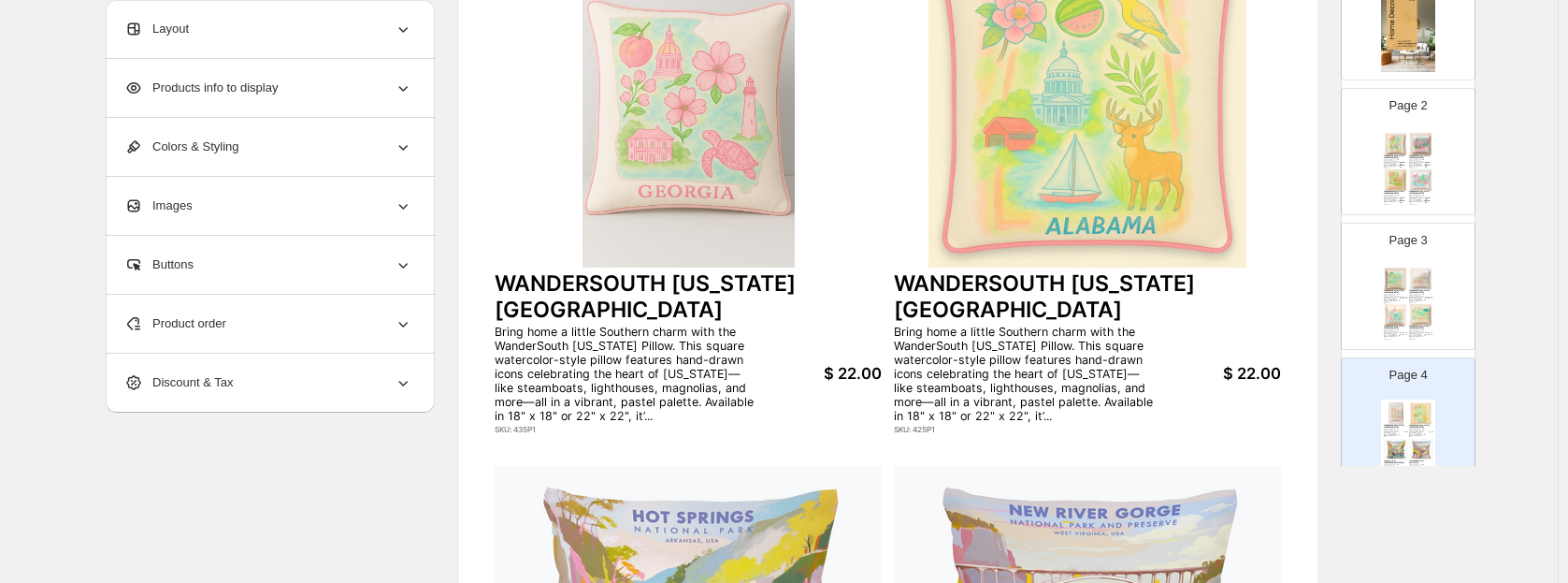 scroll, scrollTop: 233, scrollLeft: 0, axis: vertical 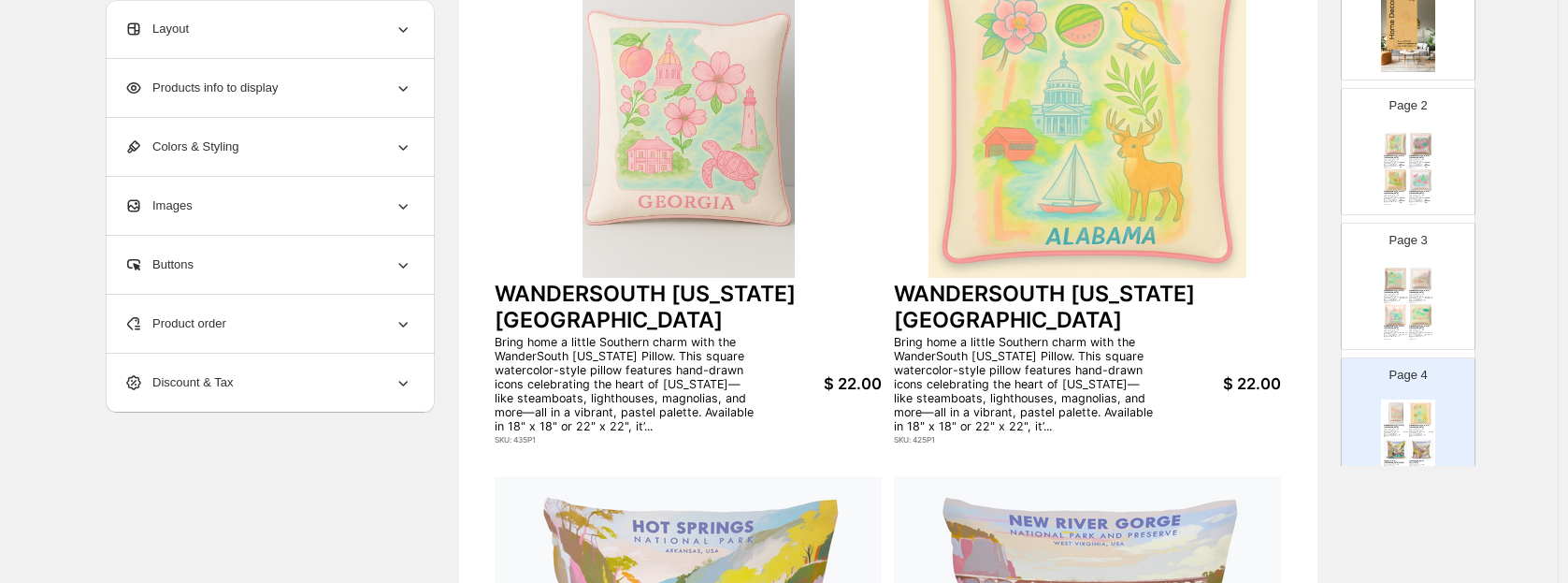 click on "$ 22.00" at bounding box center (819, 384) 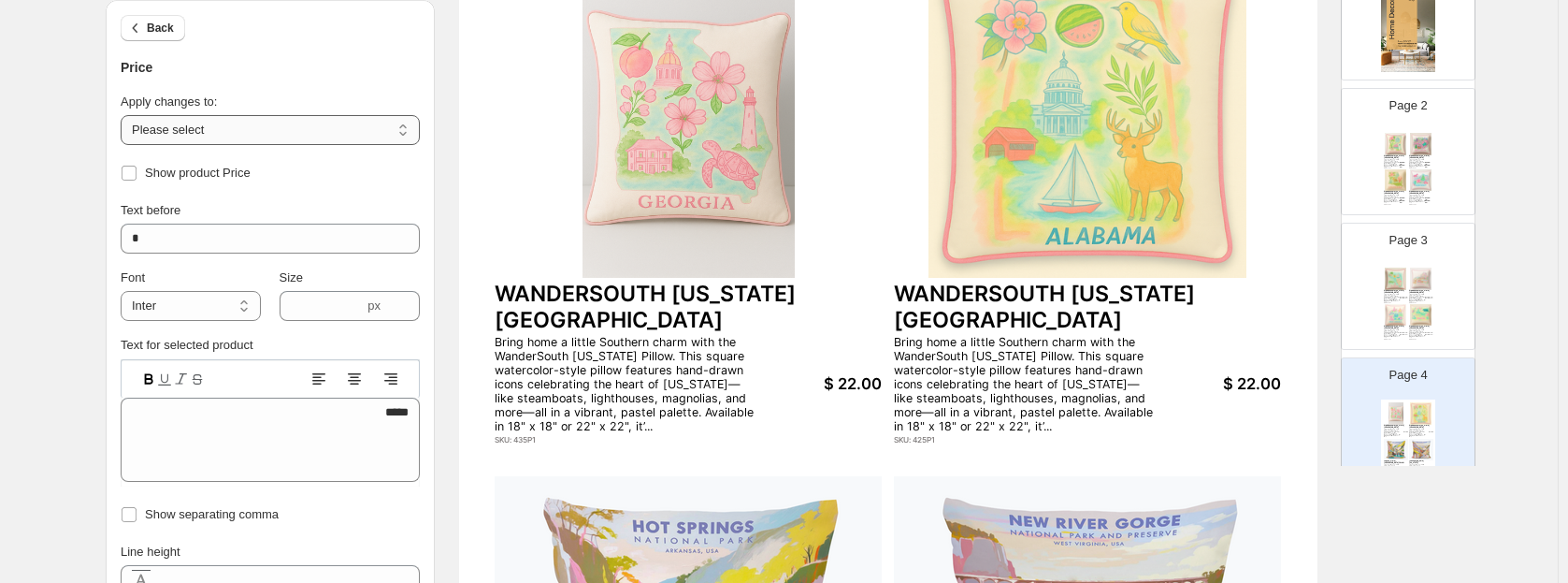 click on "**********" at bounding box center [270, 130] 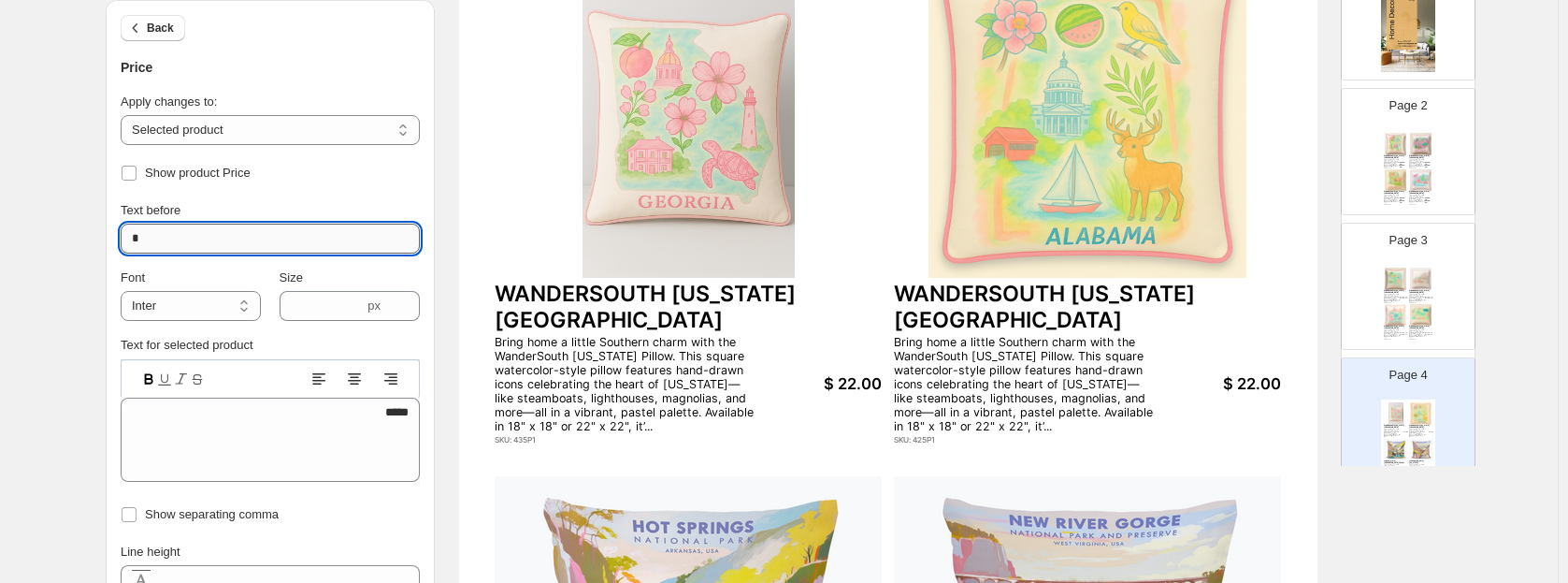 click on "*" at bounding box center [270, 239] 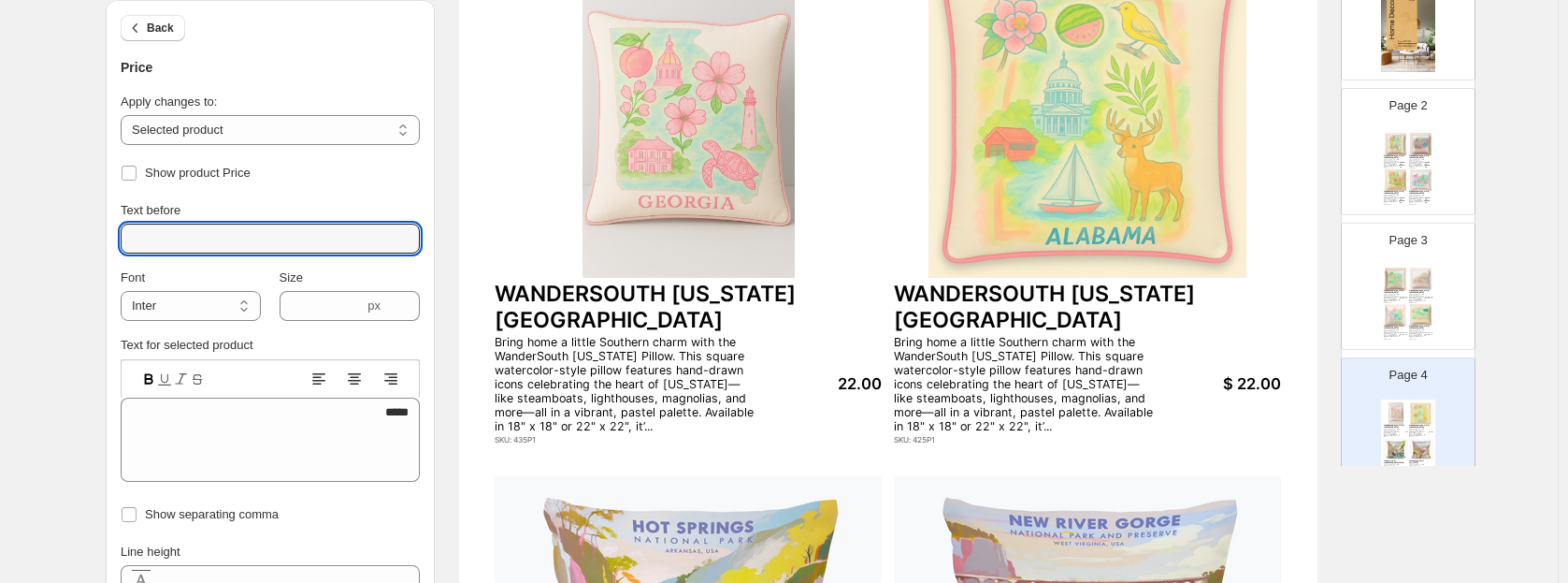 type 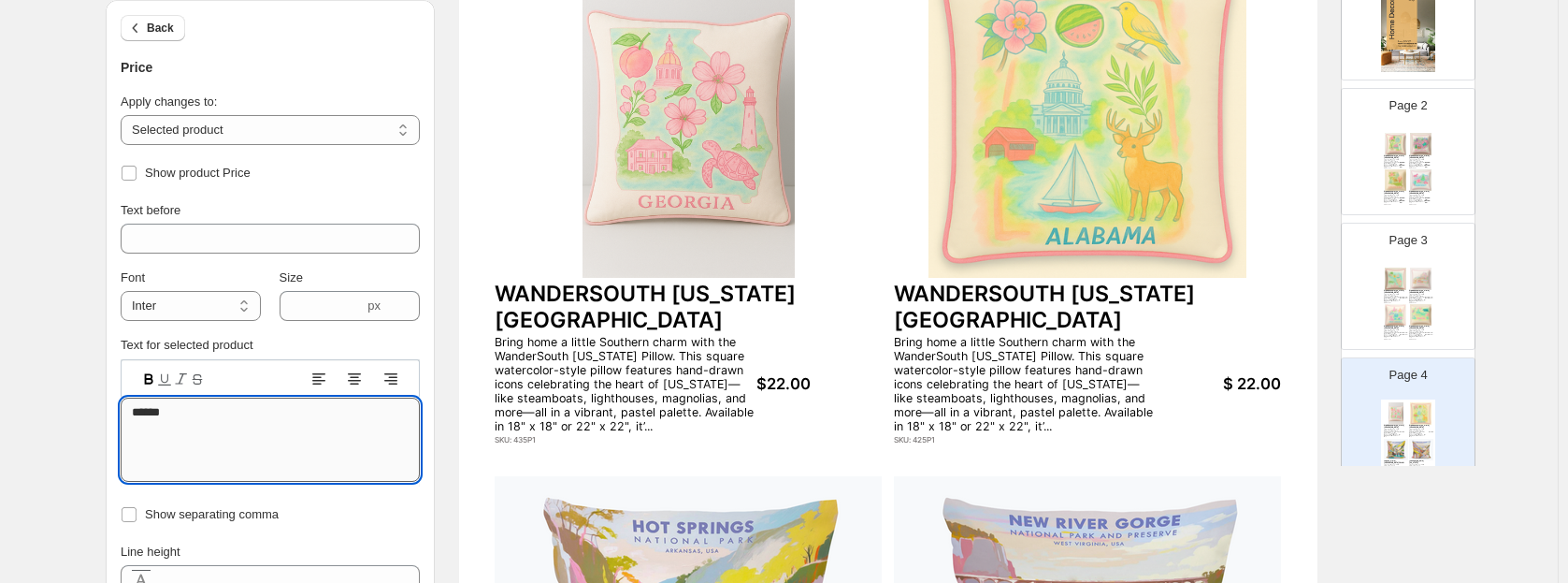 click on "******" at bounding box center [270, 440] 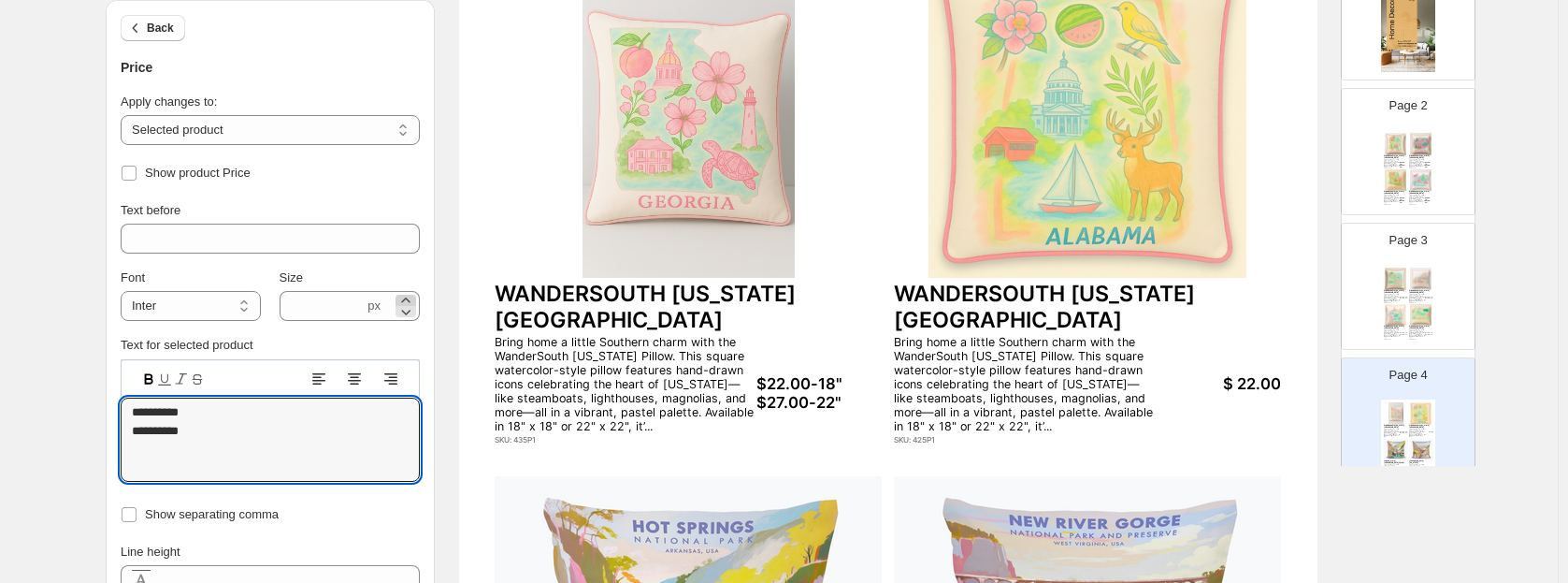 type on "**********" 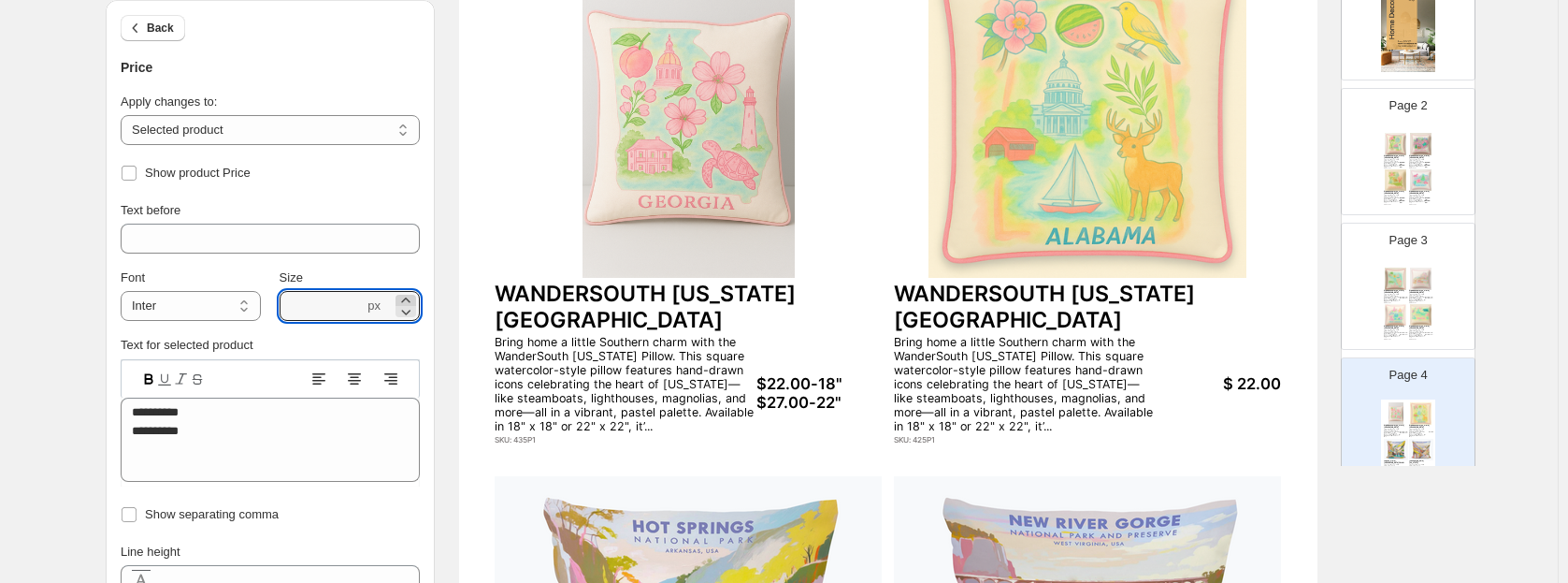 click 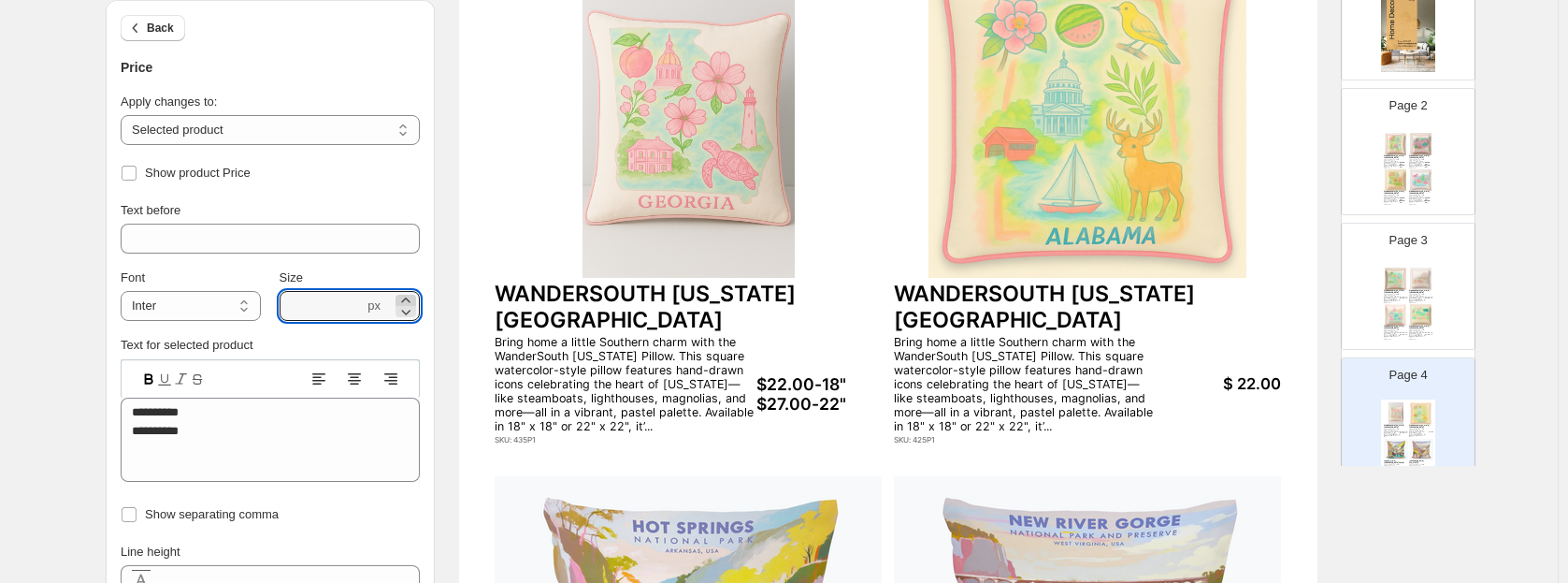 click 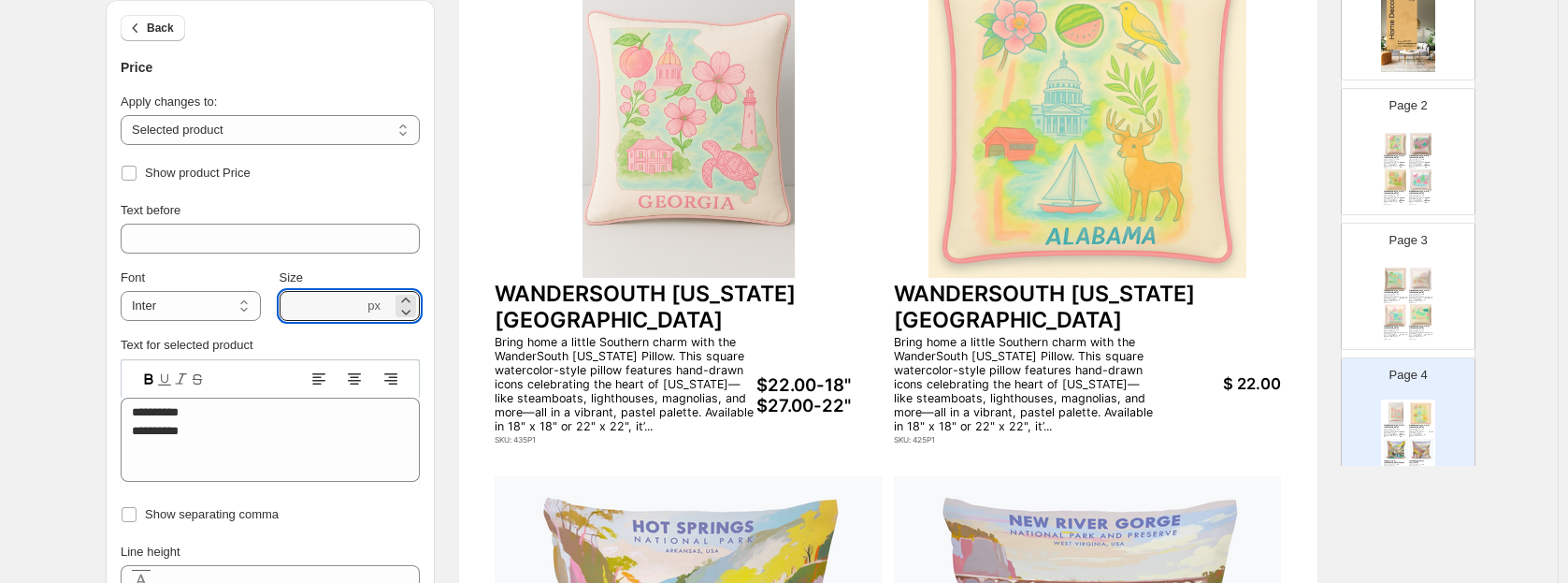 click on "Show separating comma" at bounding box center (270, 515) 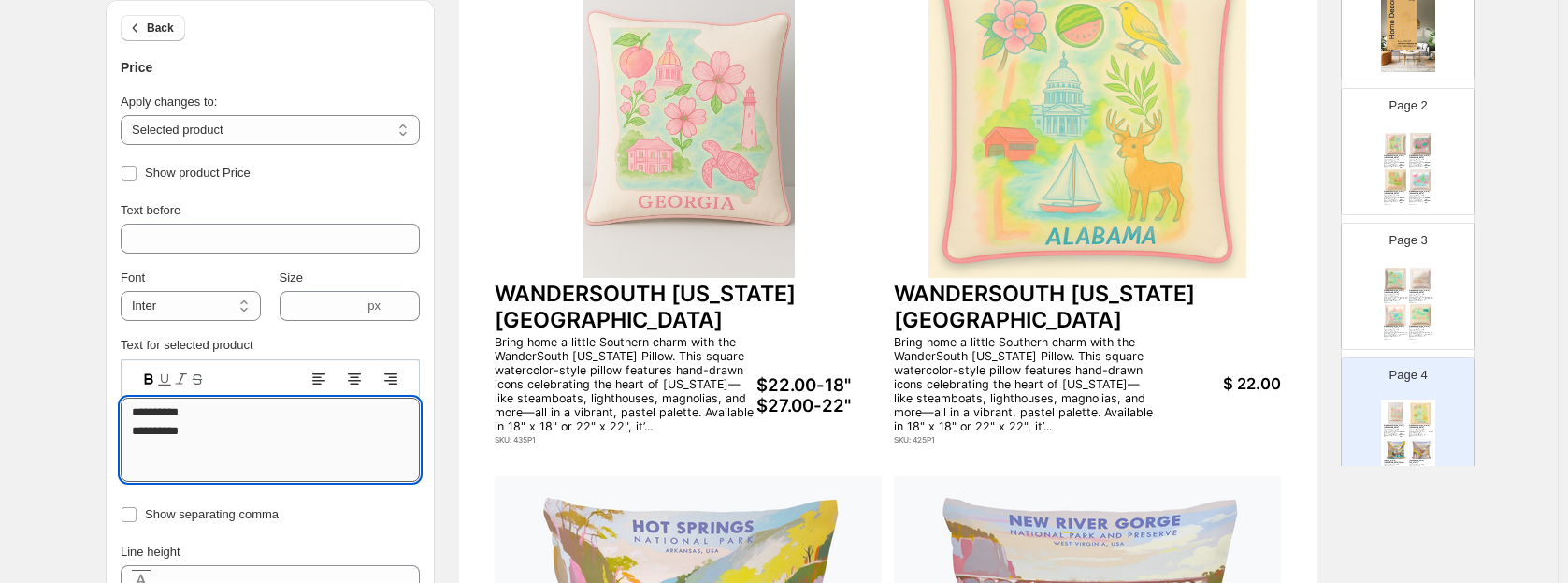 drag, startPoint x: 137, startPoint y: 414, endPoint x: 198, endPoint y: 439, distance: 65.9242 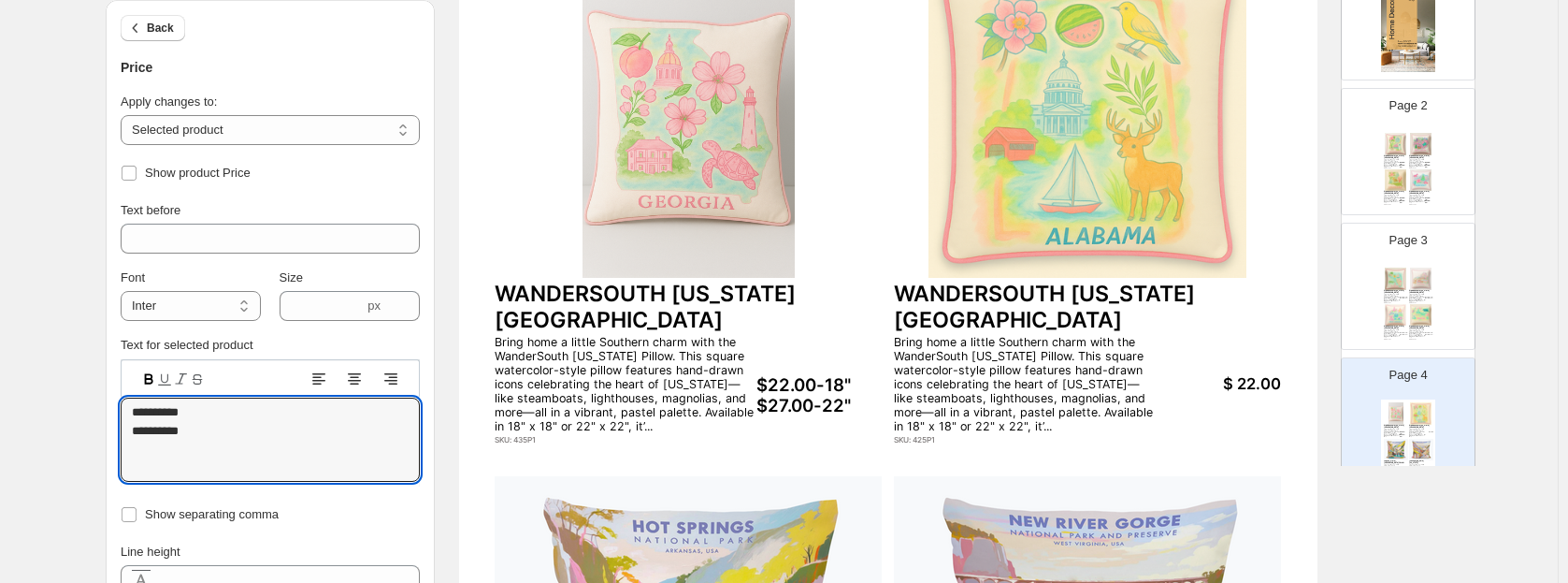 click on "$ 22.00" at bounding box center (1217, 384) 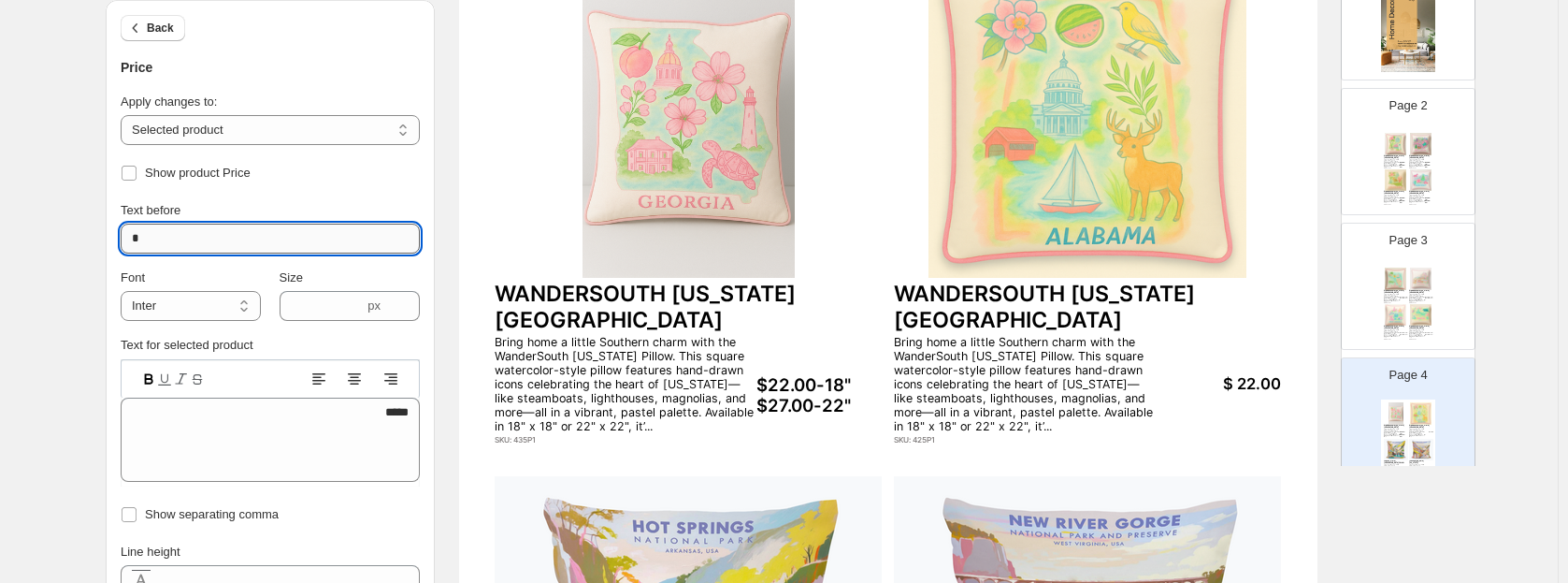 click on "*" at bounding box center [270, 239] 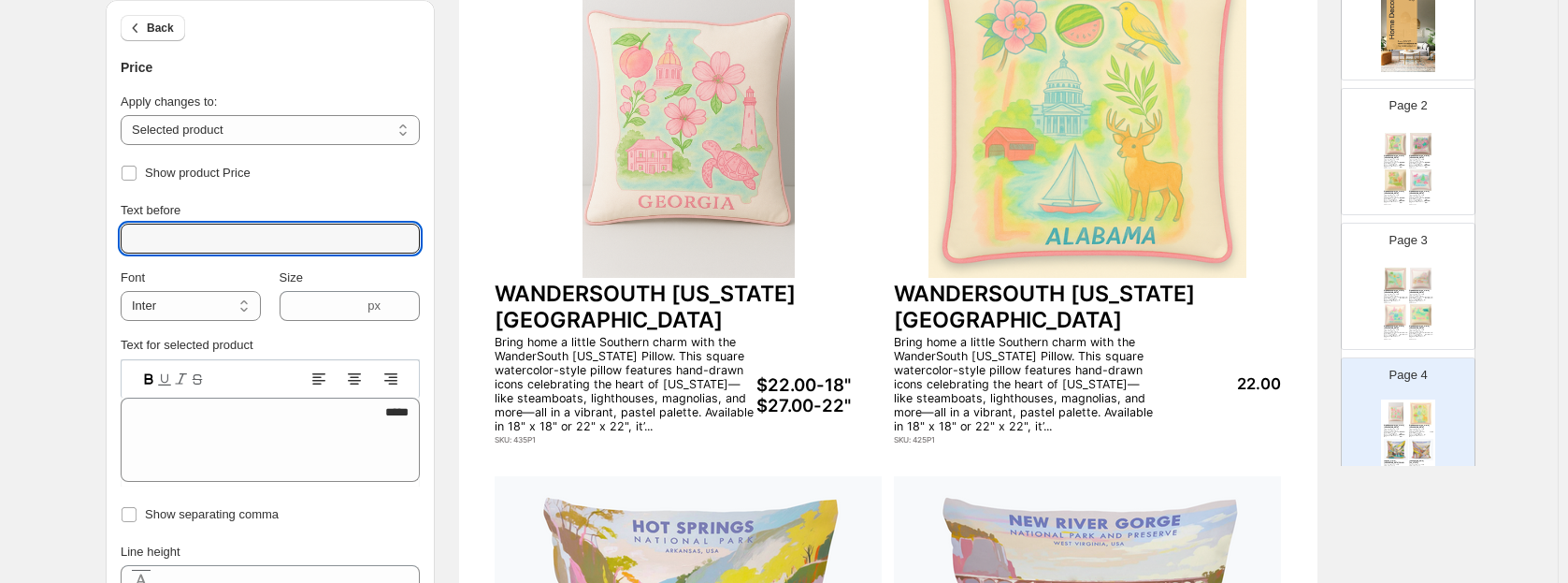 type 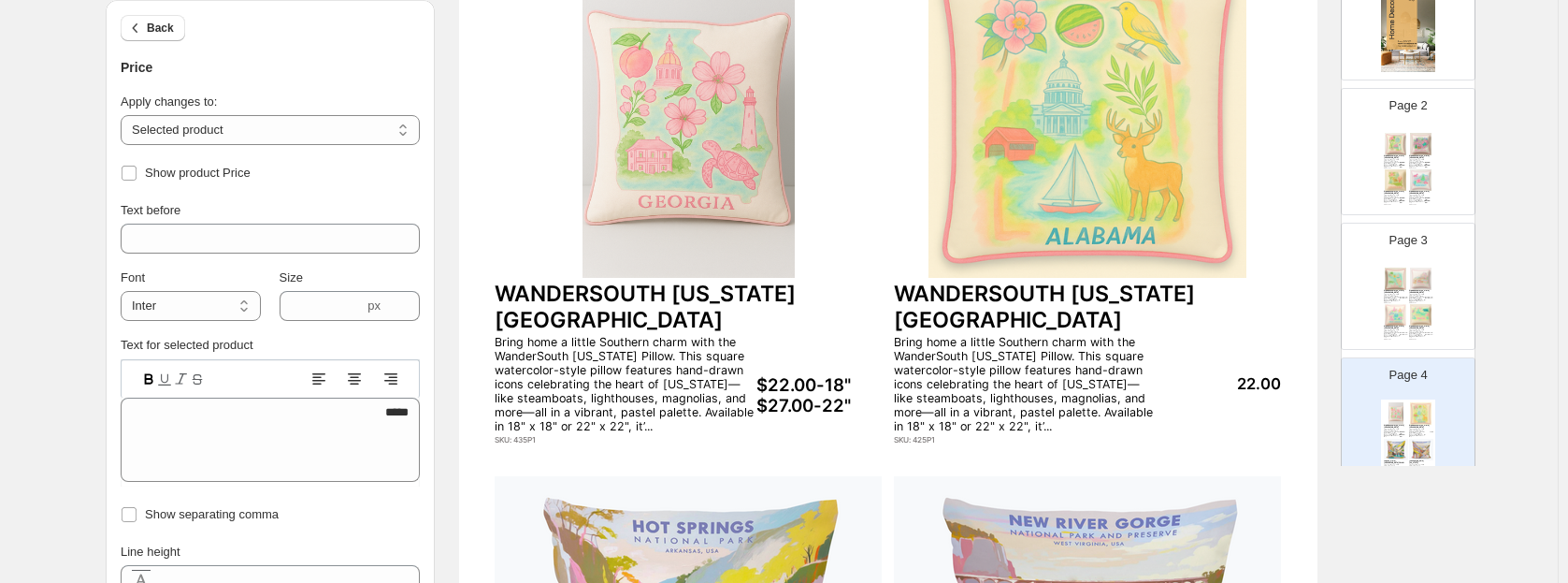 click 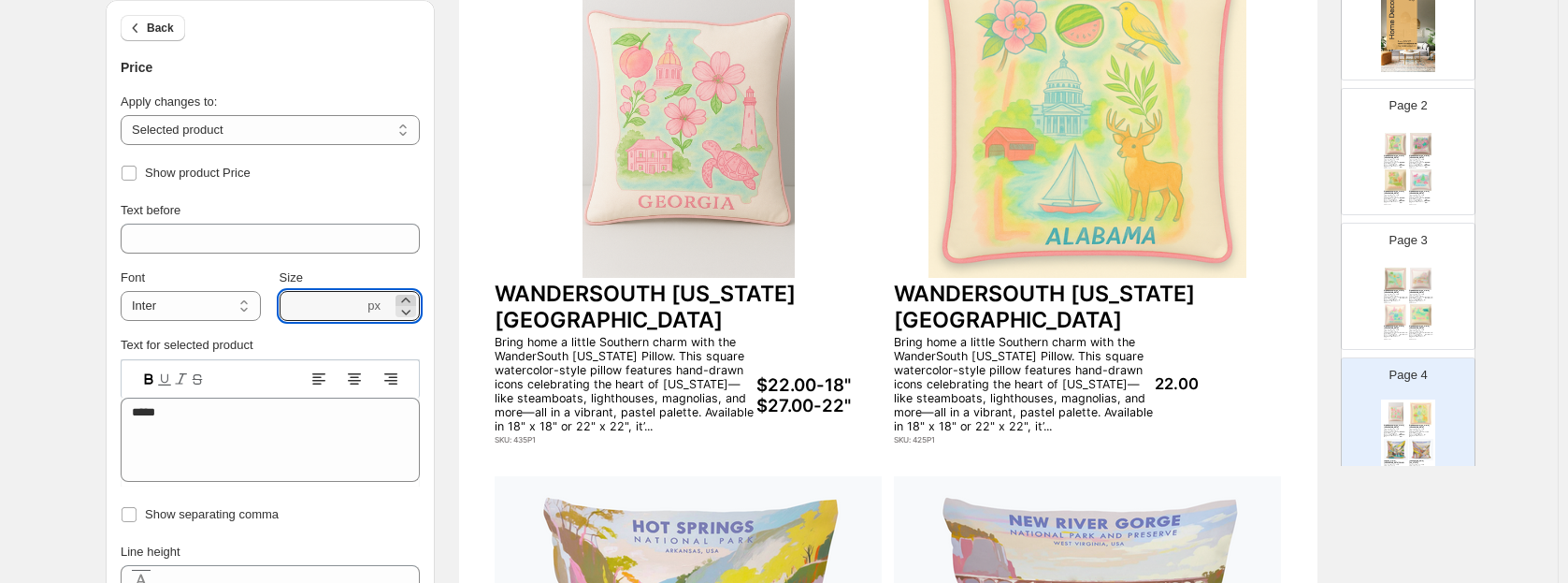 click 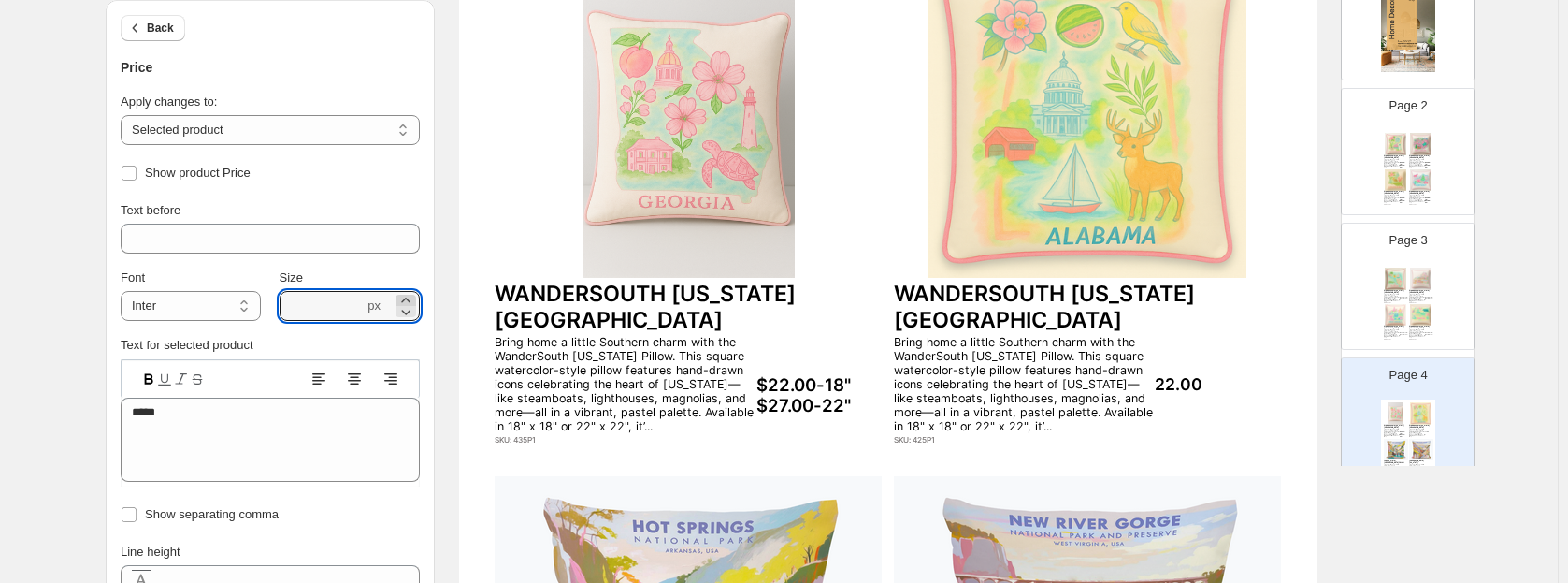 click 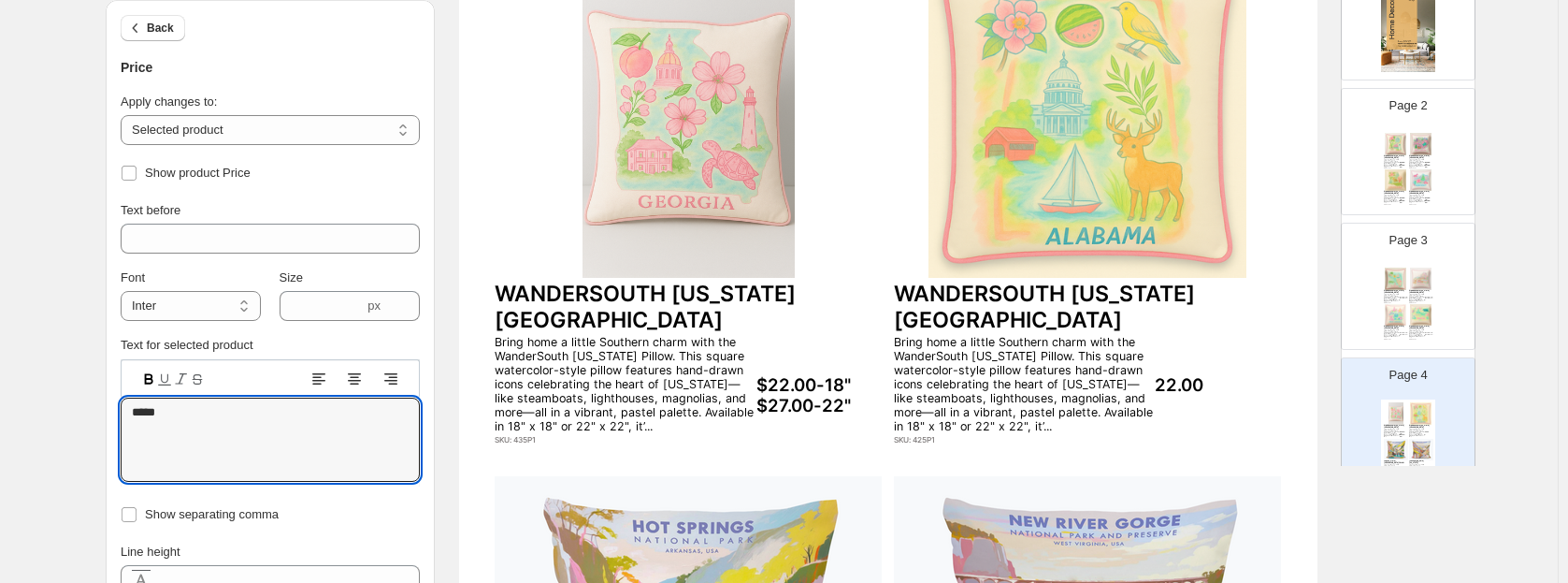 drag, startPoint x: 176, startPoint y: 410, endPoint x: 111, endPoint y: 429, distance: 67.72 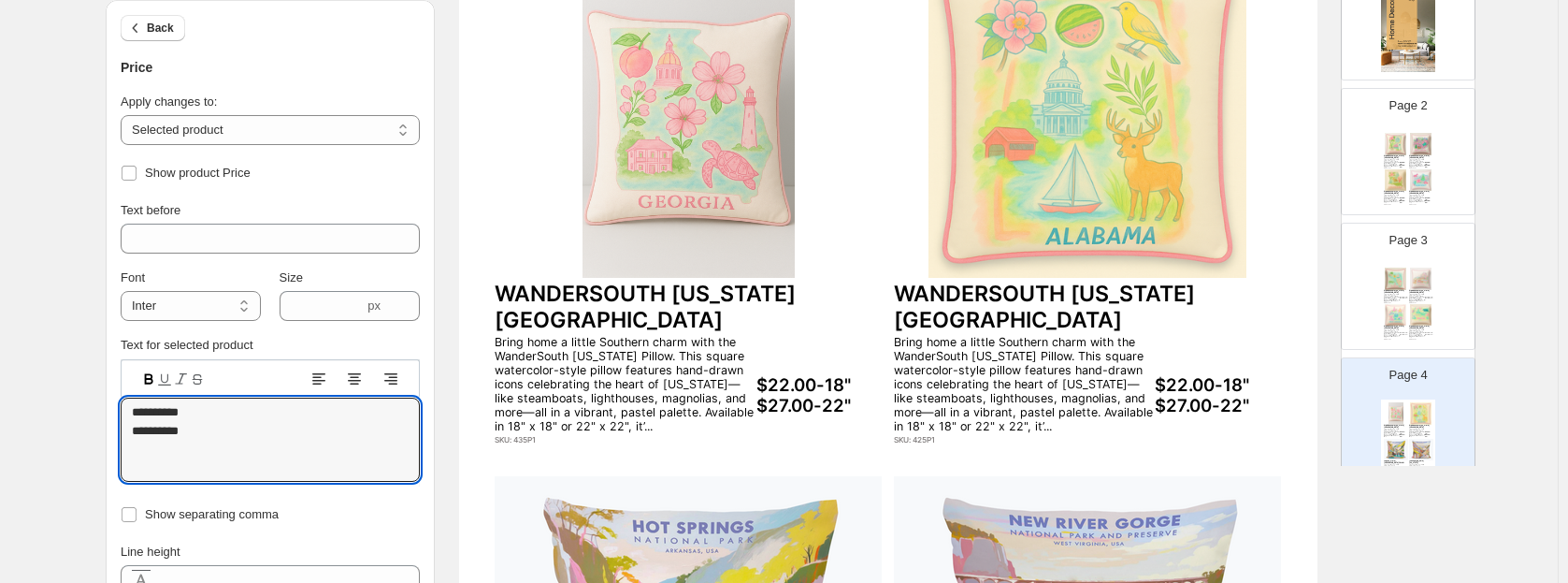 type on "**********" 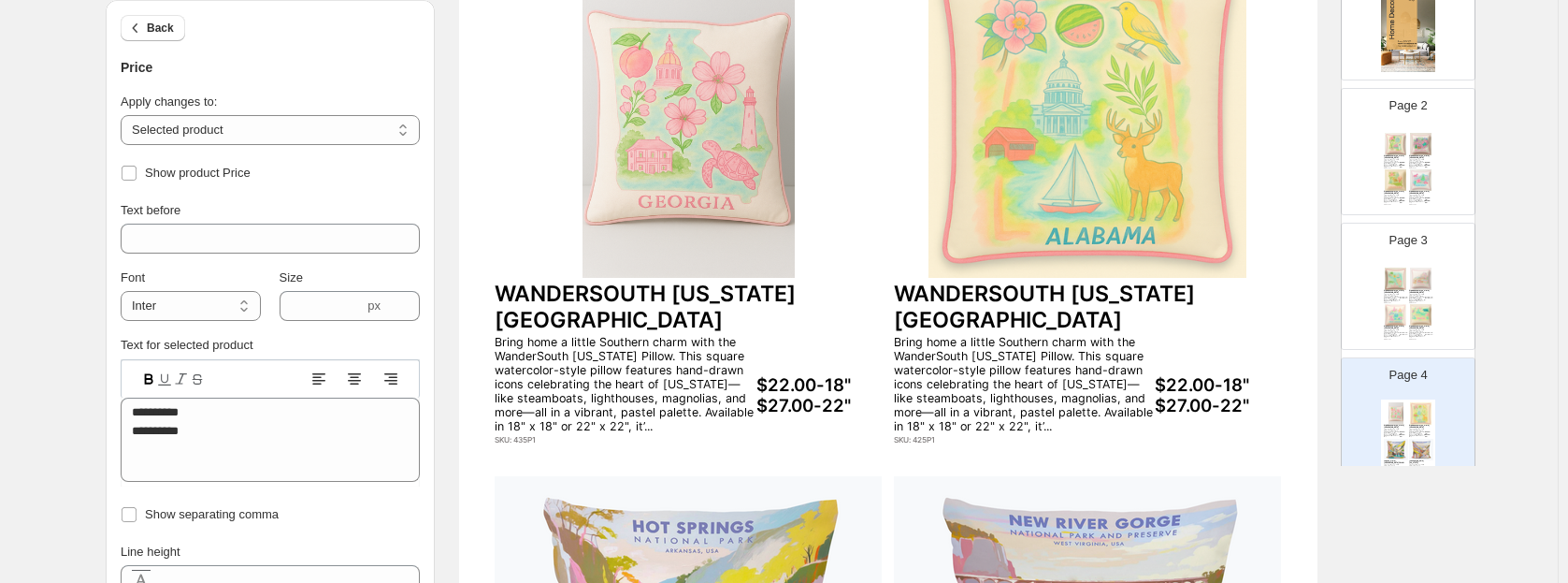 click on "SKU:  435P1" at bounding box center (625, 440) 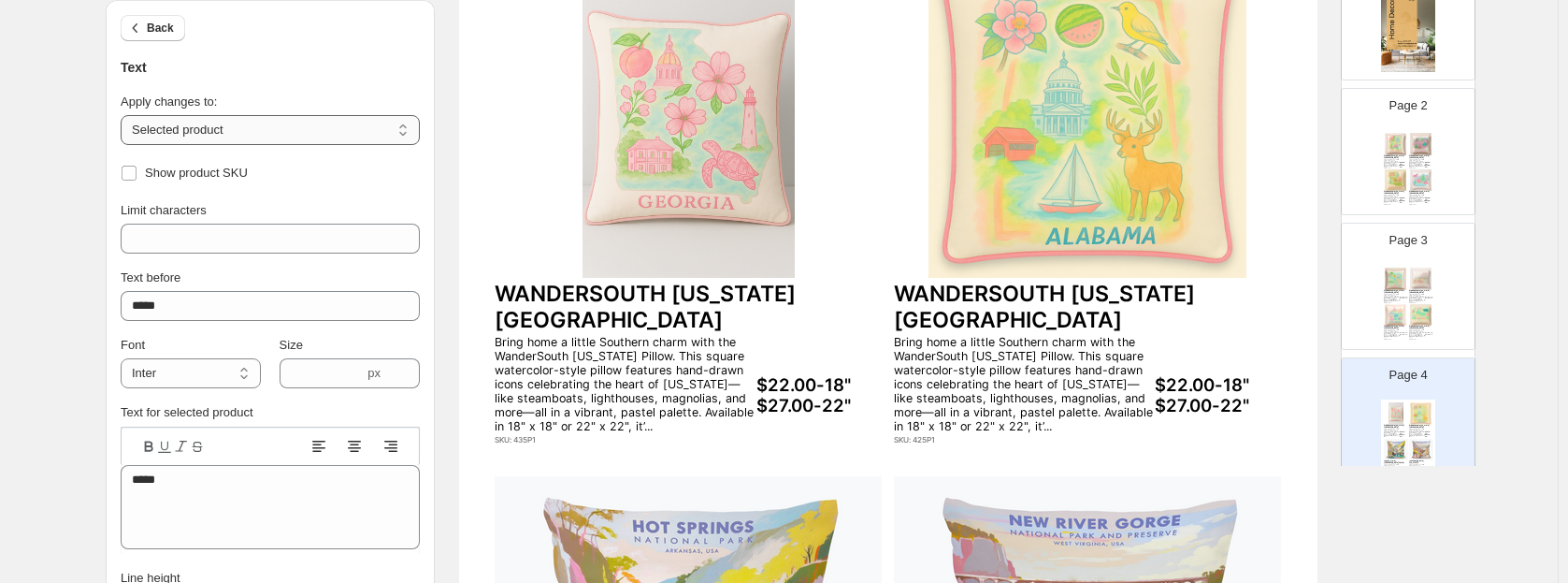 click on "**********" at bounding box center (270, 130) 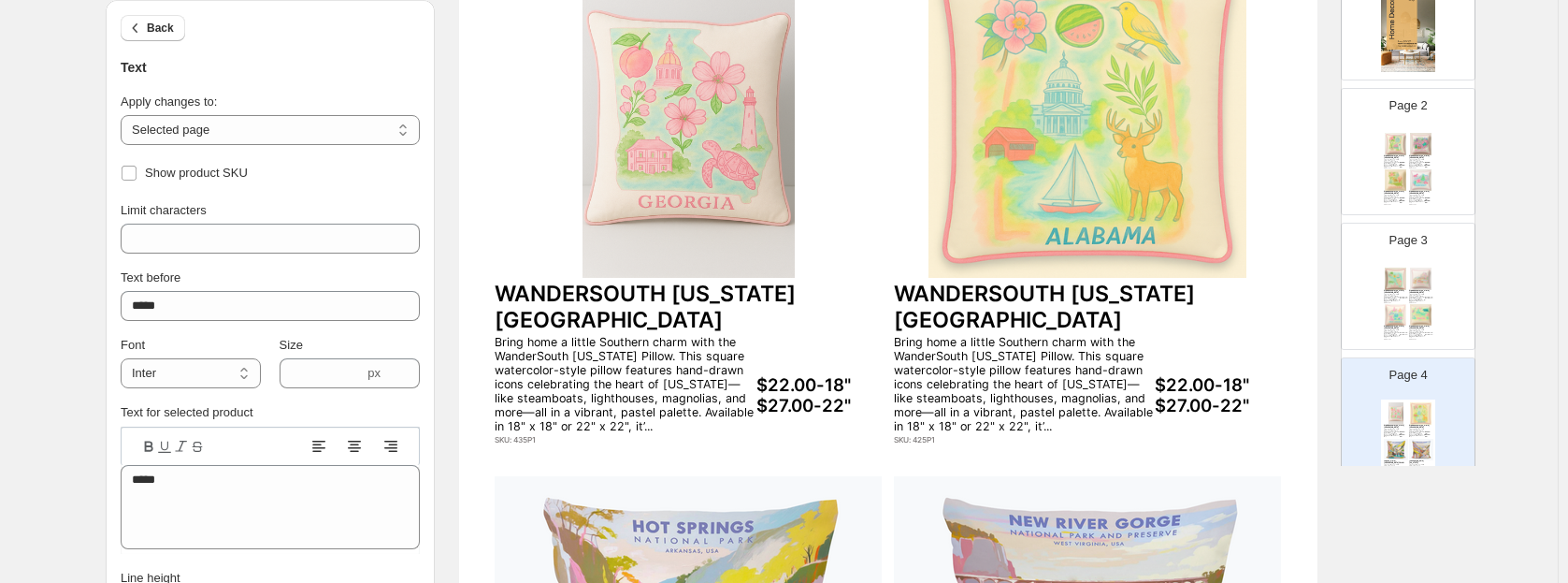 click 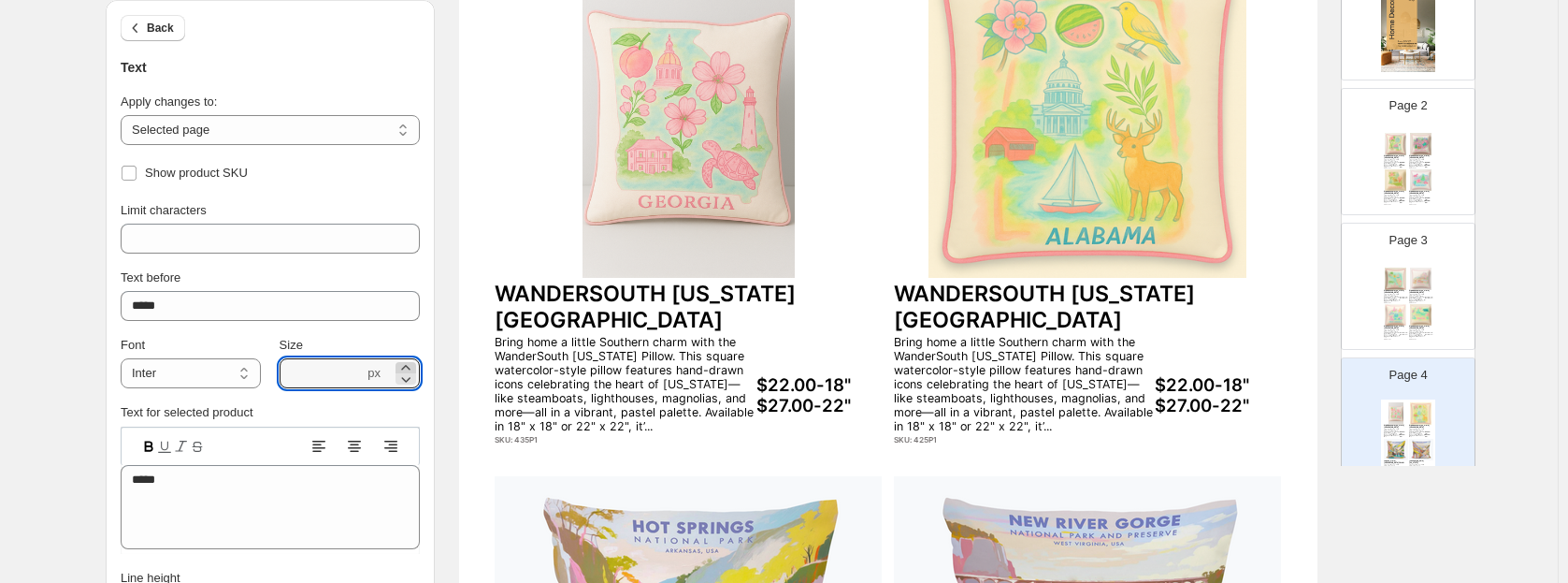 click 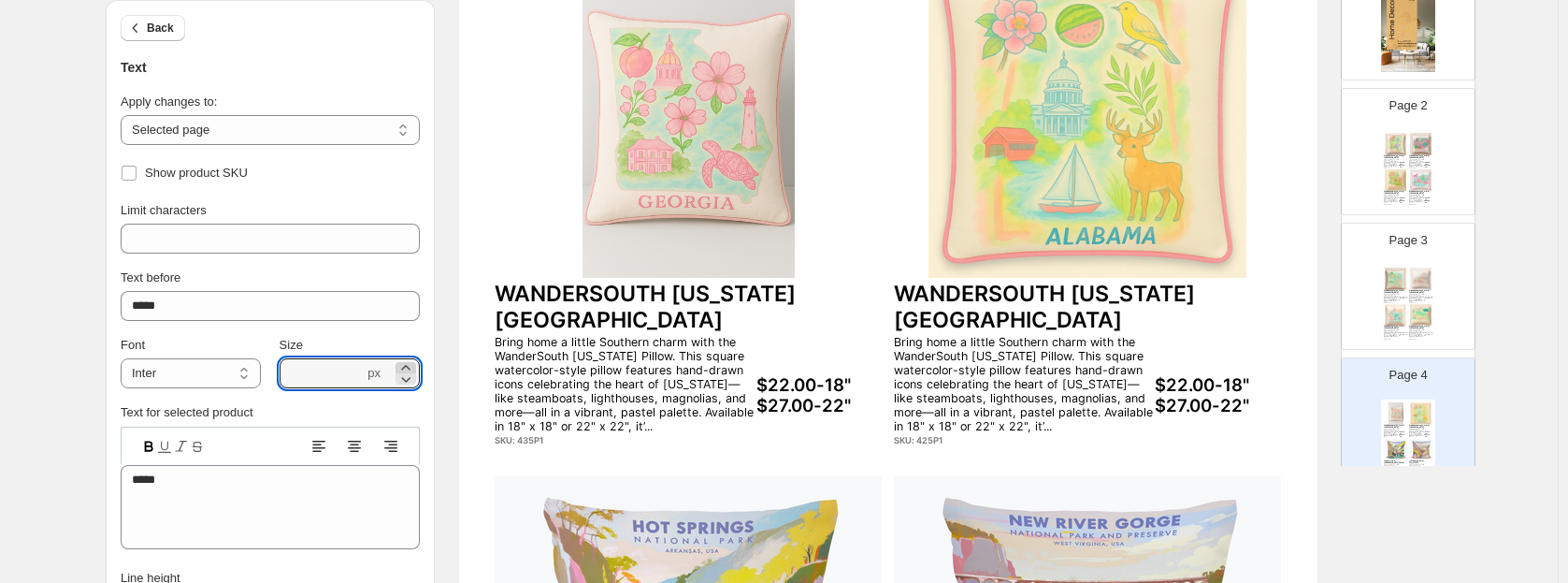 click 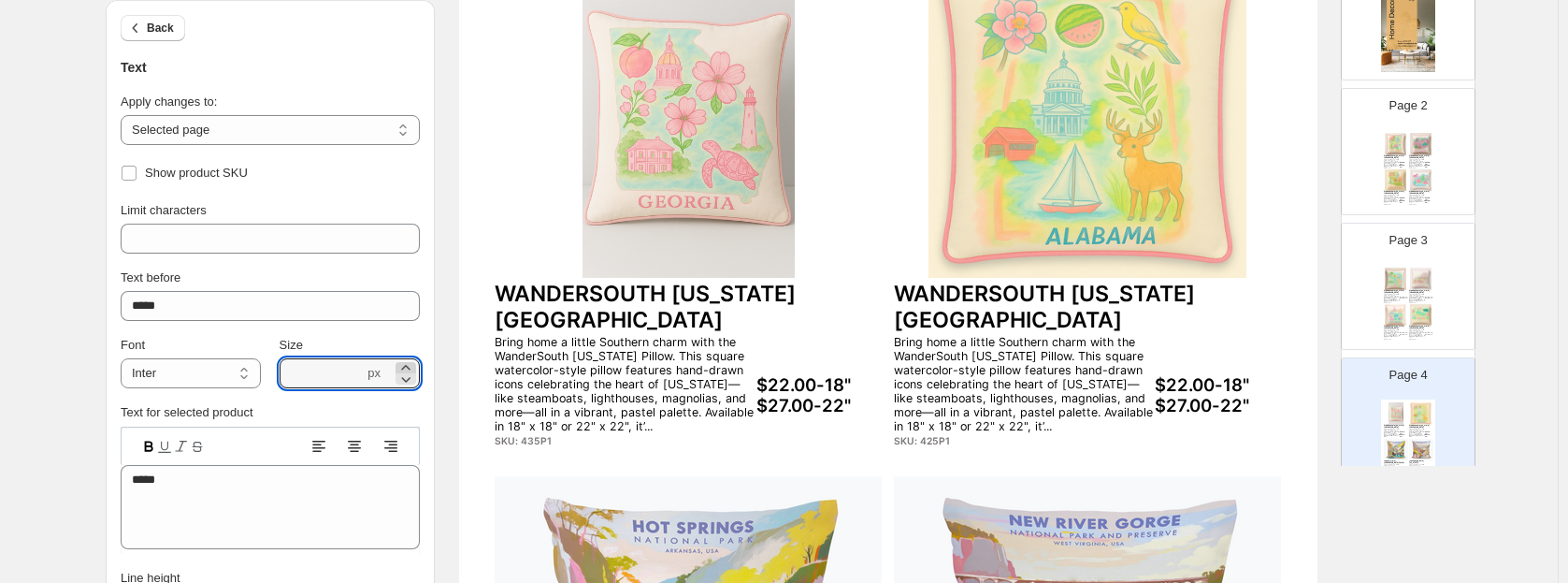 click 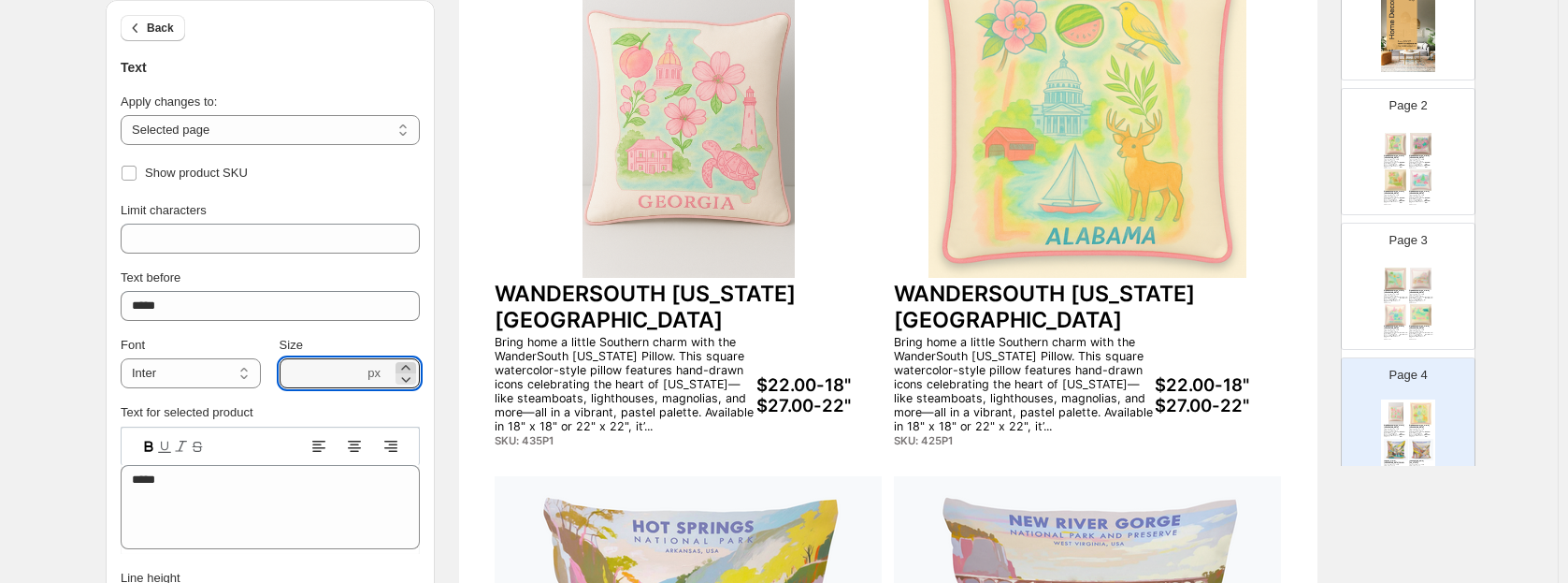click 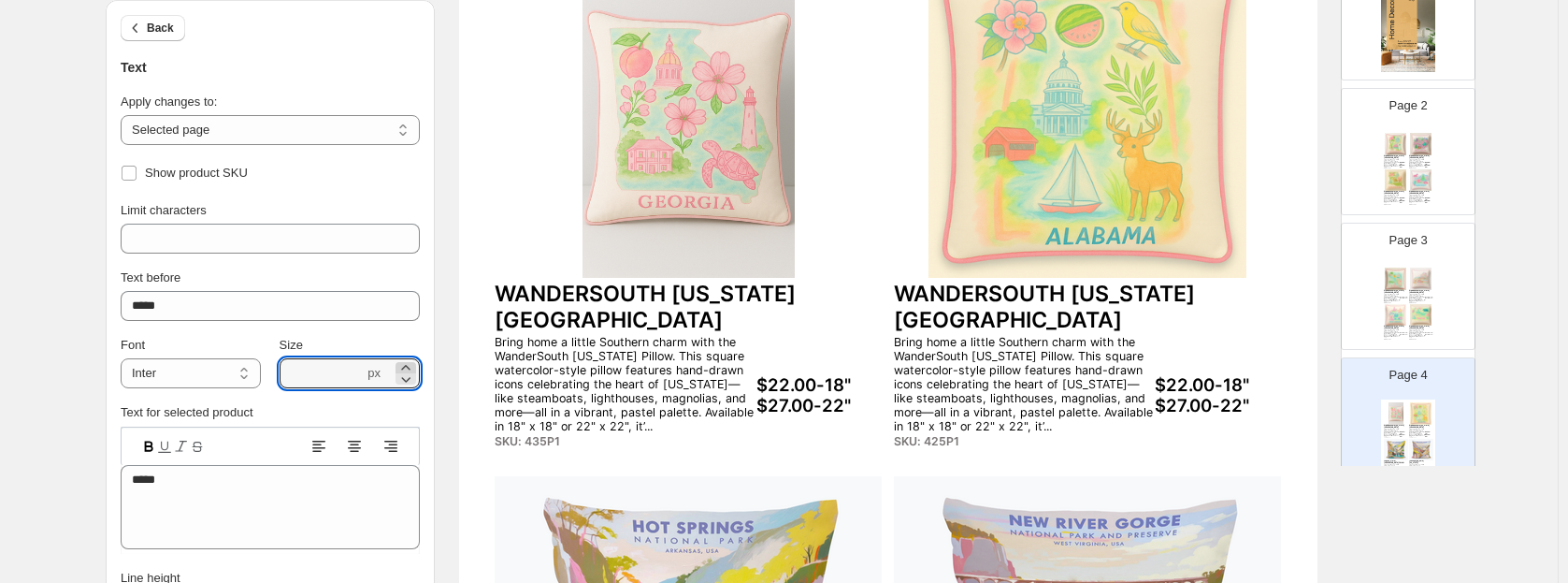 click 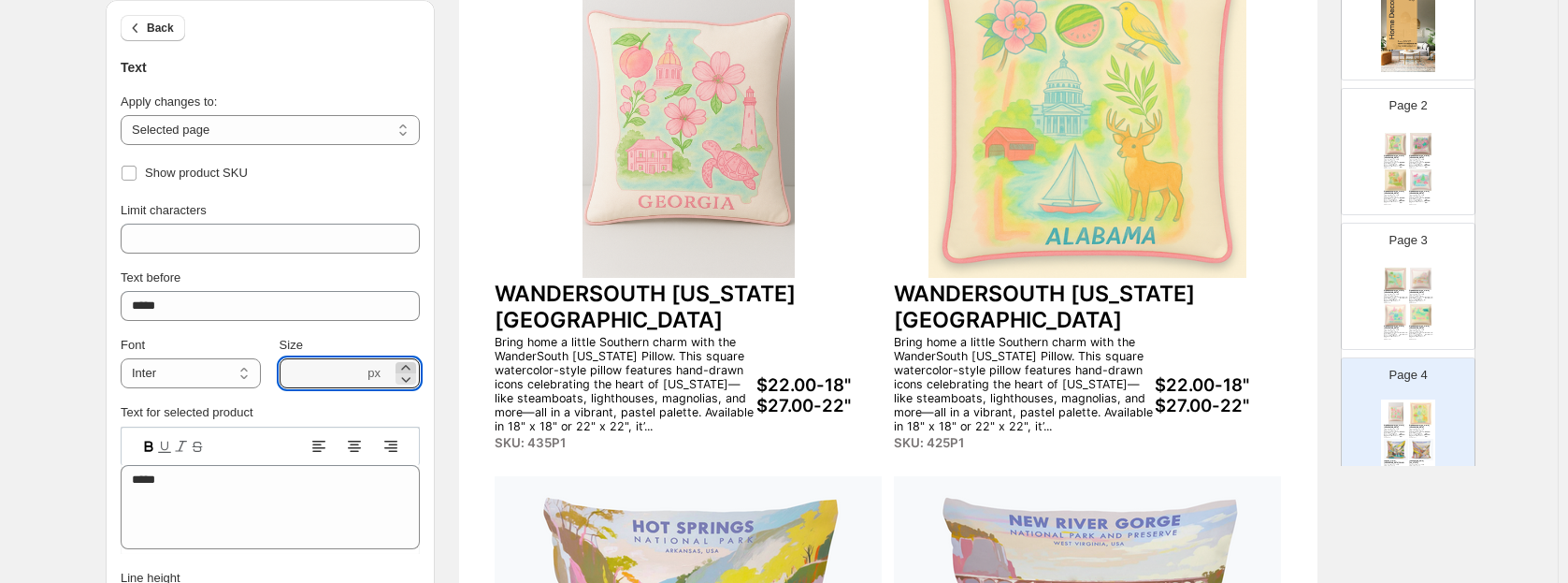 click 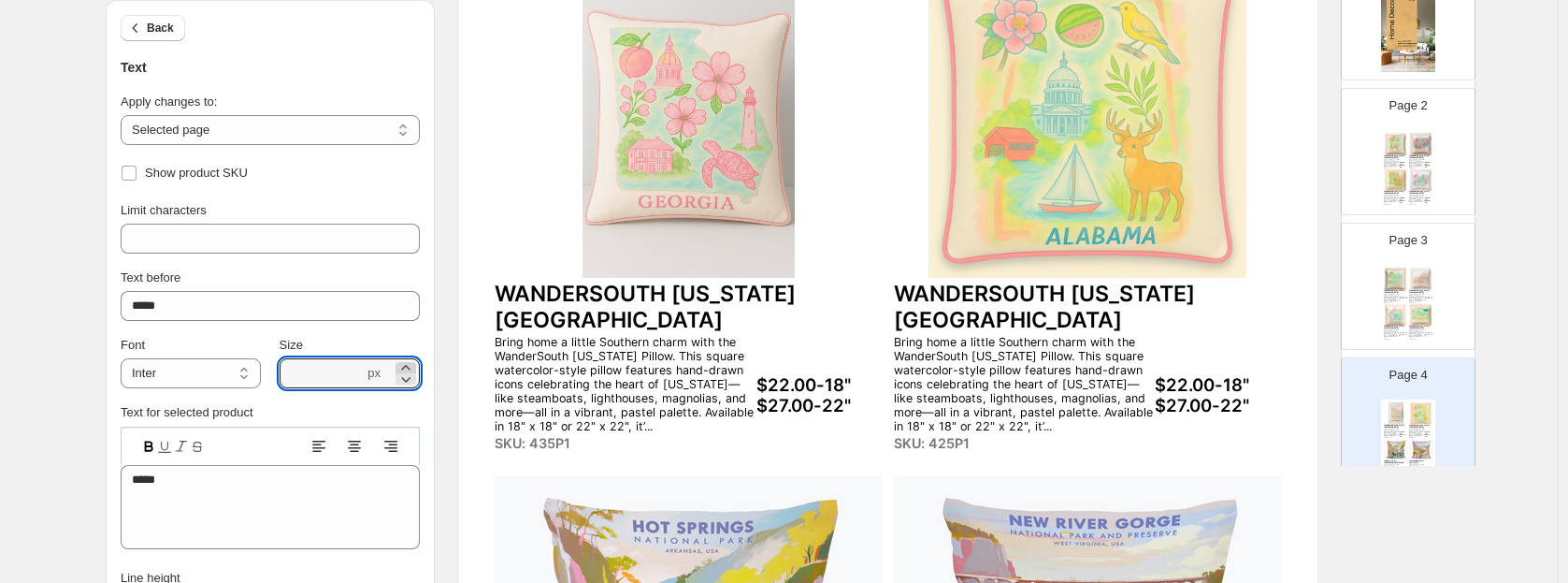 click 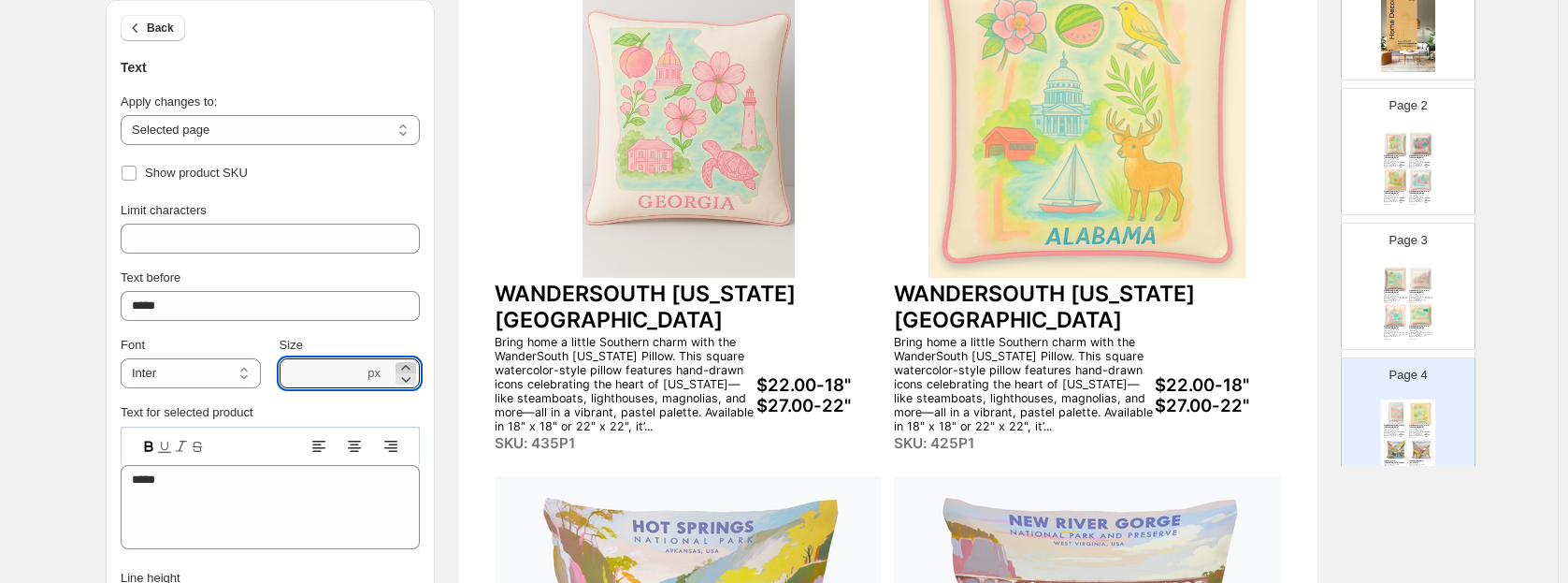 click 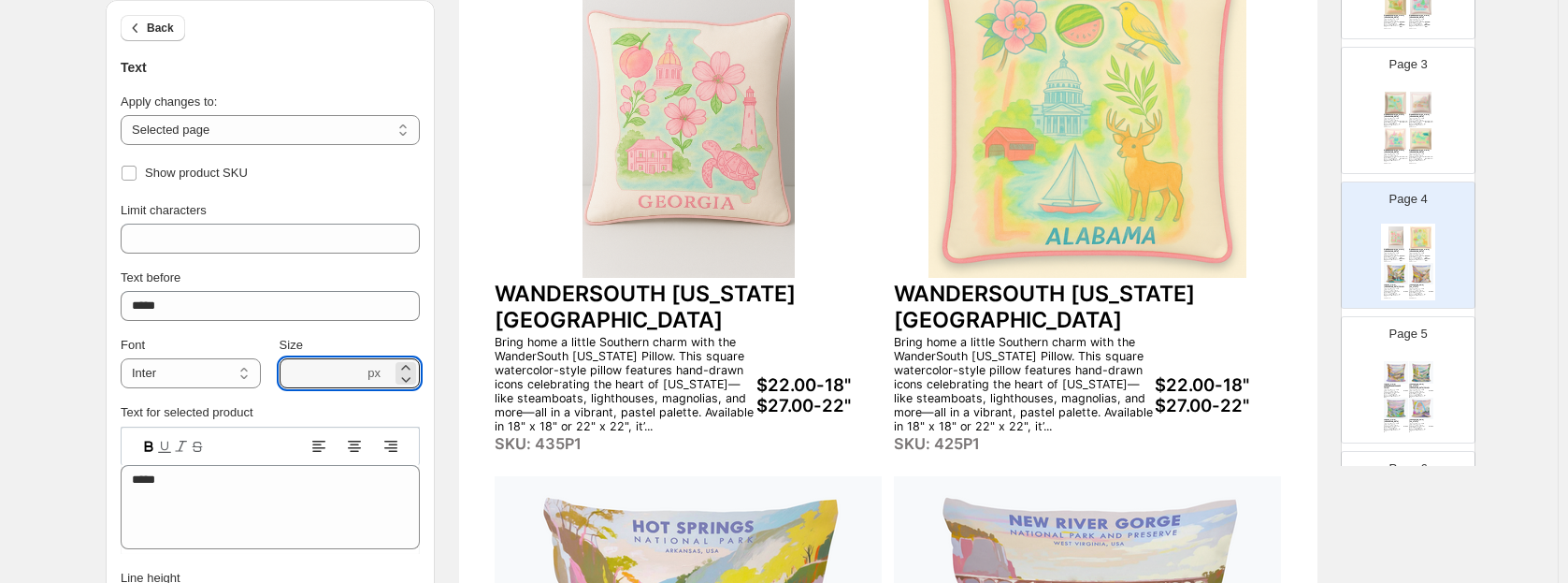 scroll, scrollTop: 255, scrollLeft: 0, axis: vertical 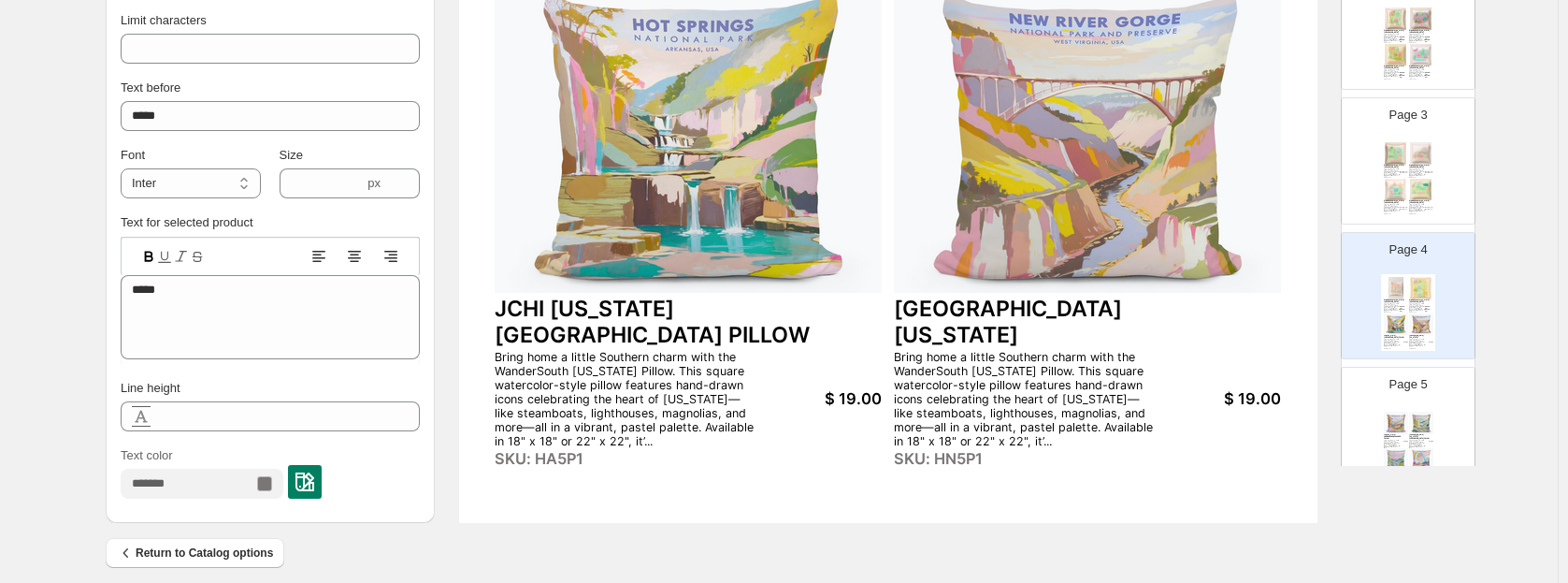 click on "$ 19.00" at bounding box center [819, 399] 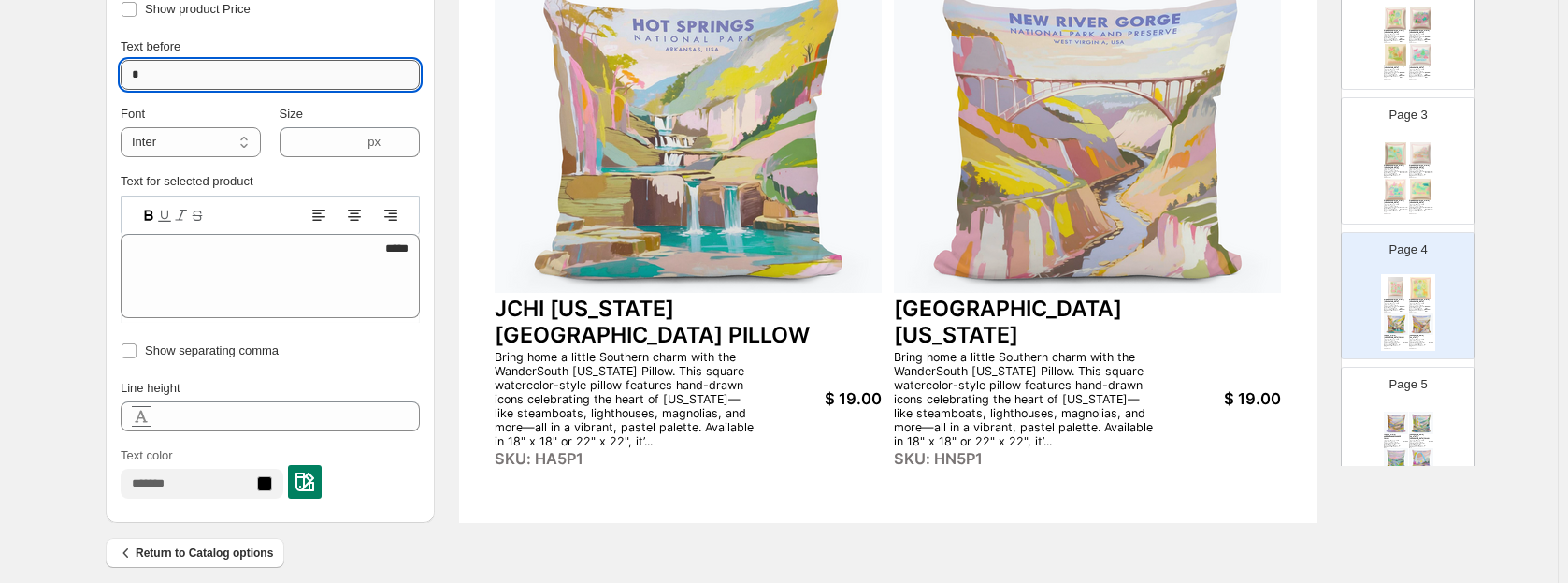 click on "*" at bounding box center (270, 75) 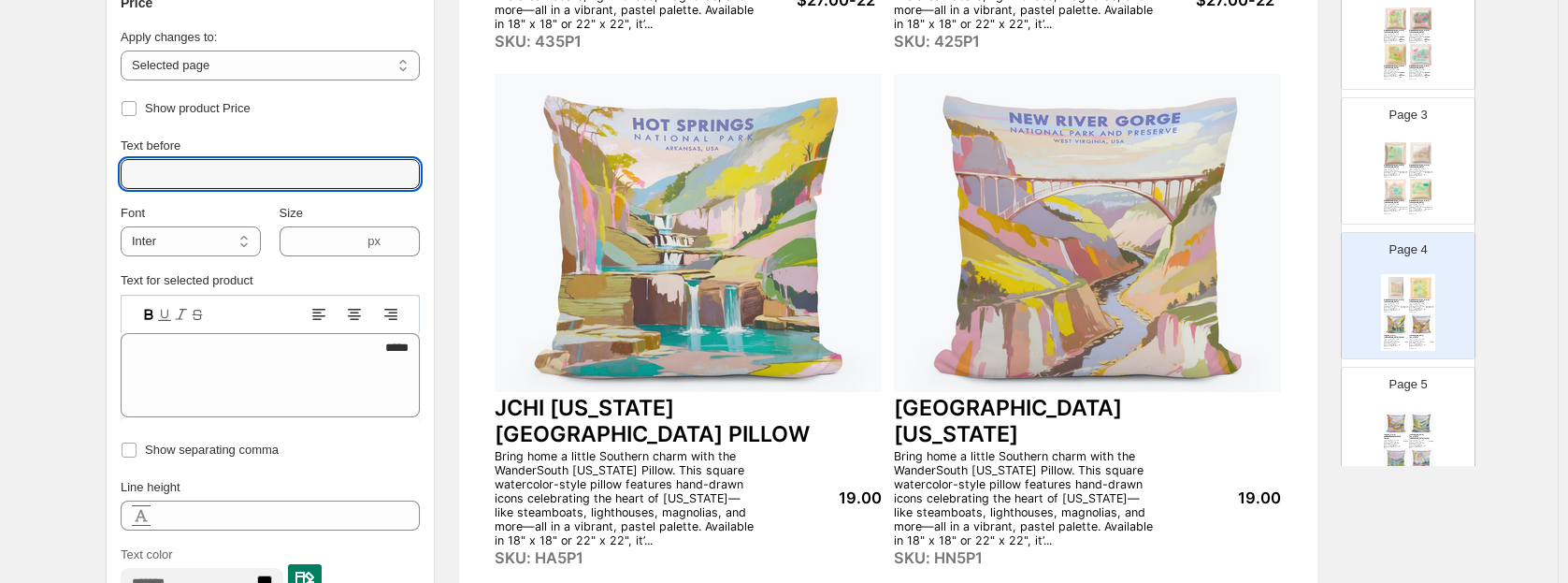 scroll, scrollTop: 637, scrollLeft: 0, axis: vertical 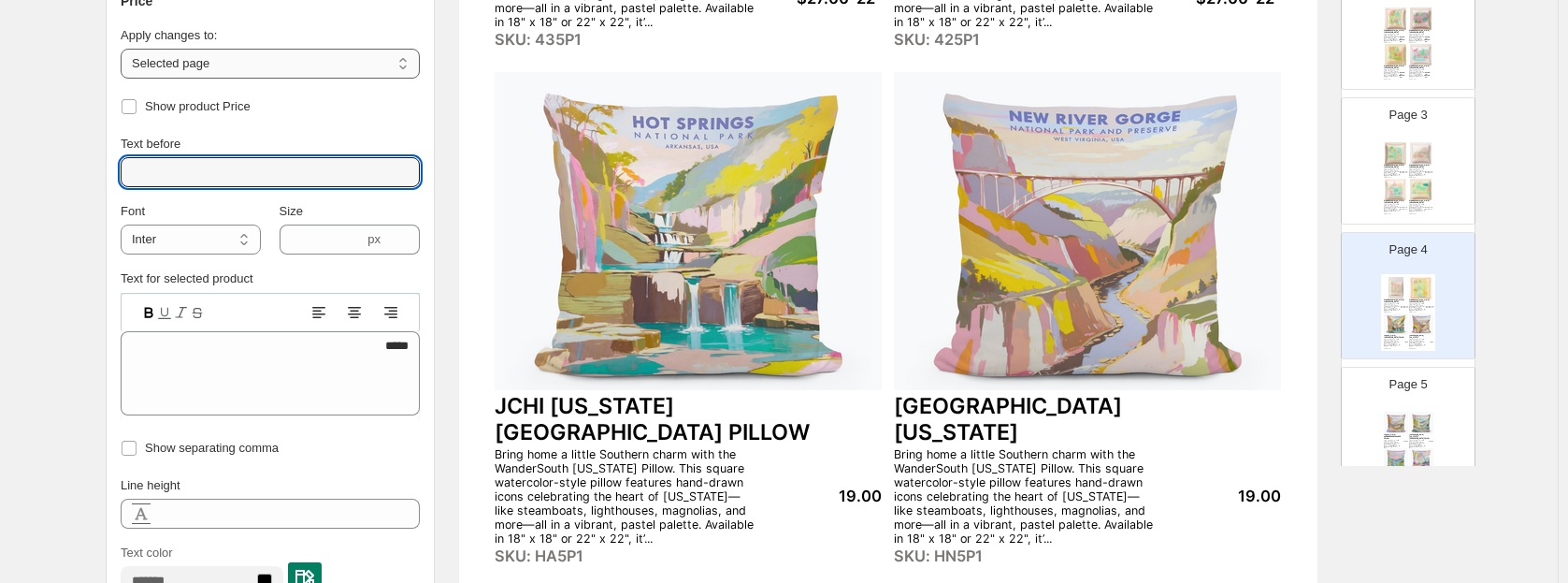 type 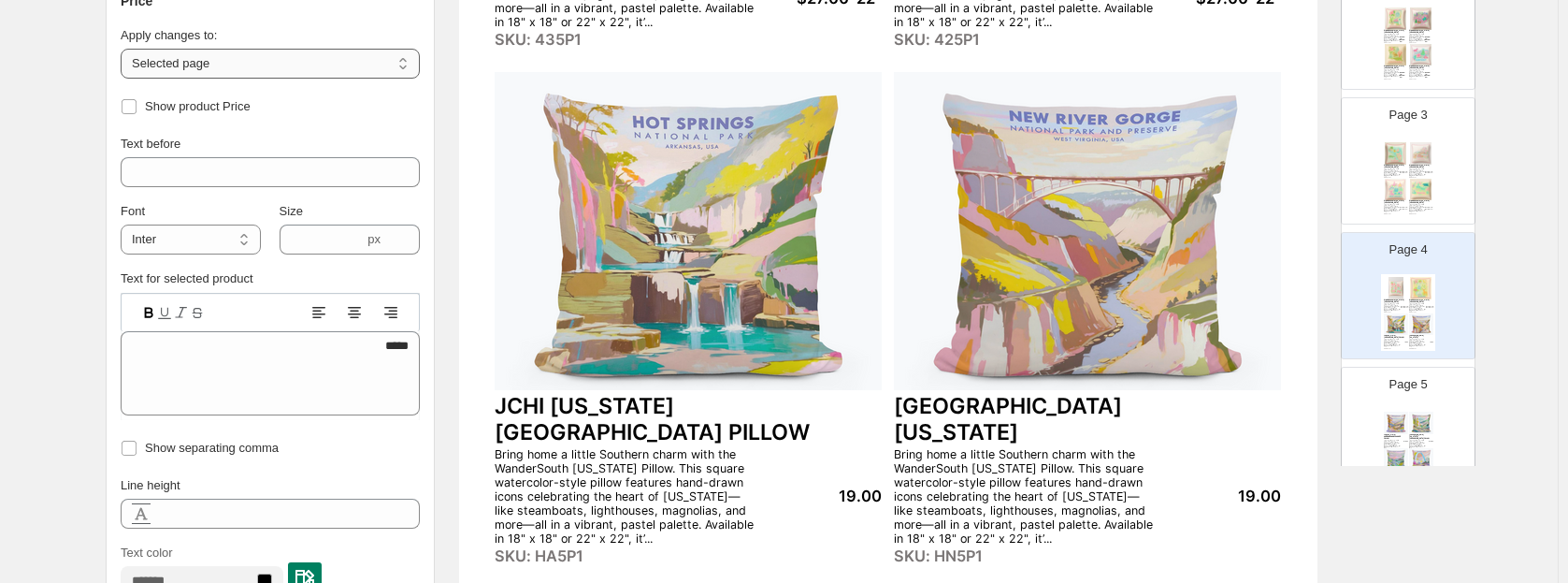 select on "**********" 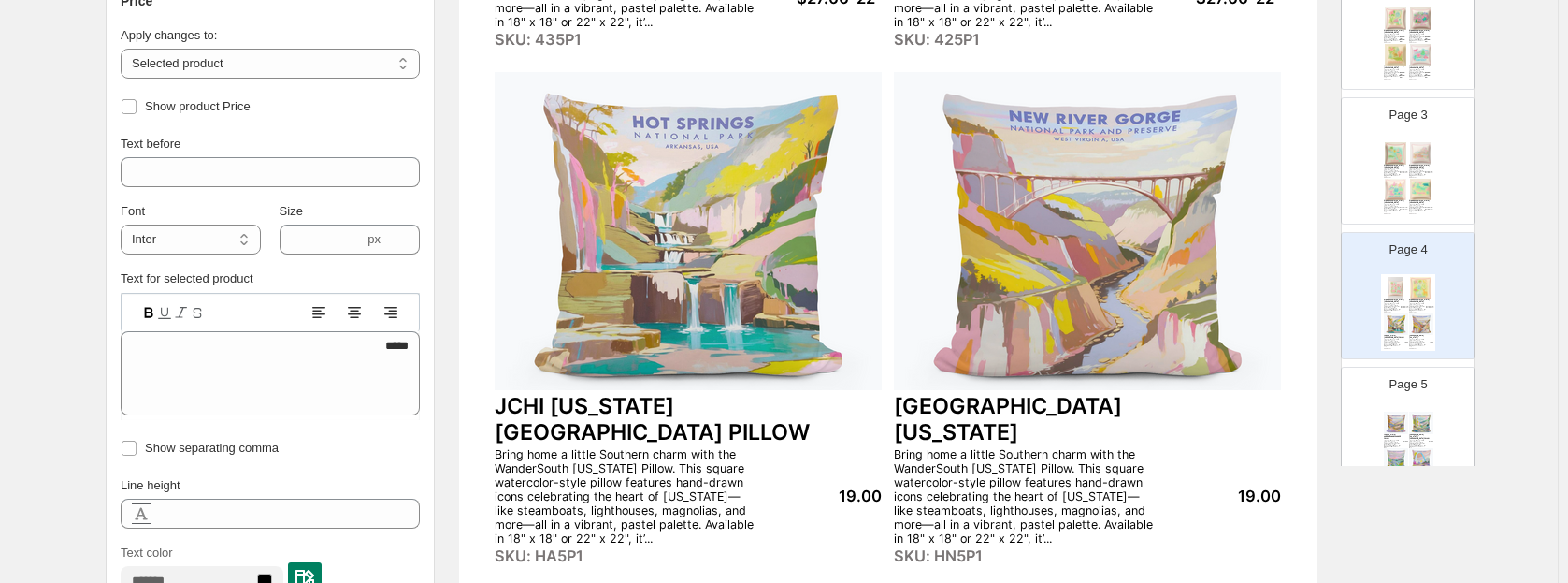 click 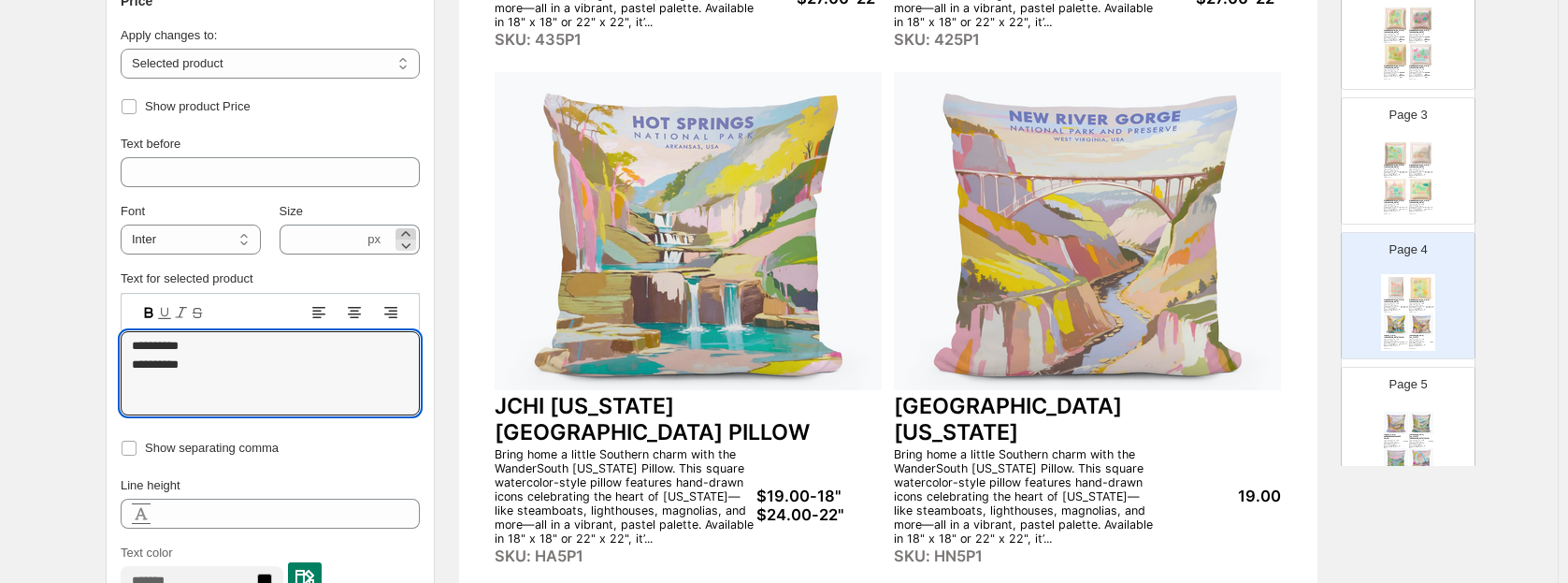 type on "**********" 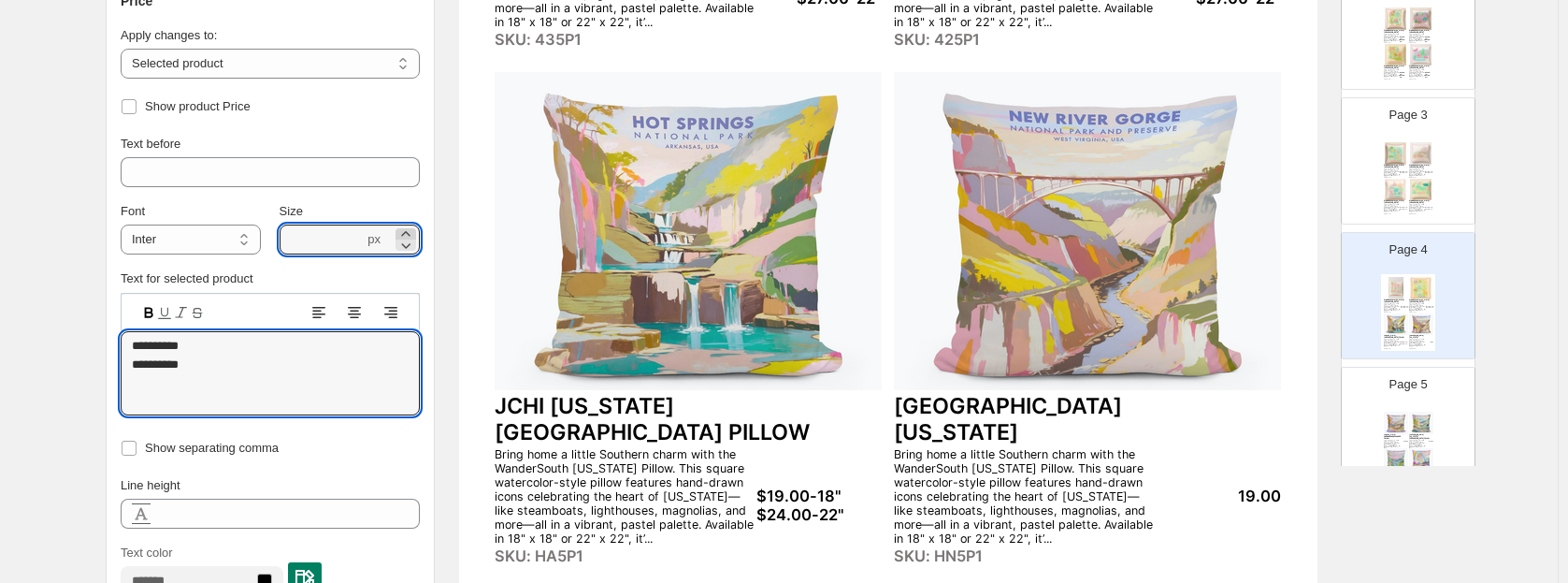 click 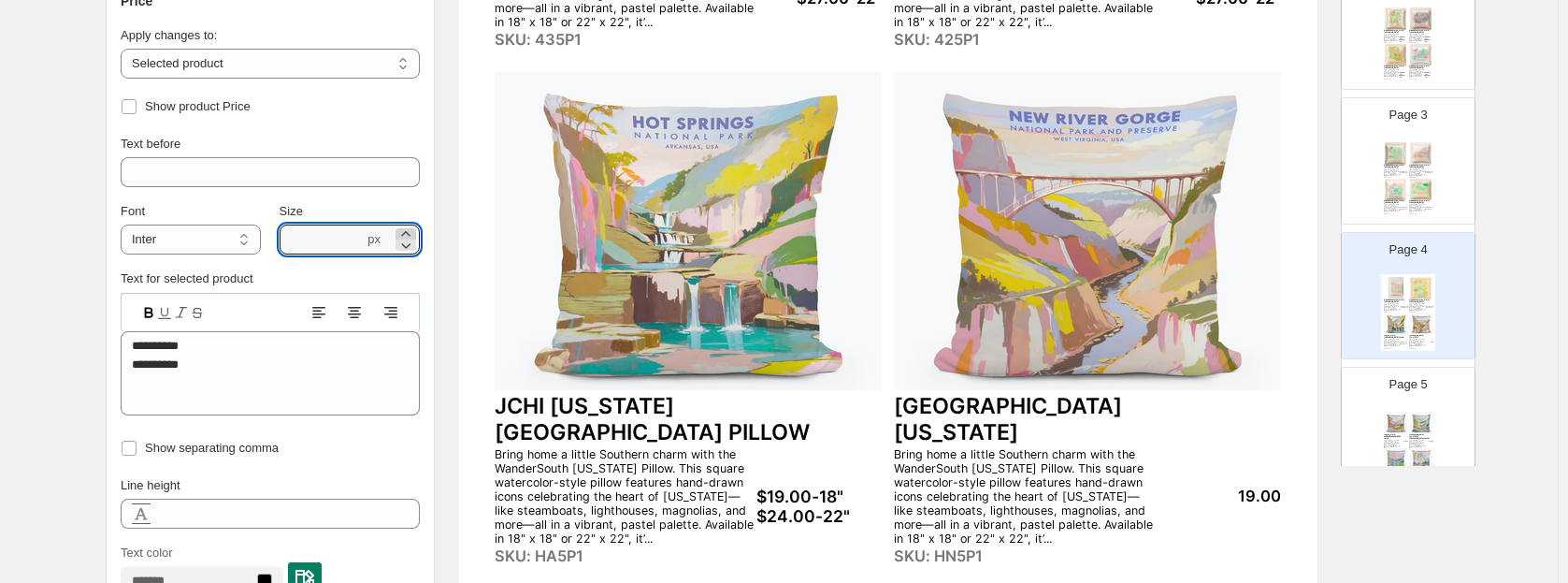 click 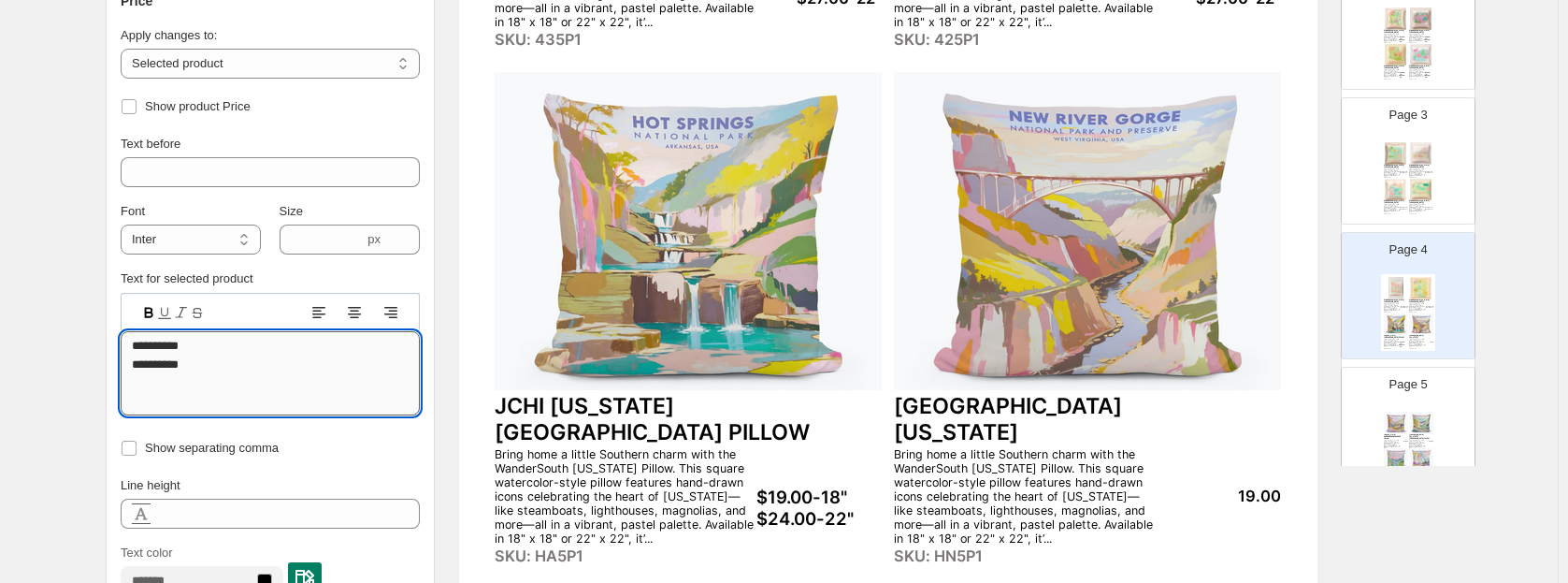 drag, startPoint x: 215, startPoint y: 349, endPoint x: 130, endPoint y: 354, distance: 85.14693 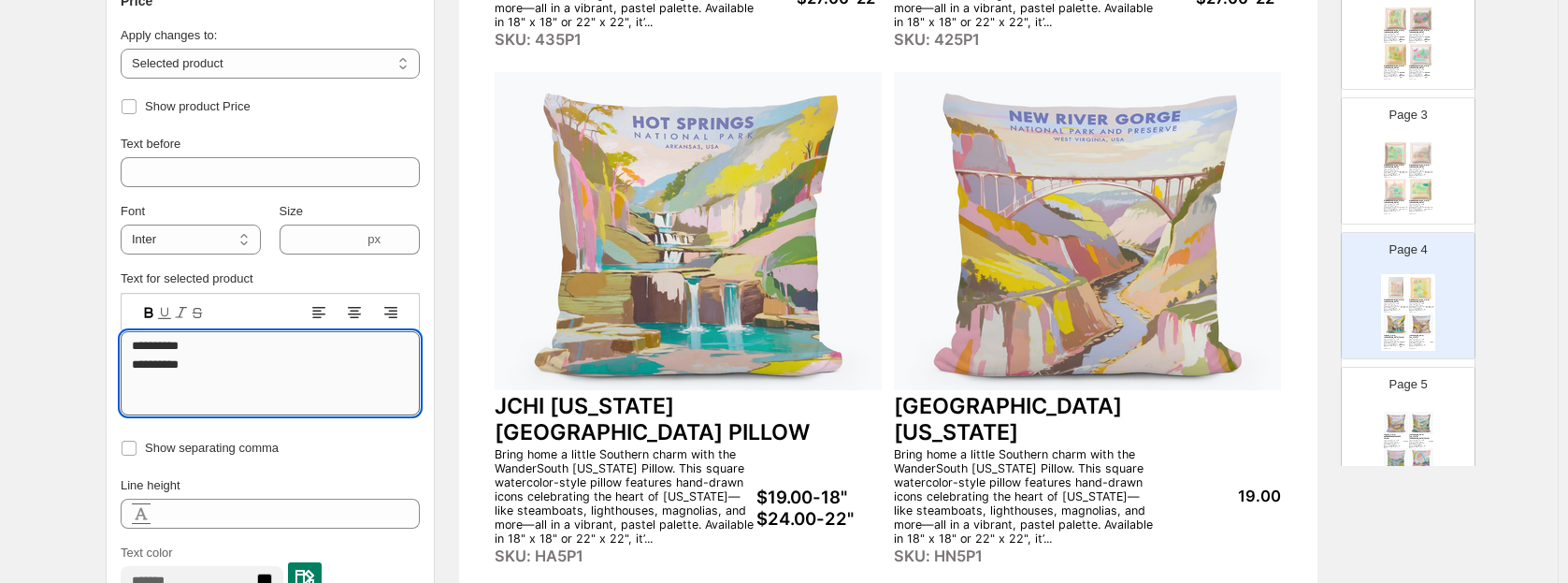 click on "**********" at bounding box center (270, 373) 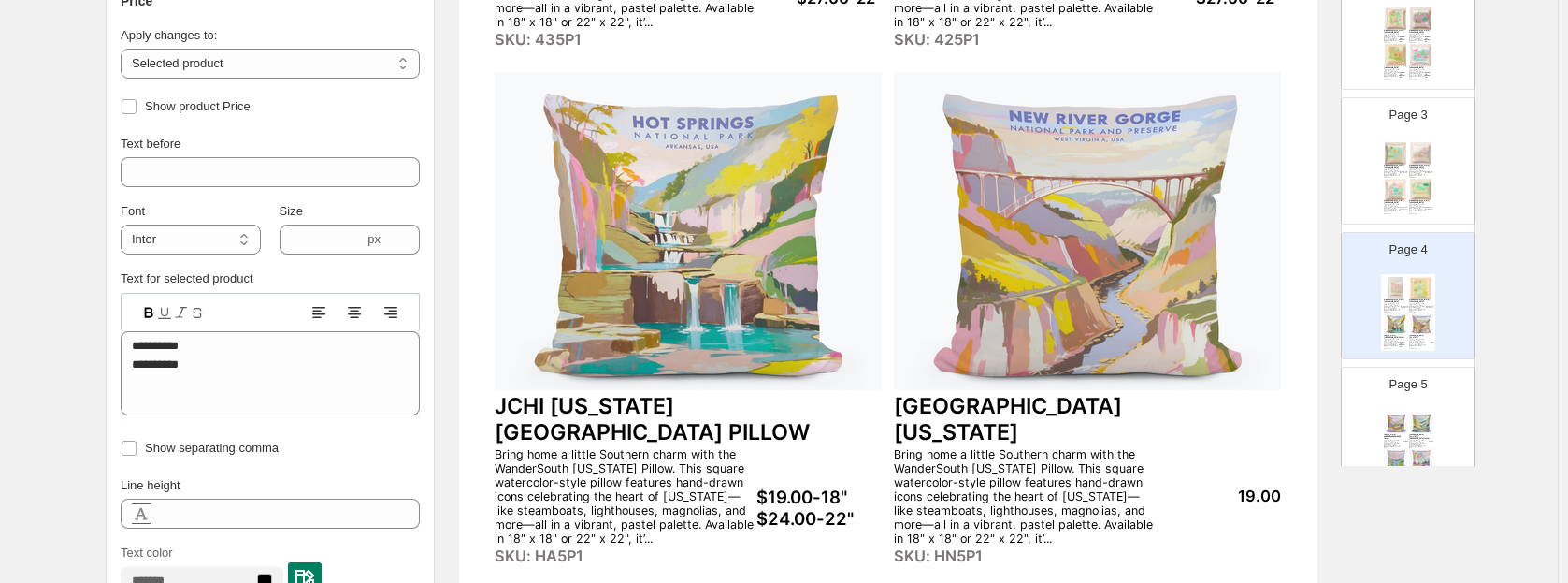click on "19.00" at bounding box center [1217, 496] 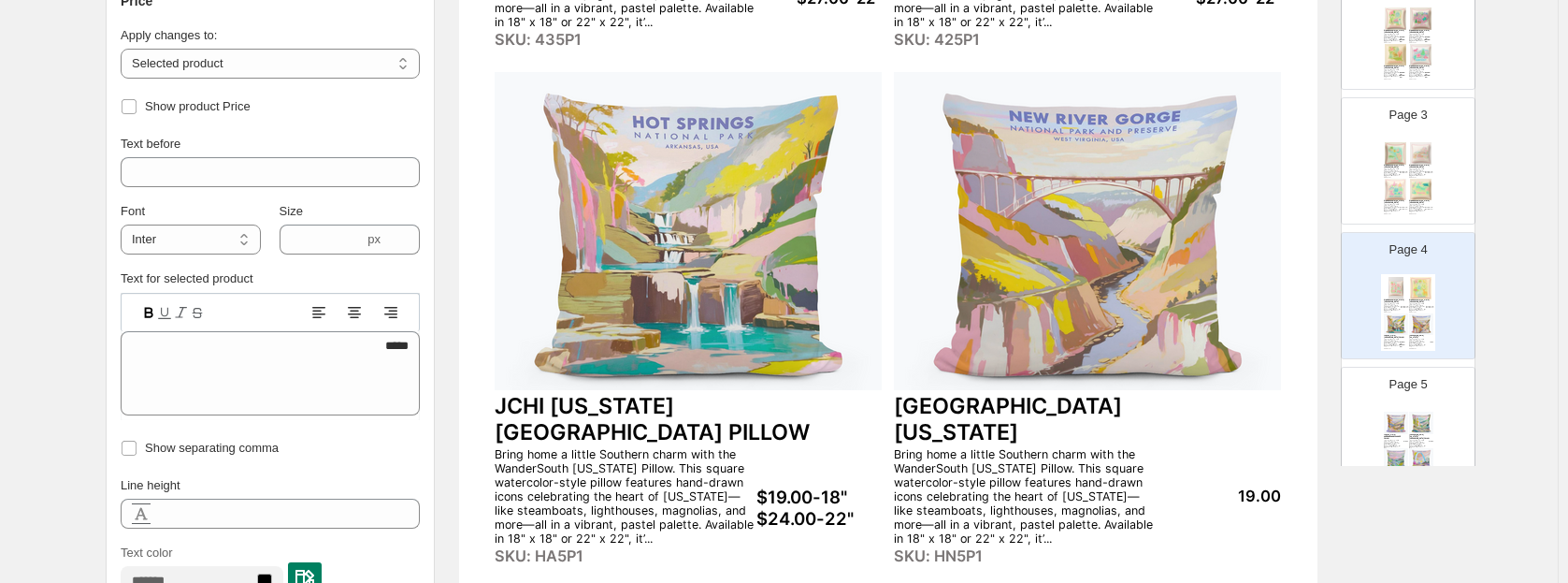click on "19.00" at bounding box center [1217, 496] 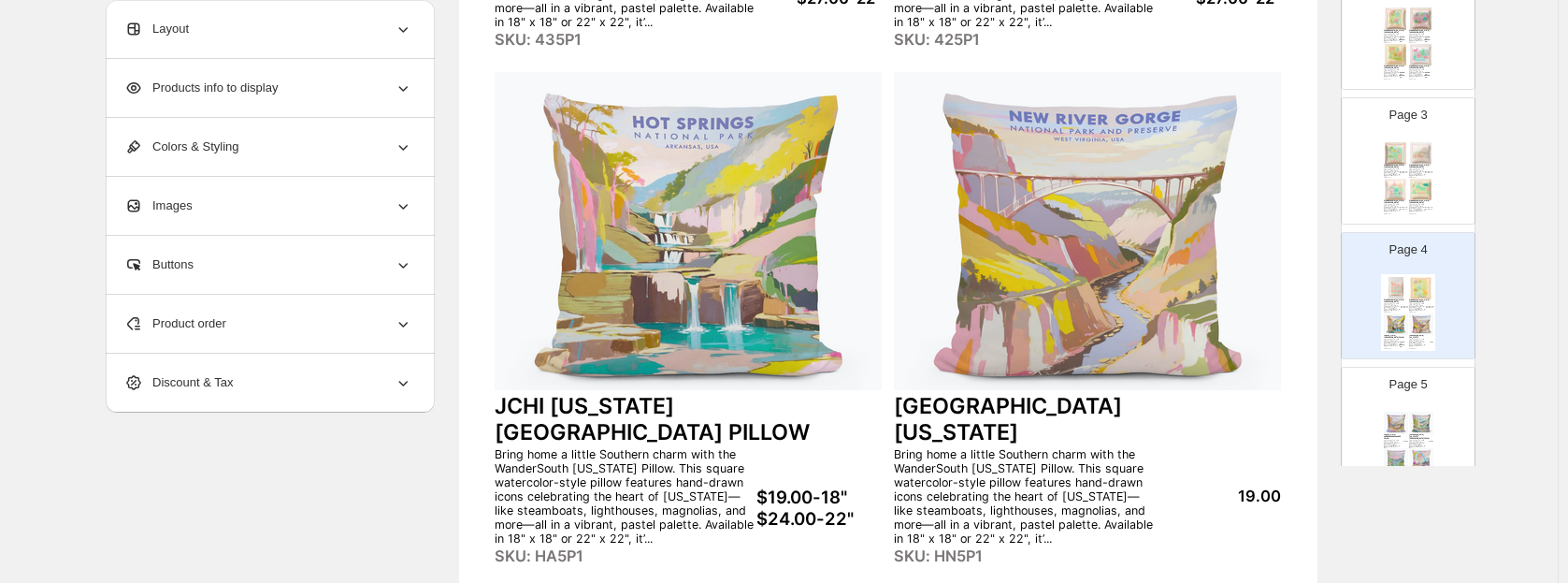 click on "19.00" at bounding box center [1217, 496] 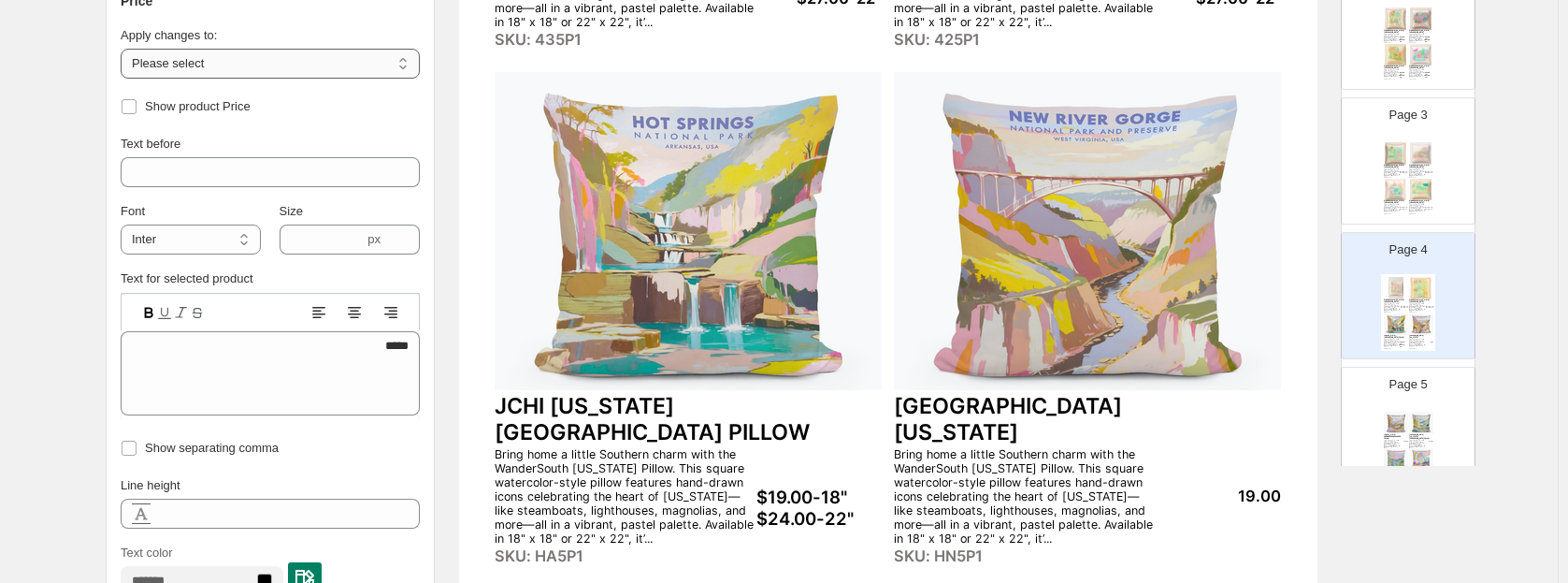 click on "**********" at bounding box center [270, 64] 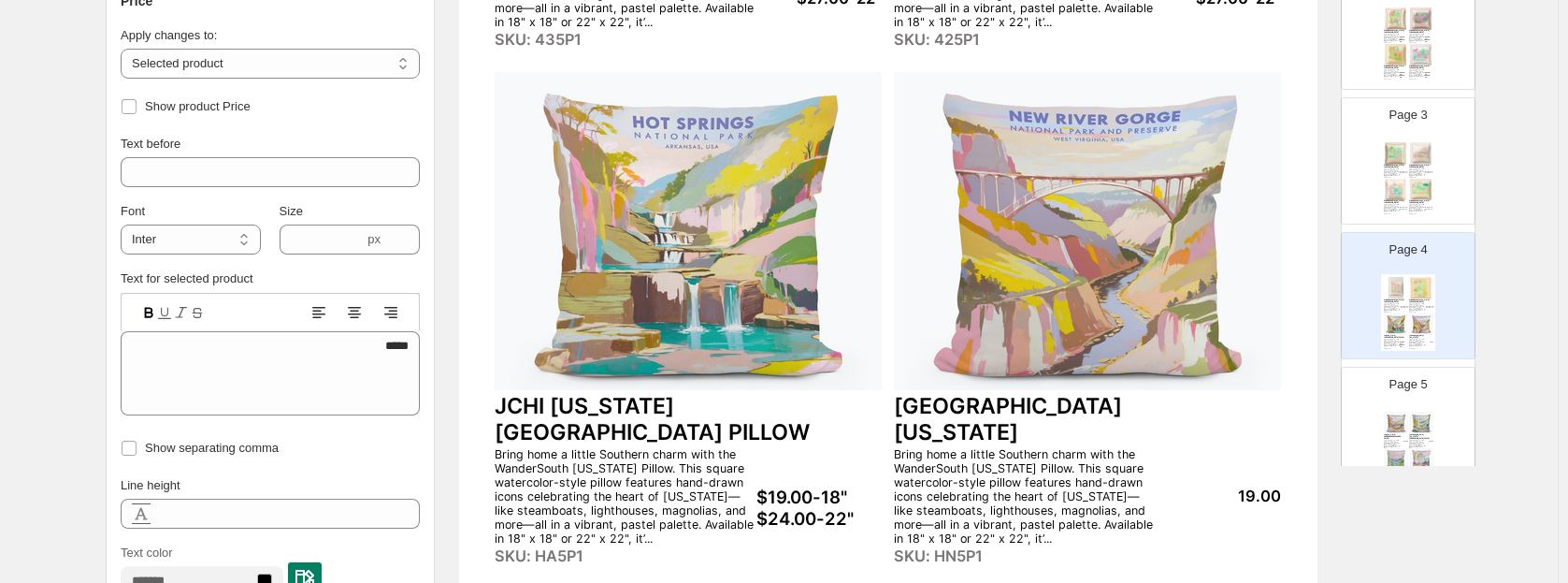 click 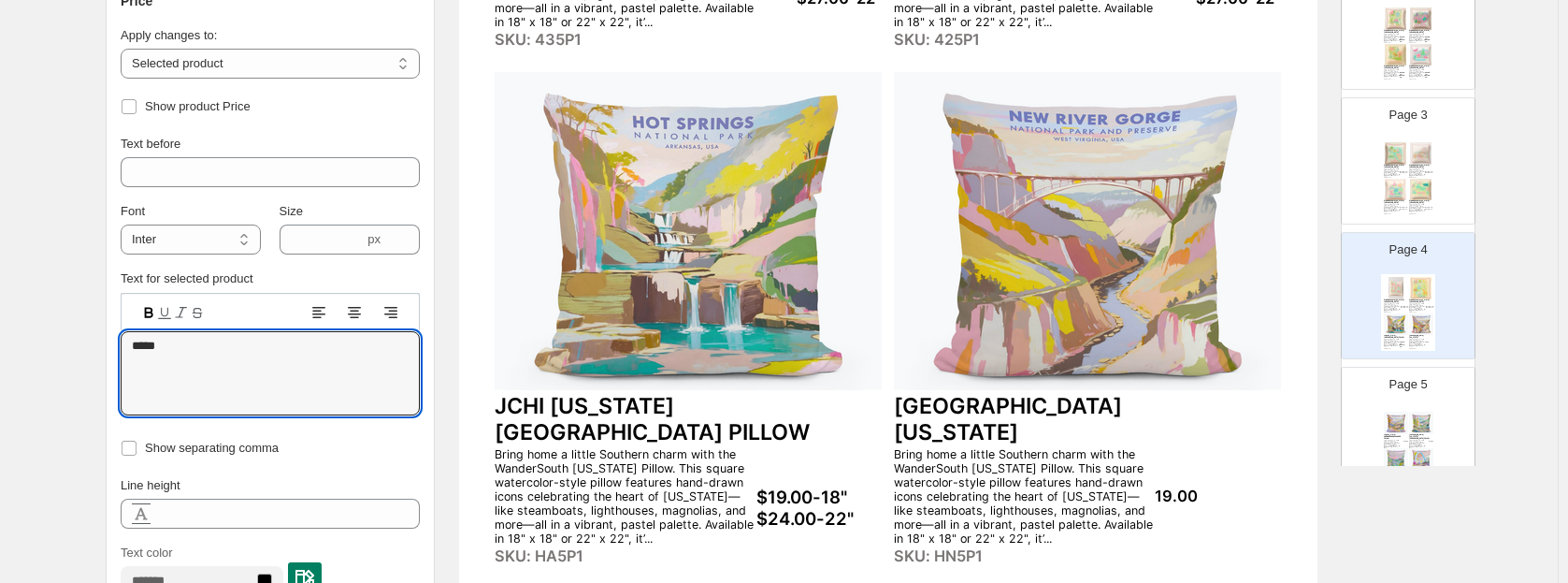 drag, startPoint x: 174, startPoint y: 350, endPoint x: 111, endPoint y: 356, distance: 63.28507 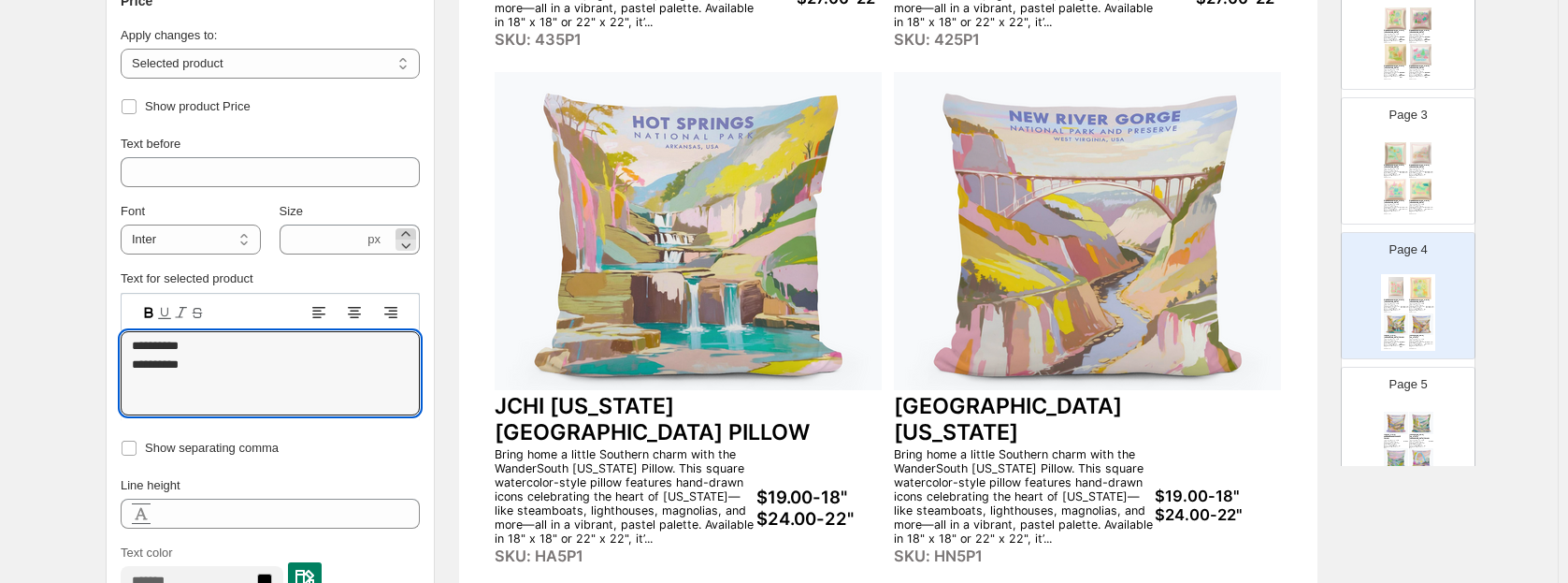 type on "**********" 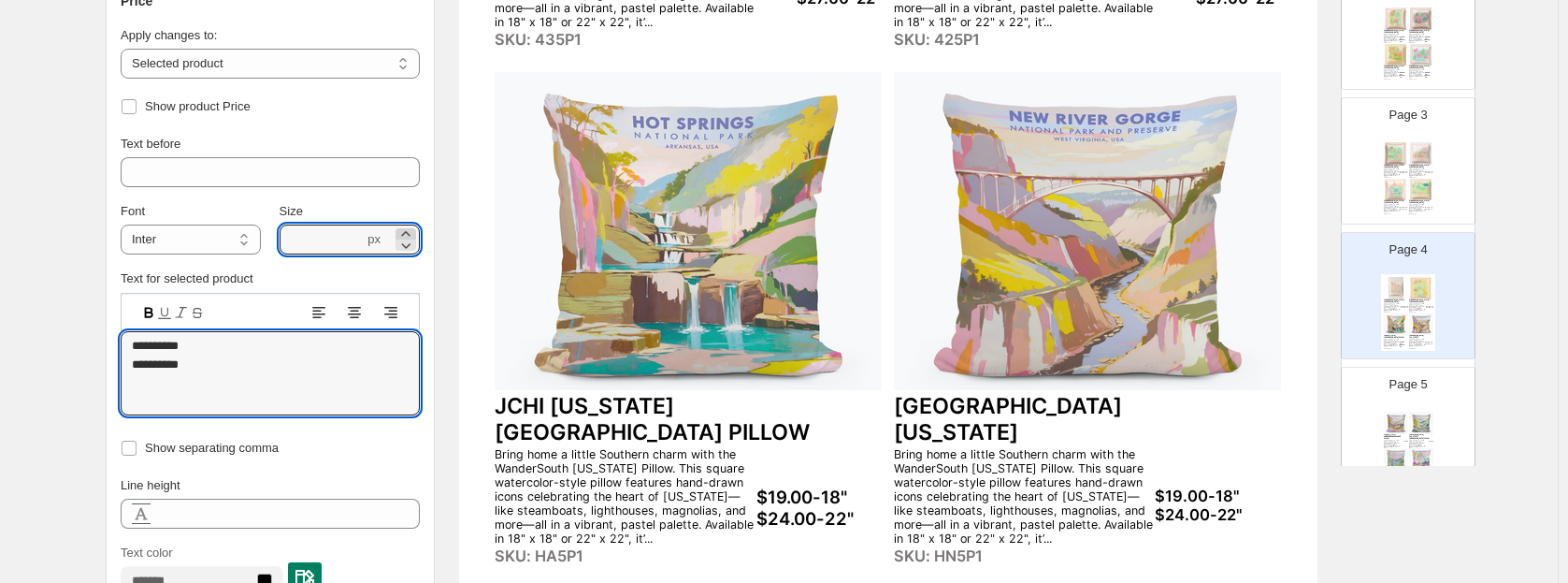click 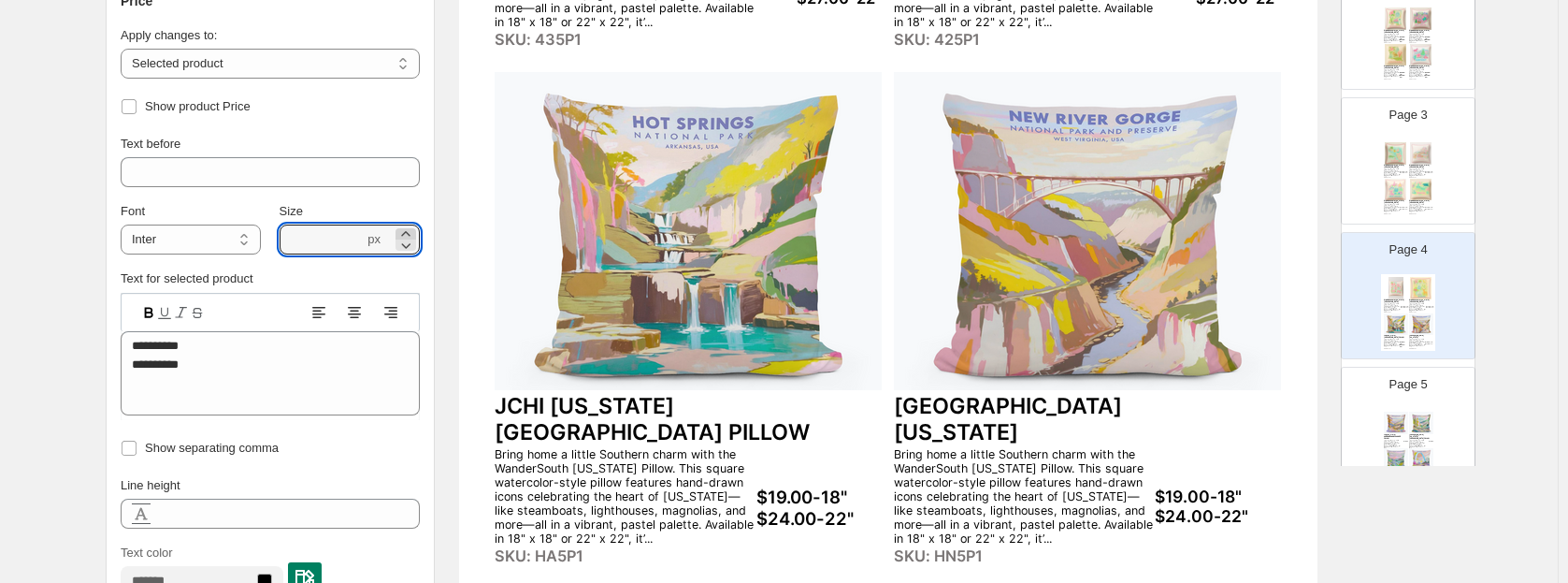 click 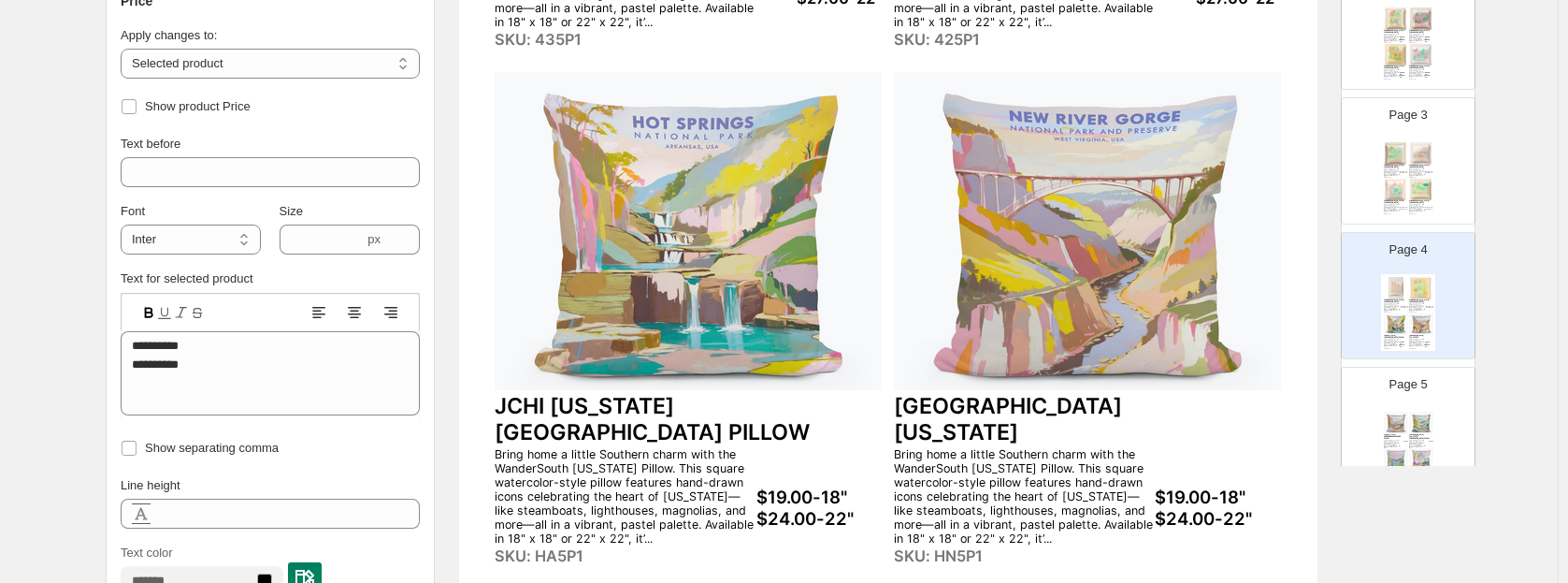 click on "WANDERSOUTH [US_STATE][GEOGRAPHIC_DATA] PILLOW
Bring home a little Southern charm with the WanderSouth [US_STATE] Pillow. This square watercolor-style pillow features hand-drawn icons celebrating the heart of [US_STATE]—like steamboats, lighthouses, magnolias, and more—all in a vibrant, pastel palette. Available in 18" x 18" or 22" x 22", it’... SKU:  435P1 $22.00-18"
$27.00-22" WANDERSOUTH [US_STATE][GEOGRAPHIC_DATA] PILLOW
Bring home a little Southern charm with the WanderSouth [US_STATE] Pillow. This square watercolor-style pillow features hand-drawn icons celebrating the heart of [US_STATE]—like steamboats, lighthouses, magnolias, and more—all in a vibrant, pastel palette. Available in 18" x 18" or 22" x 22", it’... SKU:  425P1 $22.00-18"
$27.00-22" [GEOGRAPHIC_DATA][US_STATE] PILLOW SKU:  HA5P1 $19.00-18"
$24.00-22" [GEOGRAPHIC_DATA][US_STATE]:  HN5P1 $19.00-18"
$24.00-22"" at bounding box center [888, 65] 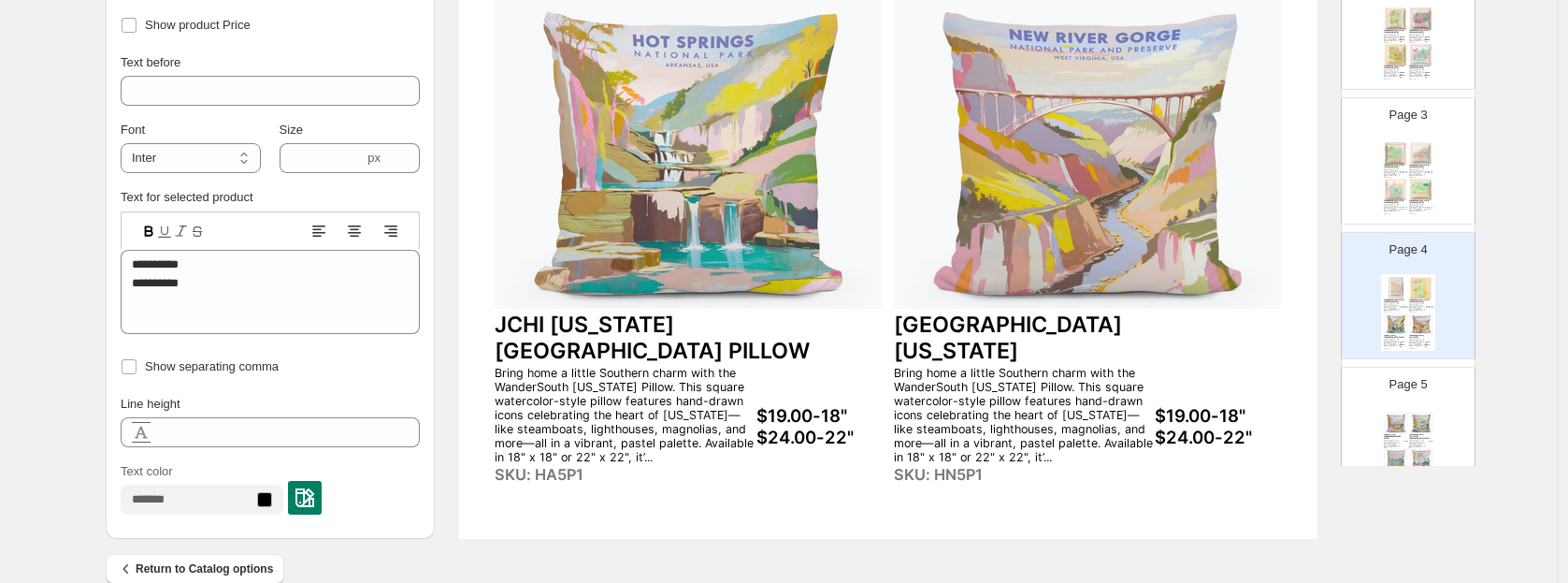 scroll, scrollTop: 751, scrollLeft: 0, axis: vertical 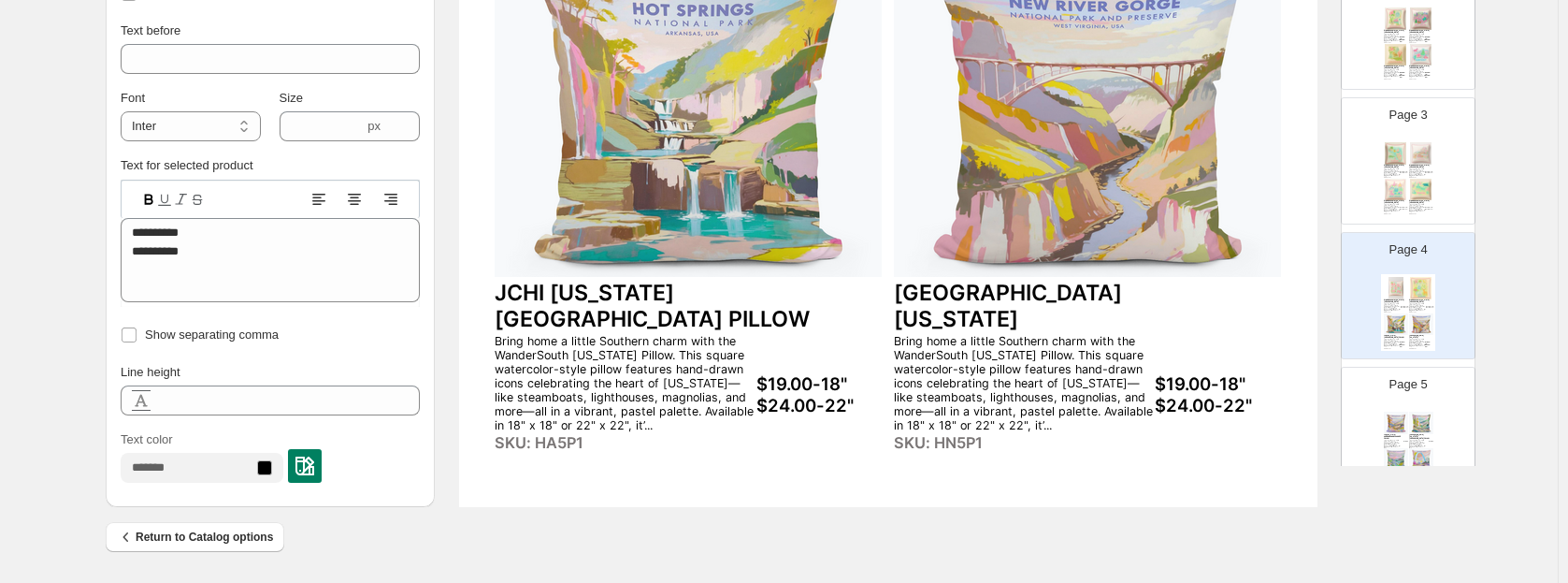 click at bounding box center (1421, 423) 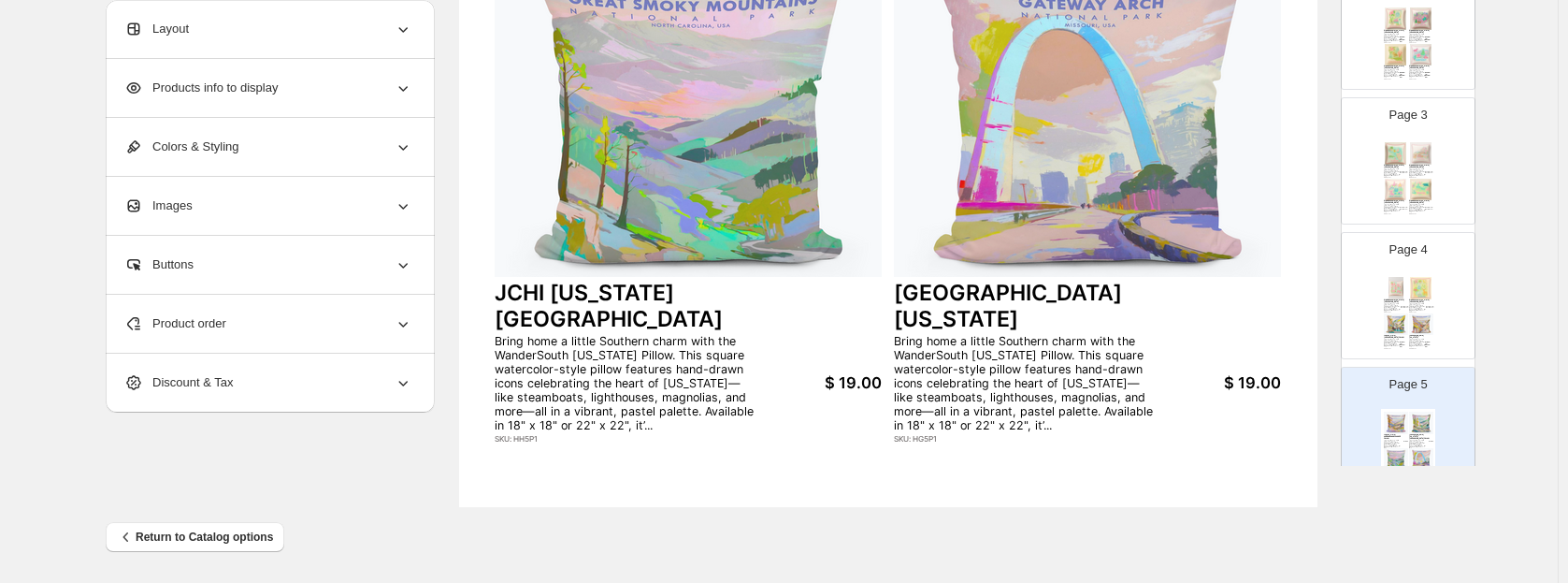 click on "$ 19.00" at bounding box center (819, 383) 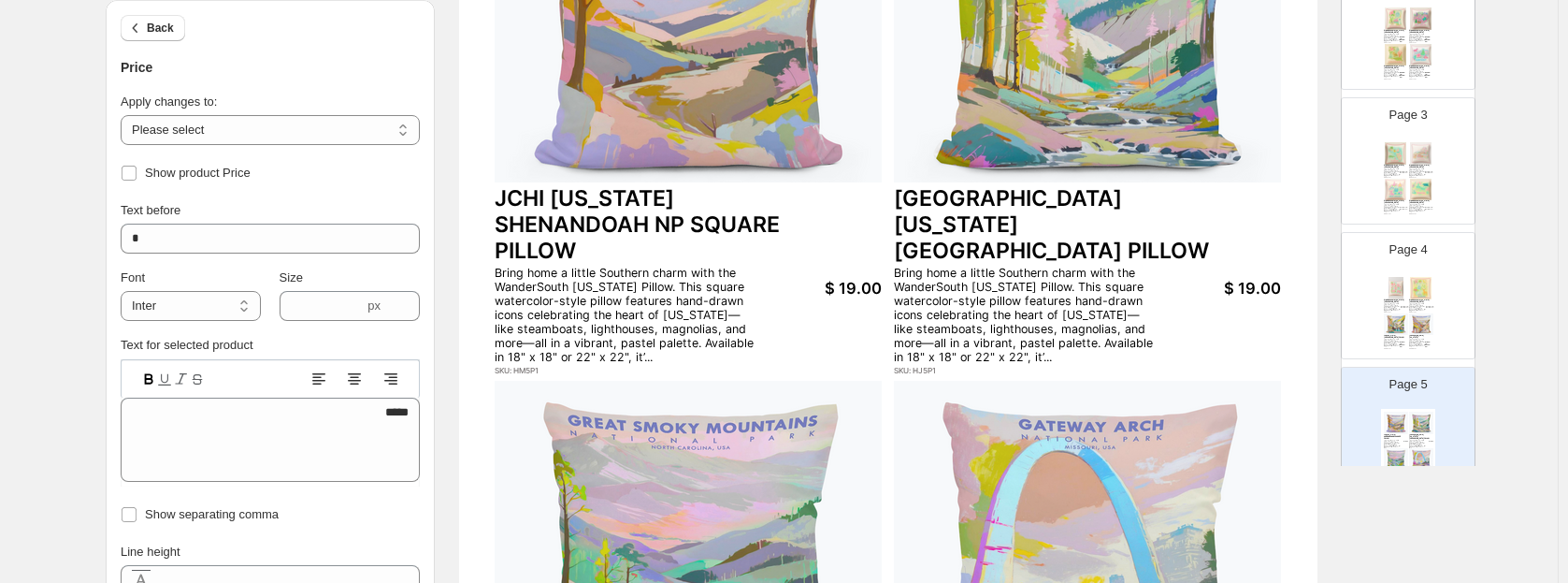 scroll, scrollTop: 308, scrollLeft: 0, axis: vertical 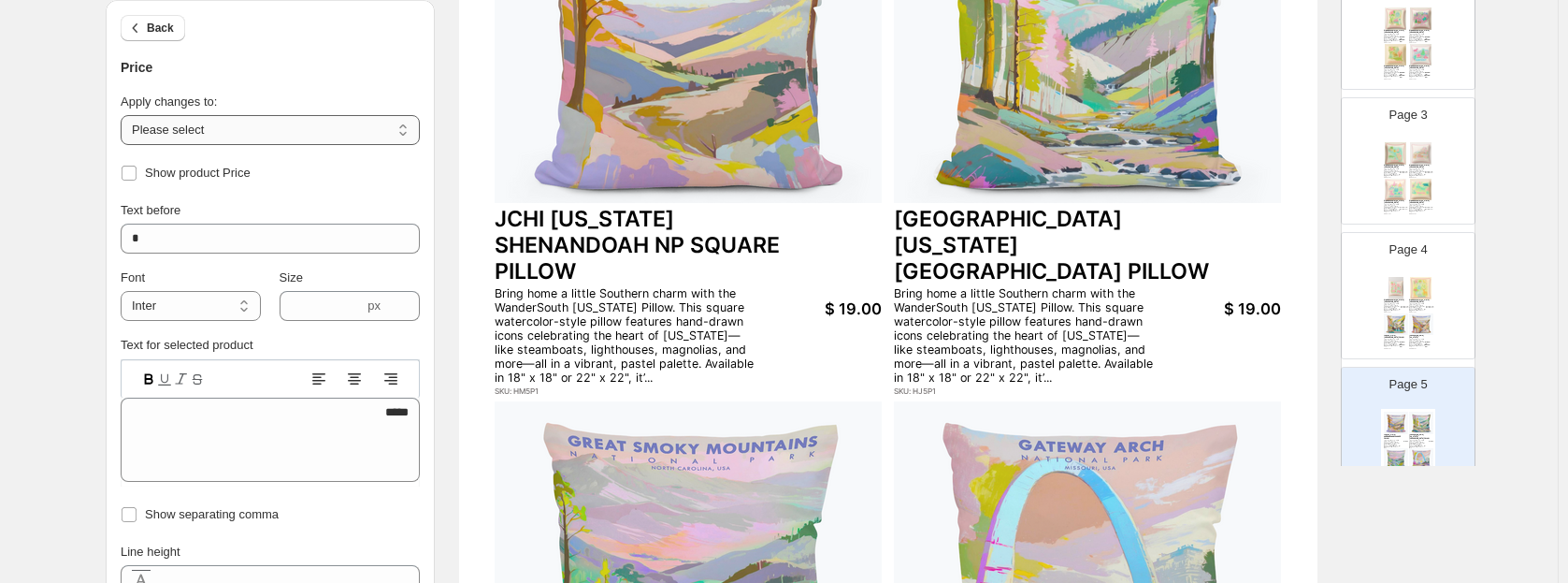 click on "**********" at bounding box center [270, 130] 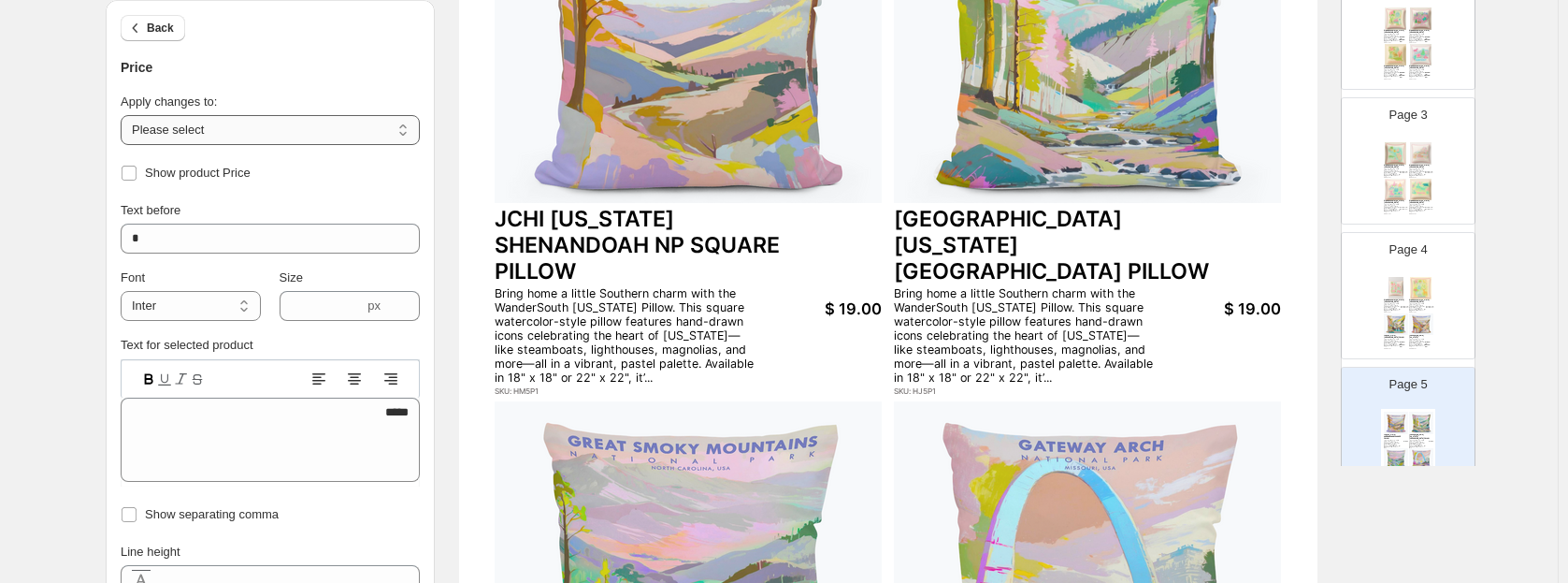 select on "**********" 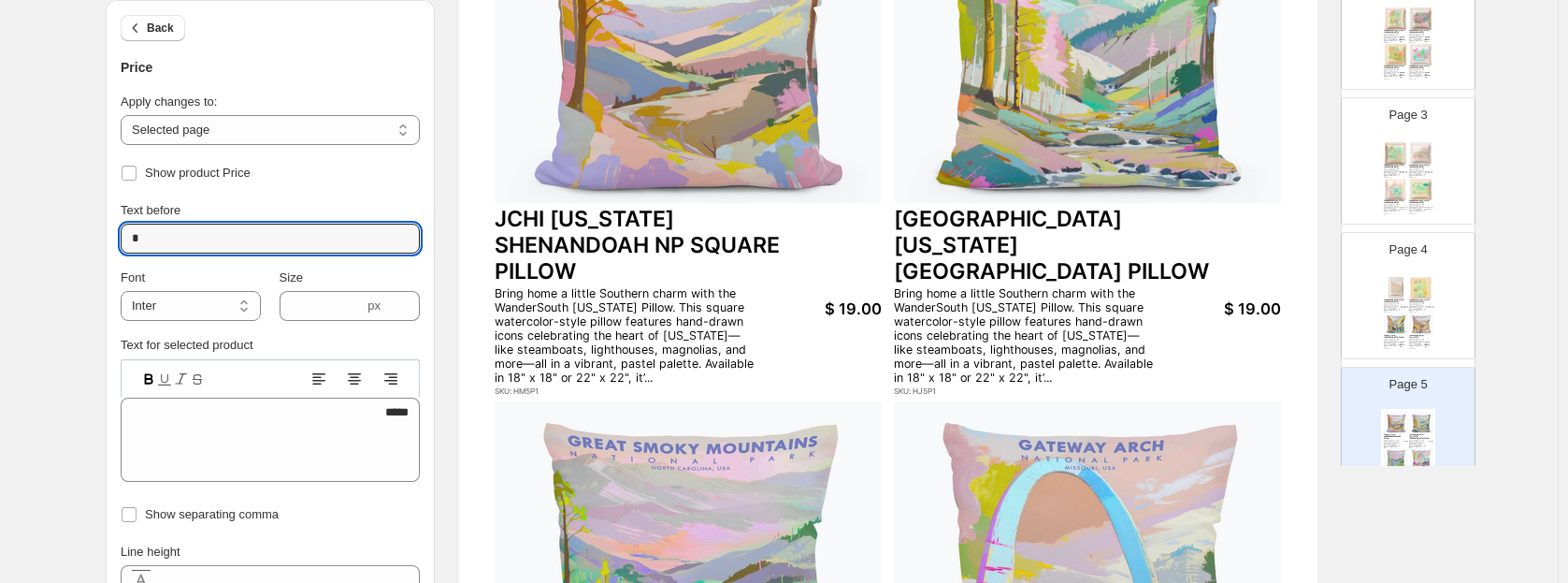 drag, startPoint x: 150, startPoint y: 234, endPoint x: 66, endPoint y: 233, distance: 84.005952 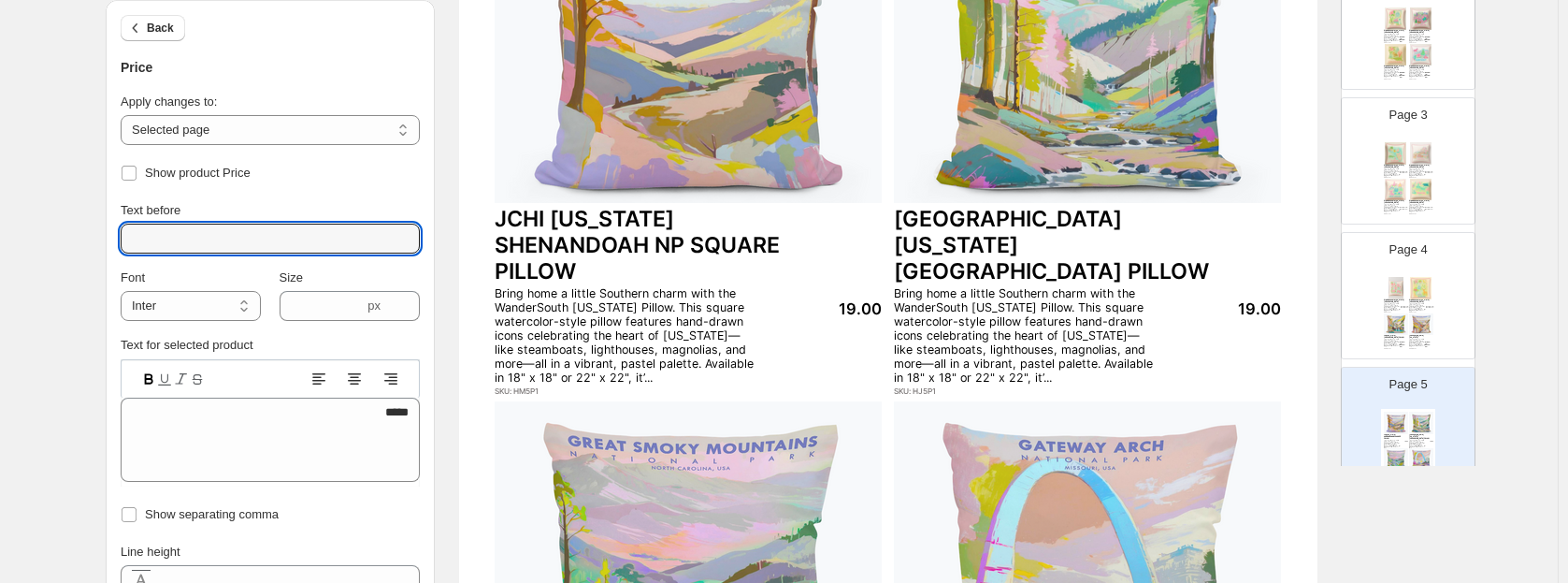 type 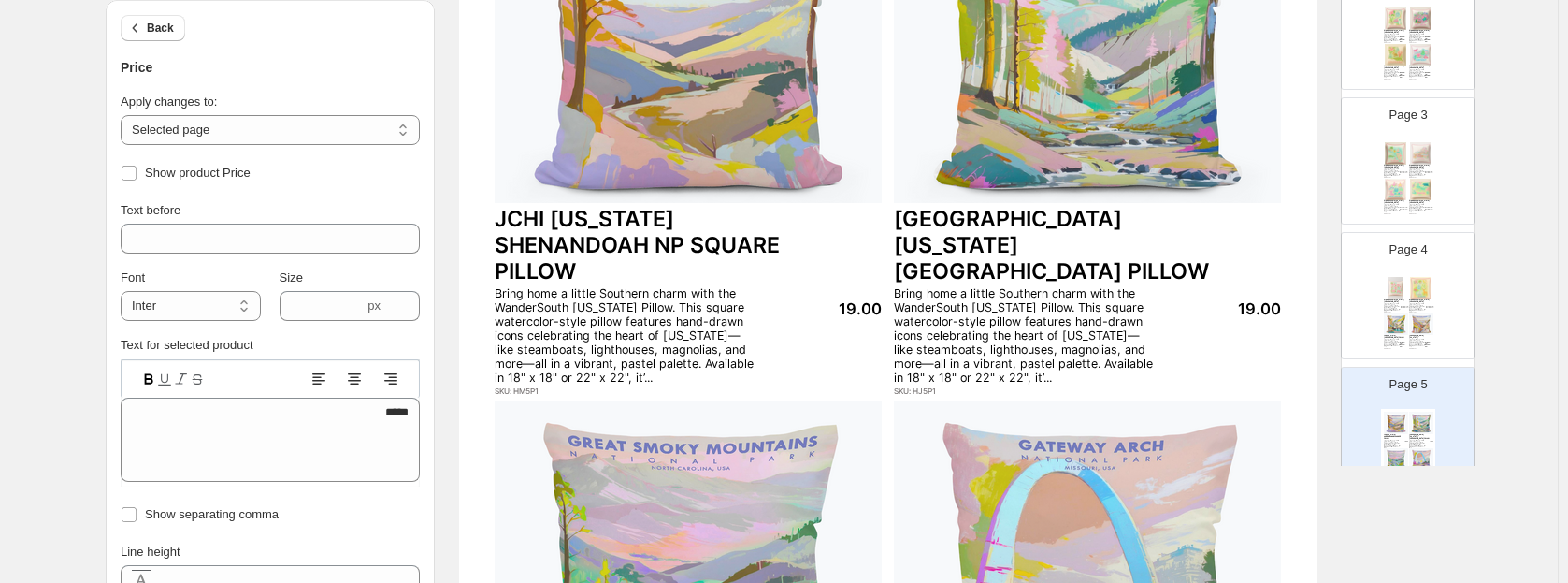 click 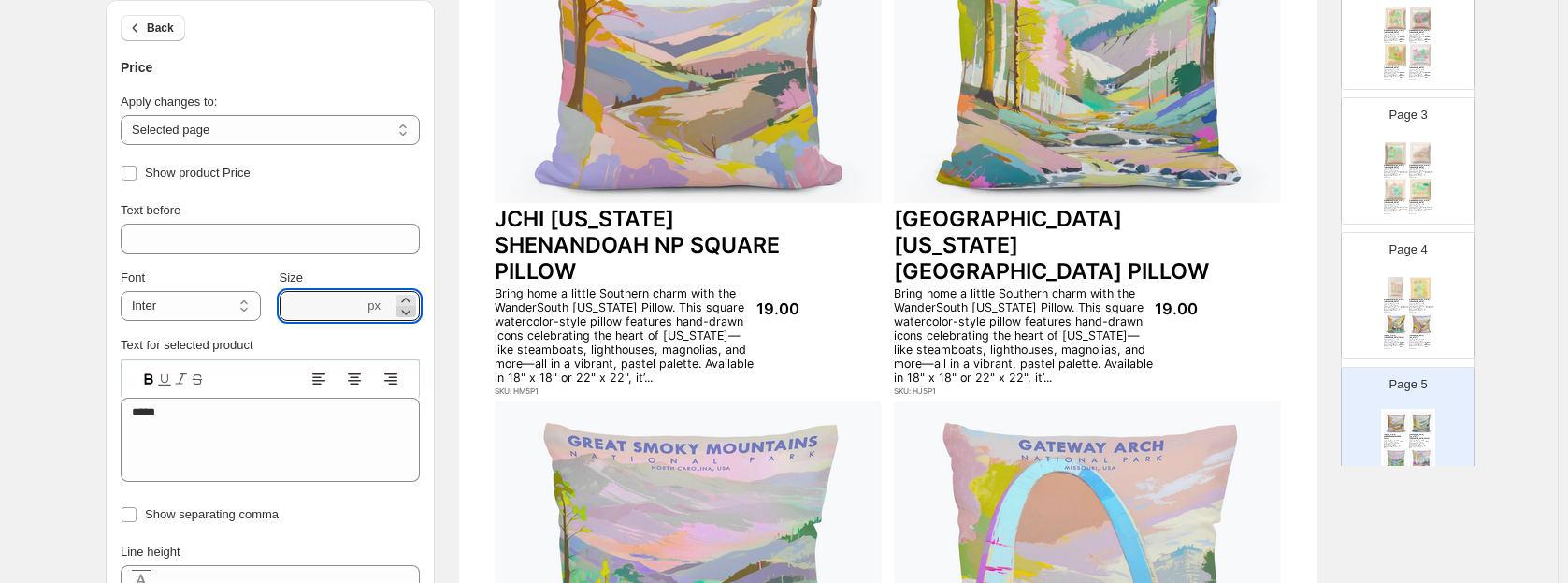 click 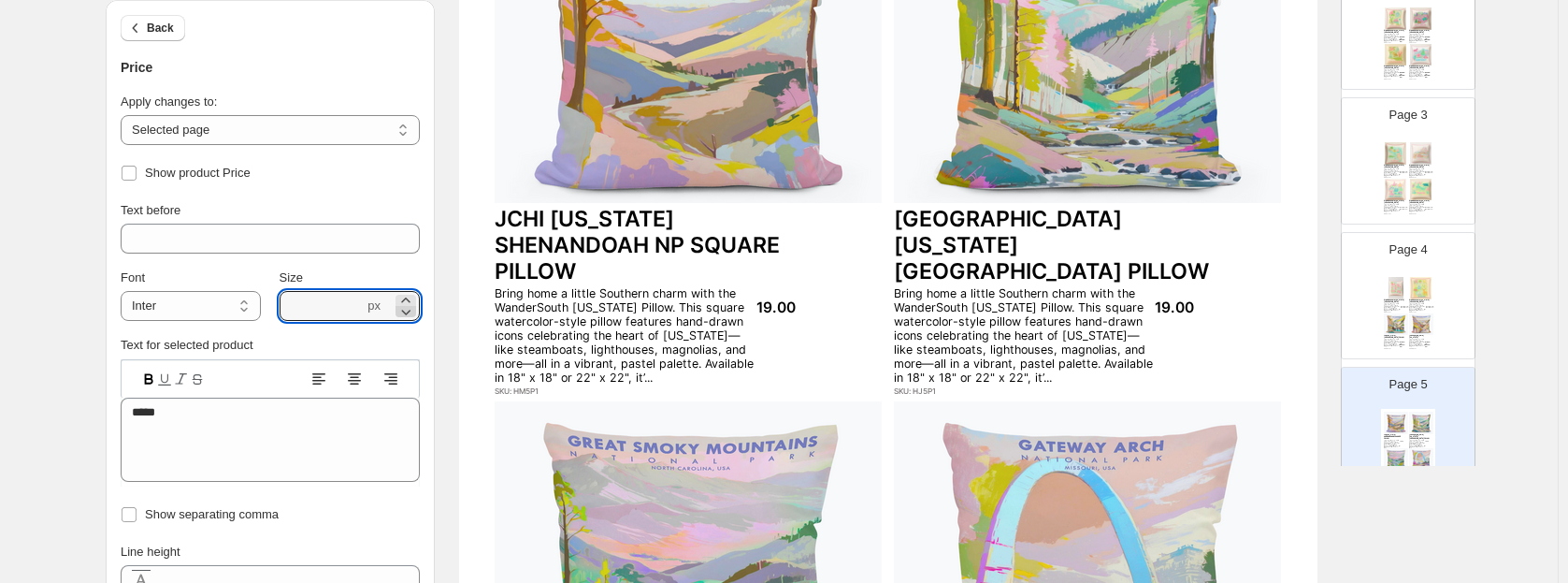 click 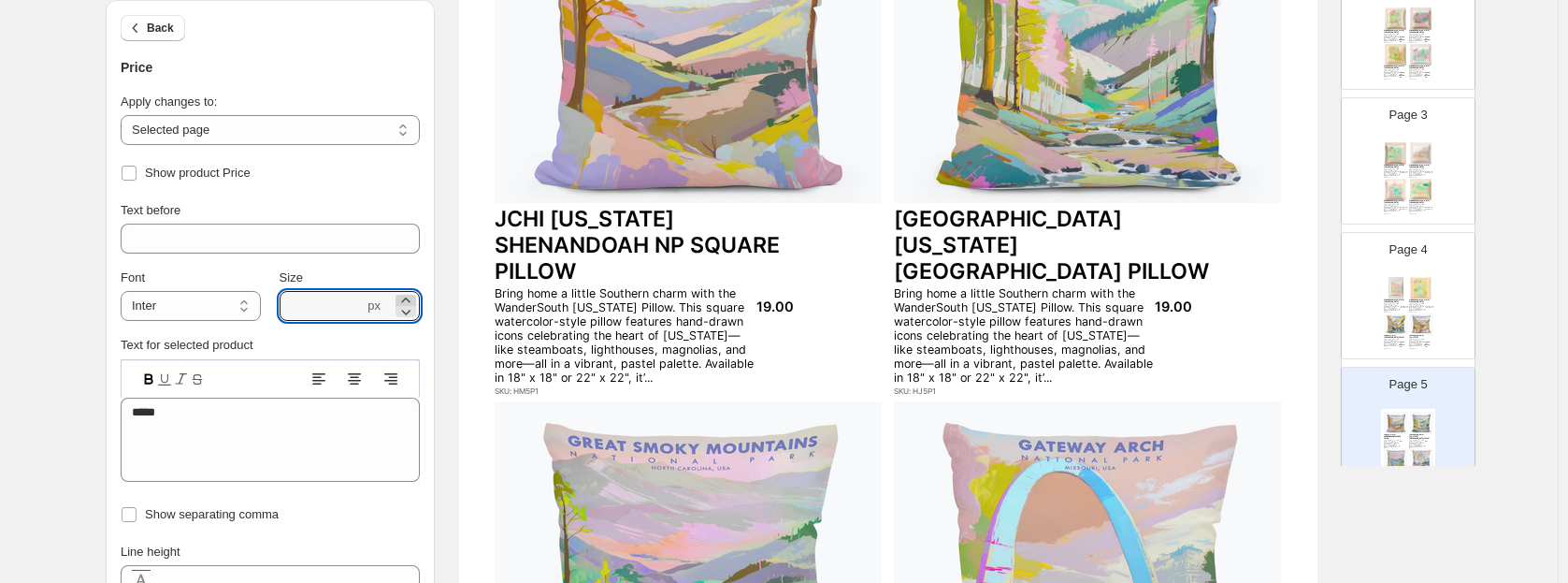 click 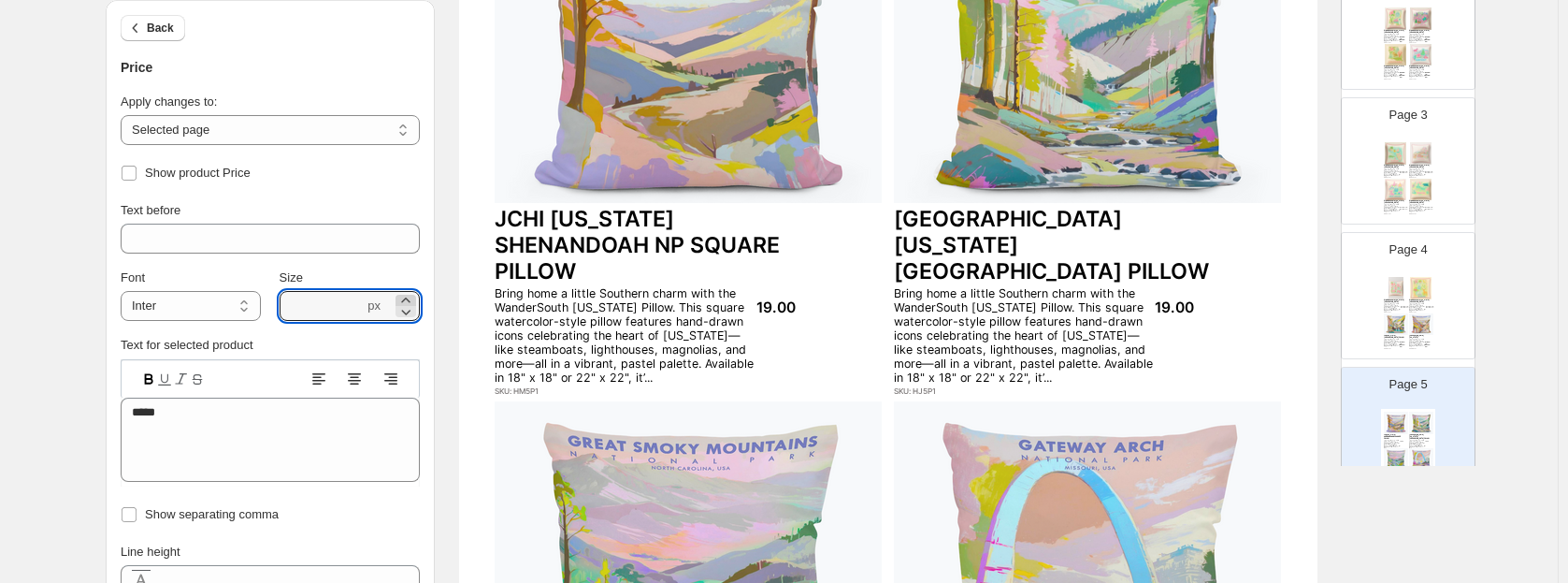 click 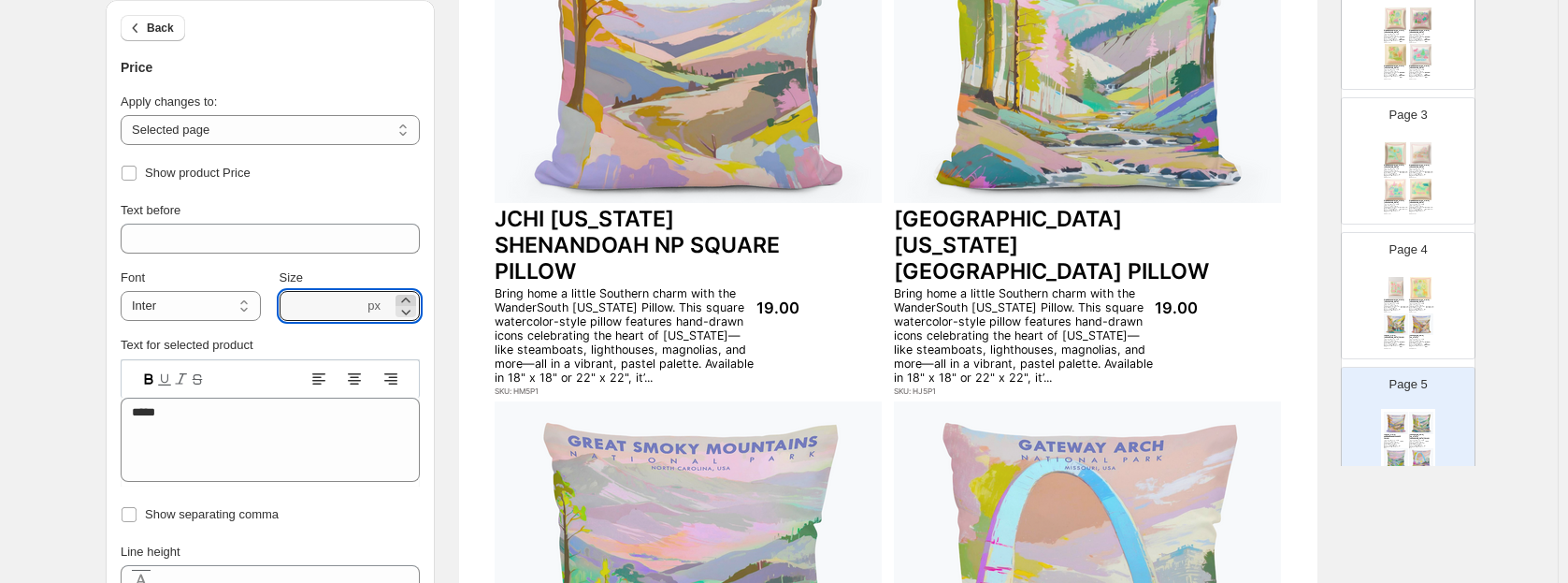 click 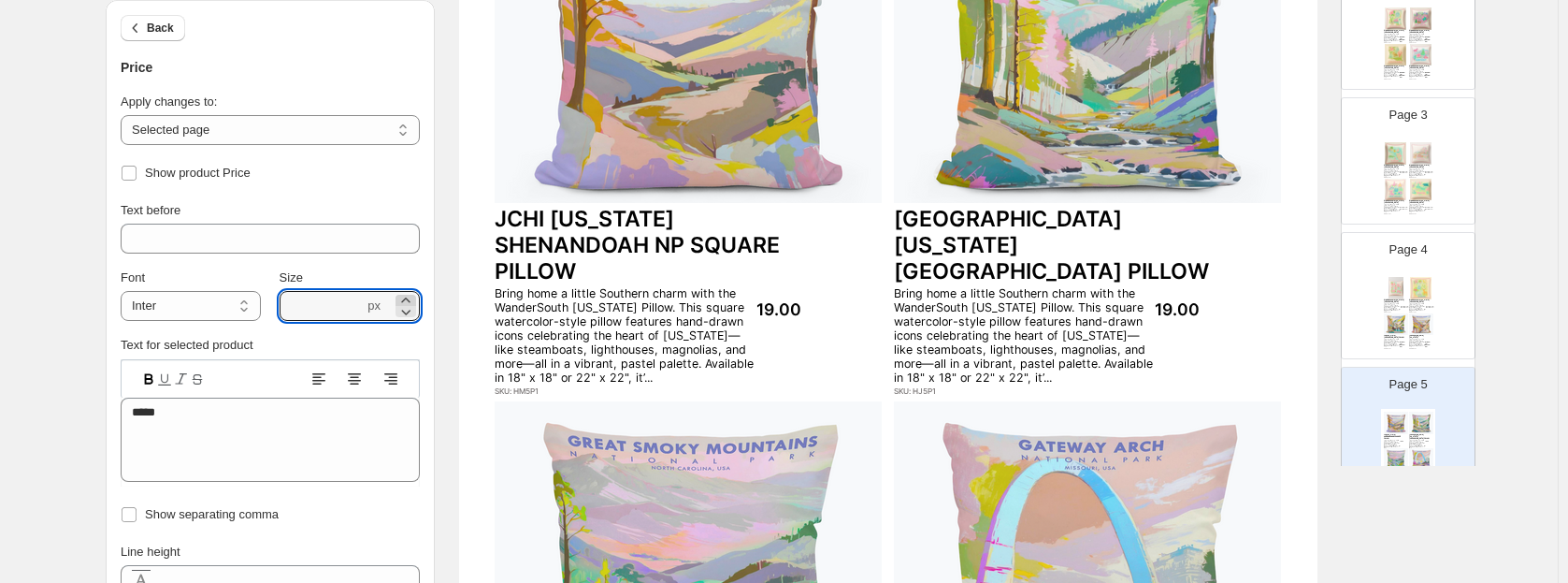 click 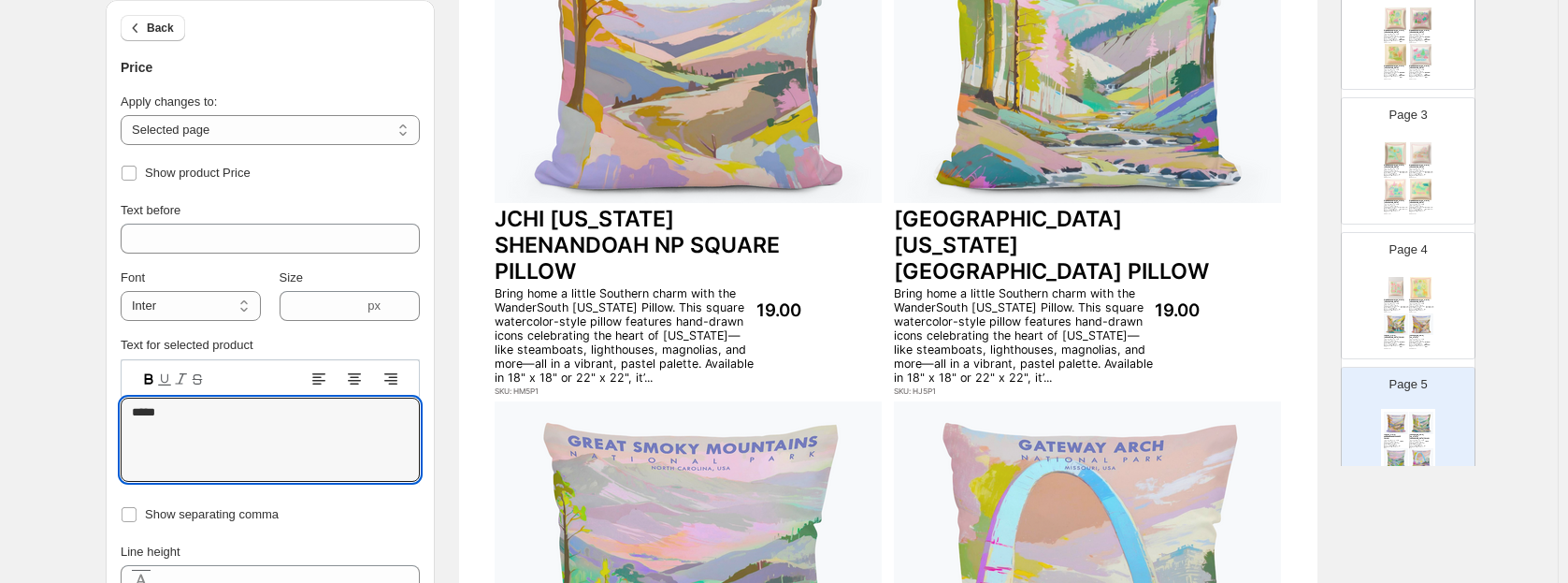 drag, startPoint x: 171, startPoint y: 413, endPoint x: 111, endPoint y: 411, distance: 60.03332 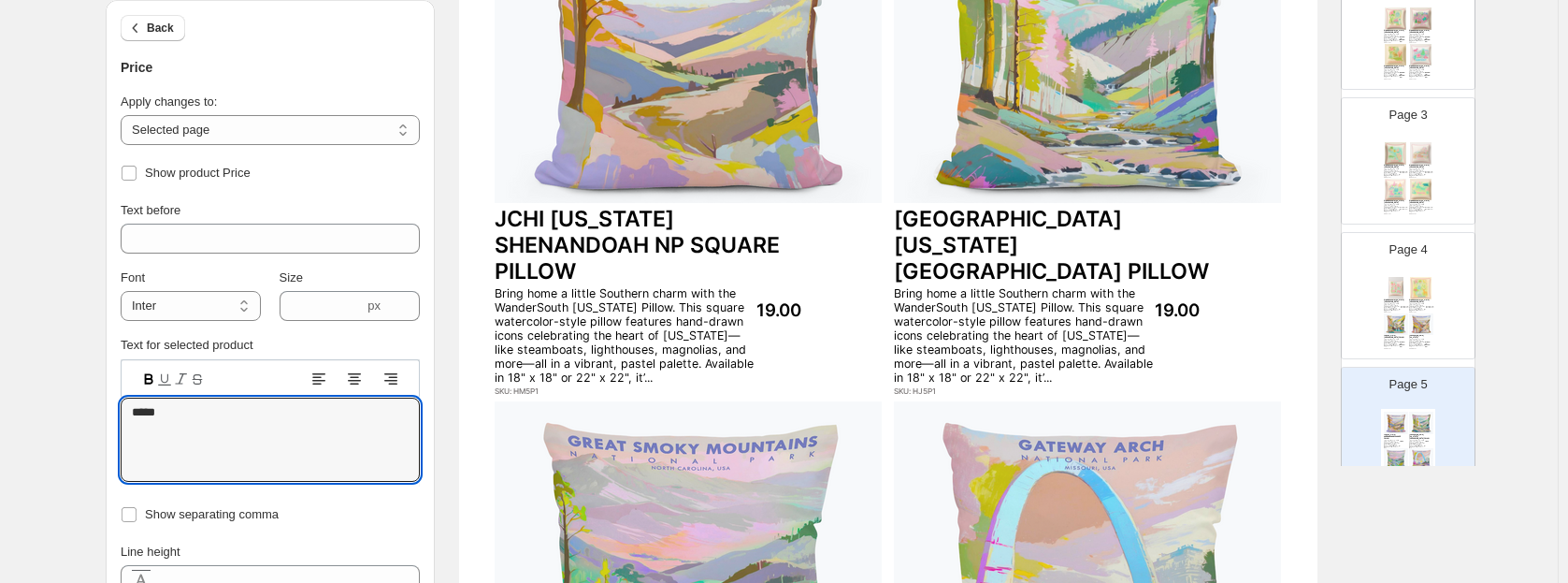 paste on "**********" 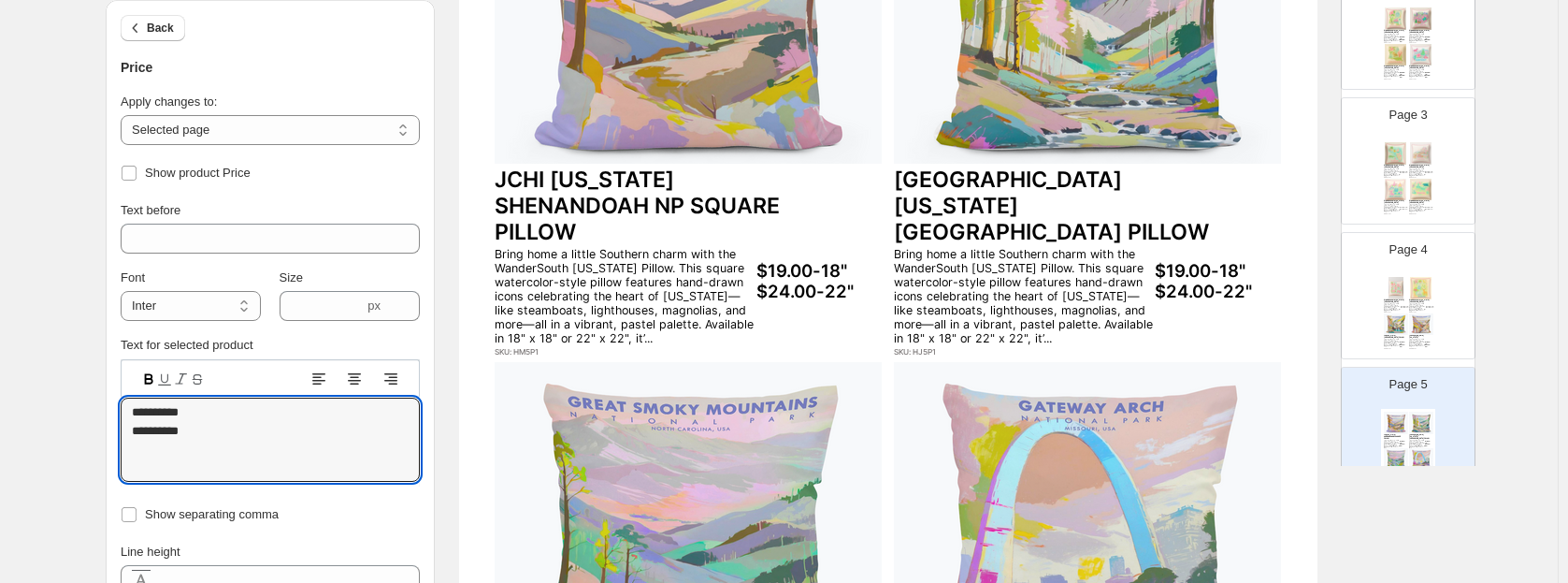 scroll, scrollTop: 349, scrollLeft: 0, axis: vertical 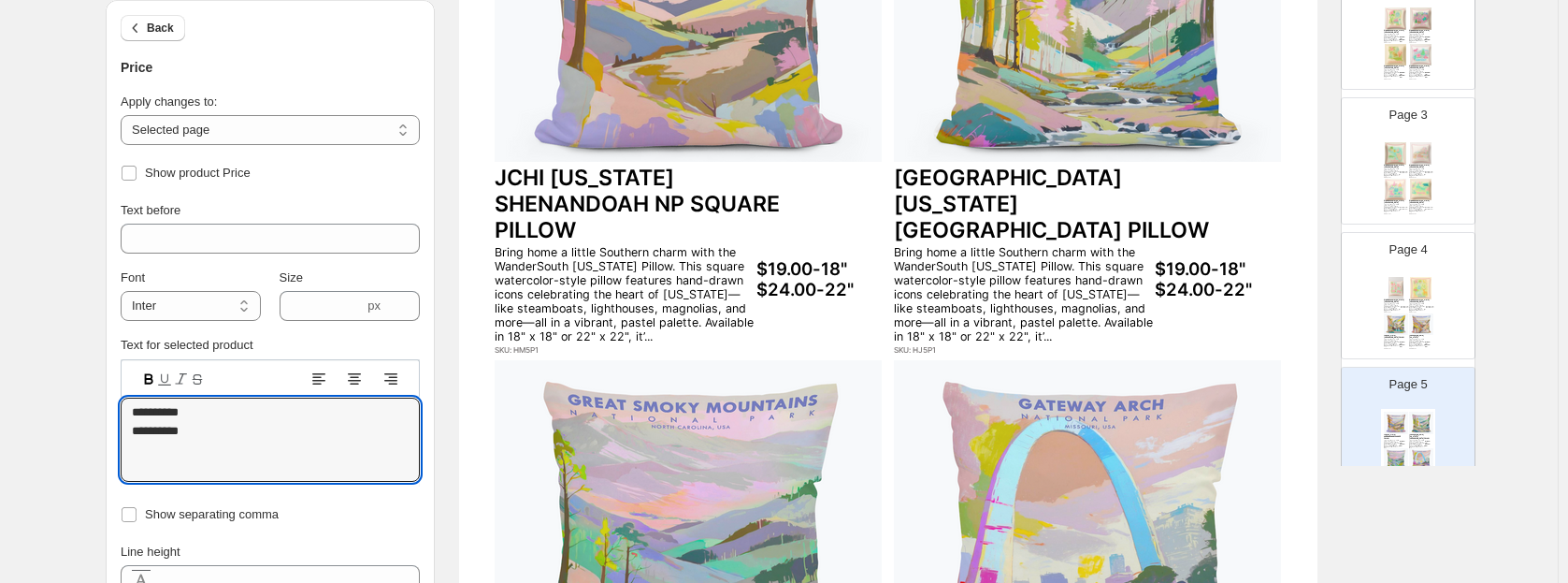 type on "**********" 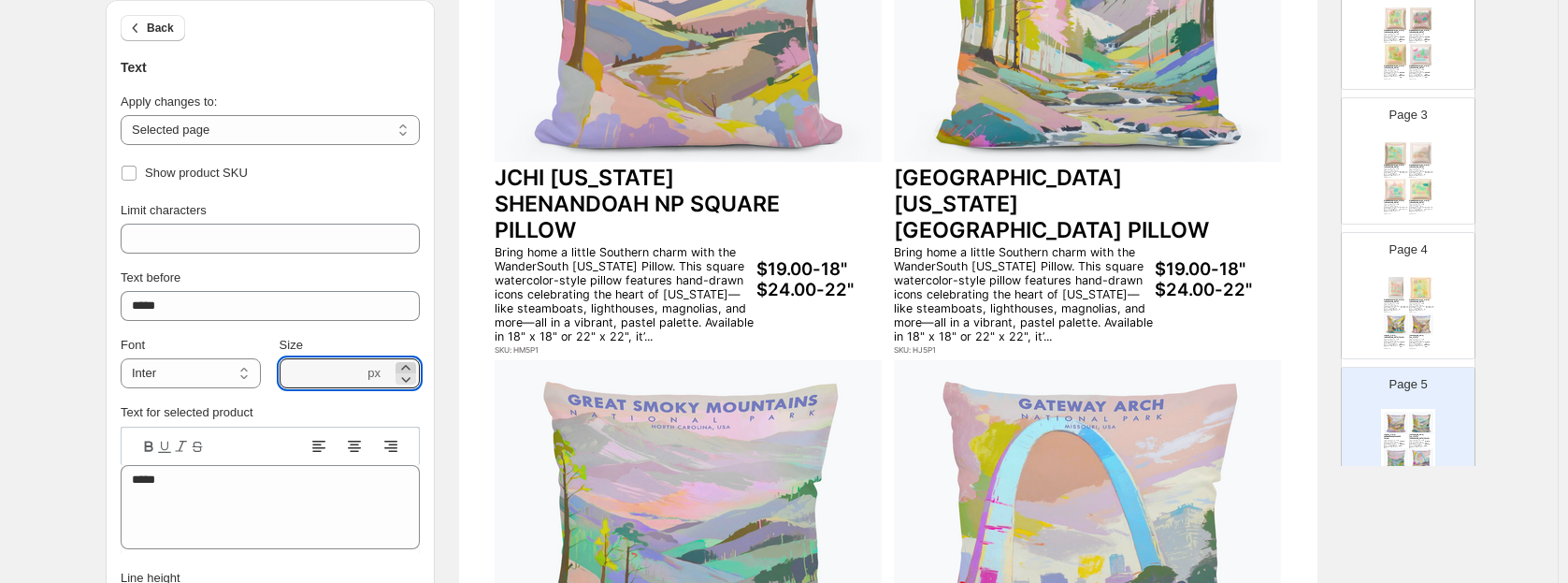 click 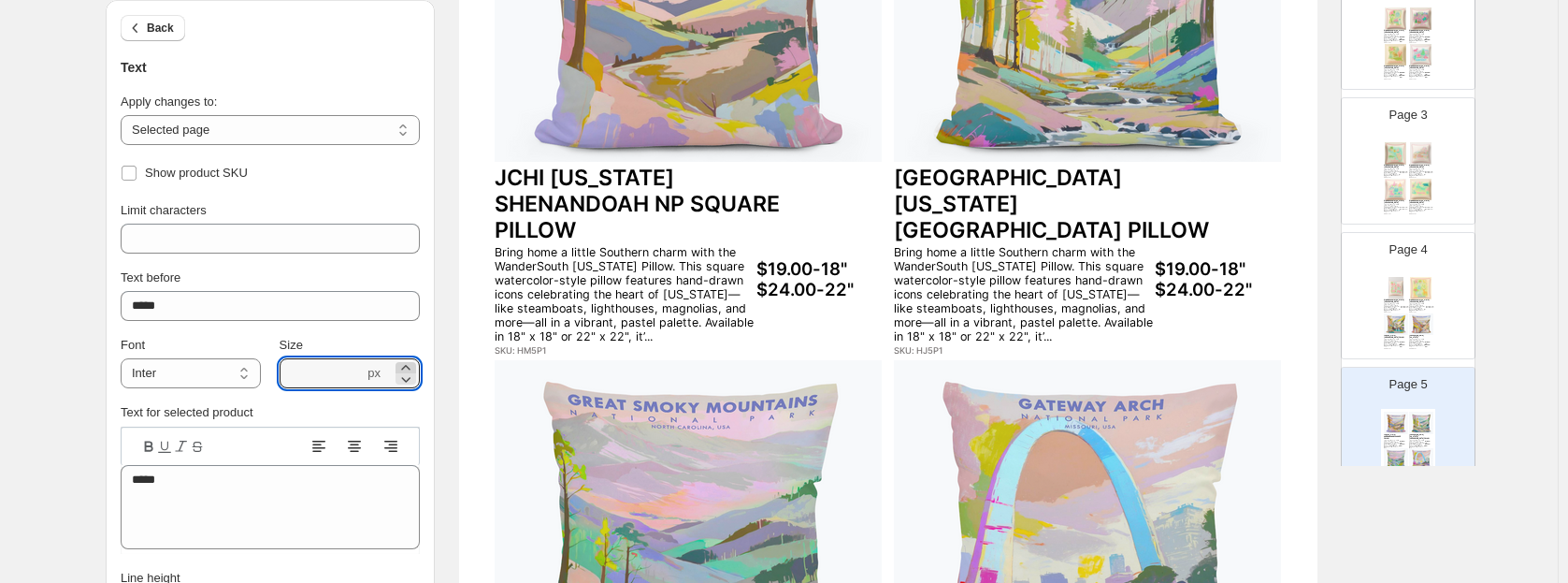 click 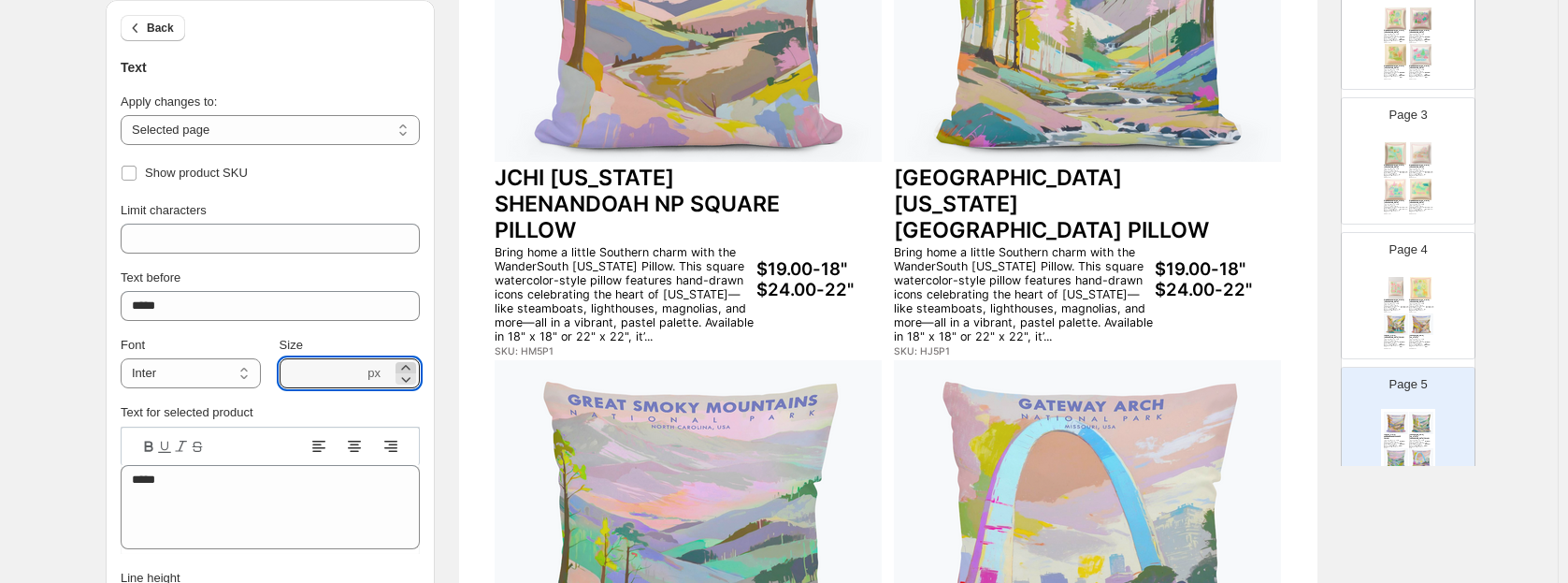 click 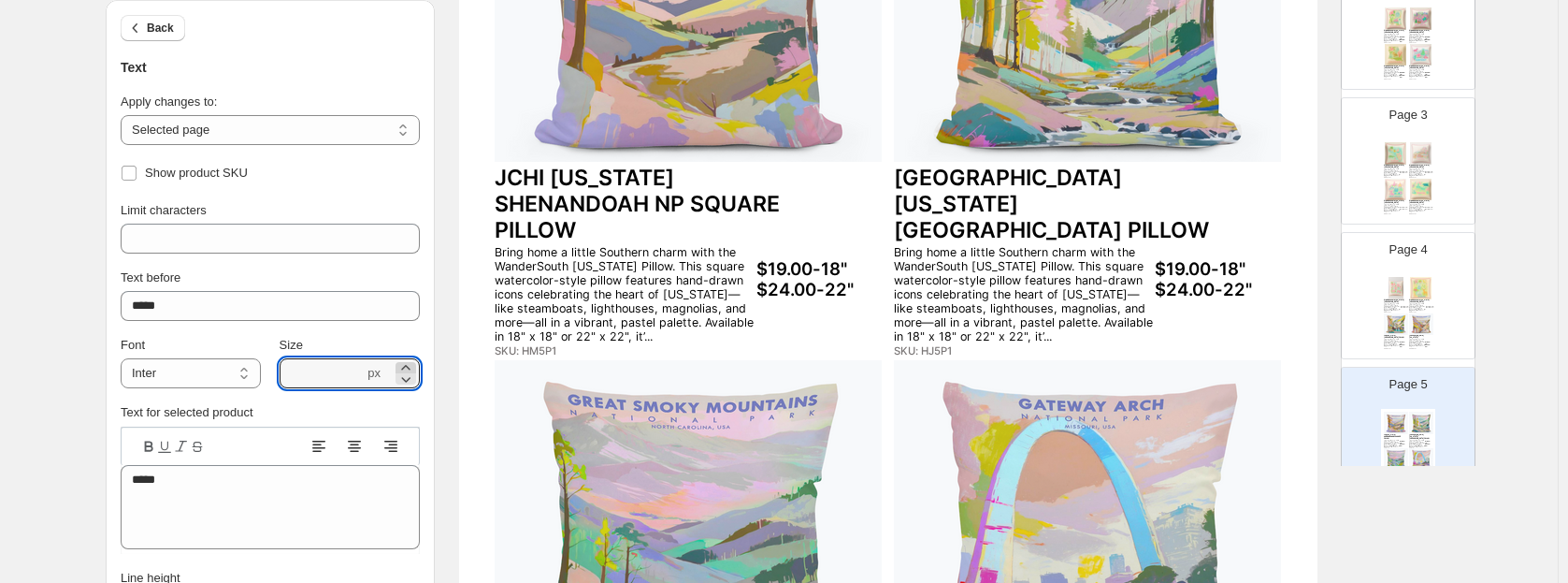 click 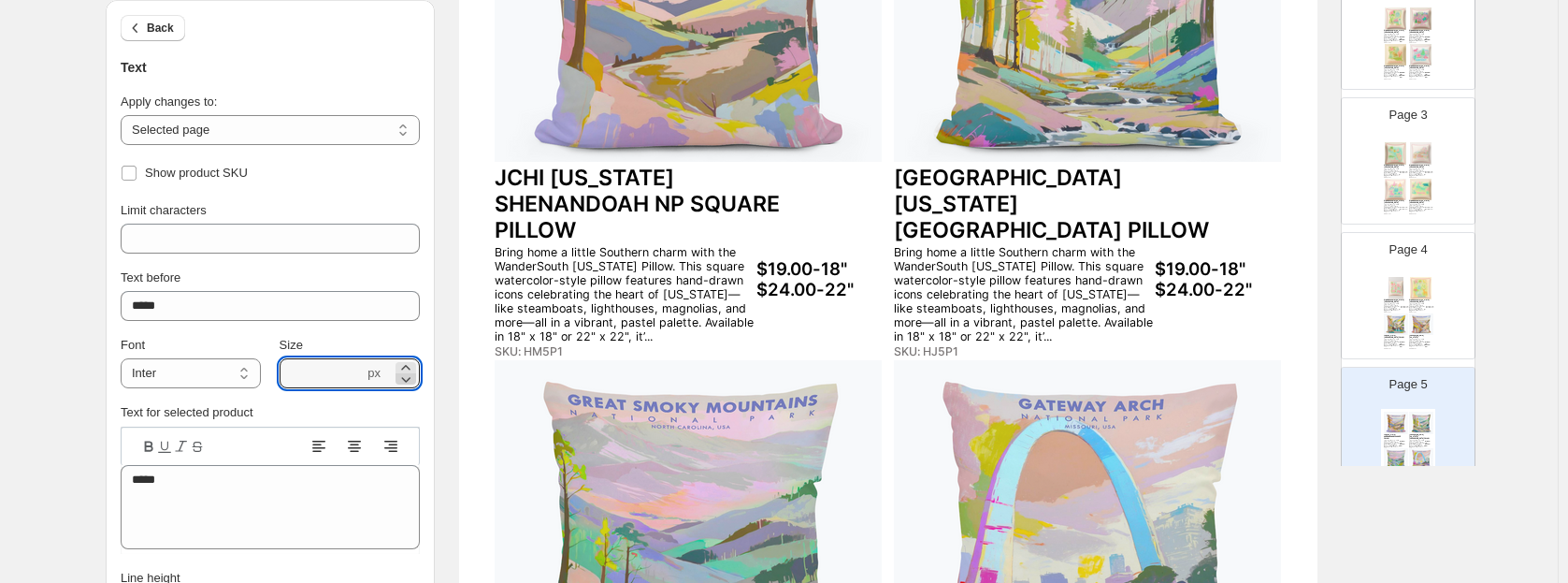 click 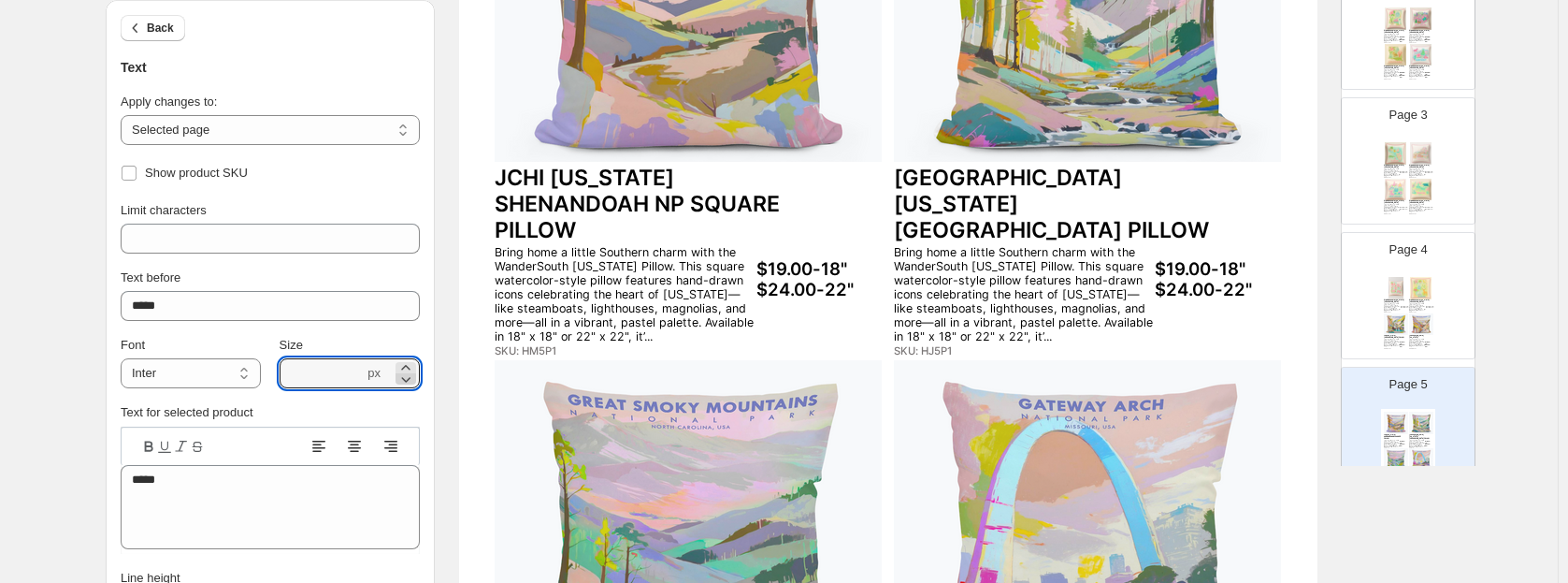 click 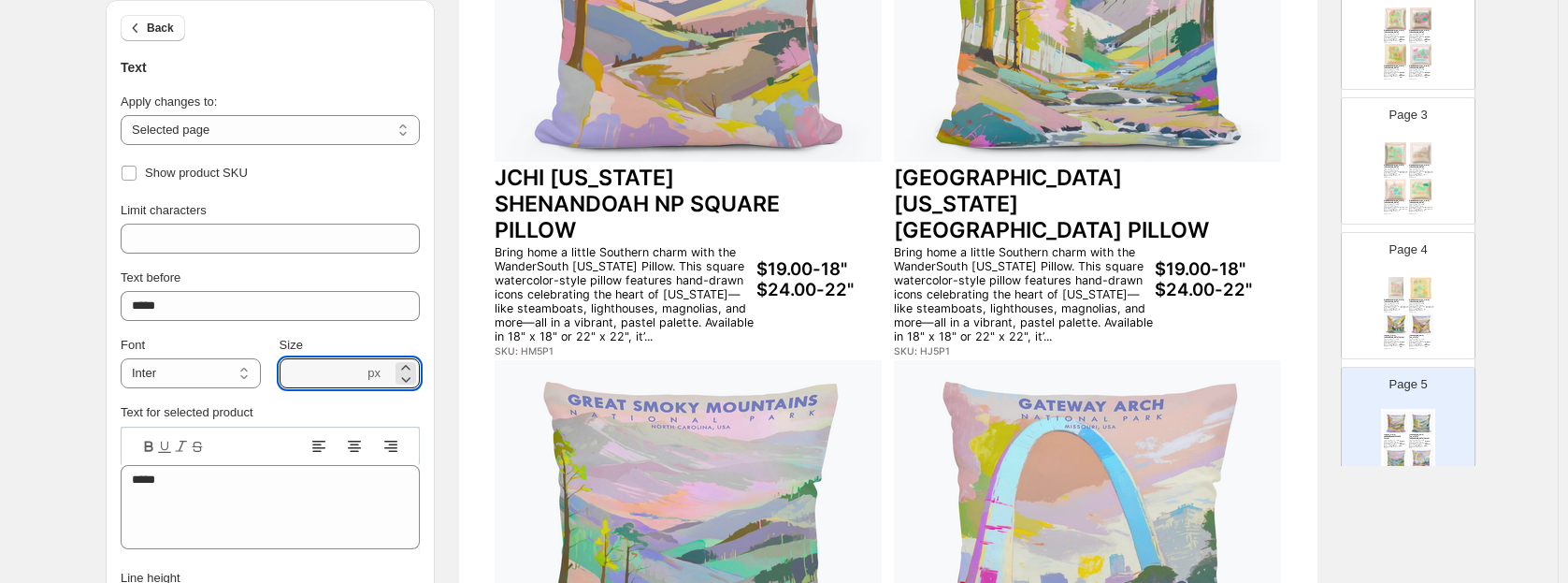 click 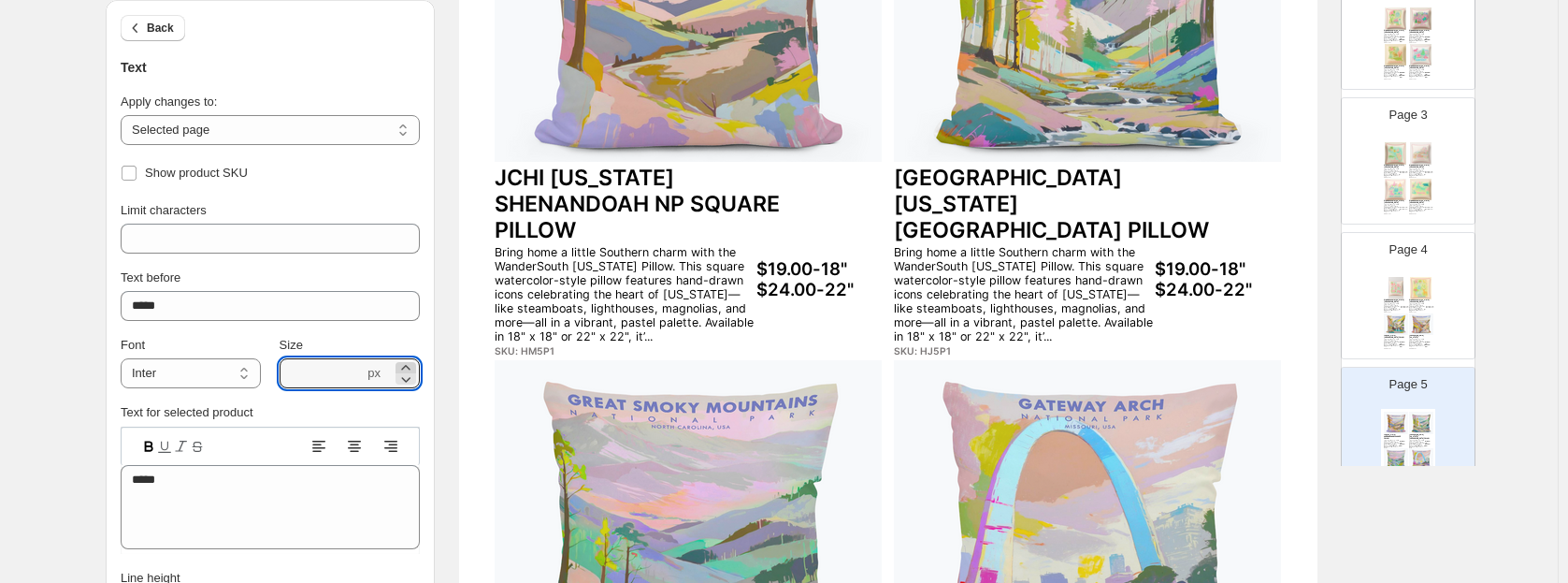 click 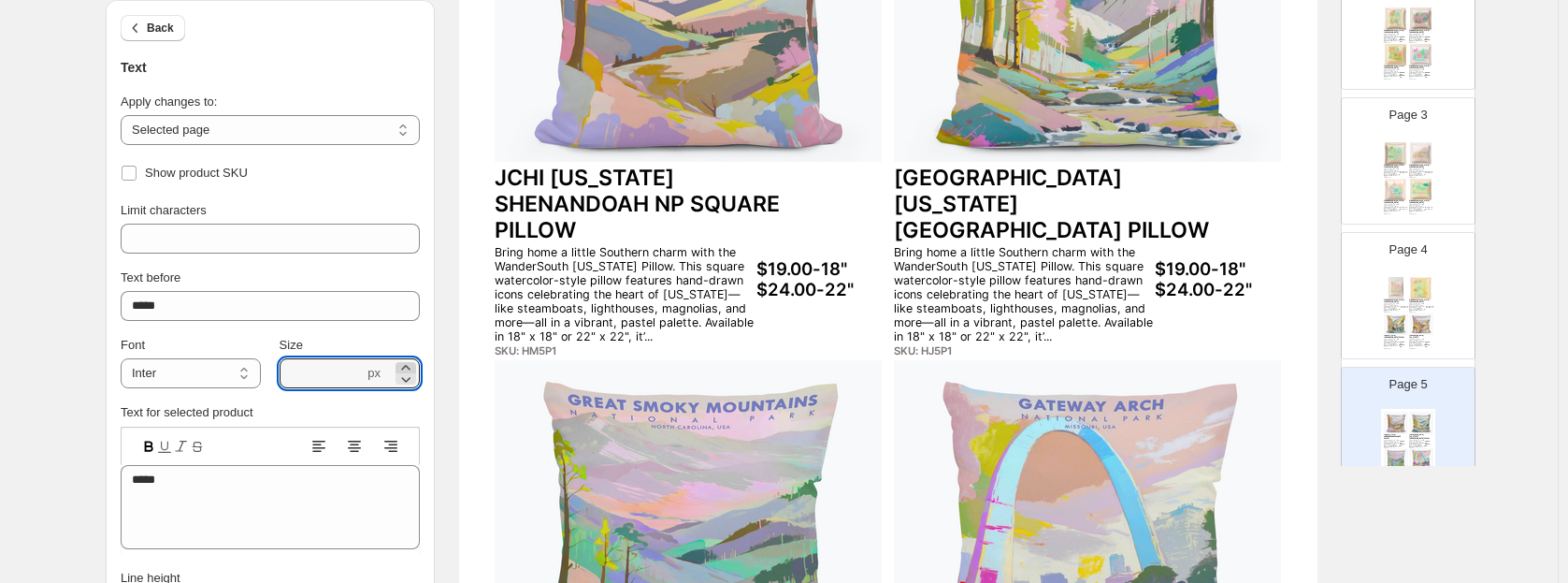 click 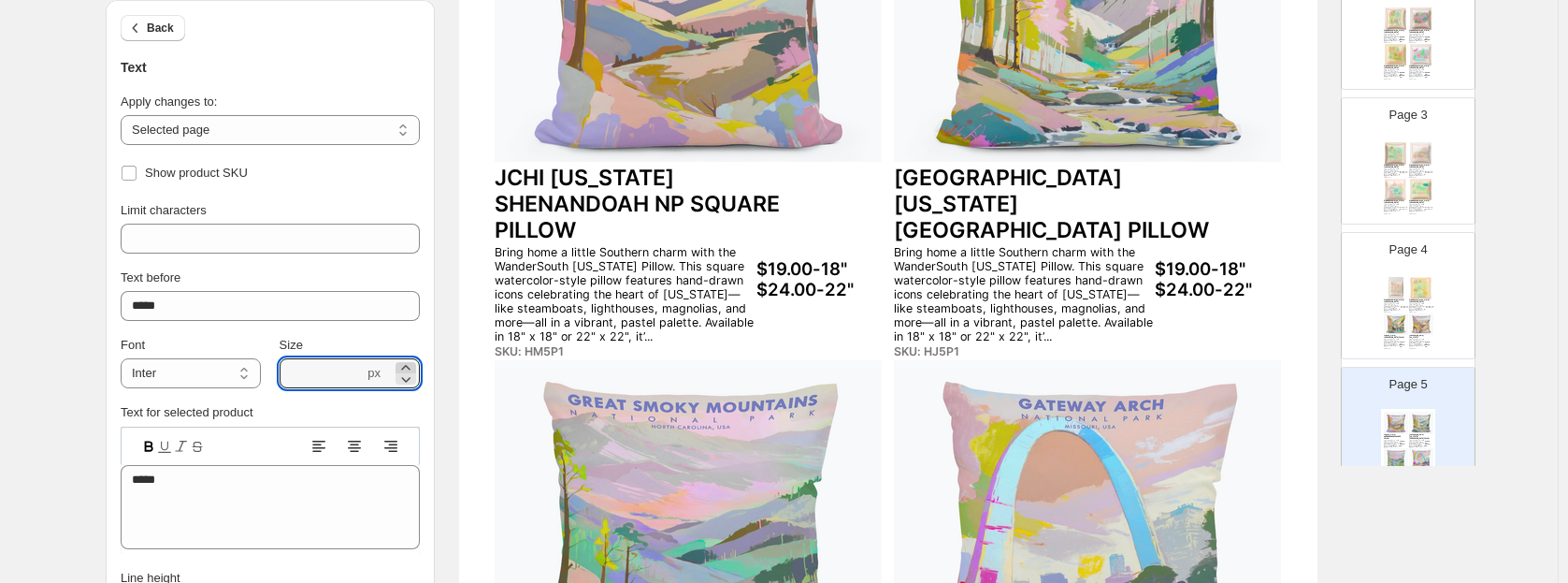 click 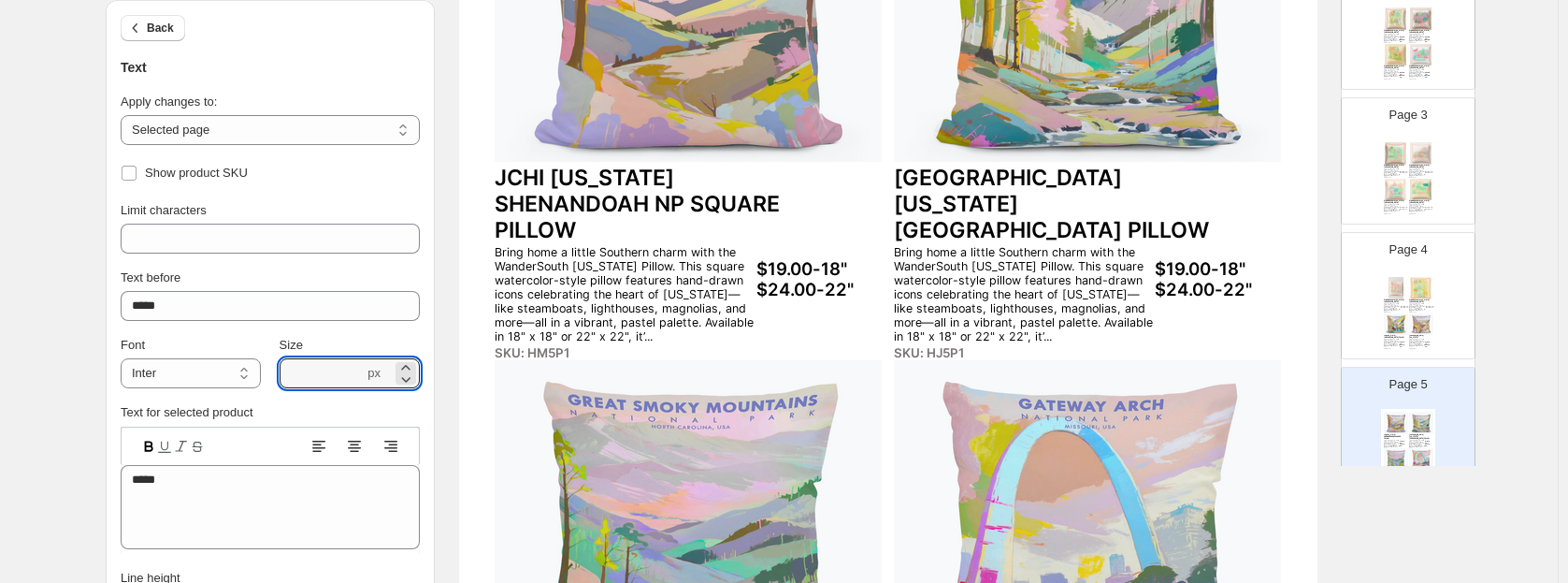 click on "Bring home a little Southern charm with the WanderSouth [US_STATE] Pillow. This square watercolor-style pillow features hand-drawn icons celebrating the heart of [US_STATE]—like steamboats, lighthouses, magnolias, and more—all in a vibrant, pastel palette. Available in 18" x 18" or 22" x 22", it’..." at bounding box center [1024, 295] 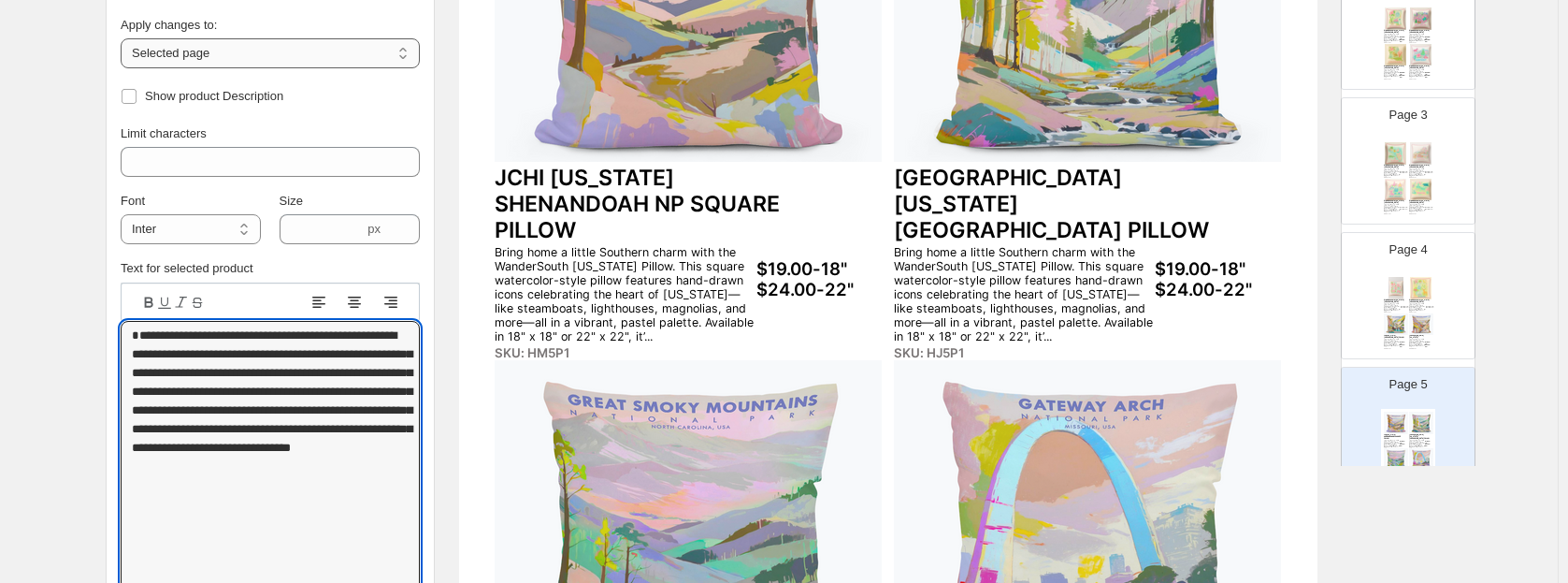 click on "**********" at bounding box center (270, 53) 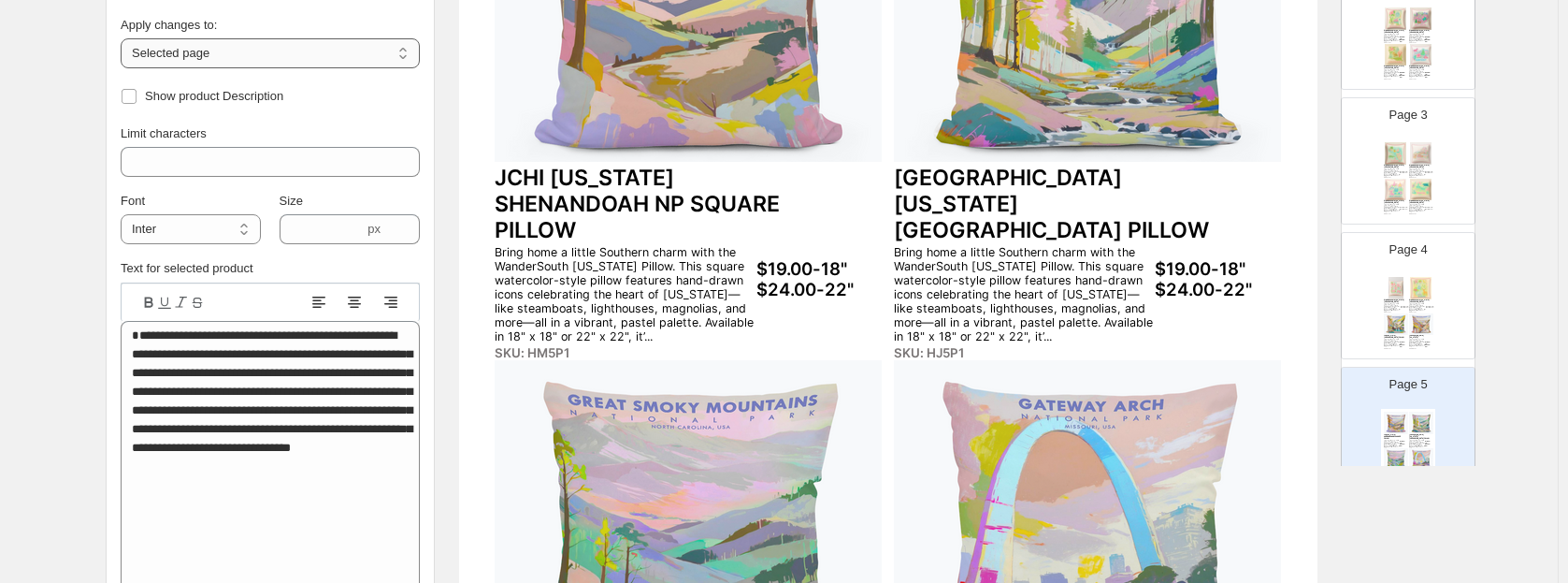 select on "**********" 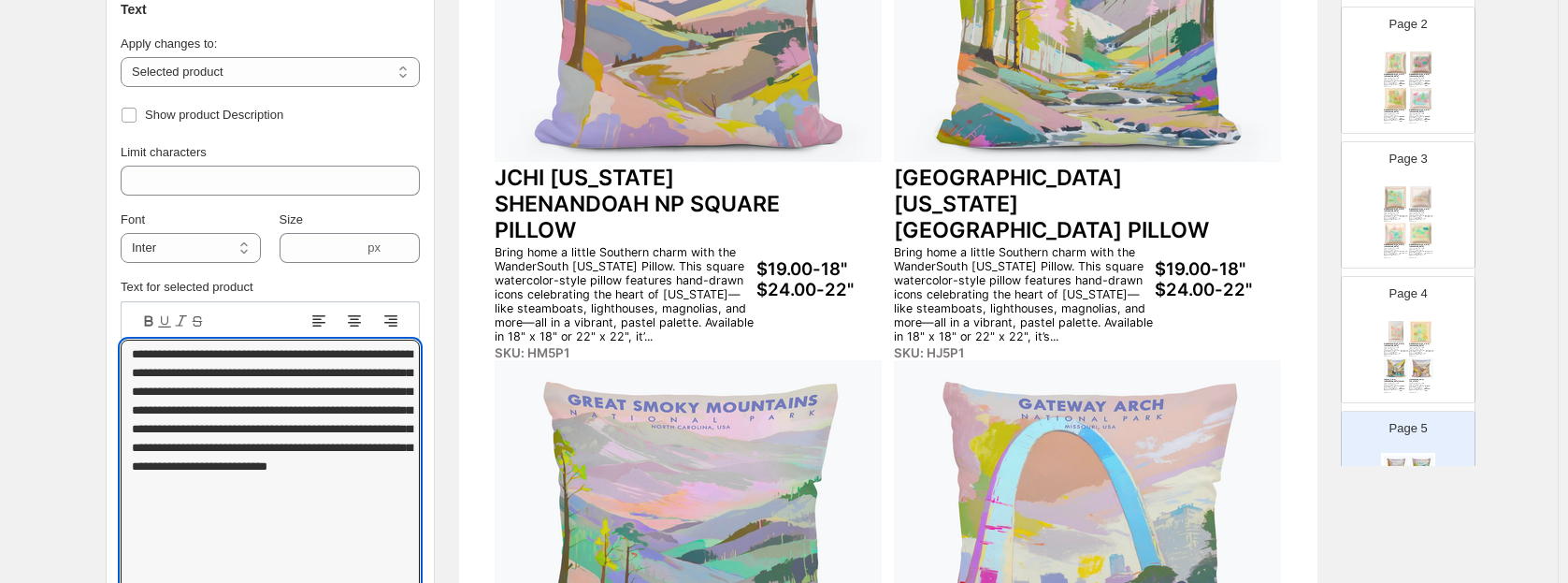 scroll, scrollTop: 274, scrollLeft: 0, axis: vertical 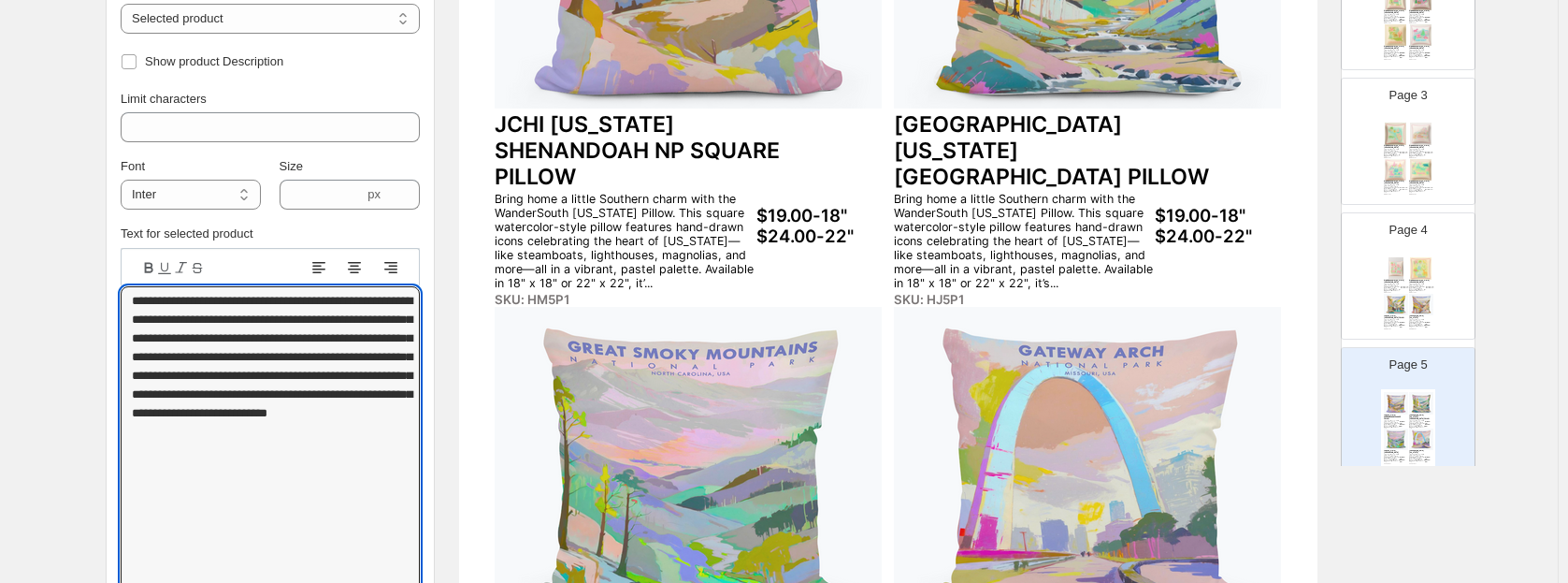 type on "**********" 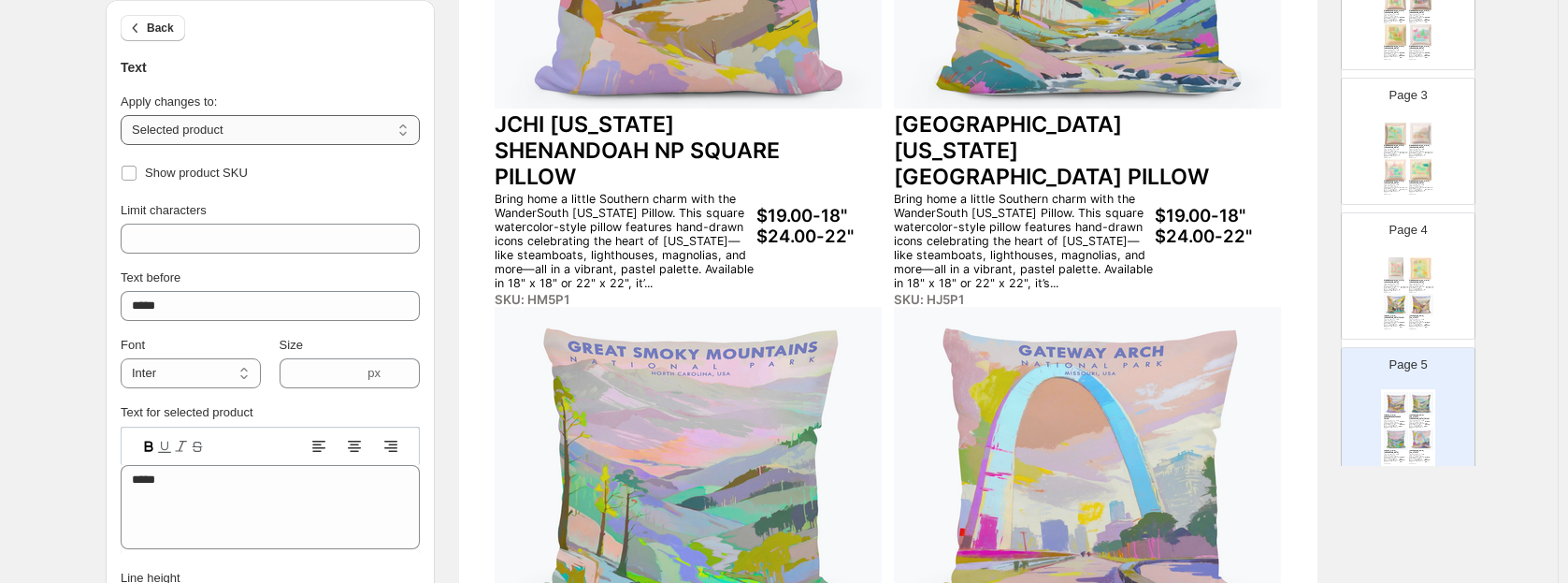 click on "**********" at bounding box center [270, 130] 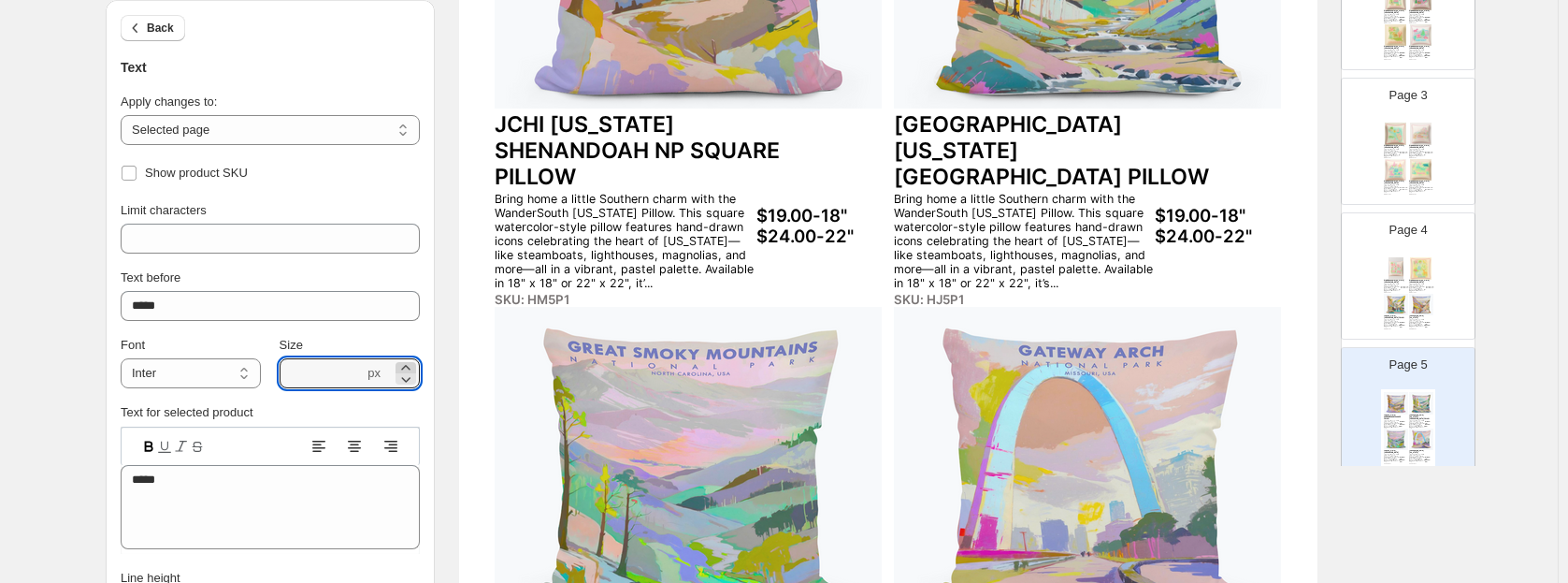 click 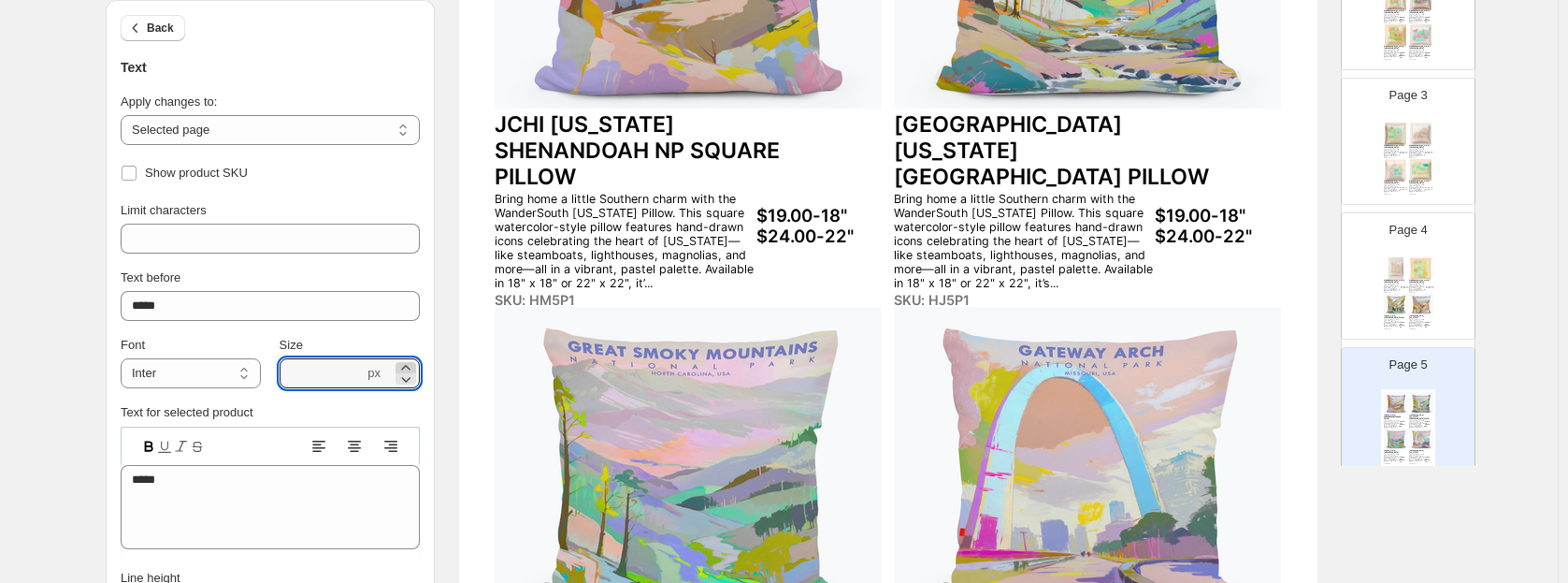 click 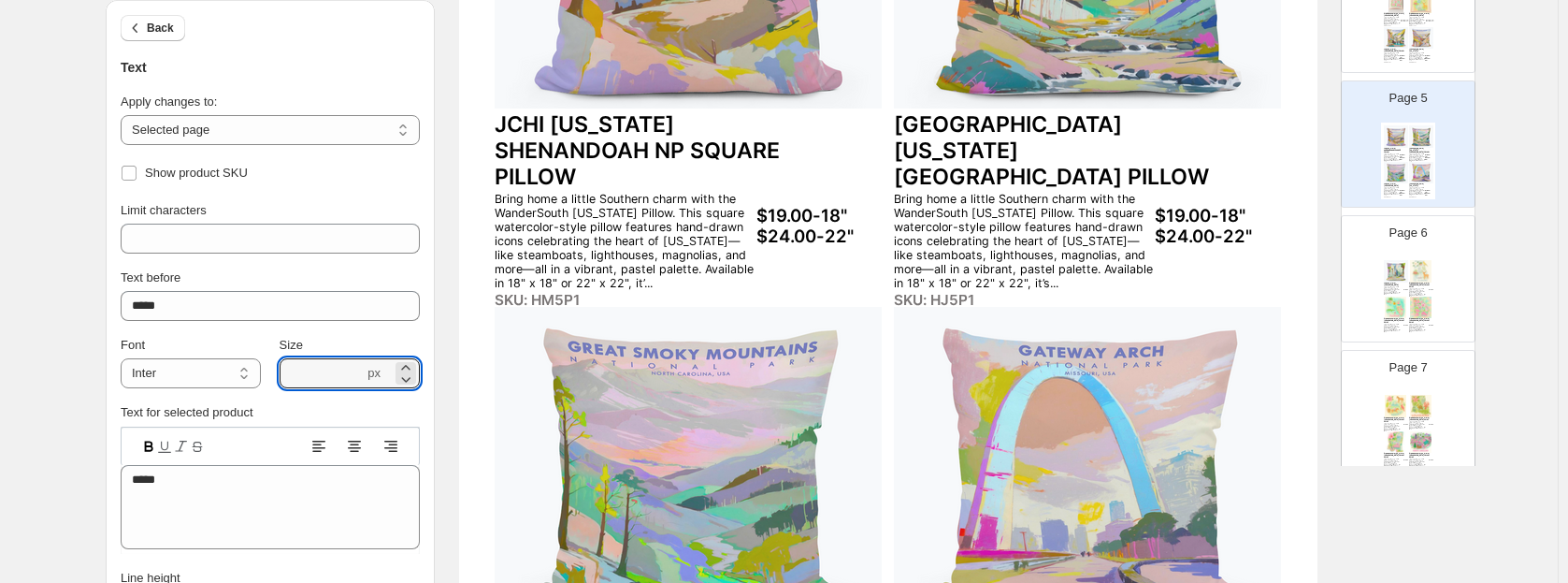 scroll, scrollTop: 602, scrollLeft: 0, axis: vertical 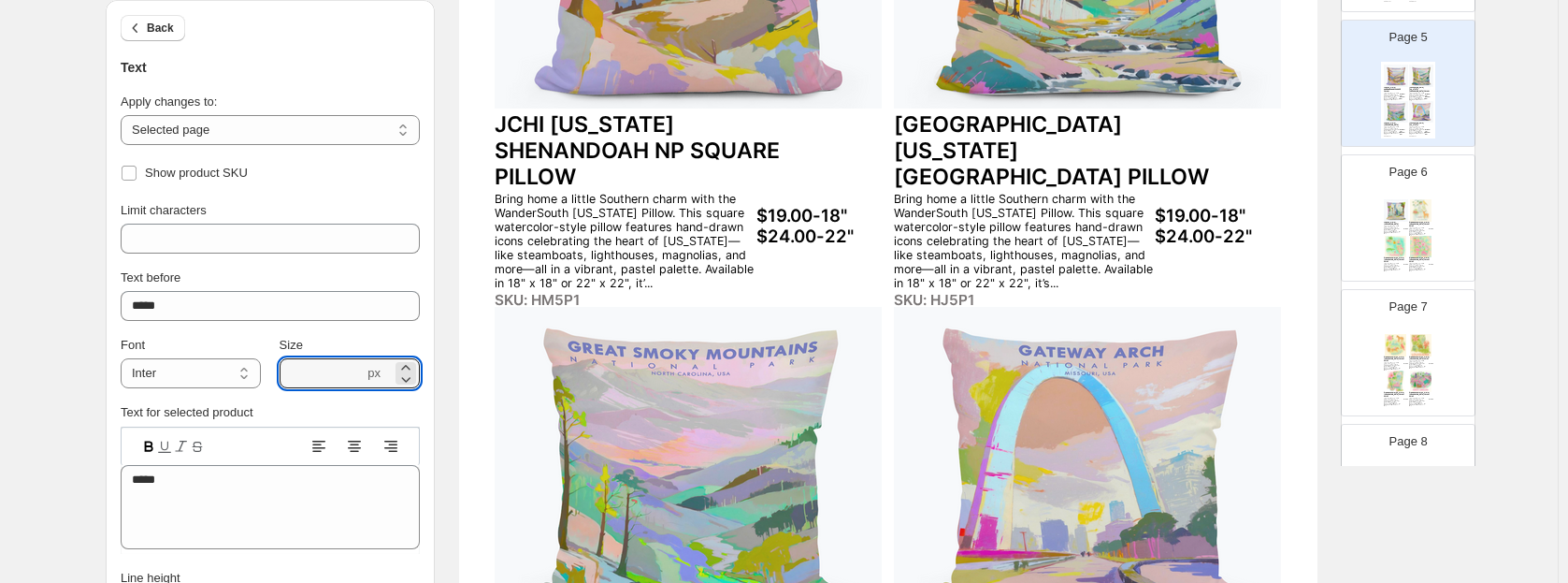 click at bounding box center (1421, 247) 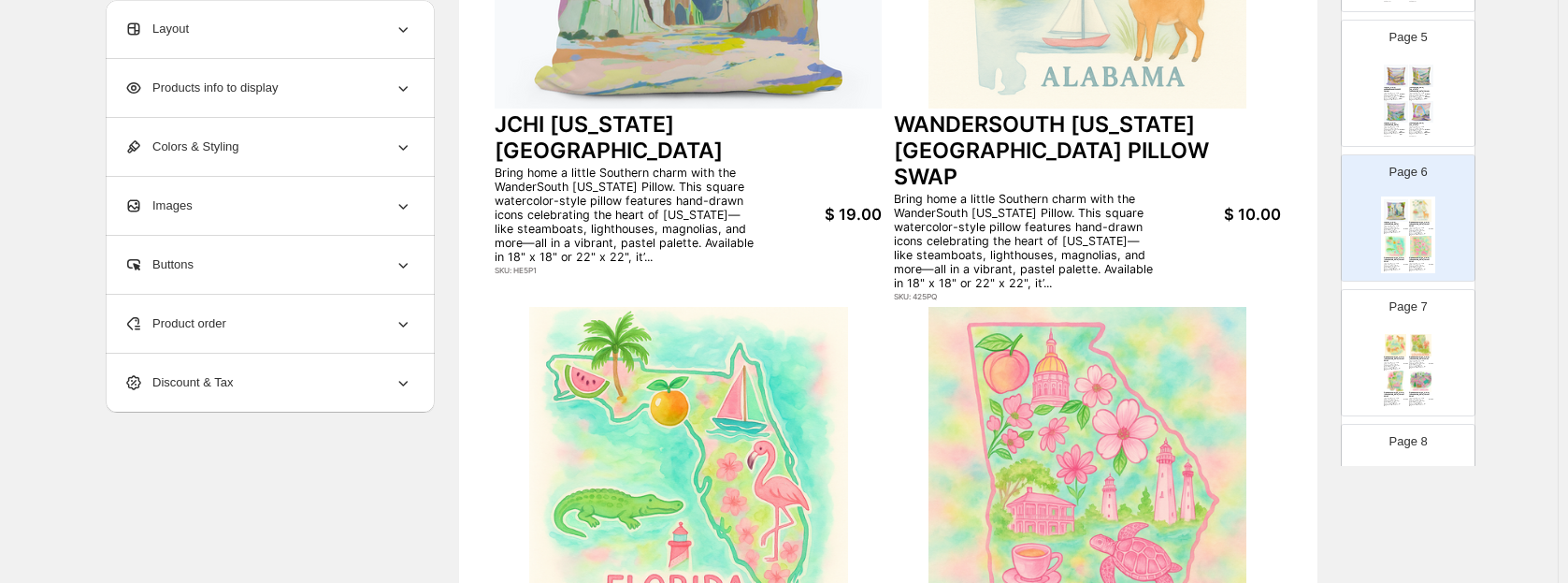 click on "$ 19.00" at bounding box center (819, 214) 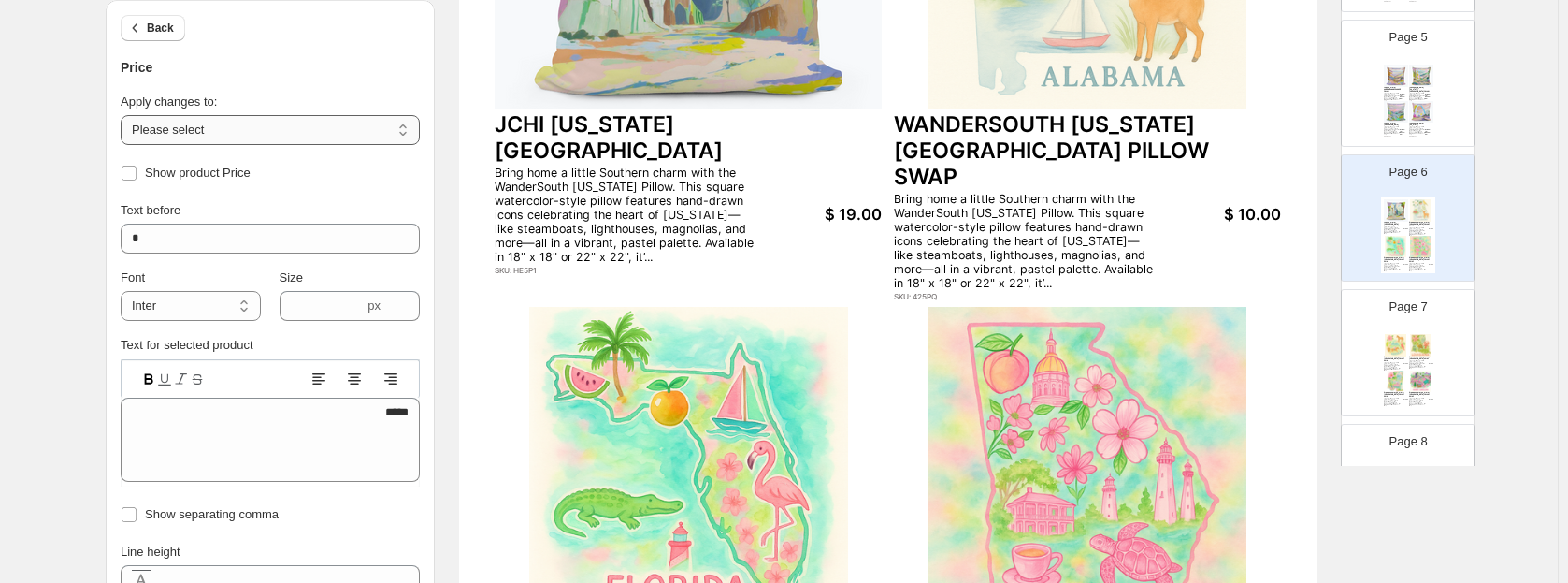 click on "**********" at bounding box center [270, 130] 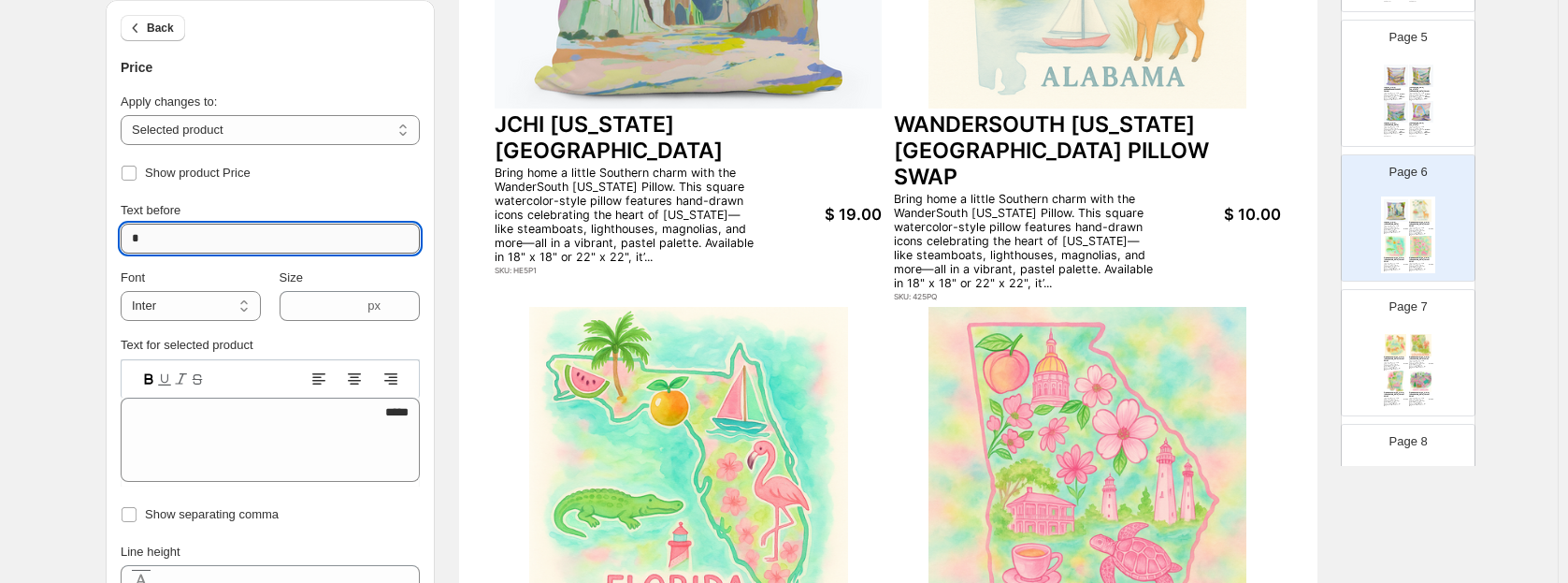 click on "*" at bounding box center [270, 239] 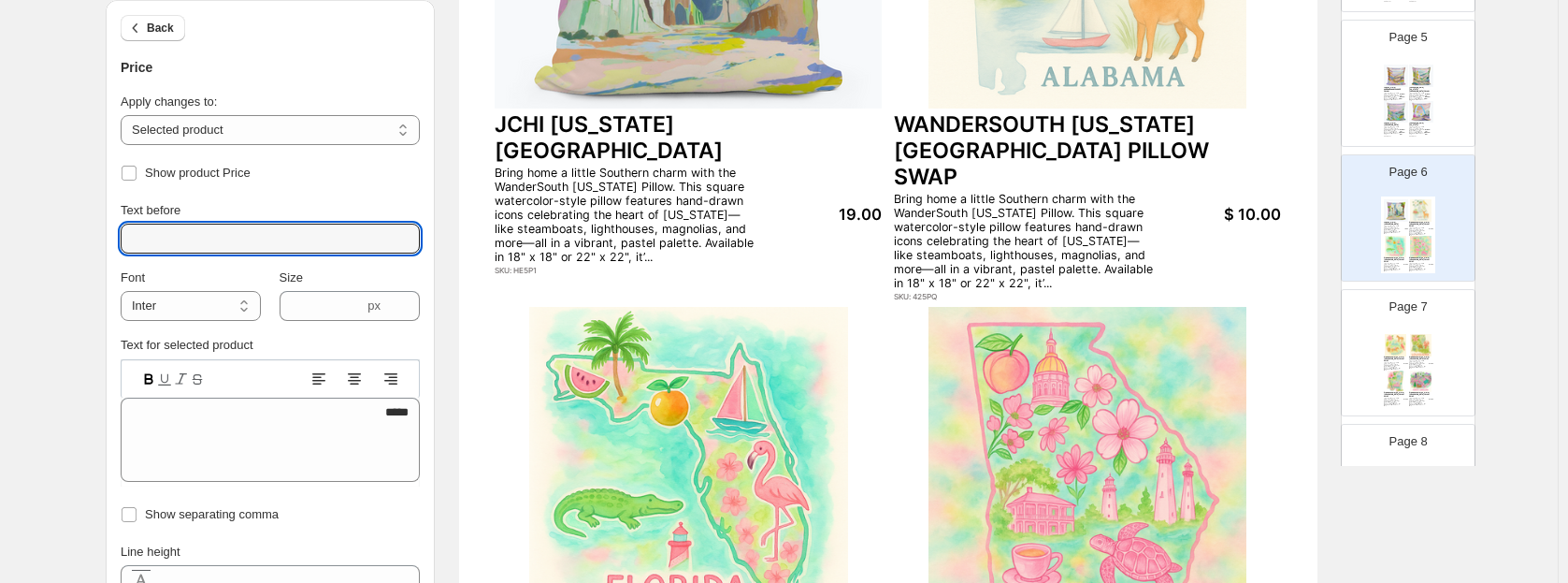 type 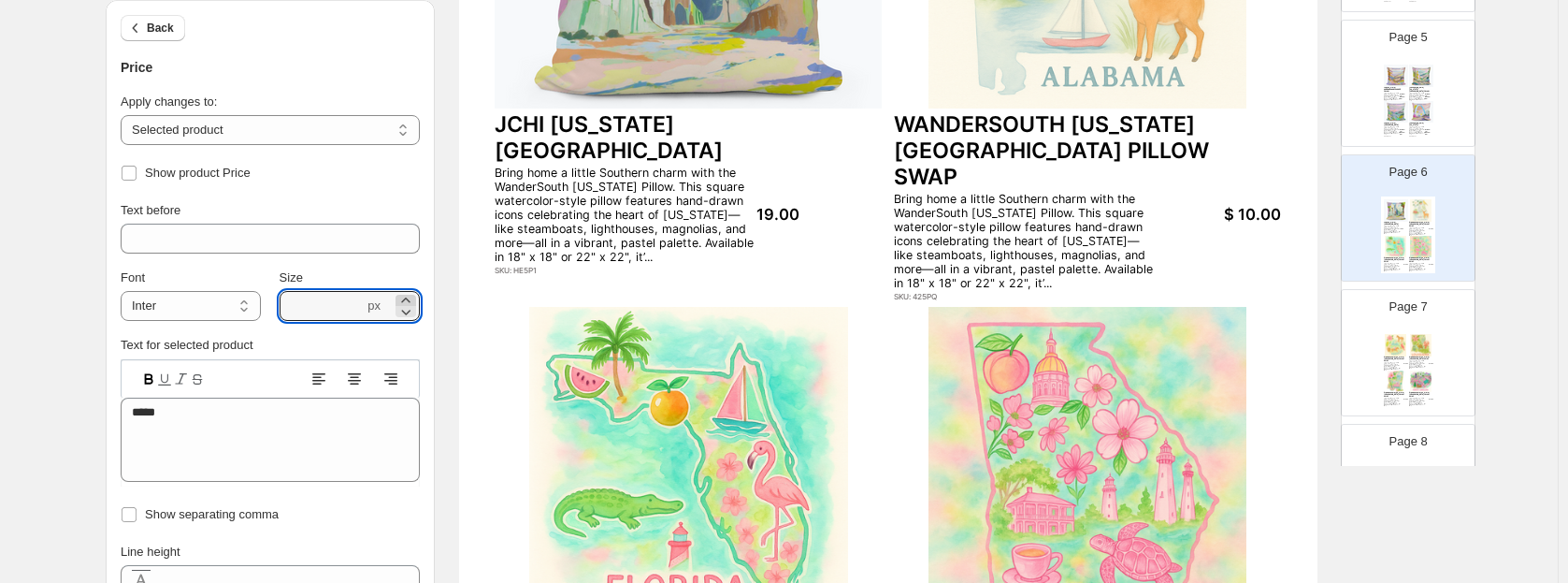 click 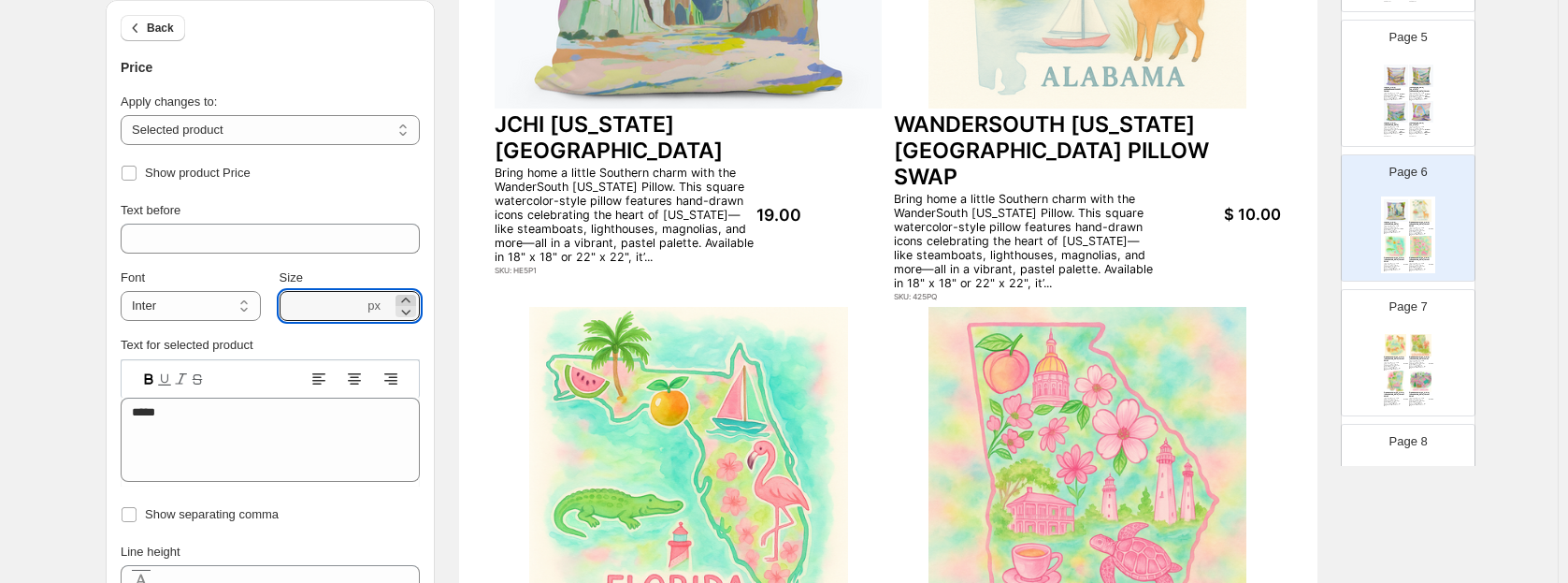 click 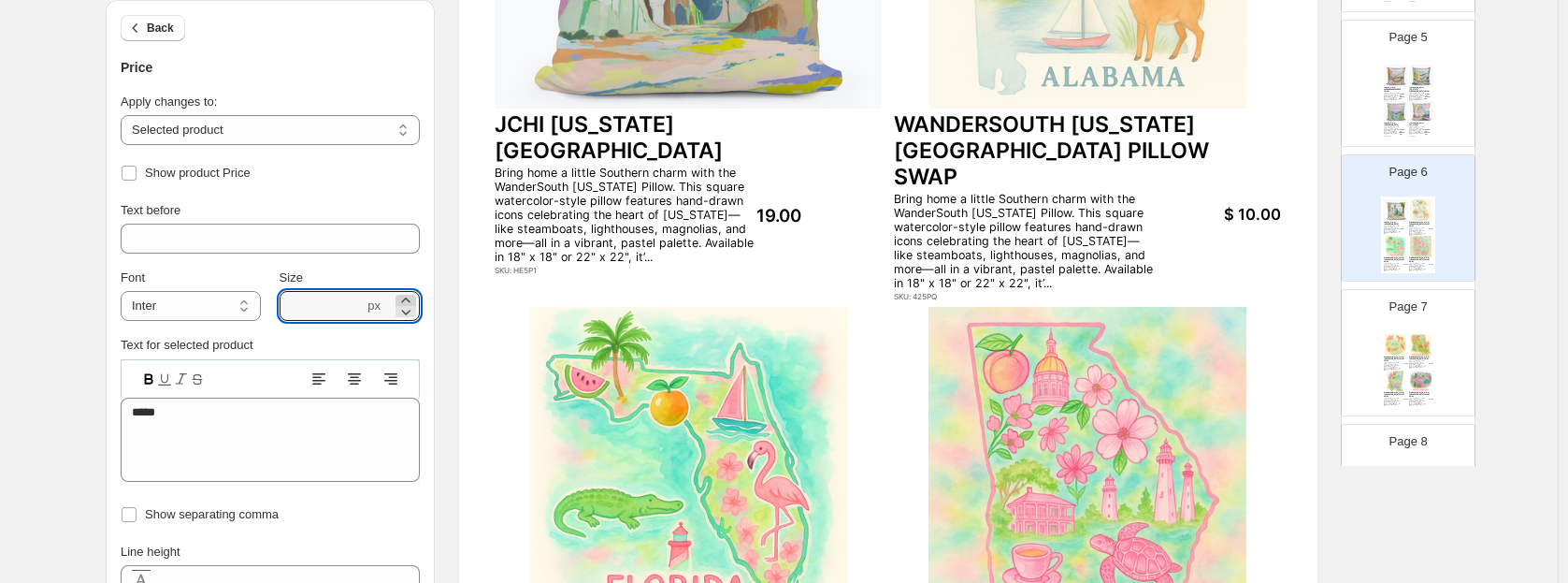 click 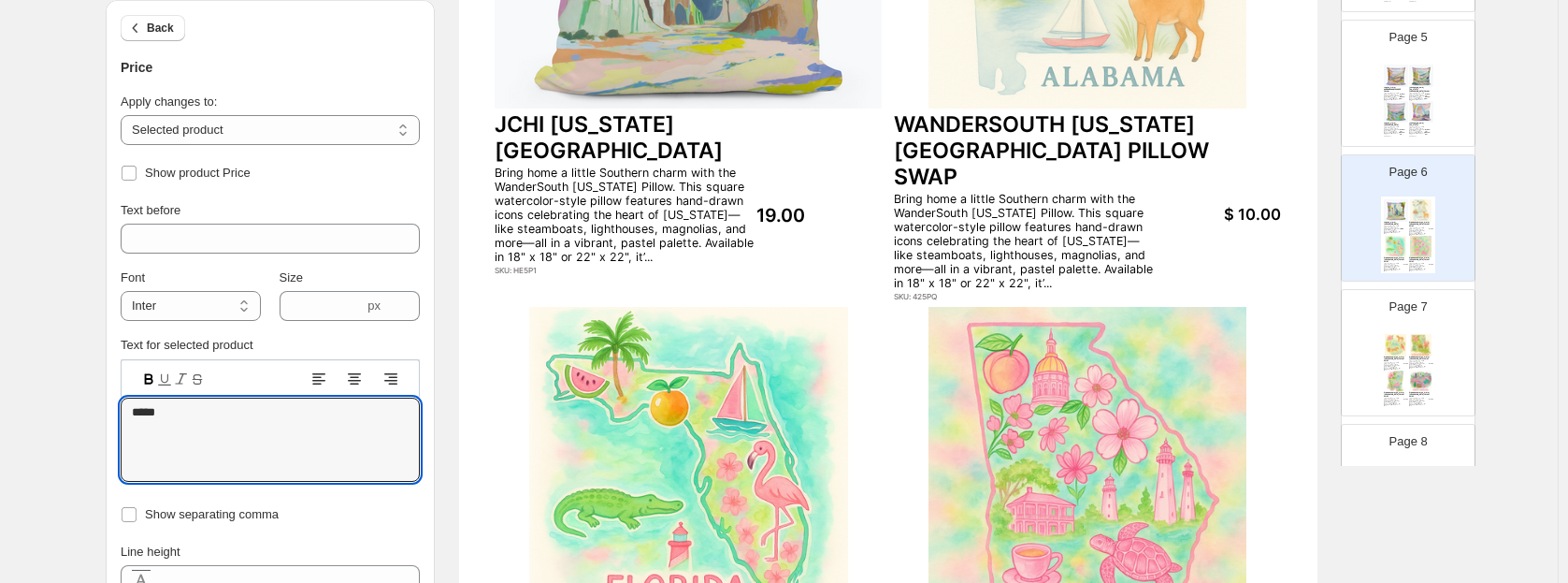 drag, startPoint x: 175, startPoint y: 408, endPoint x: 109, endPoint y: 415, distance: 66.37017 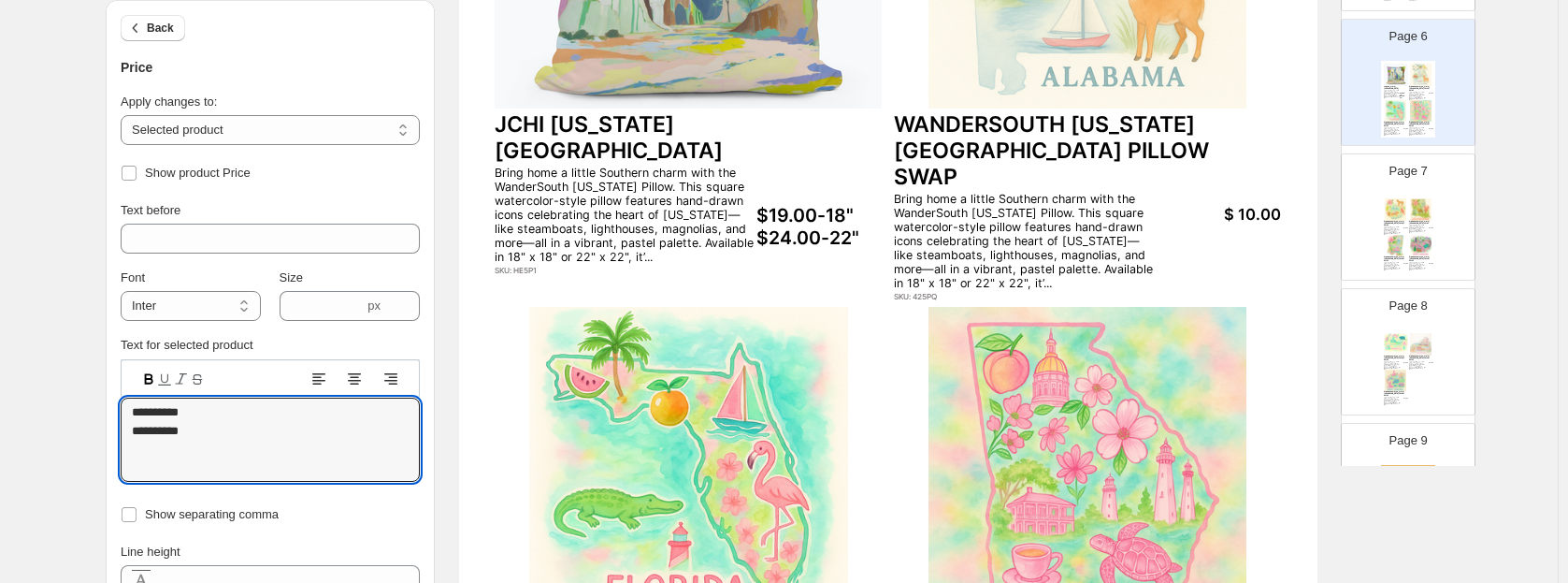scroll, scrollTop: 643, scrollLeft: 0, axis: vertical 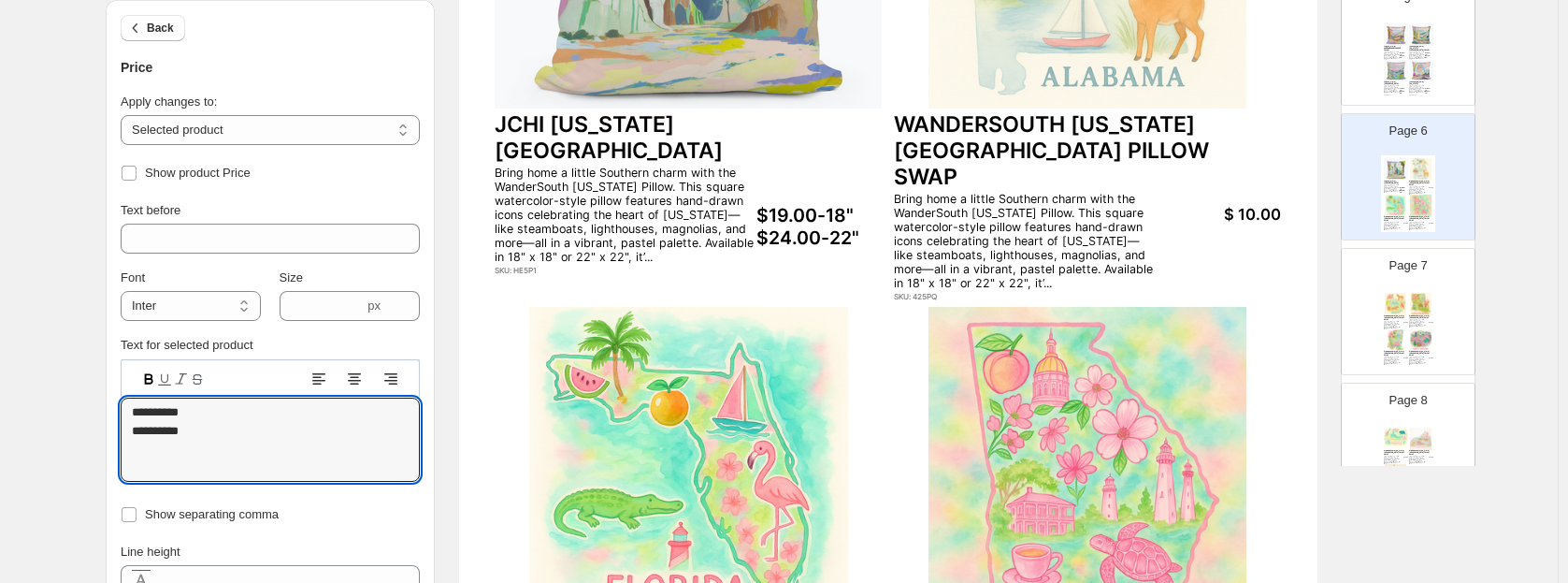 type on "**********" 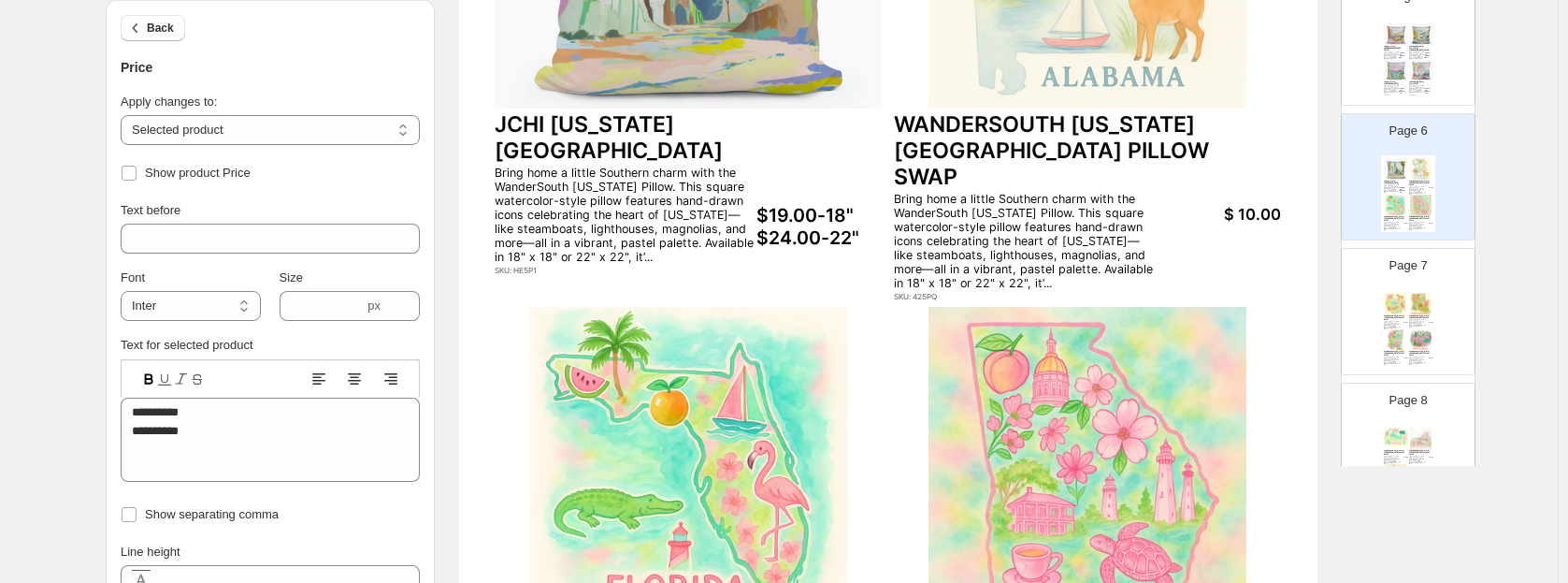 click on "$ 10.00" at bounding box center [1217, 214] 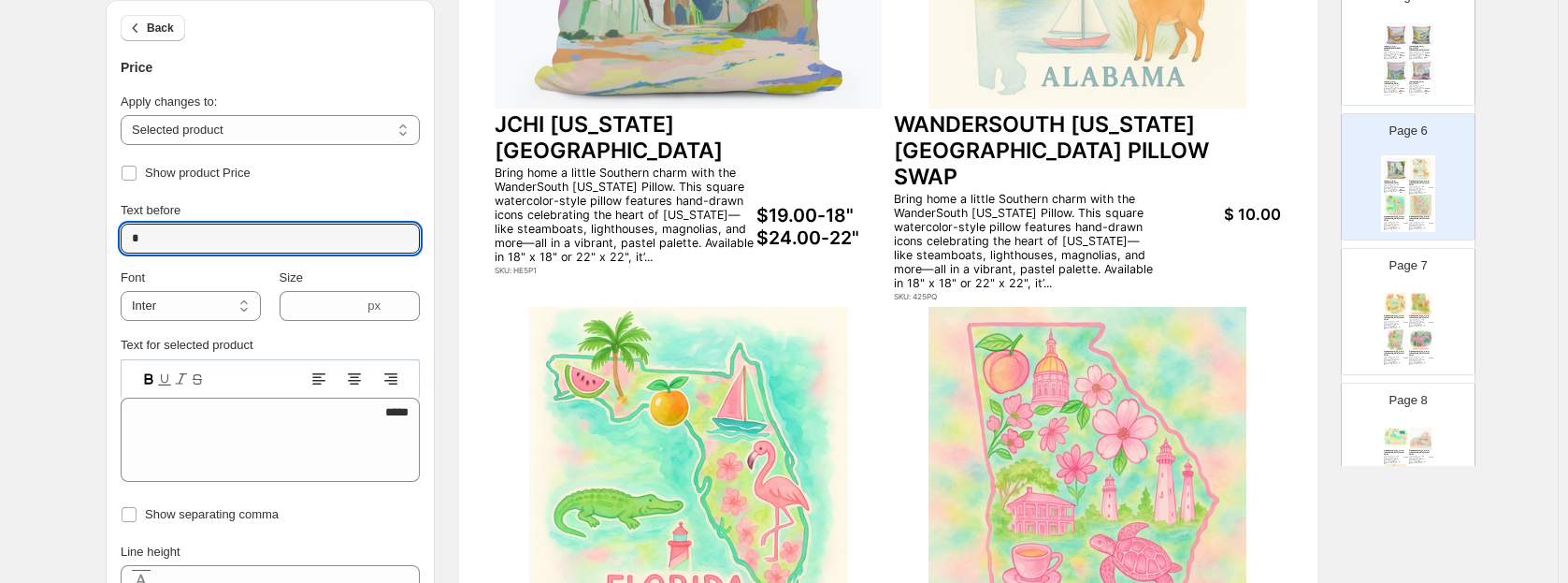 drag, startPoint x: 150, startPoint y: 240, endPoint x: 82, endPoint y: 255, distance: 69.634761 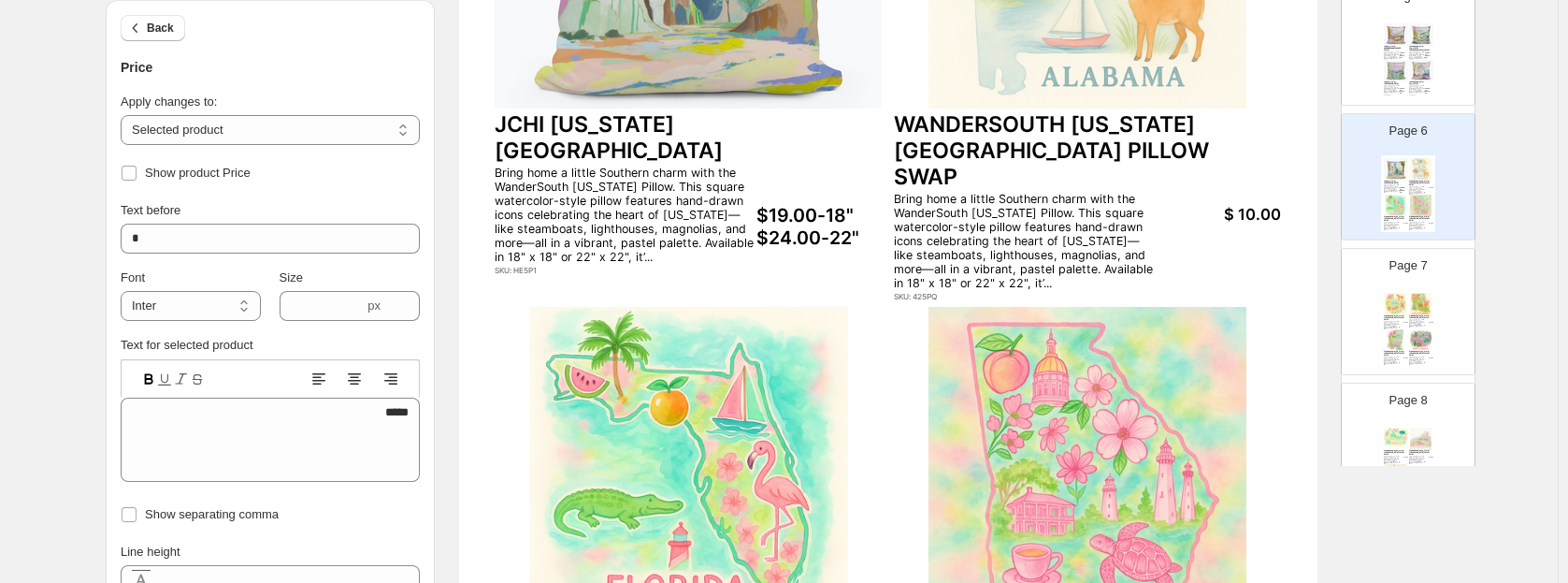 click 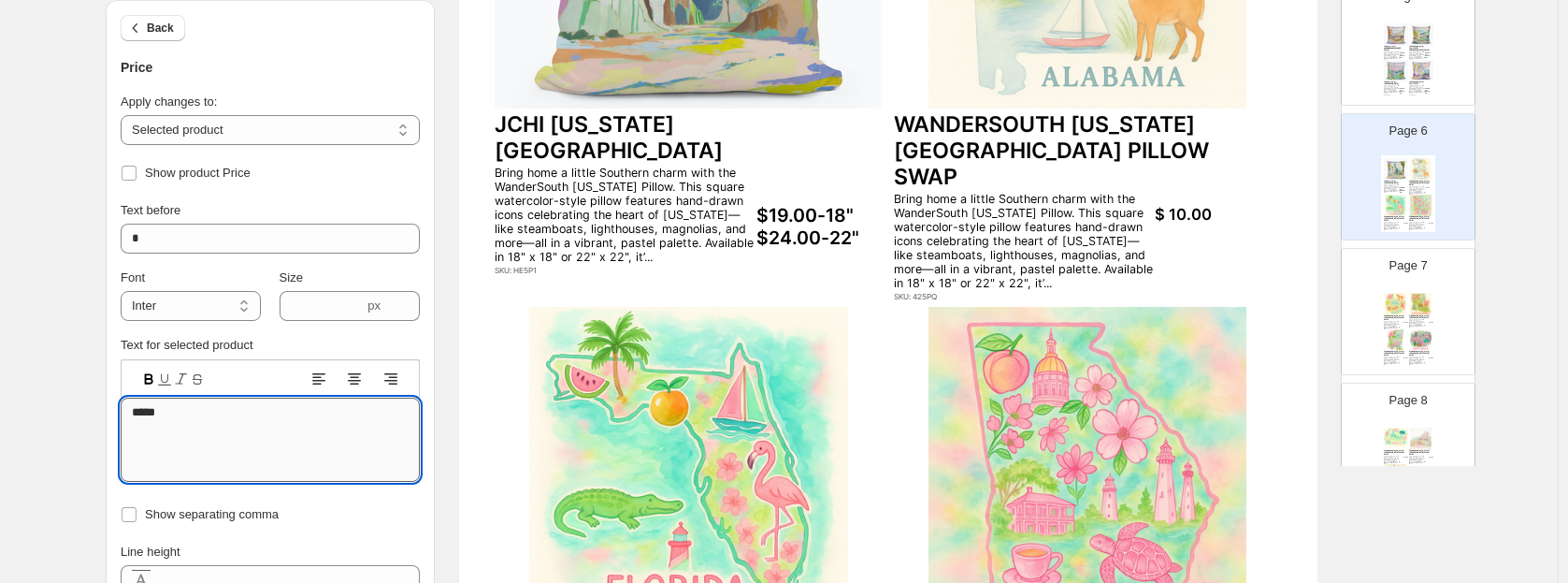 click on "*****" at bounding box center (270, 440) 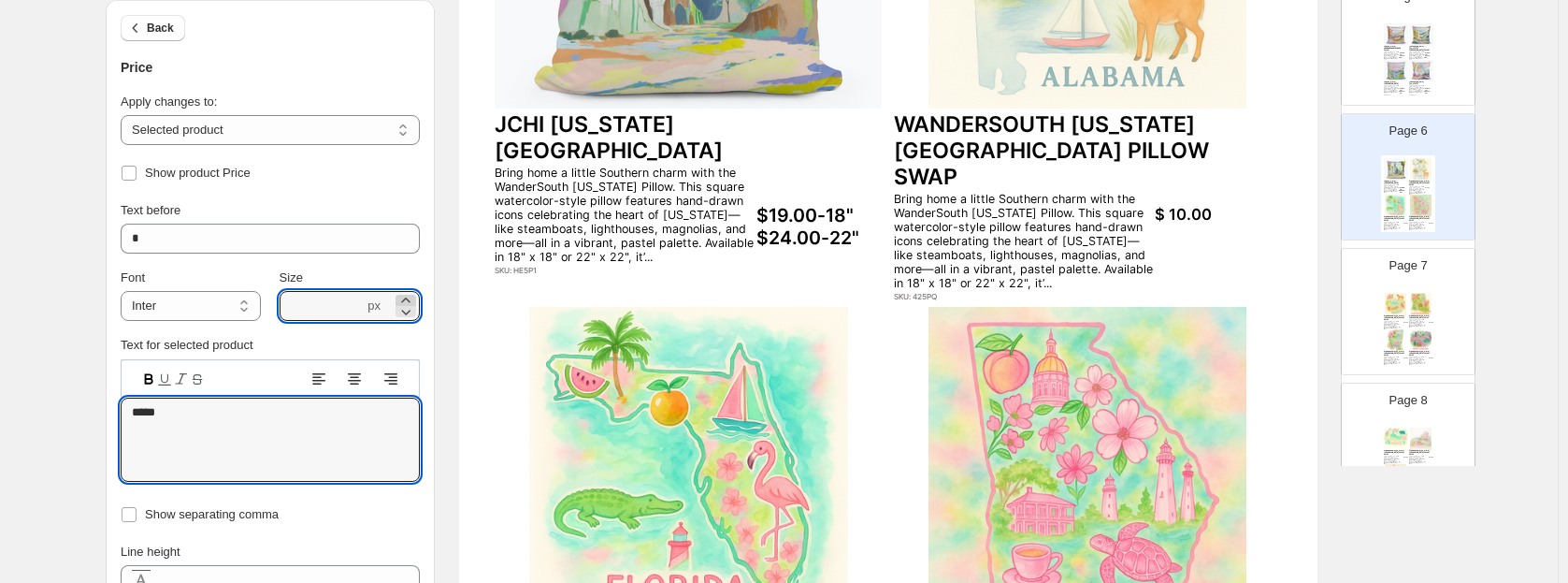 click 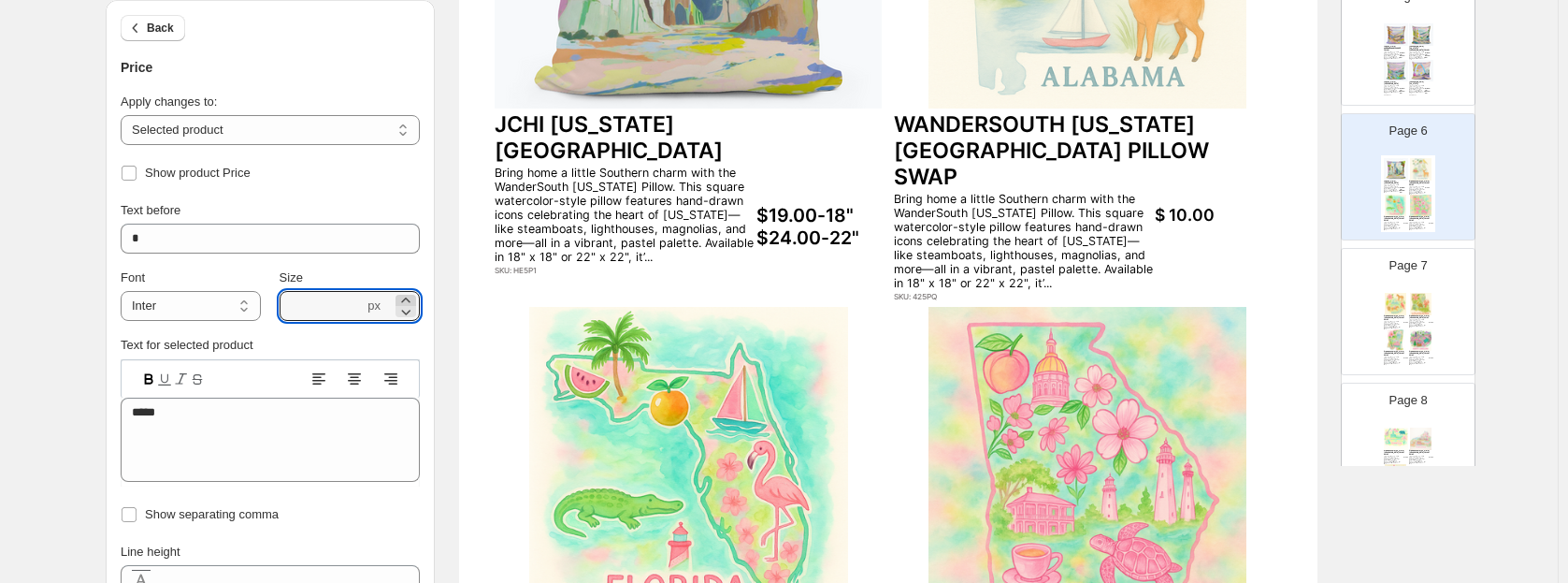 click 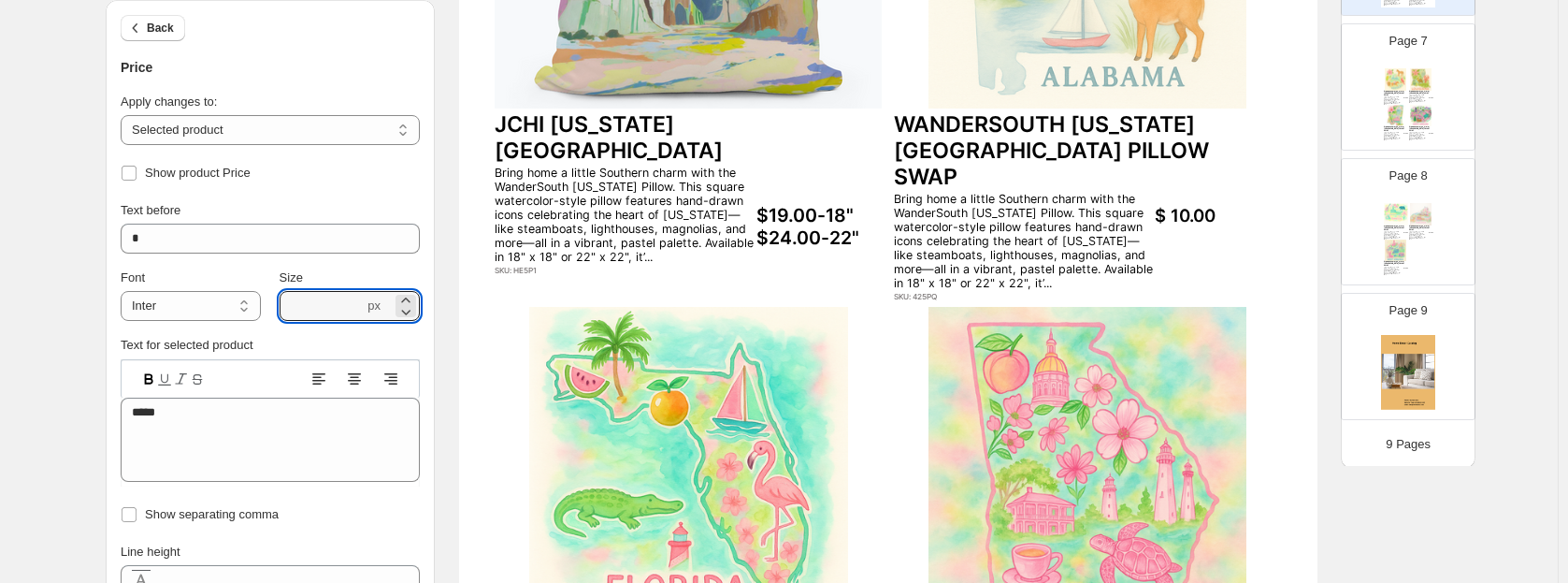 scroll, scrollTop: 741, scrollLeft: 0, axis: vertical 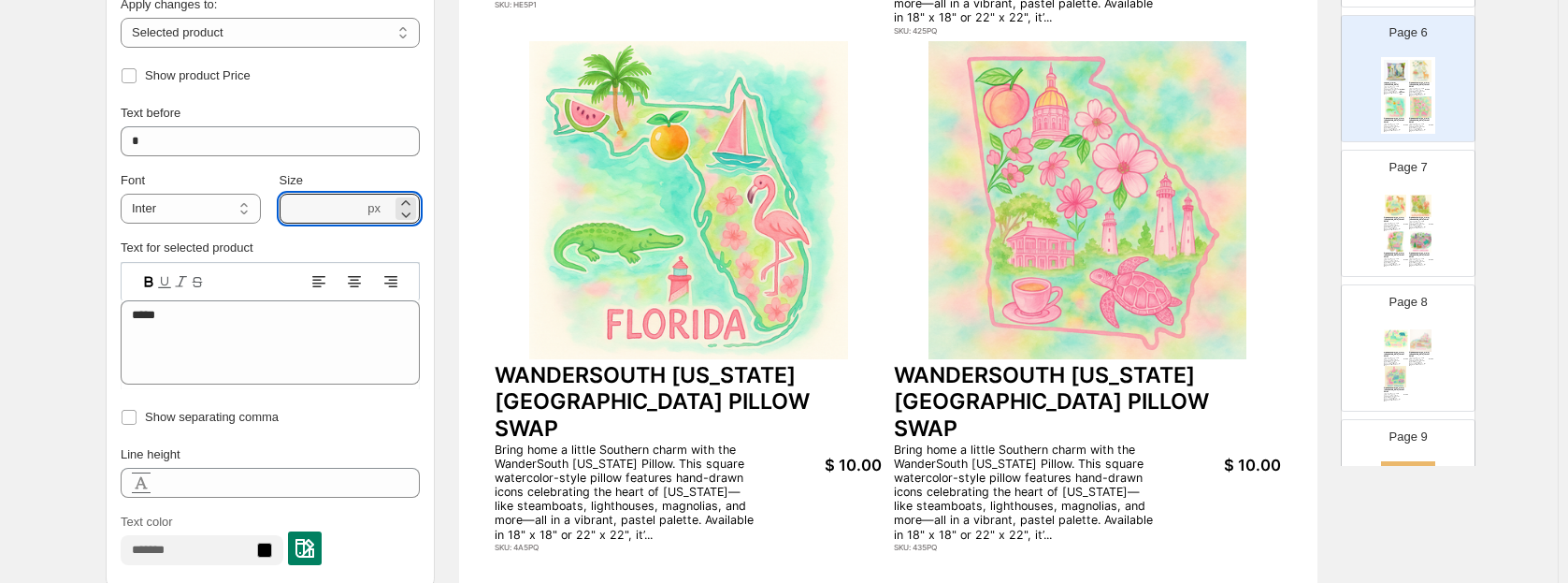 click on "$ 10.00" at bounding box center [819, 465] 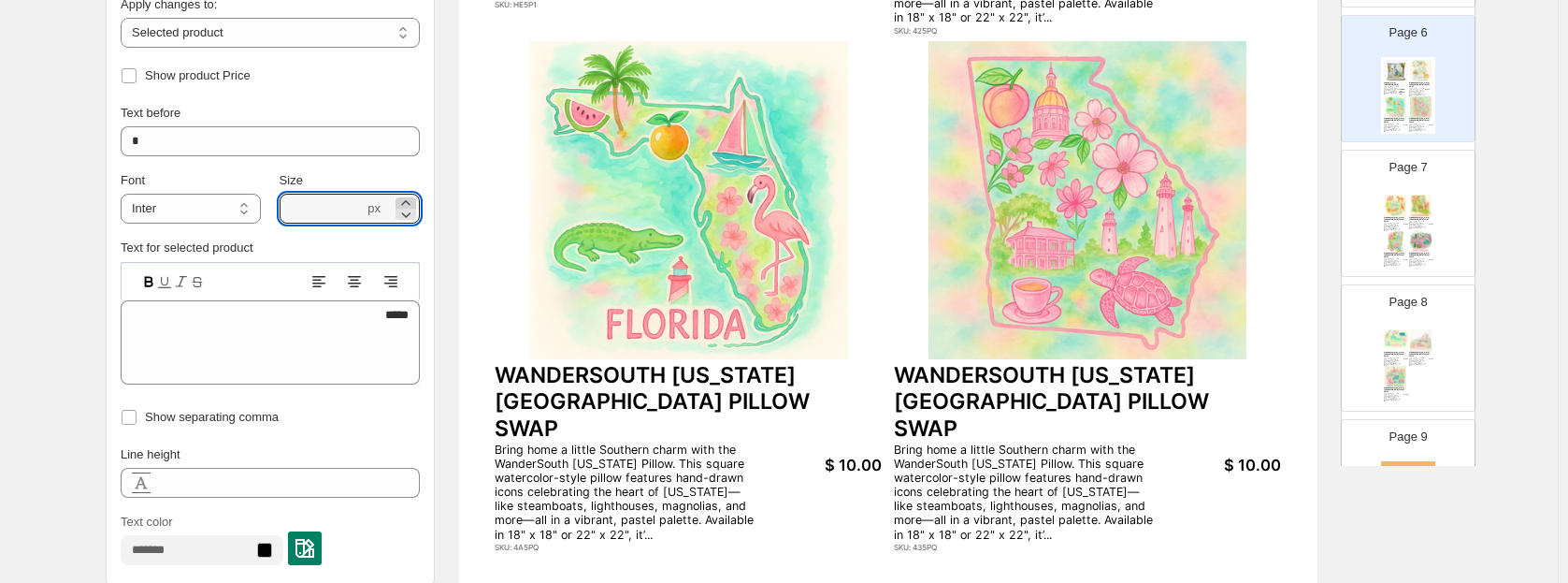 click 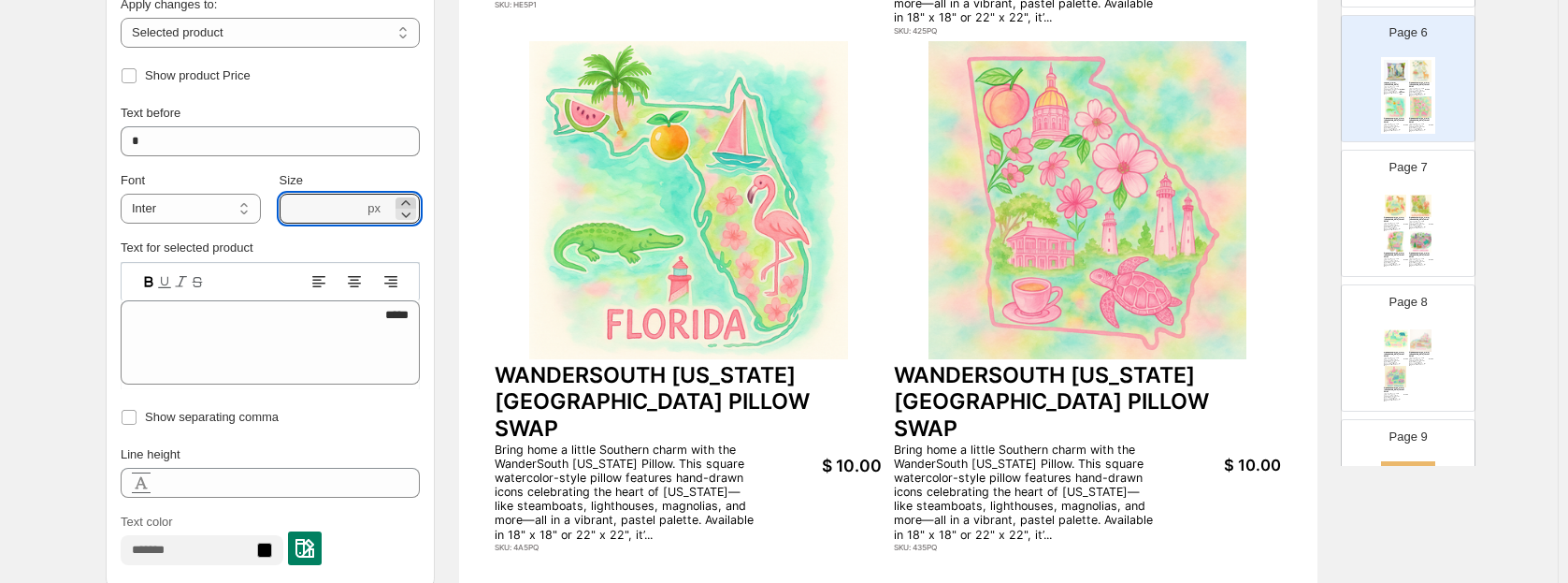 click 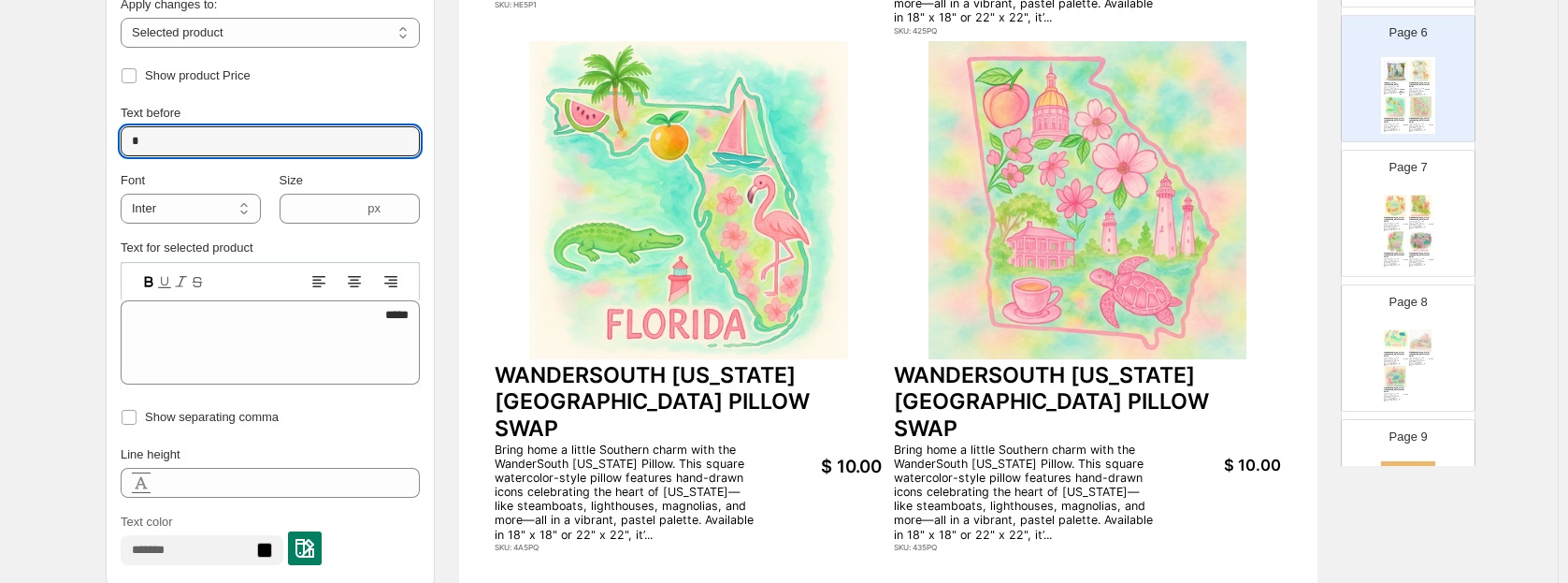 drag, startPoint x: 154, startPoint y: 146, endPoint x: 114, endPoint y: 168, distance: 45.65085 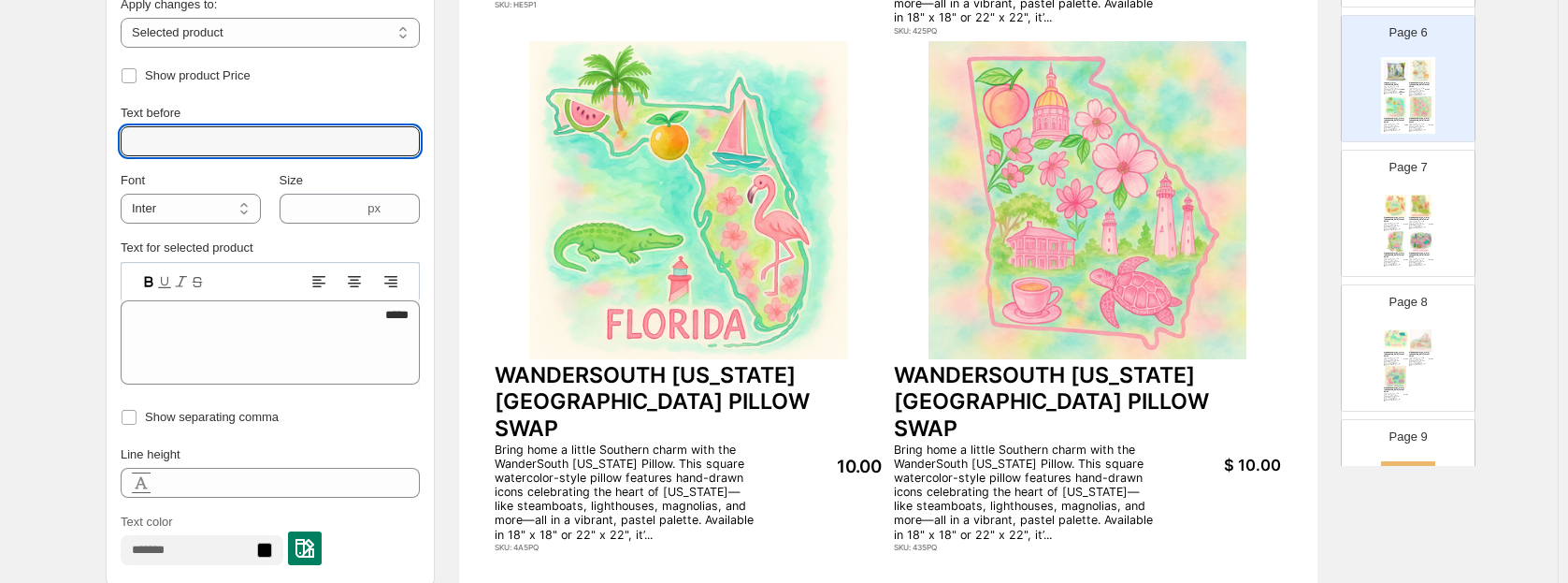 type 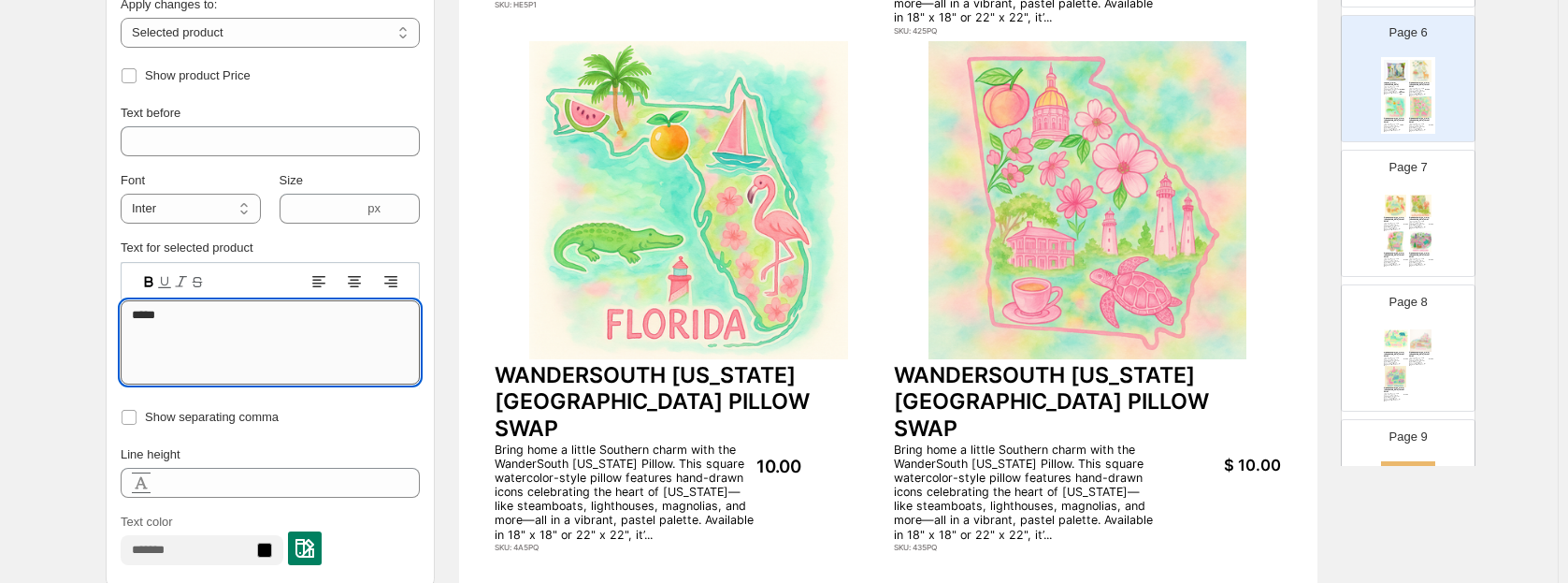 click on "*****" at bounding box center (270, 343) 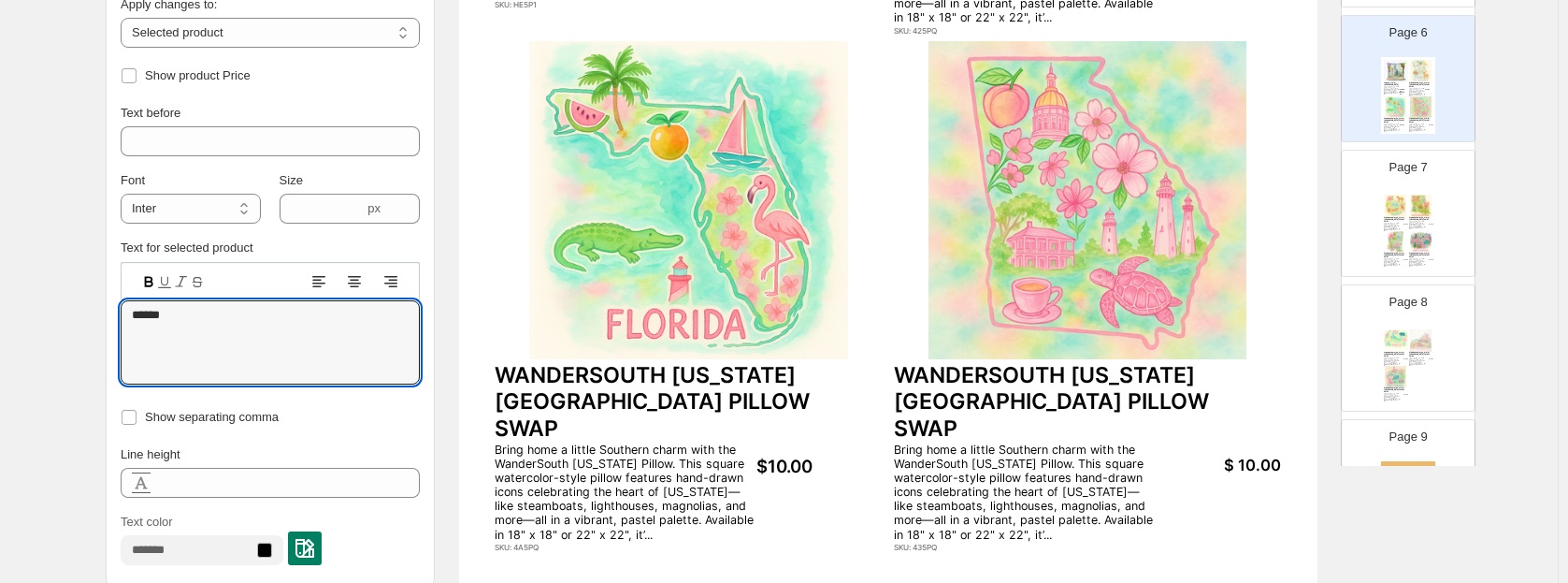 type on "******" 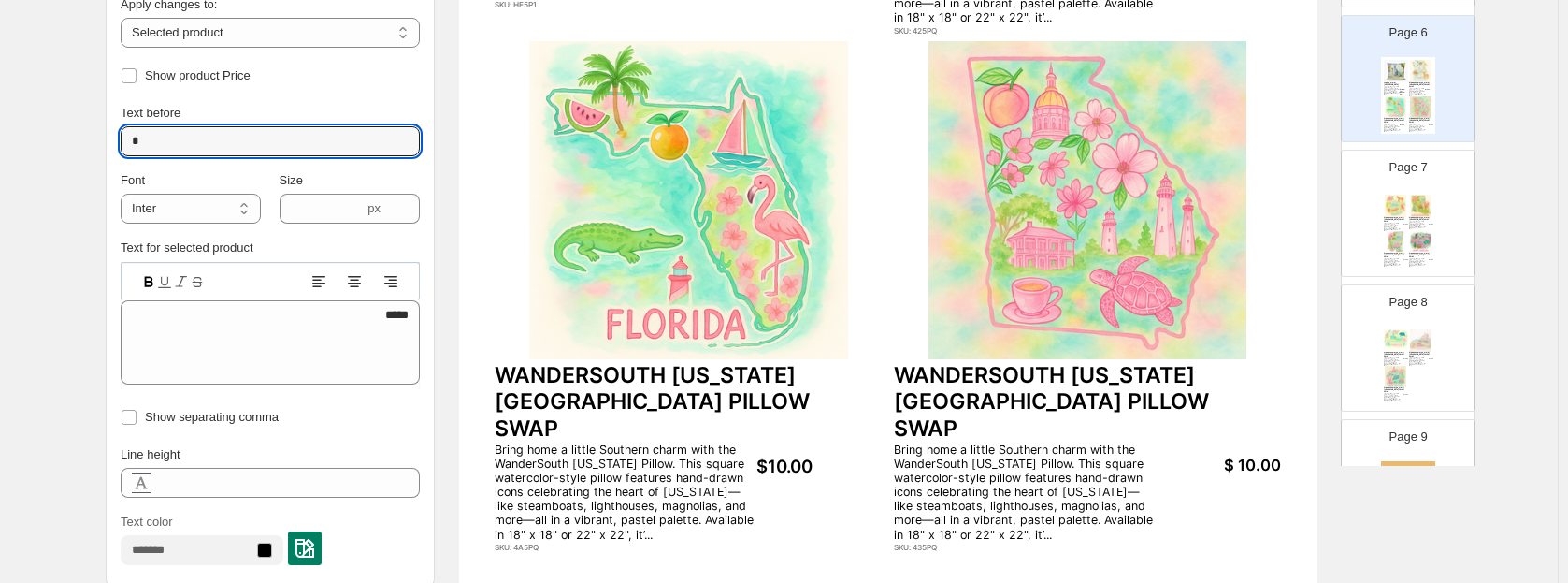 drag, startPoint x: 174, startPoint y: 143, endPoint x: 74, endPoint y: 161, distance: 101.60709 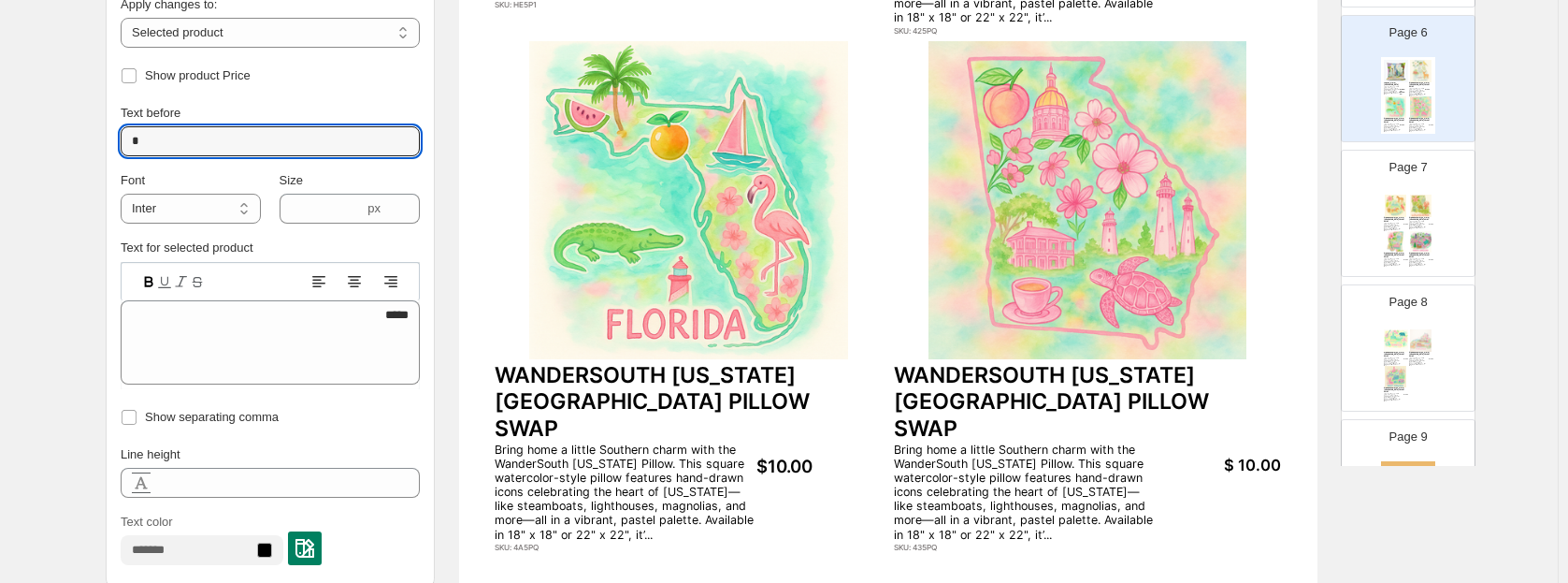click on "**********" at bounding box center [779, -1] 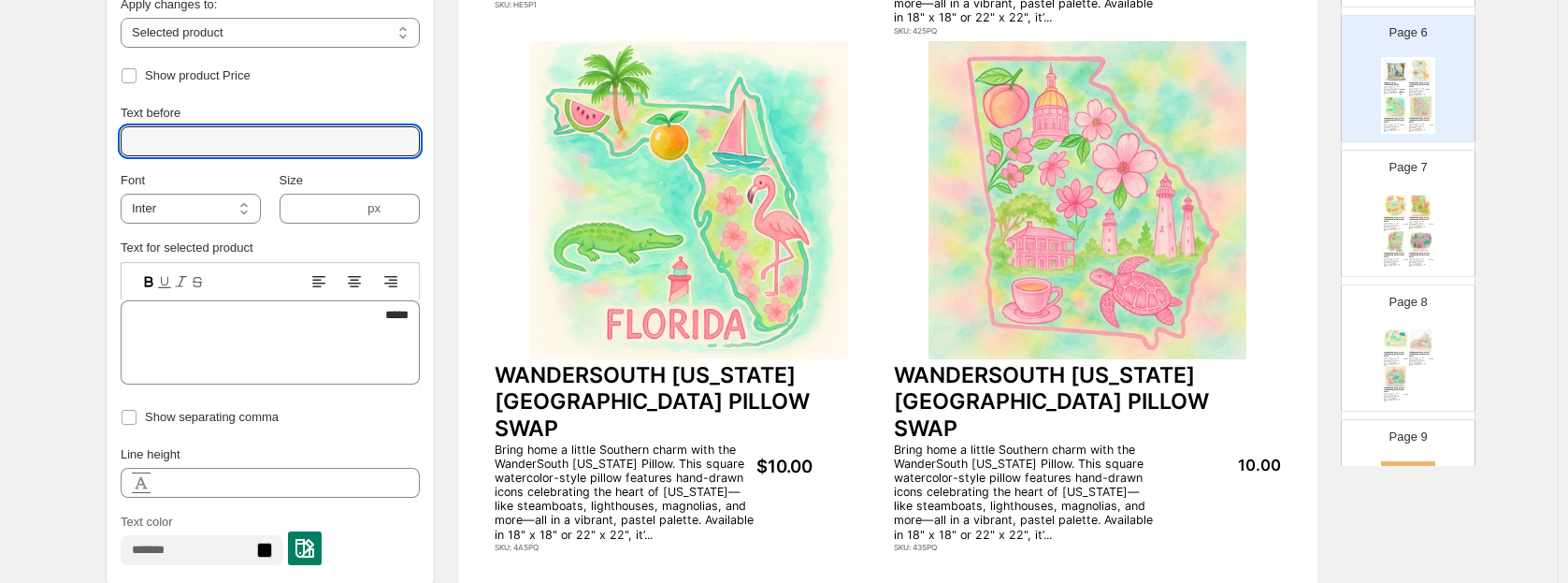 type 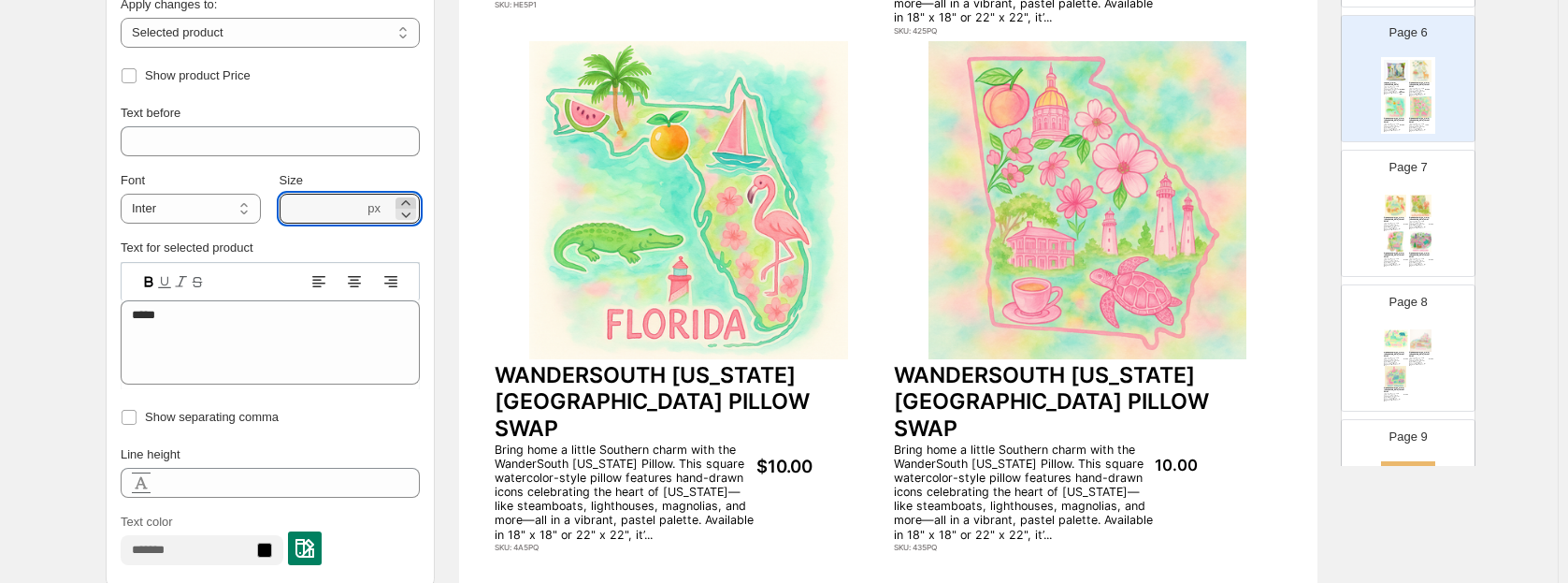 click 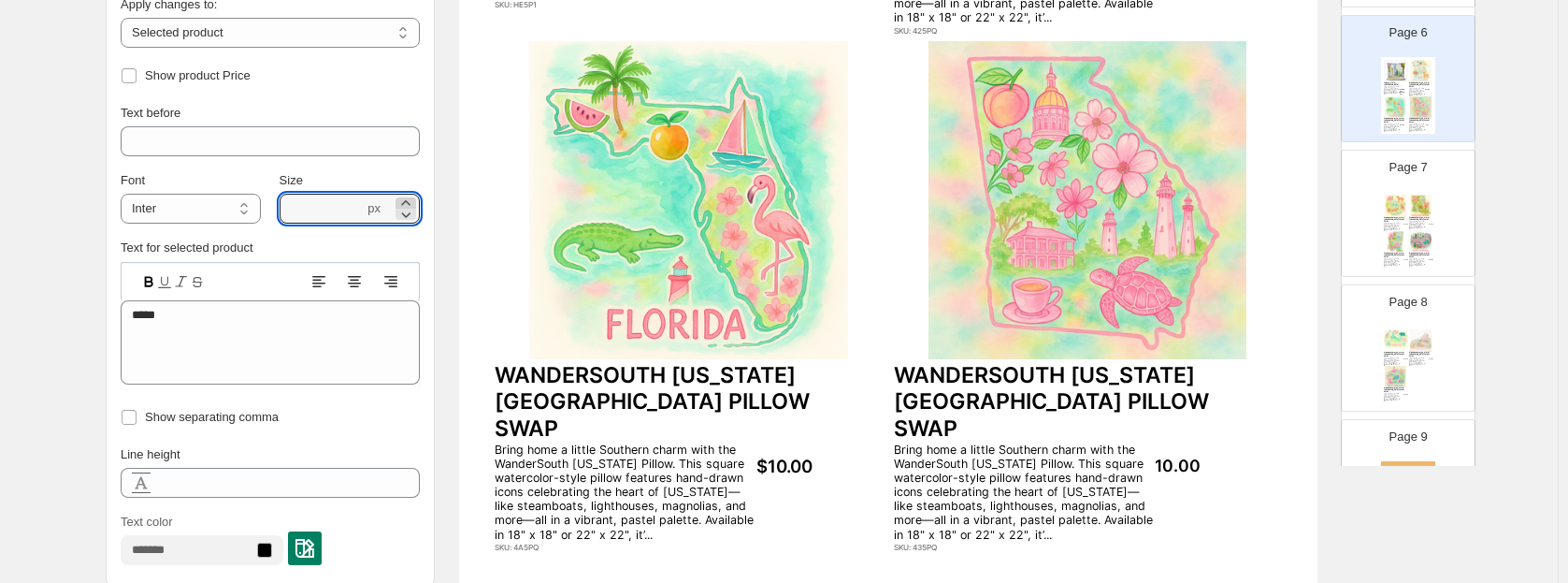 click 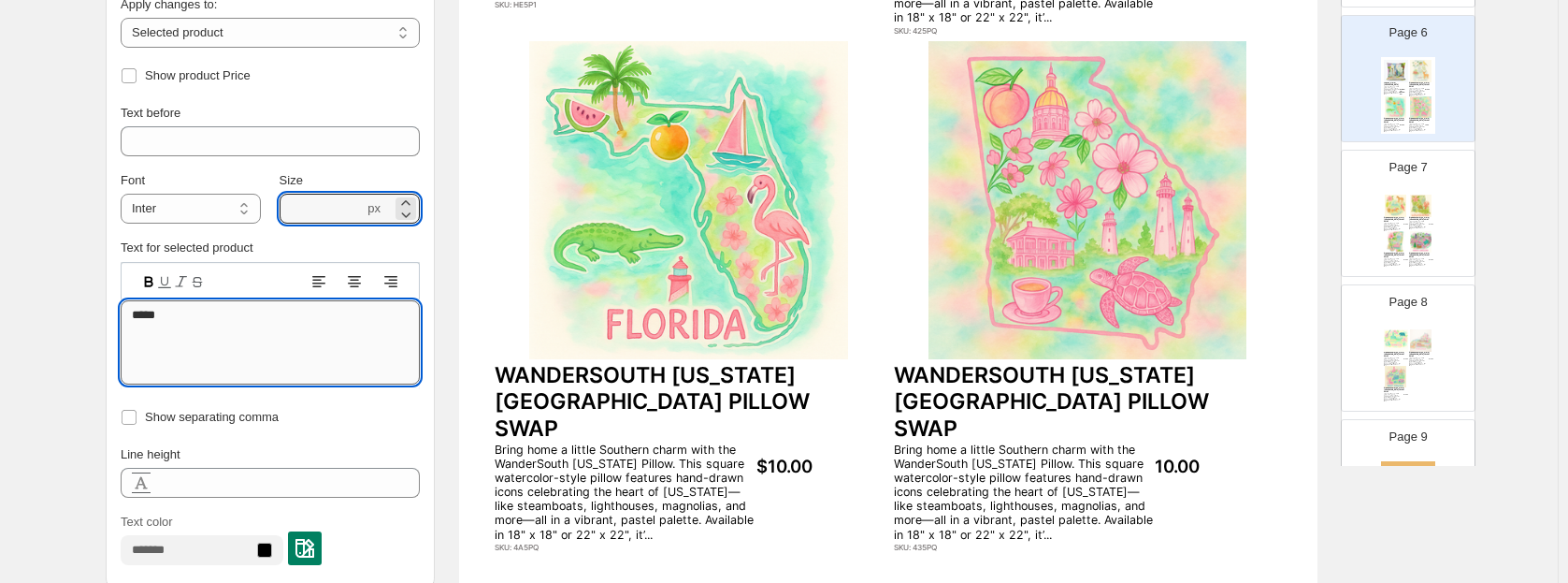 click on "*****" at bounding box center (270, 343) 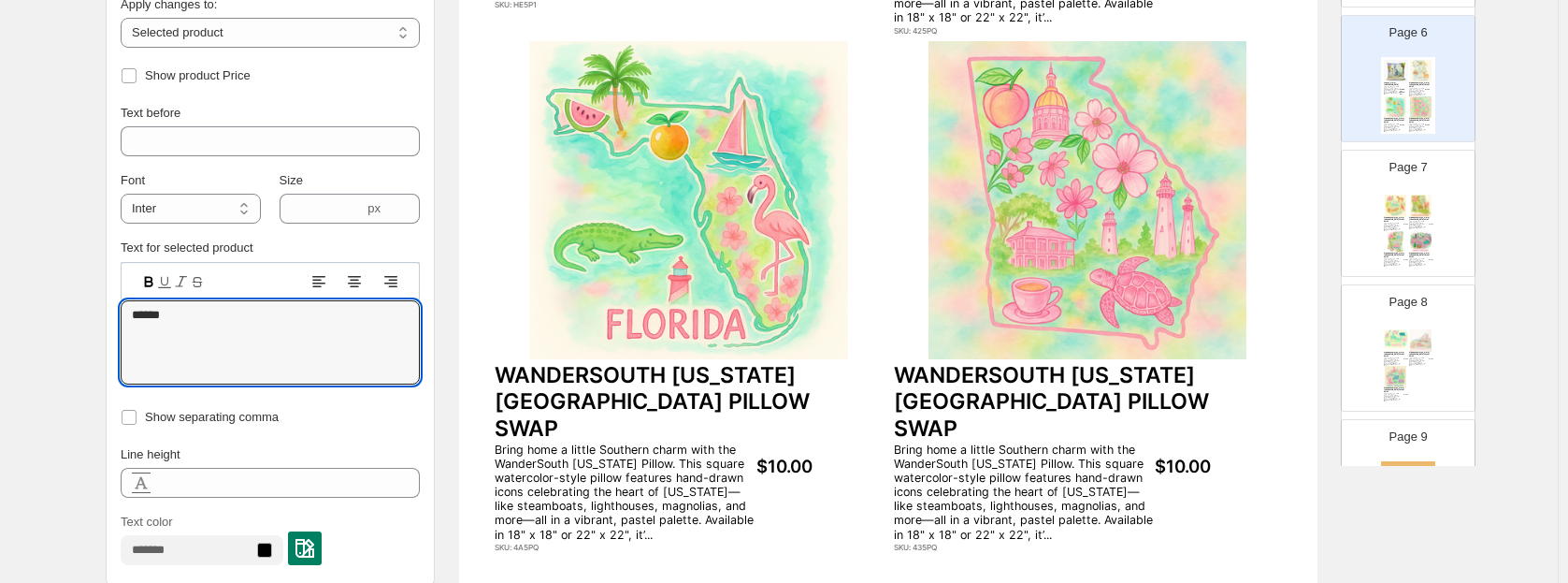 type on "******" 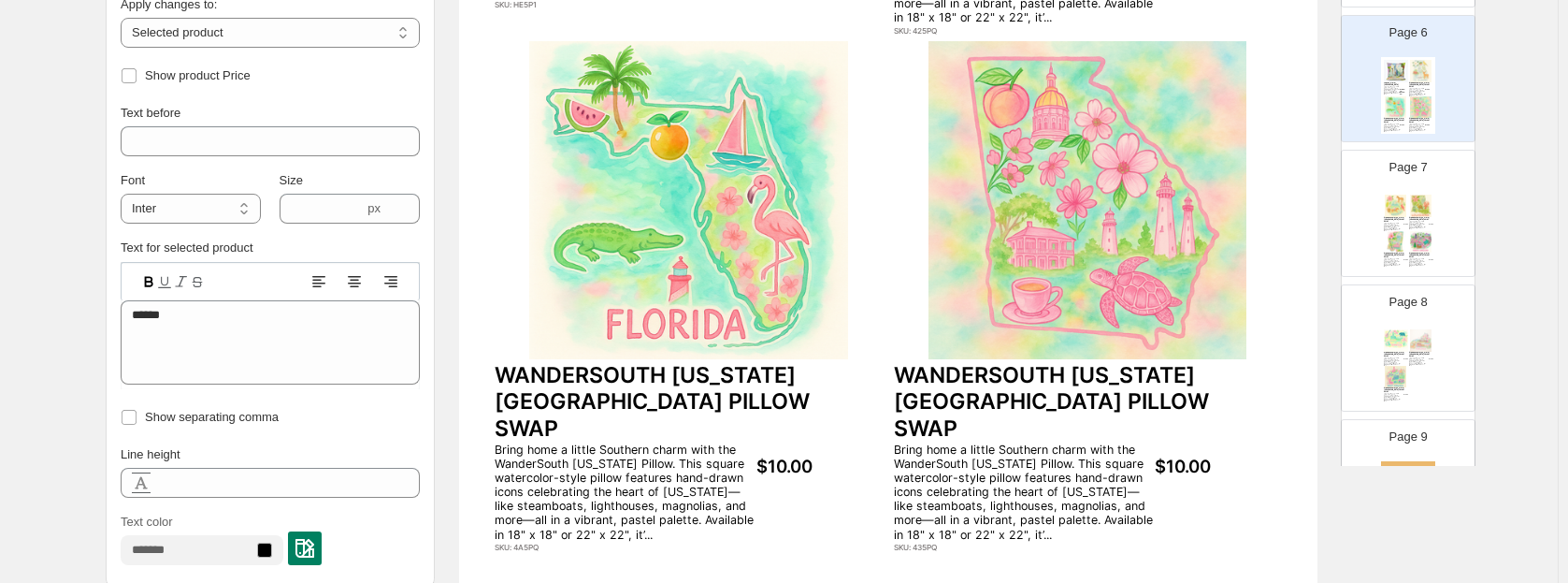 click at bounding box center (1421, 206) 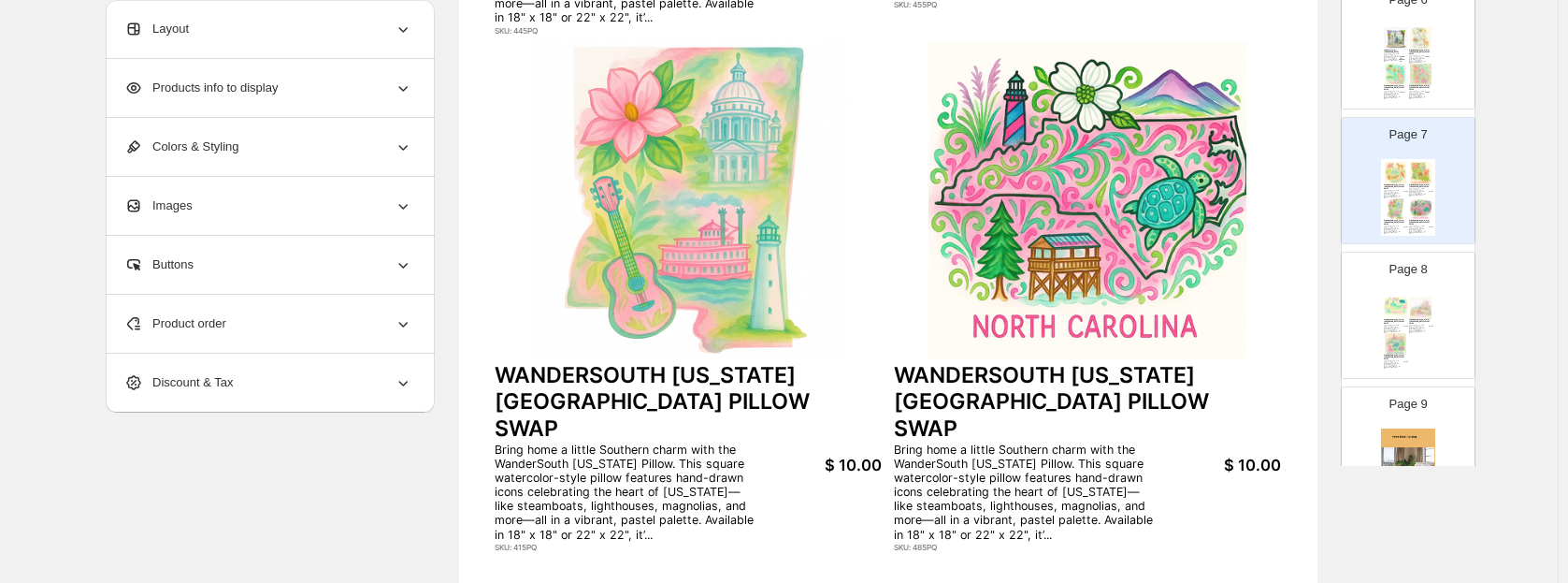 scroll, scrollTop: 768, scrollLeft: 0, axis: vertical 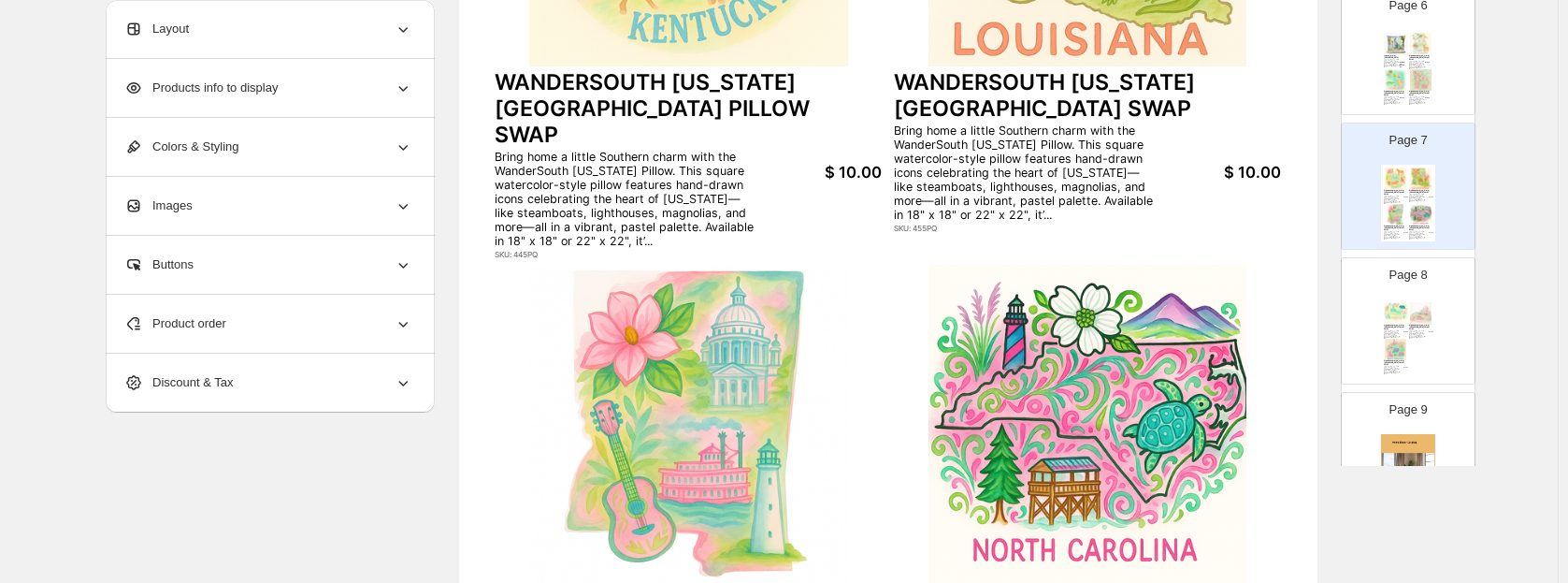 click on "$ 10.00" at bounding box center (819, 172) 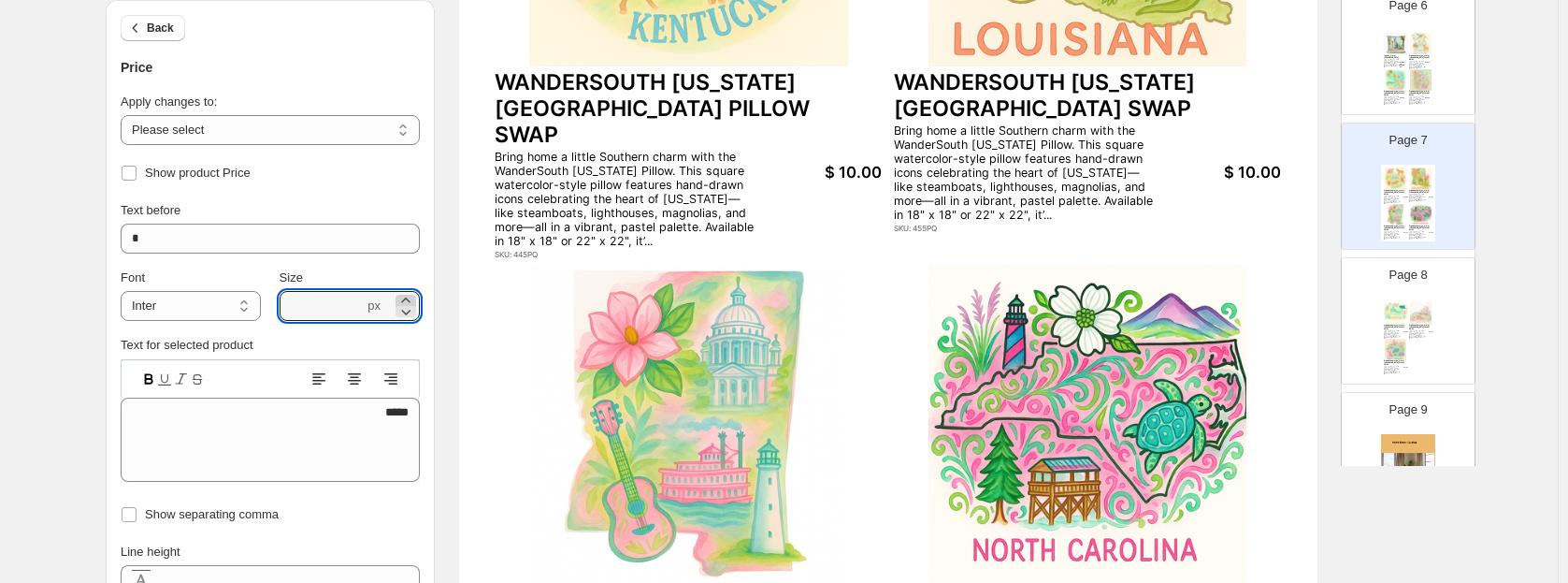 click 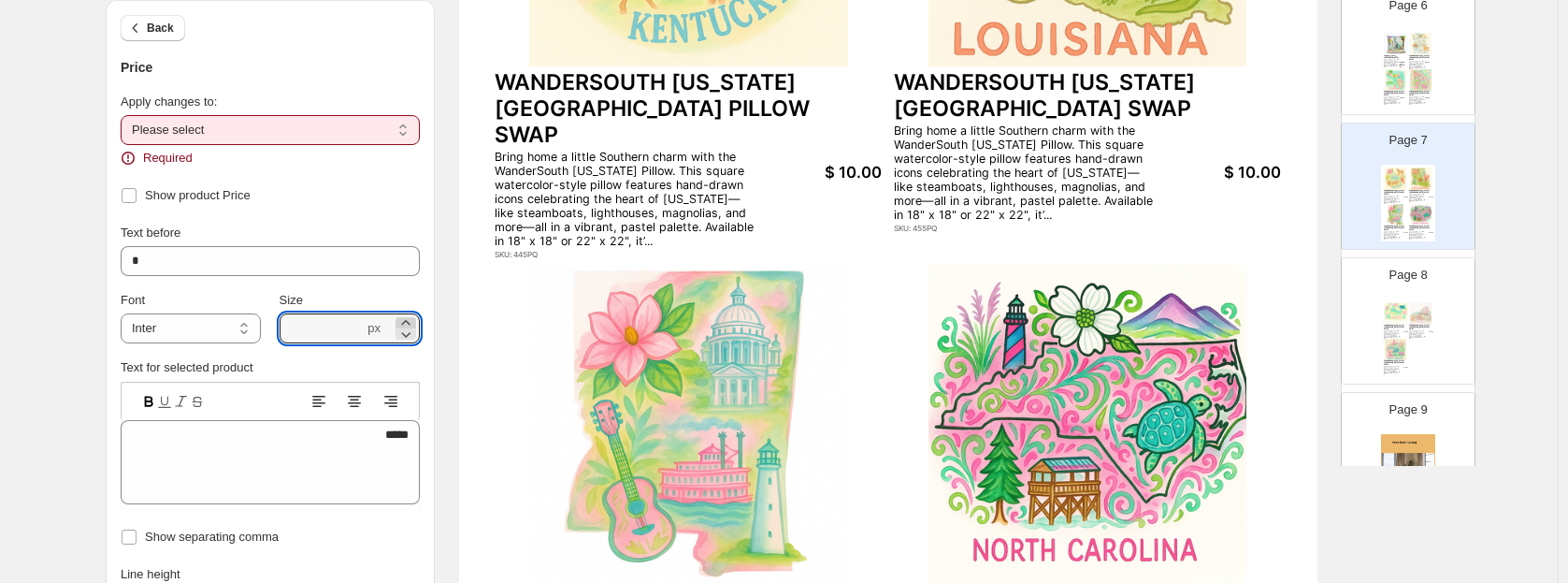 click on "Size" at bounding box center [350, 300] 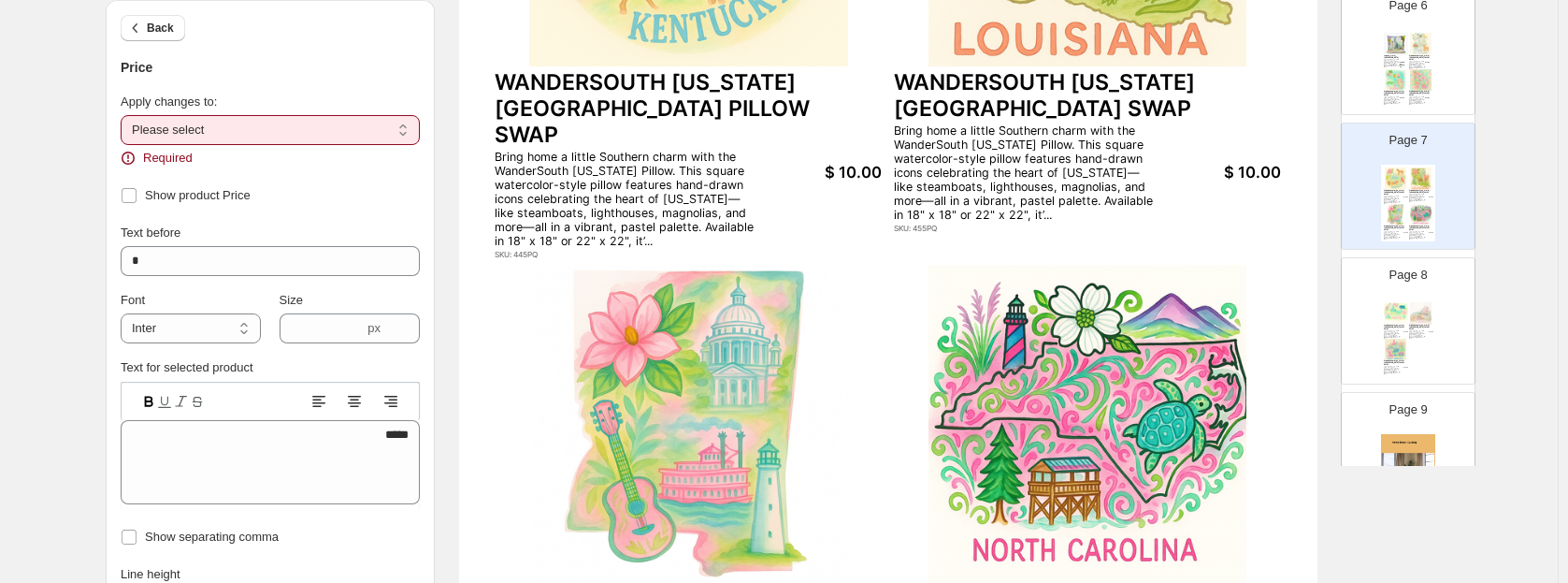 click on "**********" at bounding box center [270, 130] 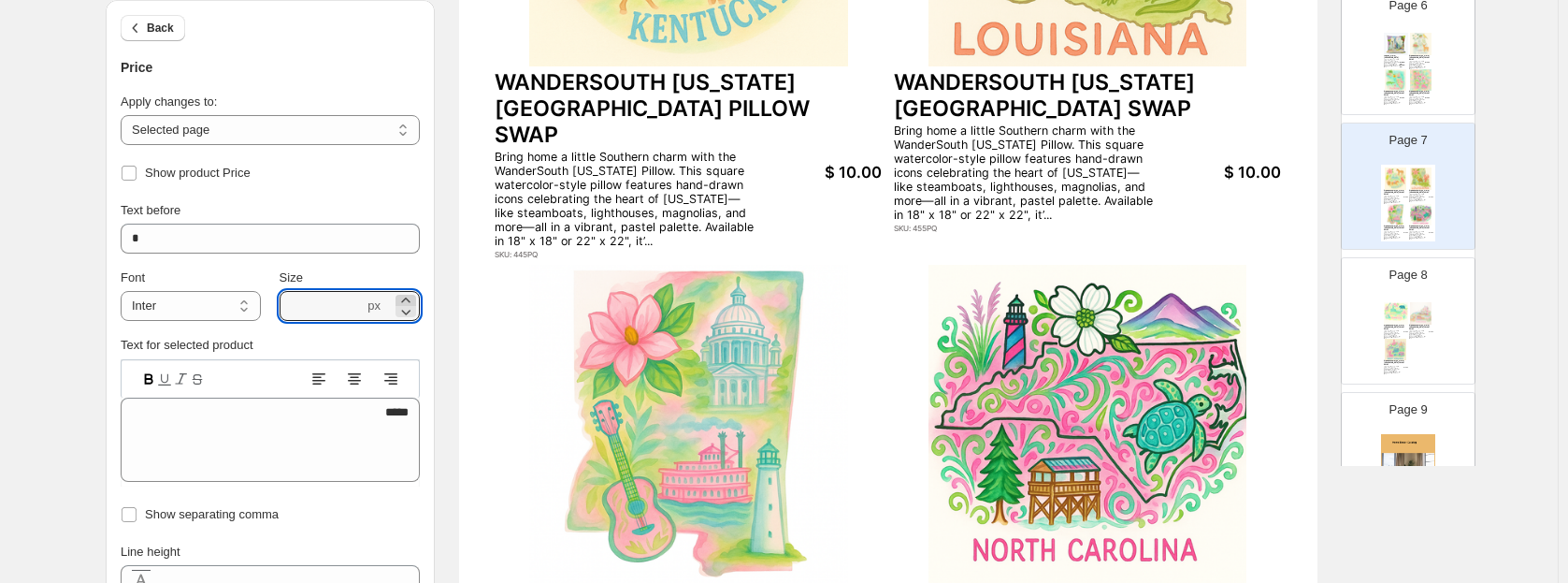 click 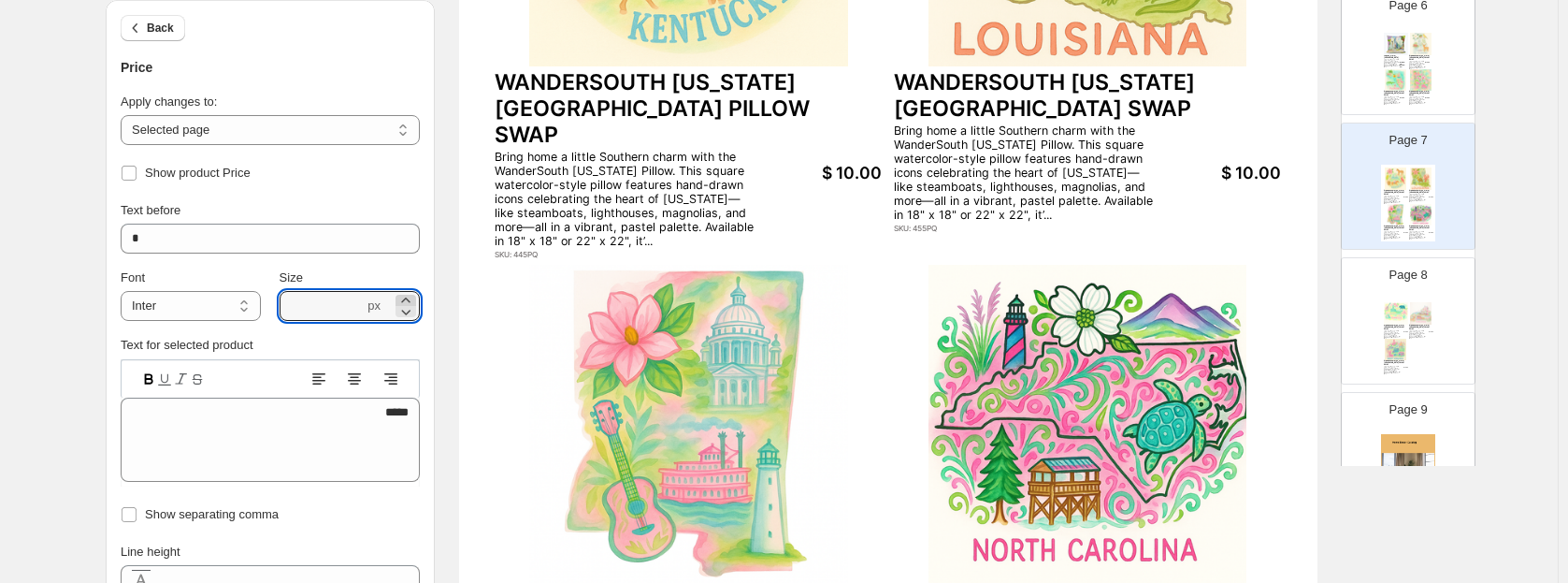 click 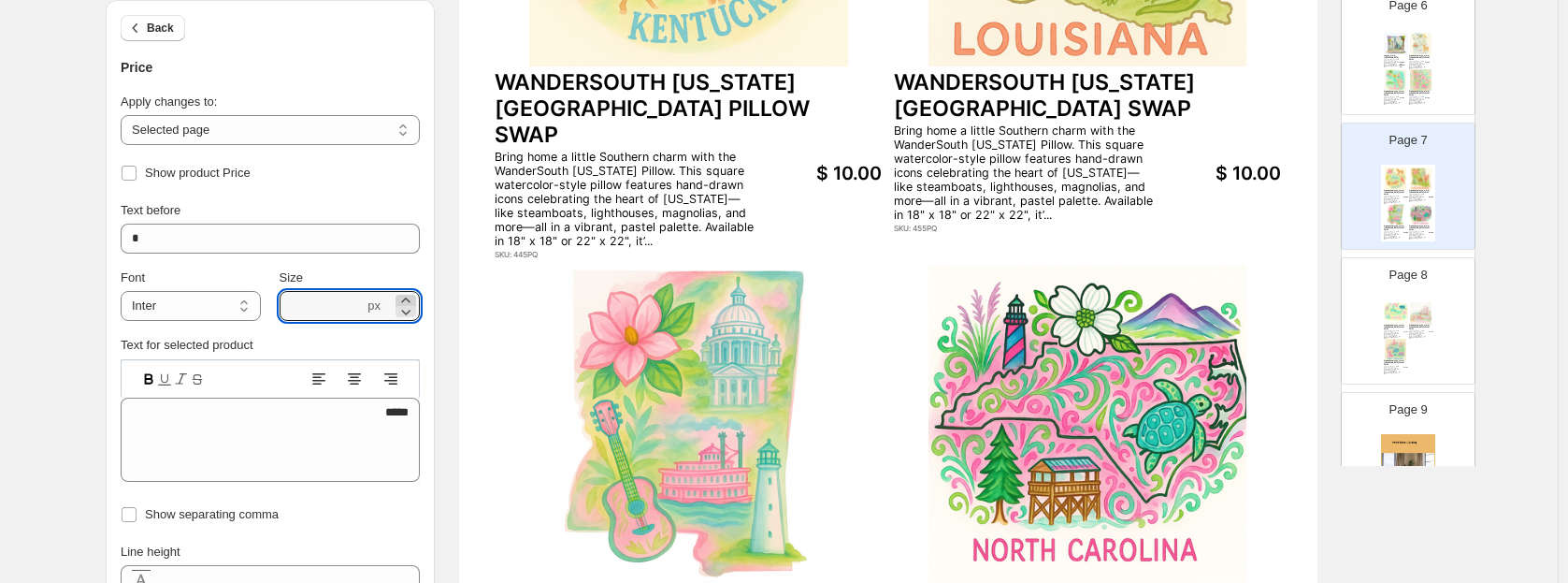 click 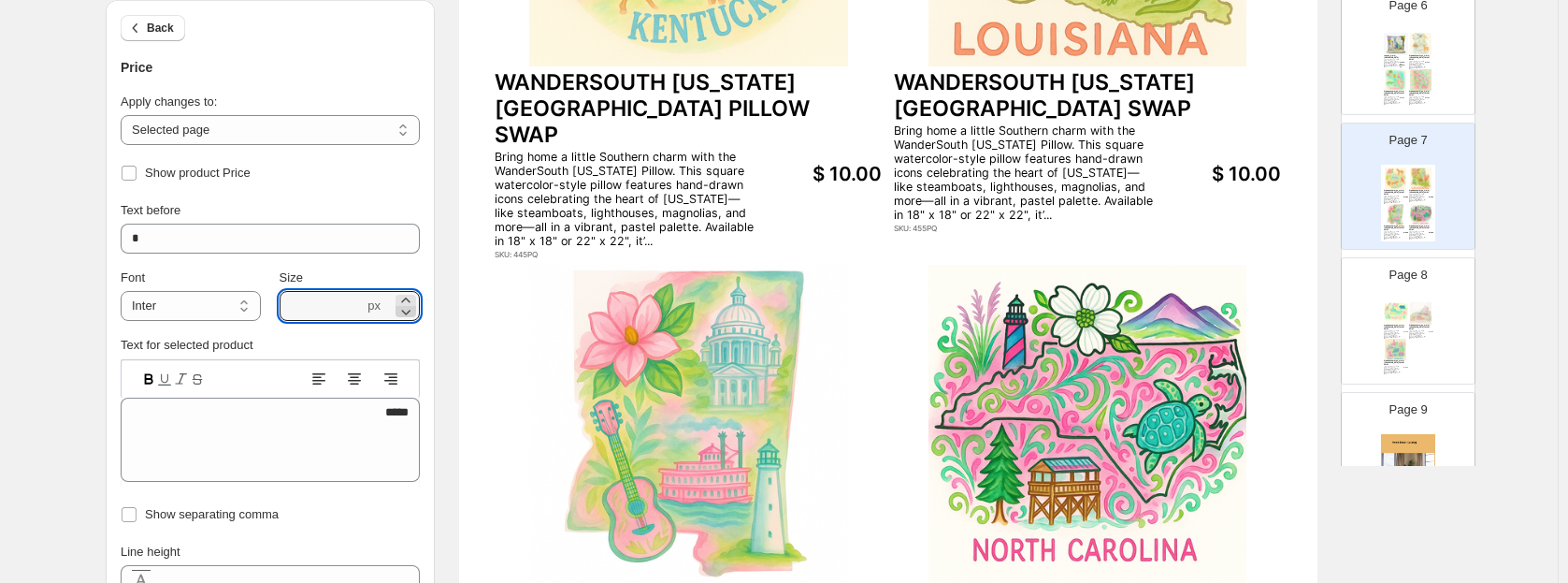 click 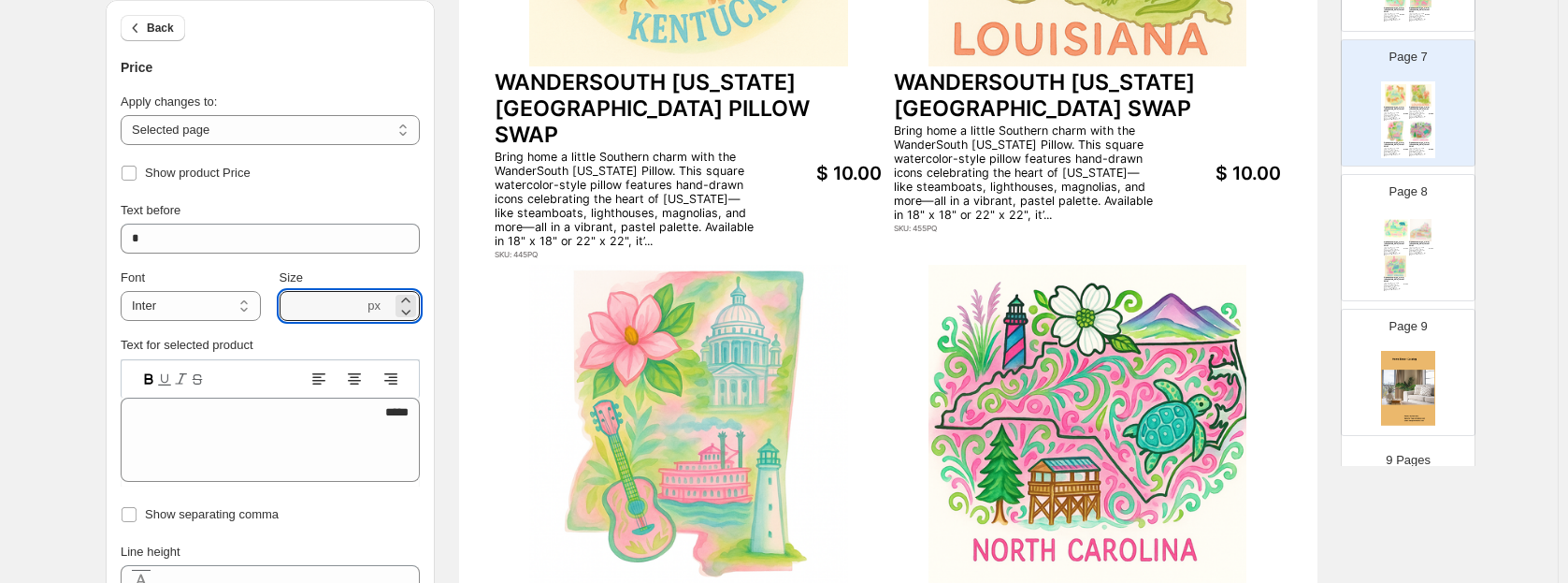 scroll, scrollTop: 867, scrollLeft: 0, axis: vertical 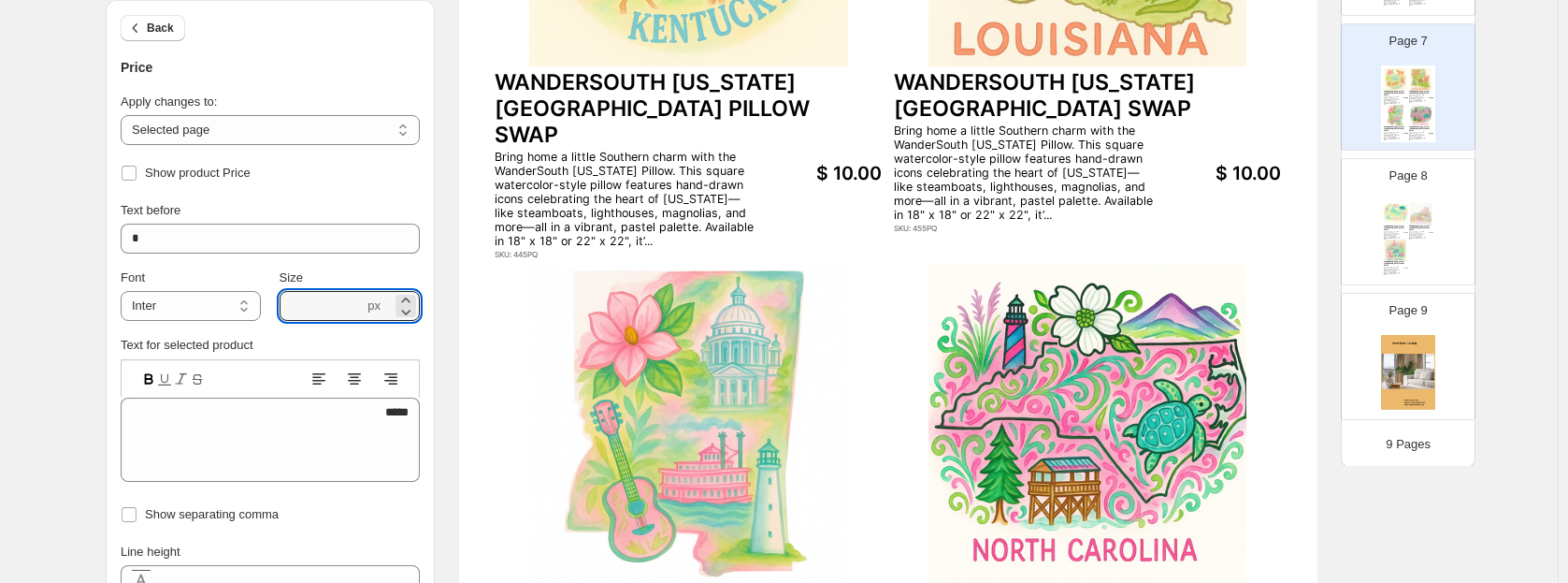 click on "WANDERSOUTH [US_STATE][GEOGRAPHIC_DATA] PILLOW SWAP
Bring home a little Southern charm with the WanderSouth [US_STATE] Pillow. This square watercolor-style pillow features hand-drawn icons celebrating the heart of [US_STATE]—like steamboats, lighthouses, magnolias, and more—all in a vibrant, pastel palette. Available in 18" x 18" or 22" x 22", it’... SKU:  465PQ $ 10.00 WANDERSOUTH [US_STATE][GEOGRAPHIC_DATA] PILLOW SWAP
Bring home a little Southern charm with the WanderSouth [US_STATE] Pillow. This square watercolor-style pillow features hand-drawn icons celebrating the heart of [US_STATE]—like steamboats, lighthouses, magnolias, and more—all in a vibrant, pastel palette. Available in 18" x 18" or 22" x 22", it’... SKU:  405PQ $ 10.00 WANDERSOUTH [US_STATE][GEOGRAPHIC_DATA] PILLOW SWAP SKU:  475PQ $ 10.00" at bounding box center (1408, 239) 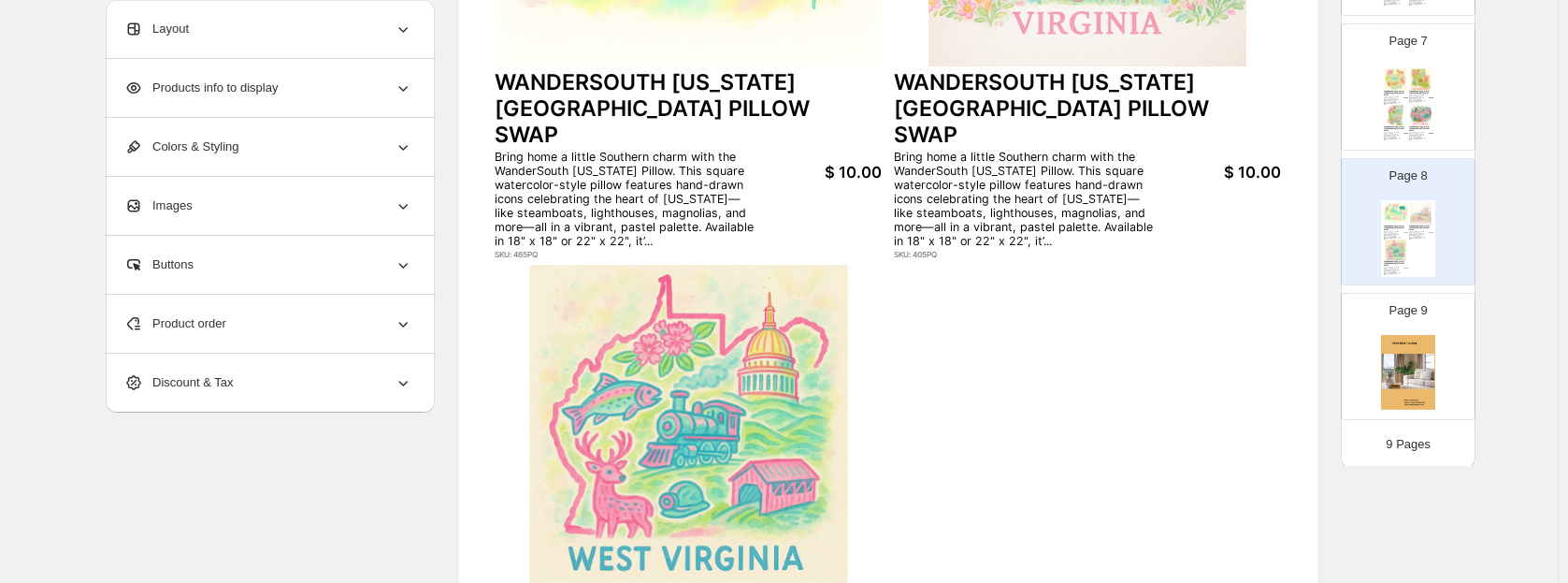 click on "$ 10.00" at bounding box center (819, 172) 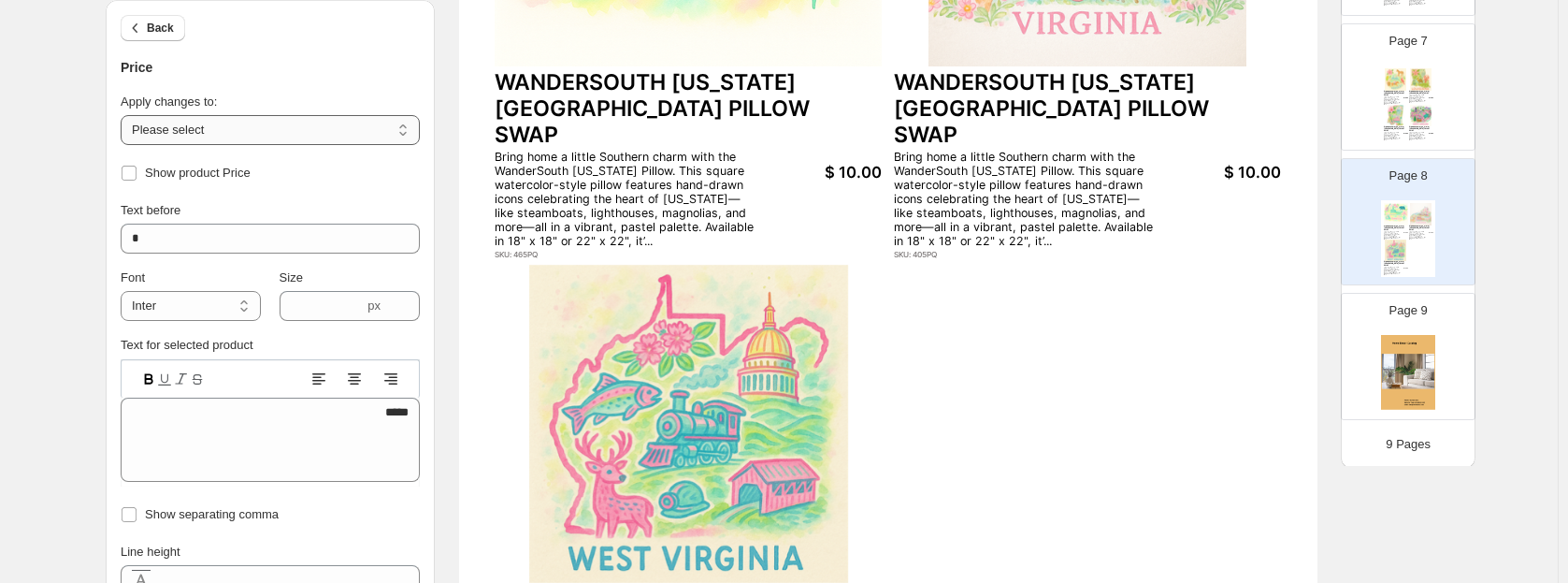 click on "**********" at bounding box center (270, 130) 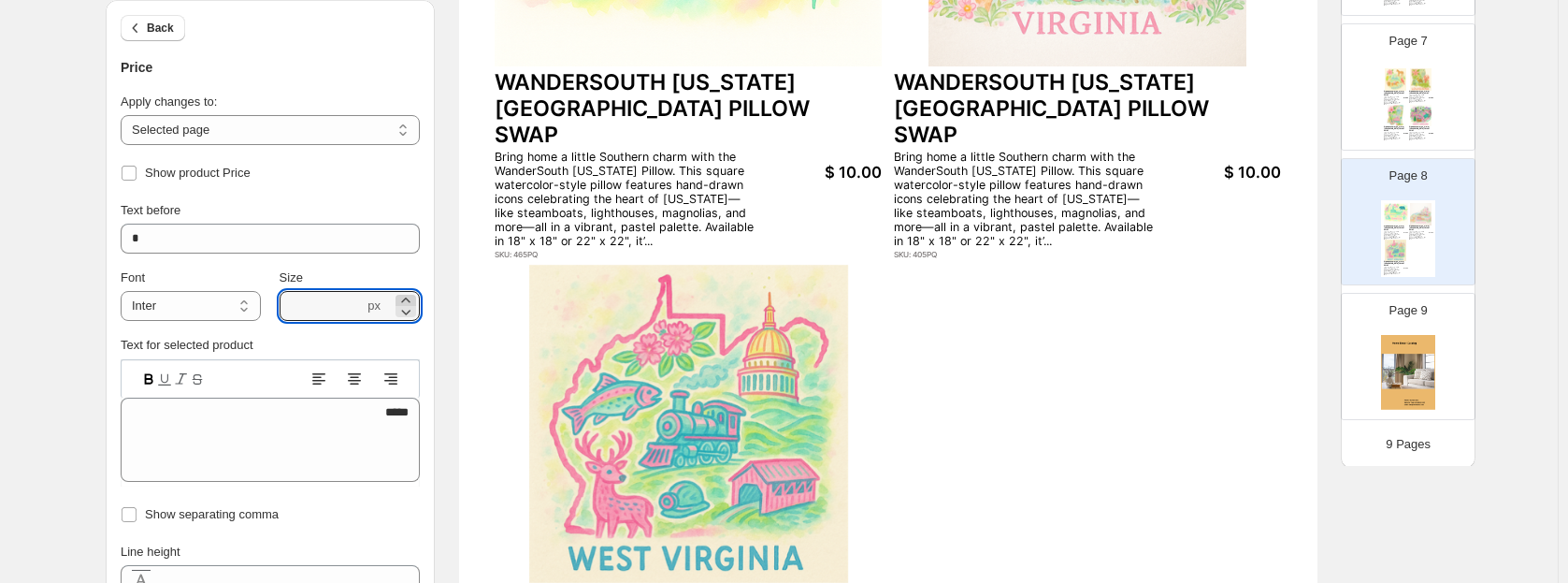 click 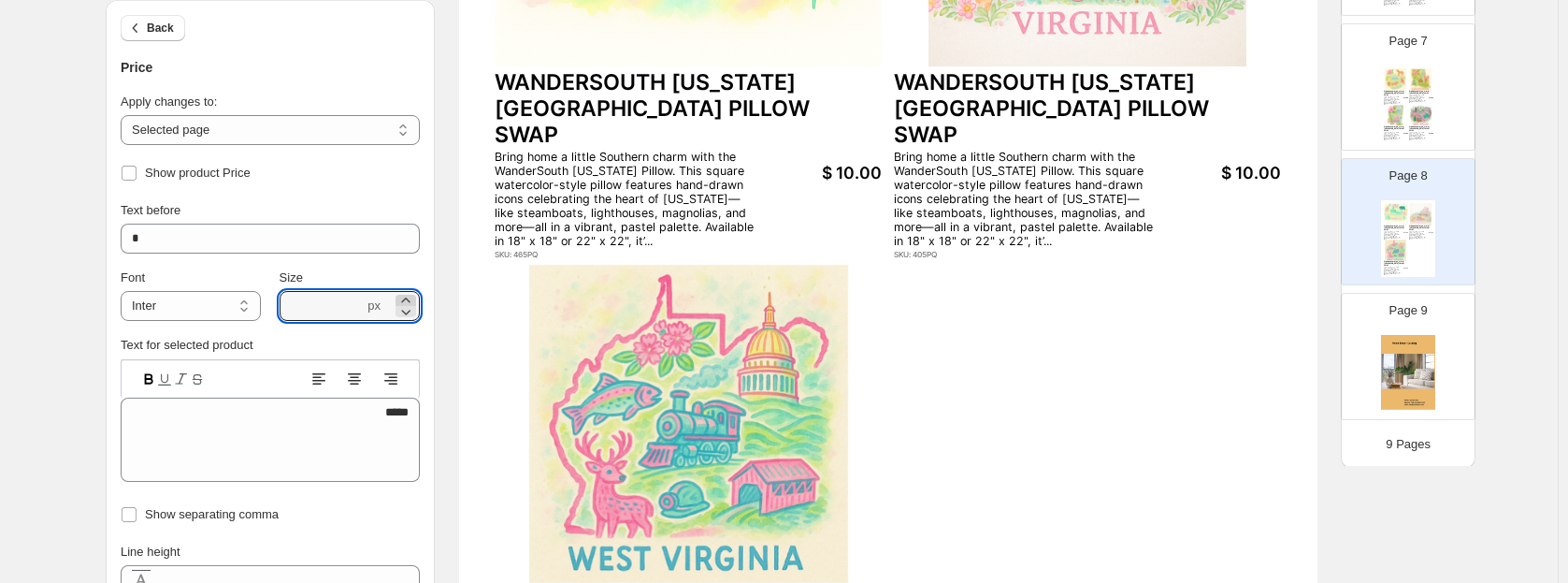 click 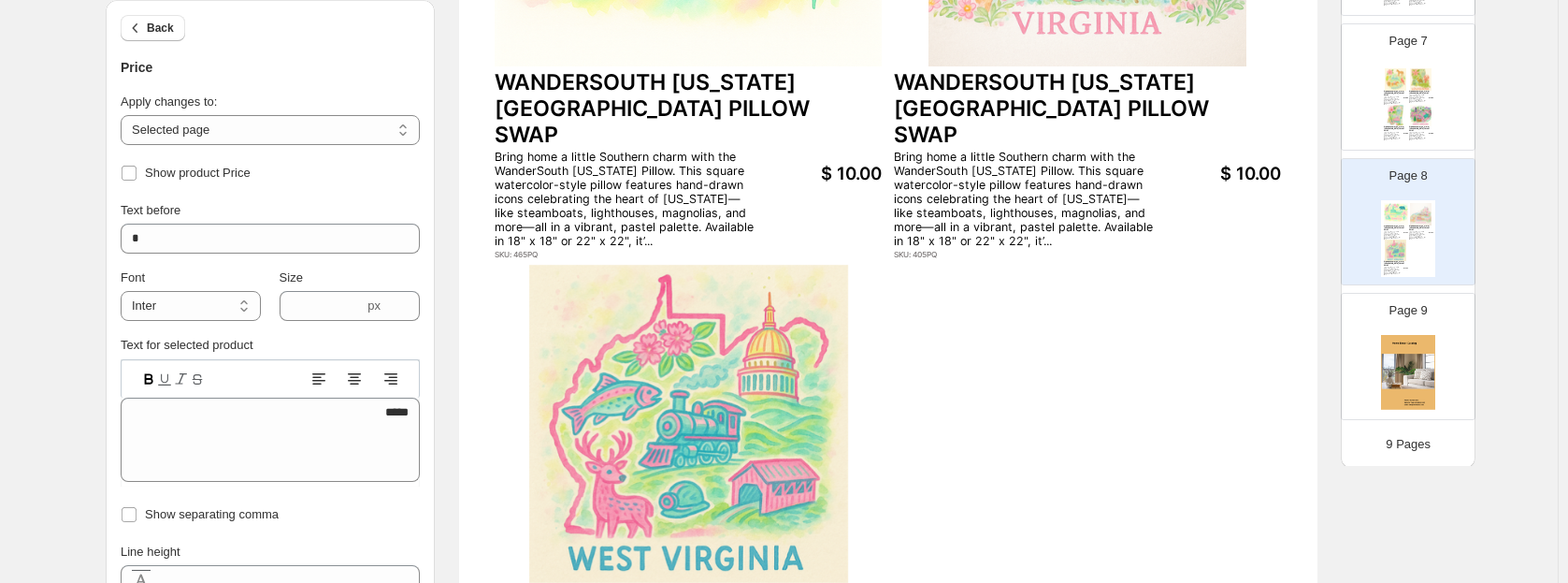 click on "WANDERSOUTH [US_STATE][GEOGRAPHIC_DATA] PILLOW SWAP
Bring home a little Southern charm with the WanderSouth [US_STATE] Pillow. This square watercolor-style pillow features hand-drawn icons celebrating the heart of [US_STATE]—like steamboats, lighthouses, magnolias, and more—all in a vibrant, pastel palette. Available in 18" x 18" or 22" x 22", it’... SKU:  465PQ $ 10.00 WANDERSOUTH [US_STATE][GEOGRAPHIC_DATA] PILLOW SWAP
Bring home a little Southern charm with the WanderSouth [US_STATE] Pillow. This square watercolor-style pillow features hand-drawn icons celebrating the heart of [US_STATE]—like steamboats, lighthouses, magnolias, and more—all in a vibrant, pastel palette. Available in 18" x 18" or 22" x 22", it’... SKU:  405PQ $ 10.00 WANDERSOUTH [US_STATE][GEOGRAPHIC_DATA] PILLOW SWAP SKU:  475PQ $ 10.00" at bounding box center (888, 257) 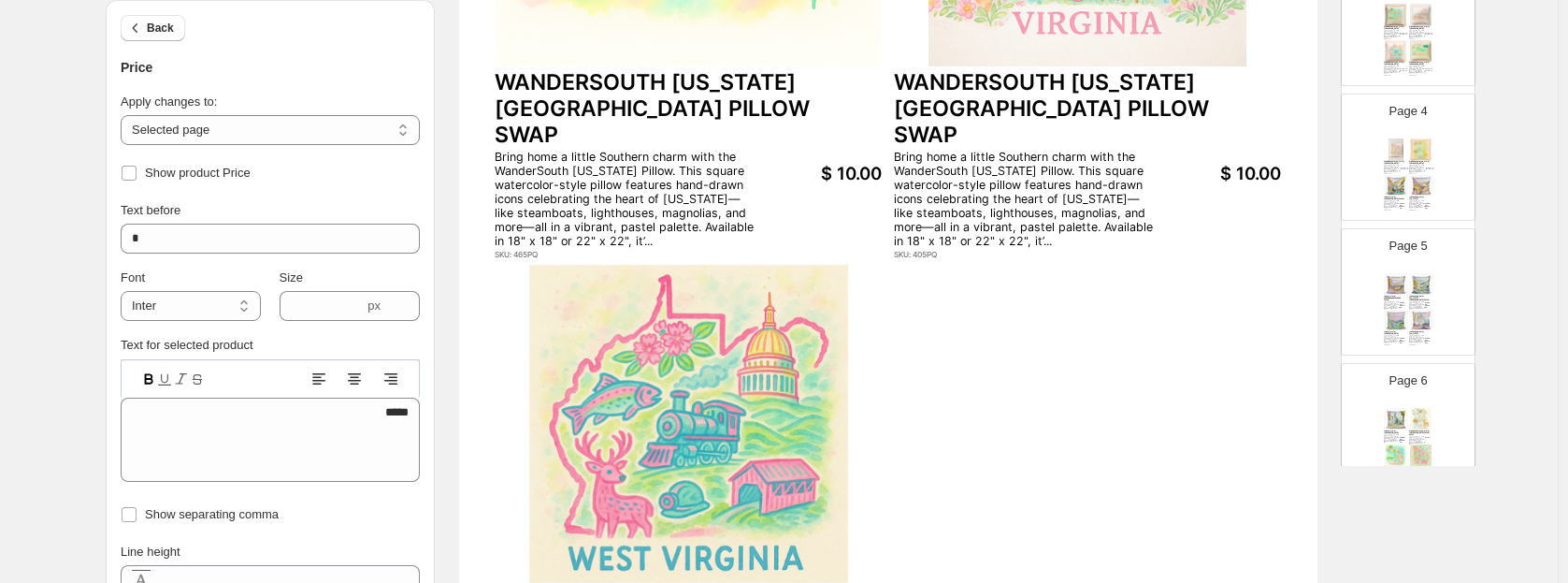 scroll, scrollTop: 0, scrollLeft: 0, axis: both 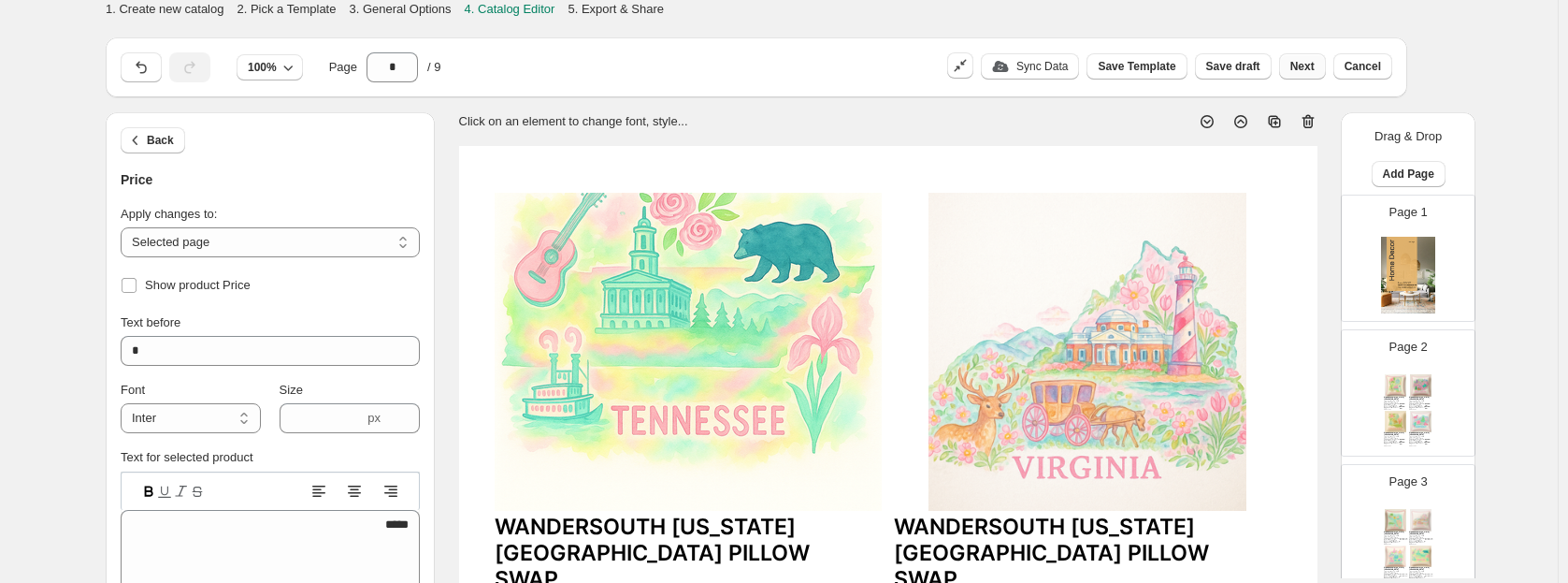 click on "Next" at bounding box center [1302, 66] 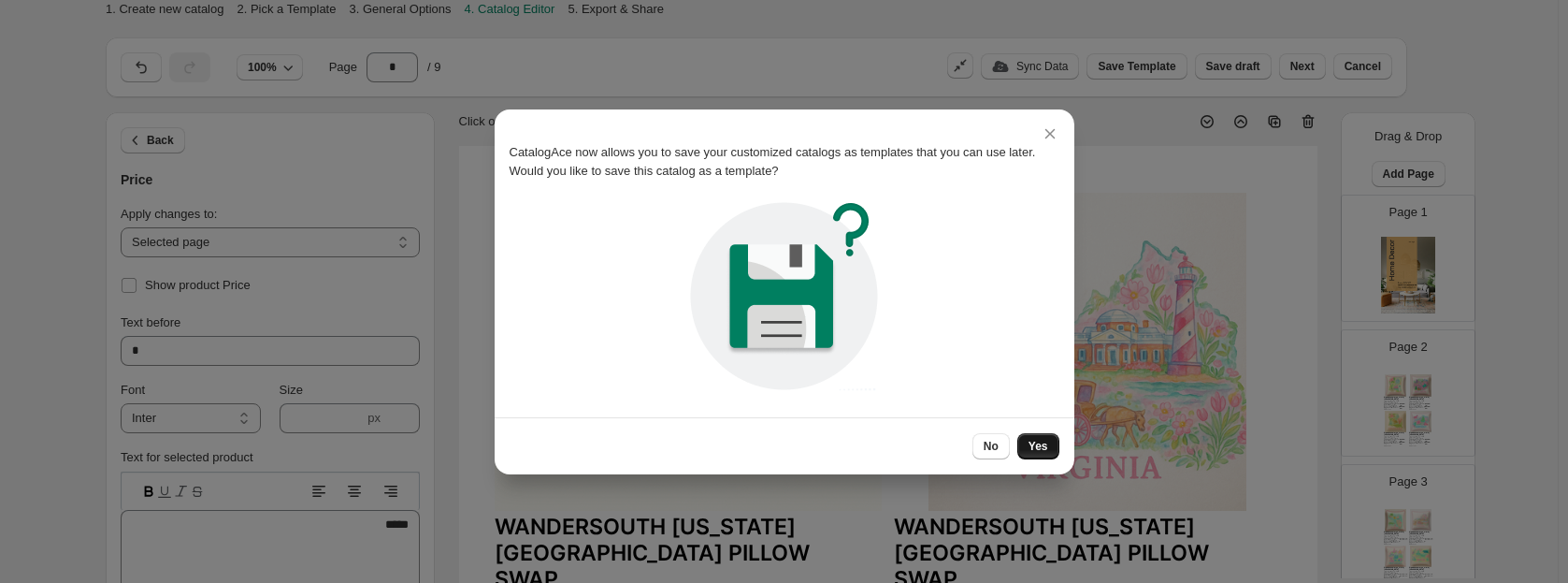 click on "Yes" at bounding box center (1038, 446) 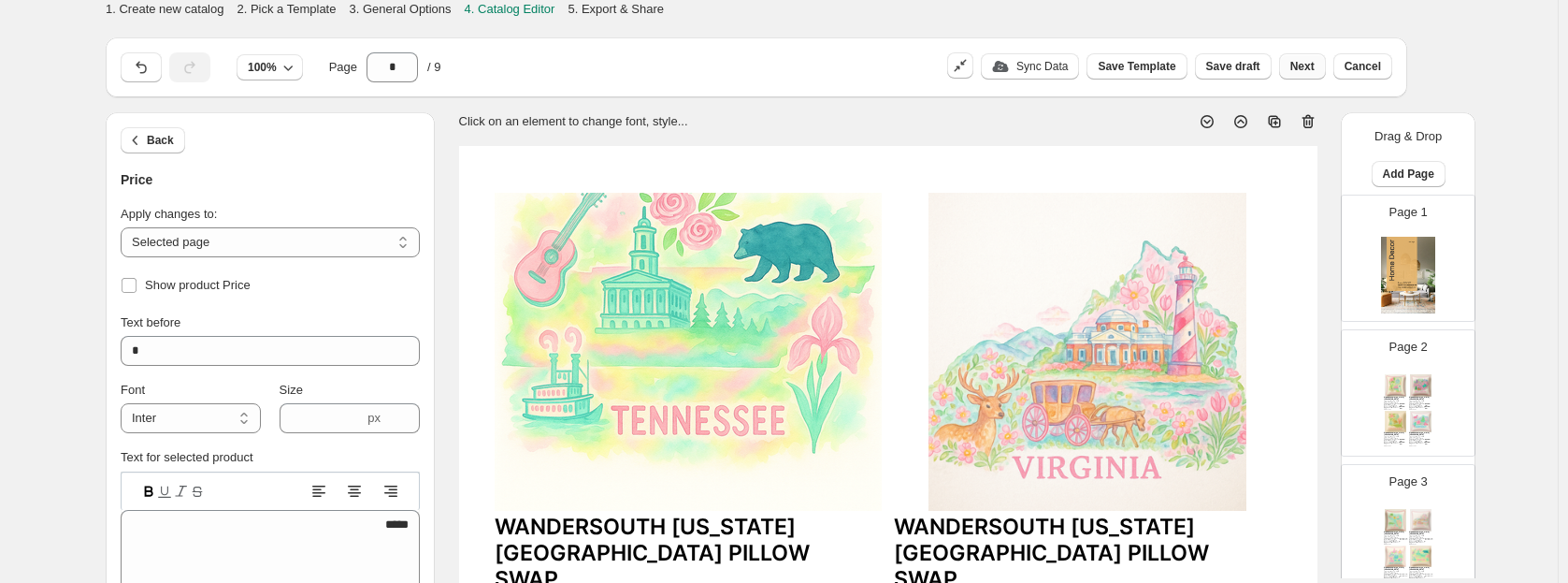 click on "Next" at bounding box center [1302, 66] 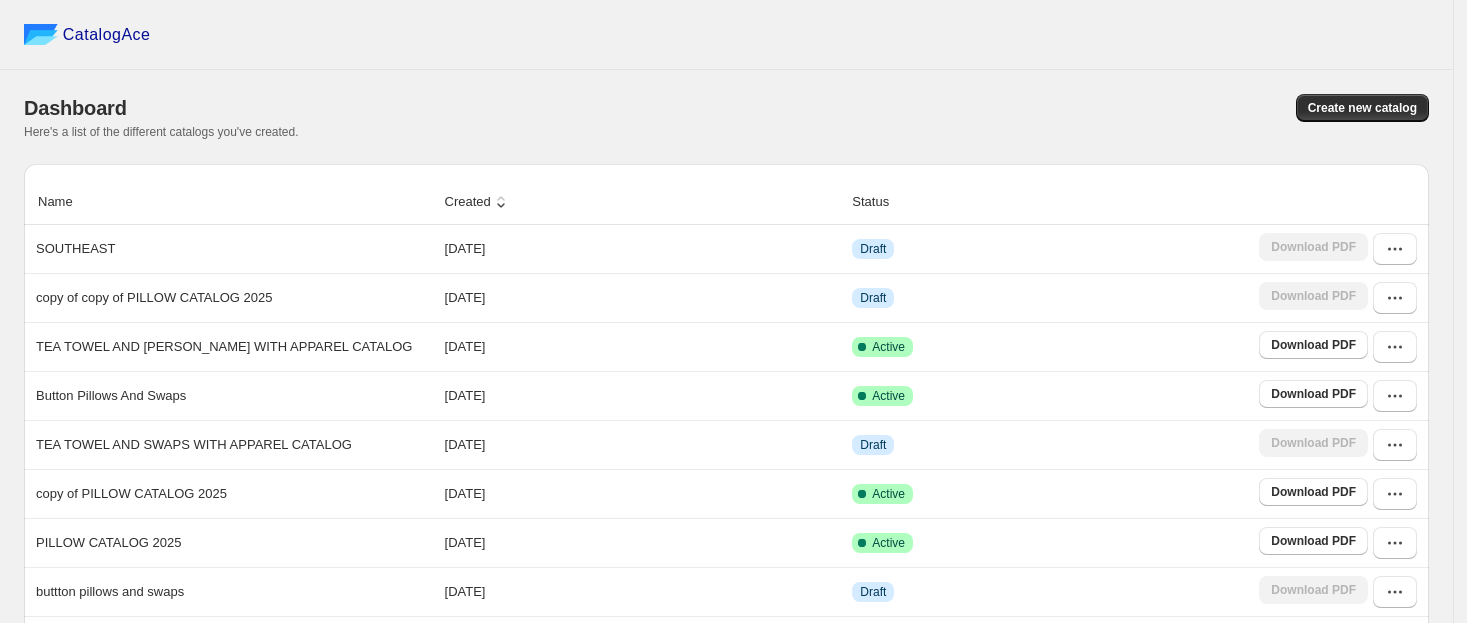 scroll, scrollTop: 0, scrollLeft: 0, axis: both 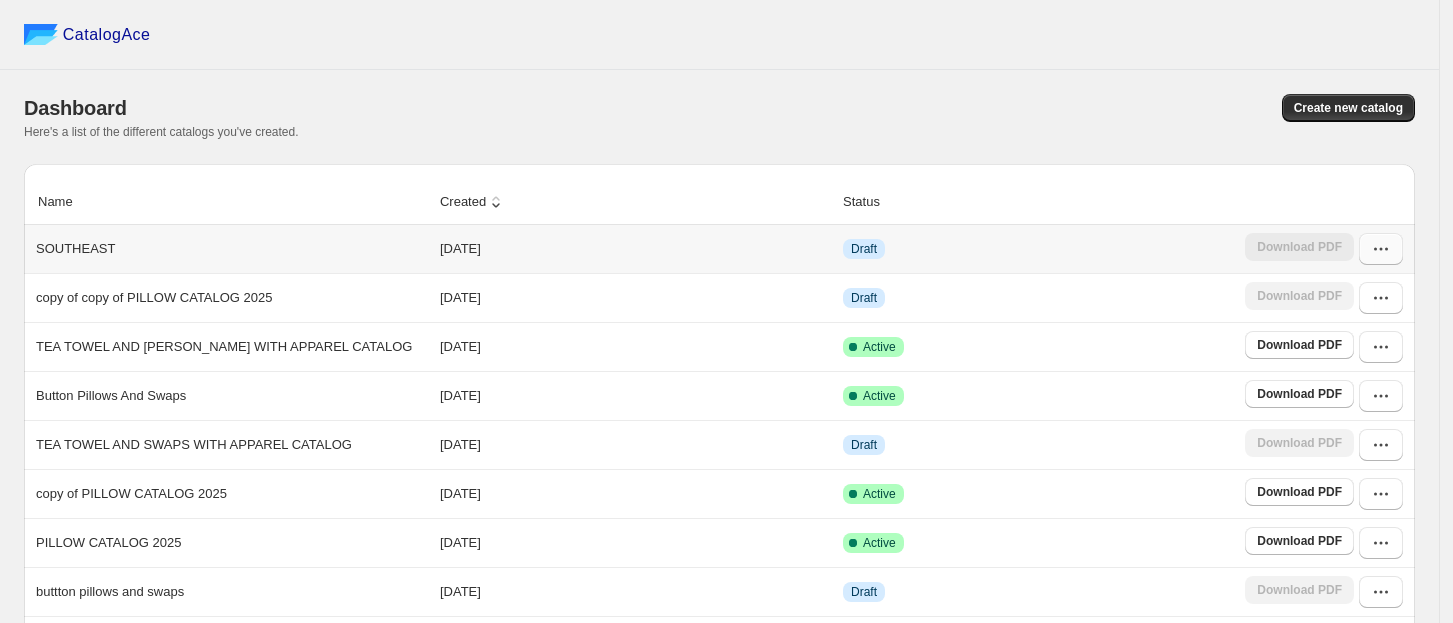 click 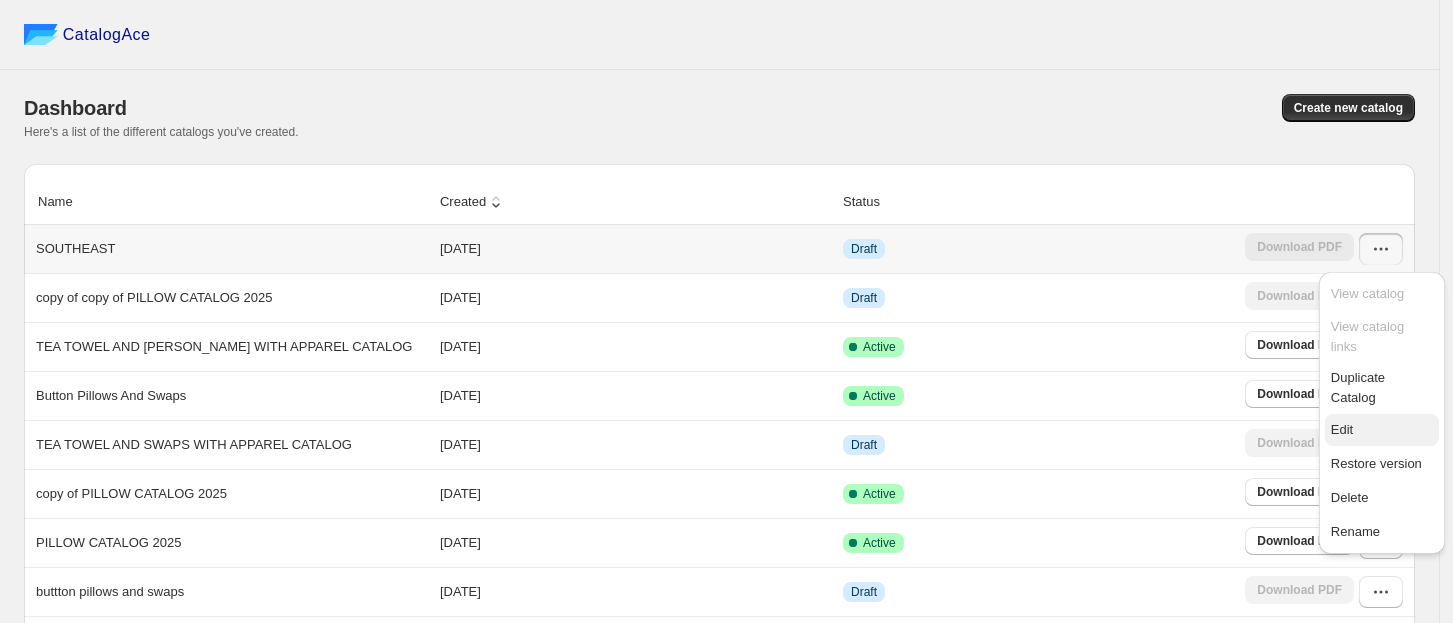 click on "Edit" at bounding box center [1342, 429] 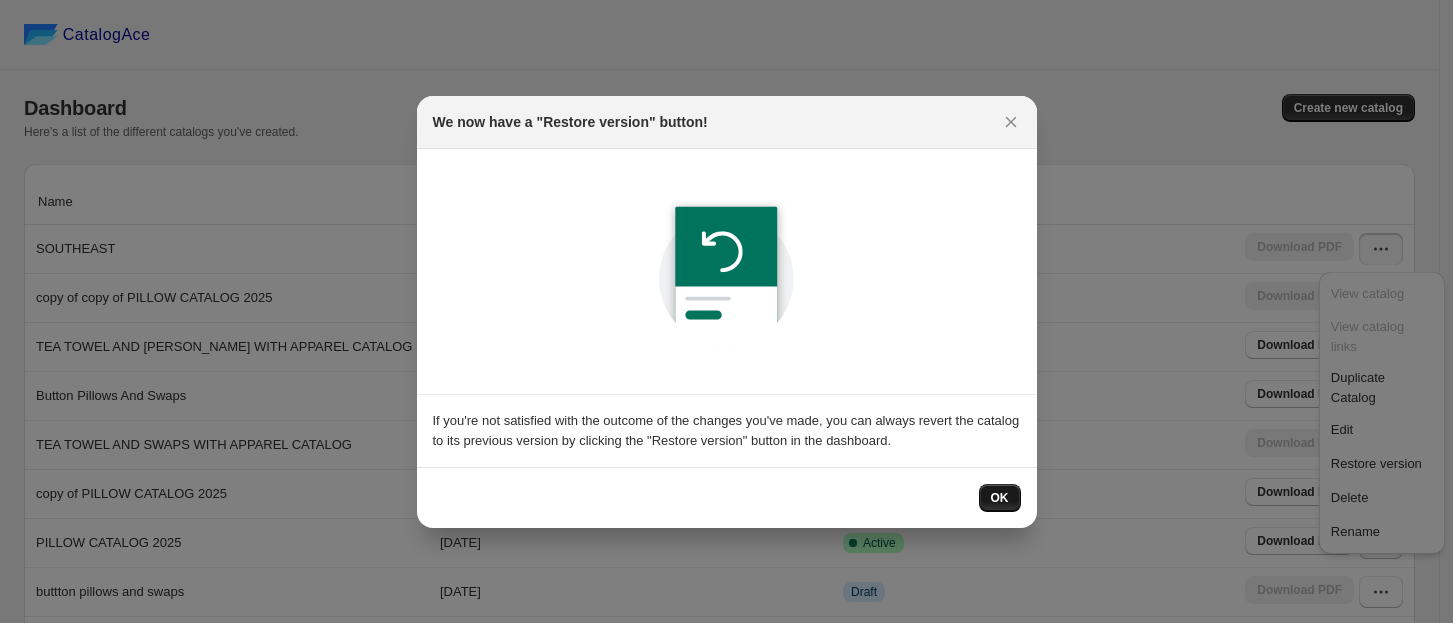 click on "OK" at bounding box center (1000, 498) 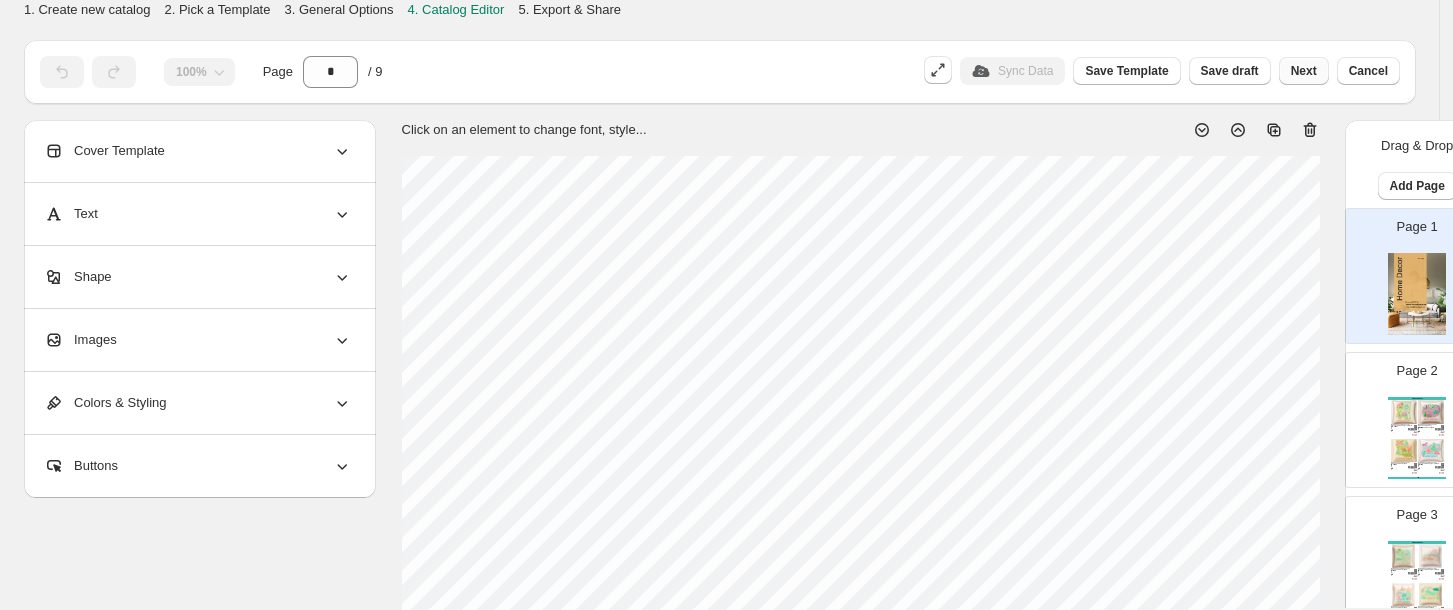 click on "Next" at bounding box center (1304, 71) 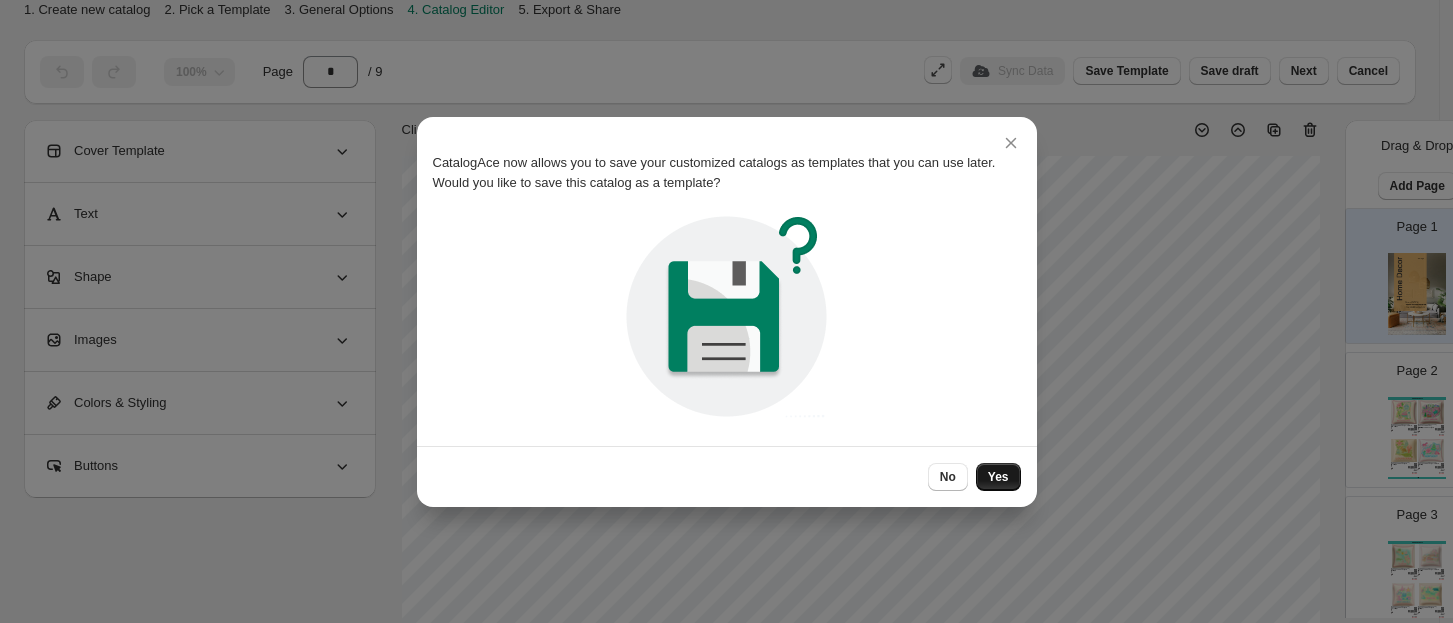 click on "Yes" at bounding box center [998, 477] 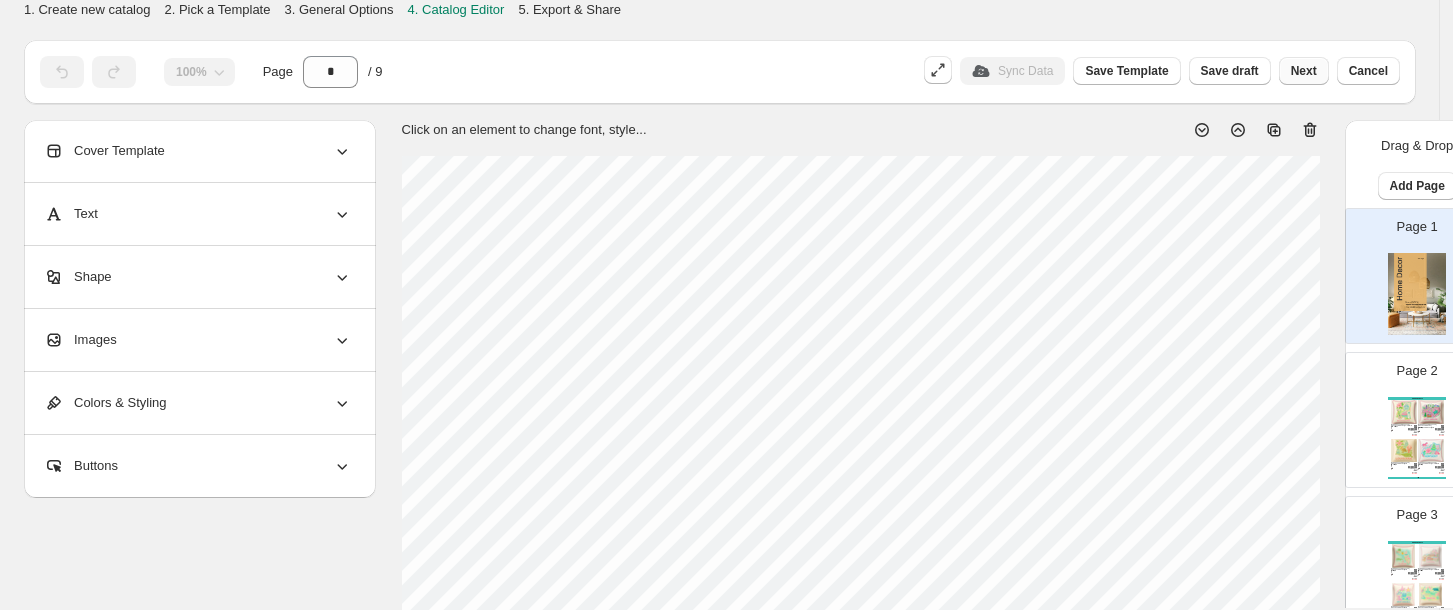 click on "Next" at bounding box center [1304, 71] 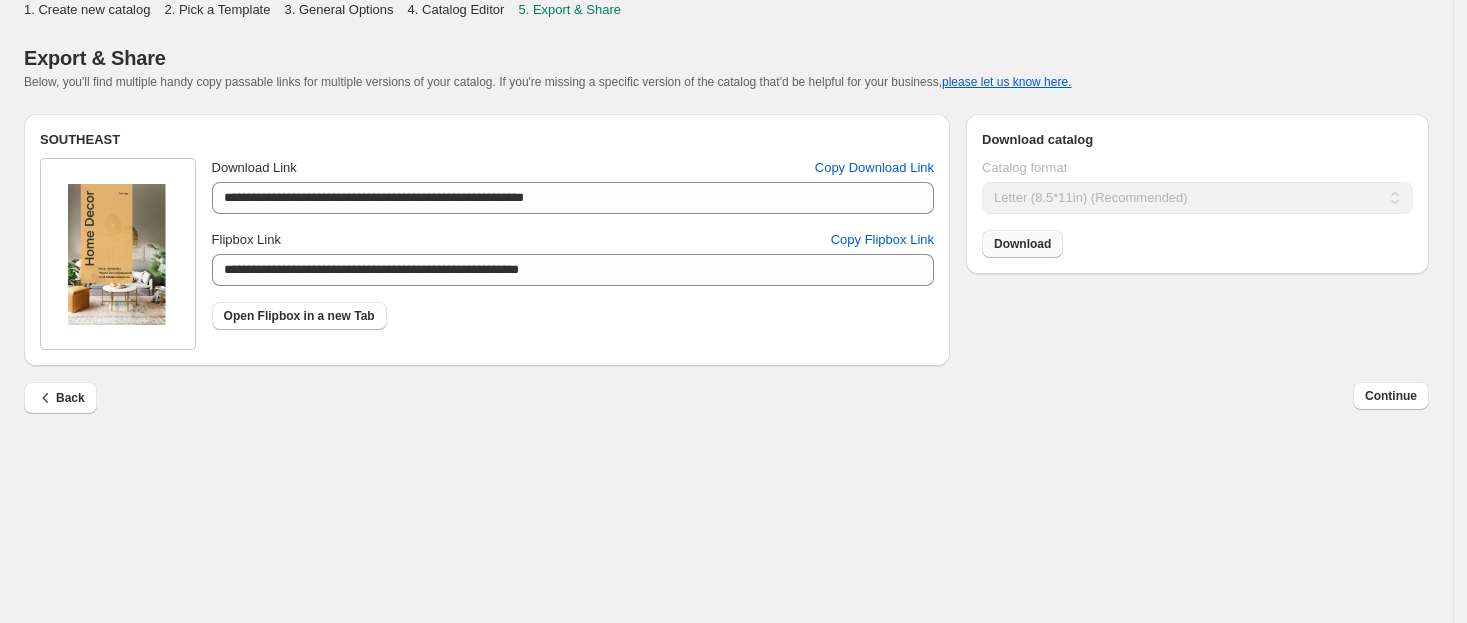 click on "Download" at bounding box center (1022, 244) 